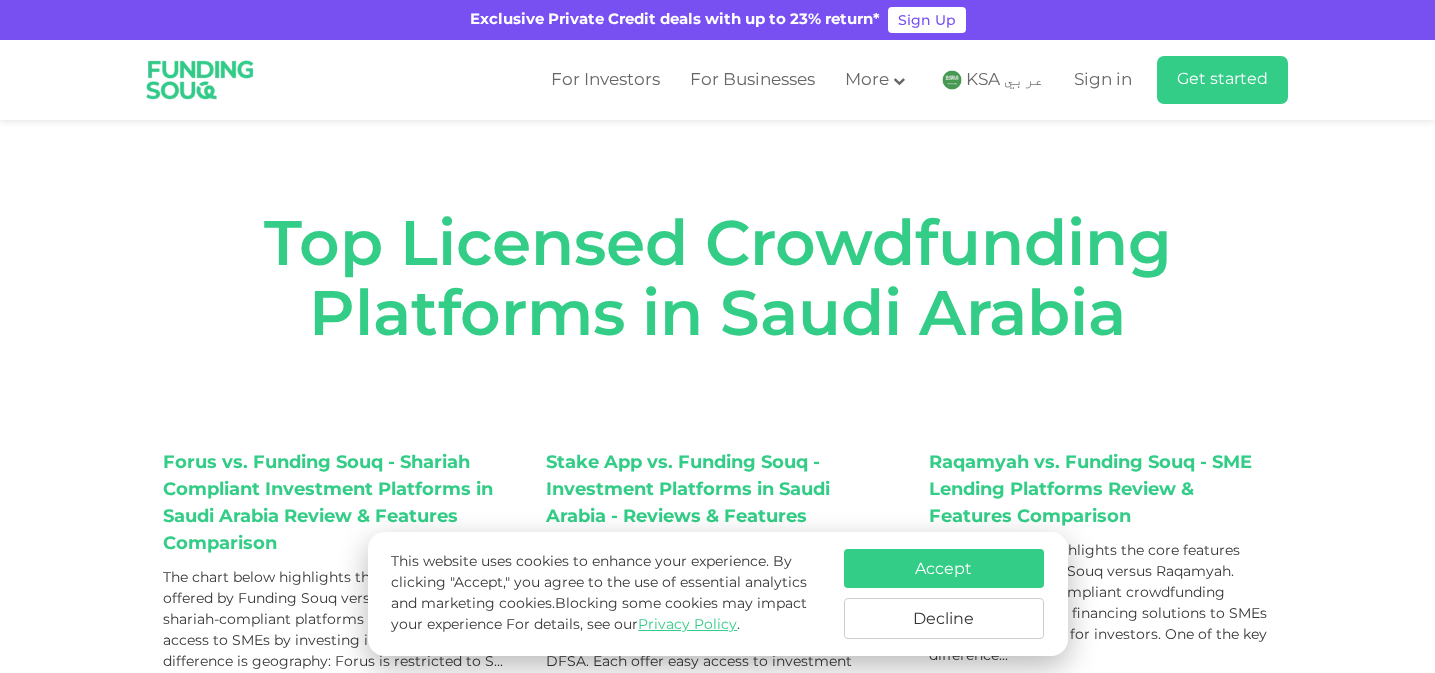 scroll, scrollTop: 0, scrollLeft: 0, axis: both 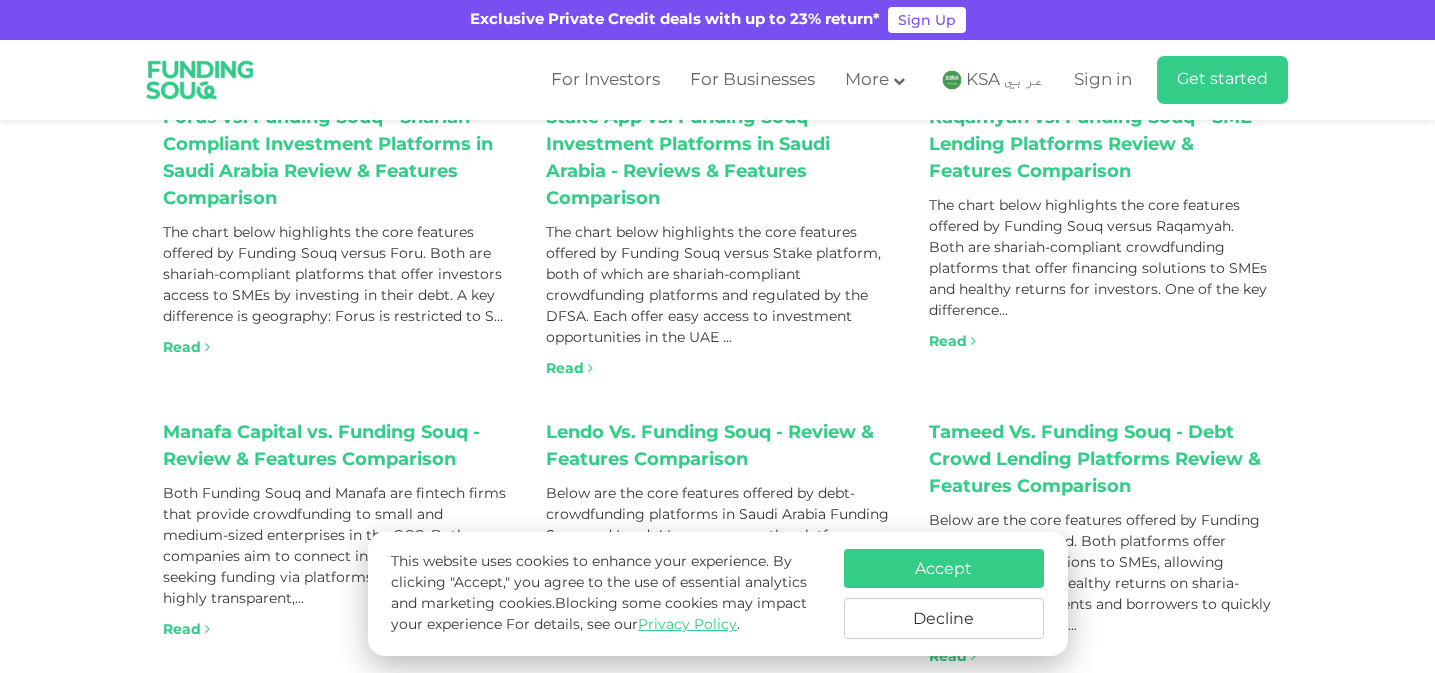 click on "Accept" at bounding box center [944, 568] 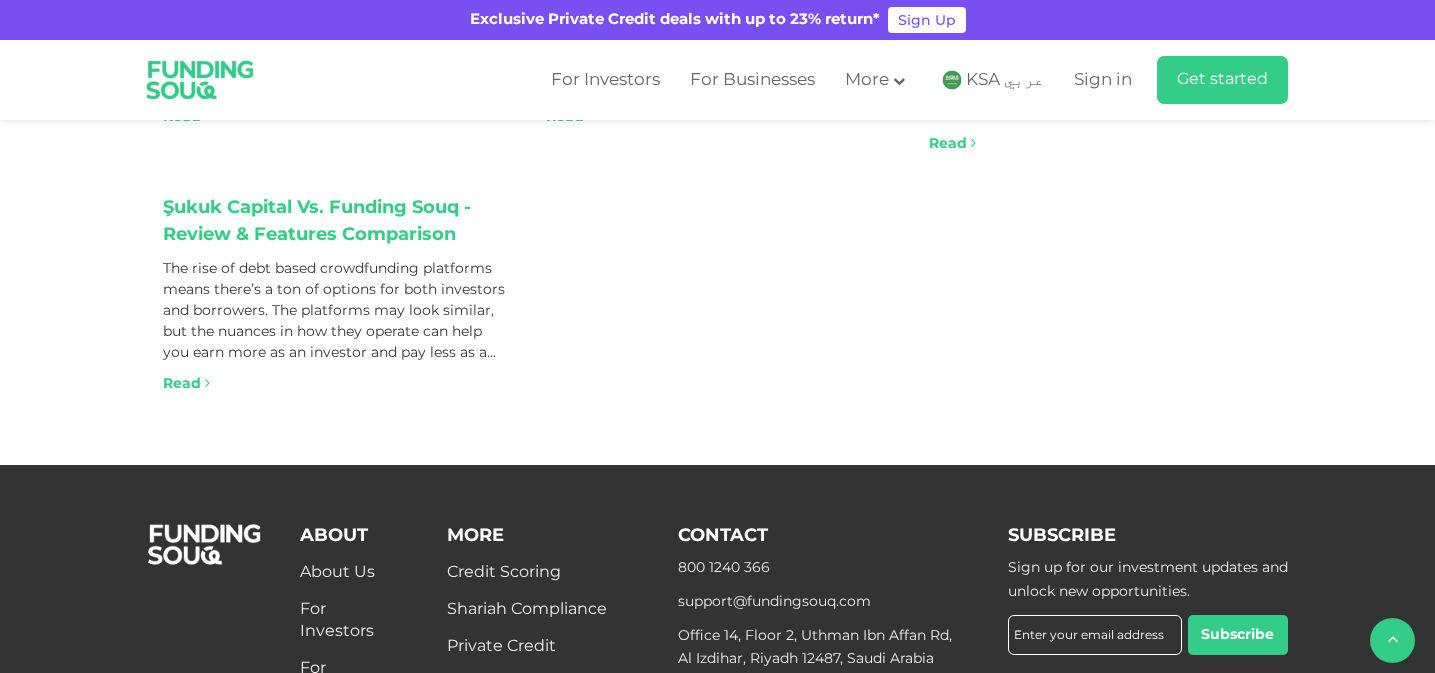 scroll, scrollTop: 0, scrollLeft: 0, axis: both 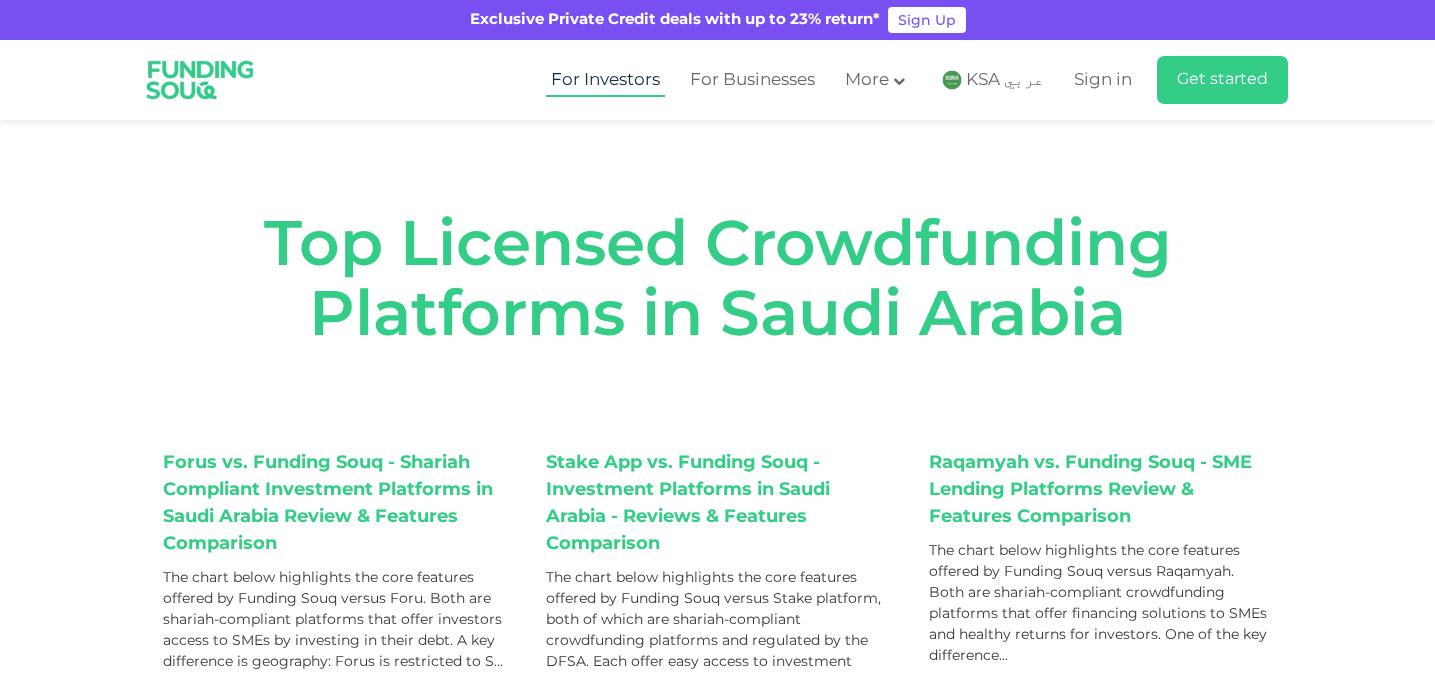 click on "For Investors" at bounding box center (605, 80) 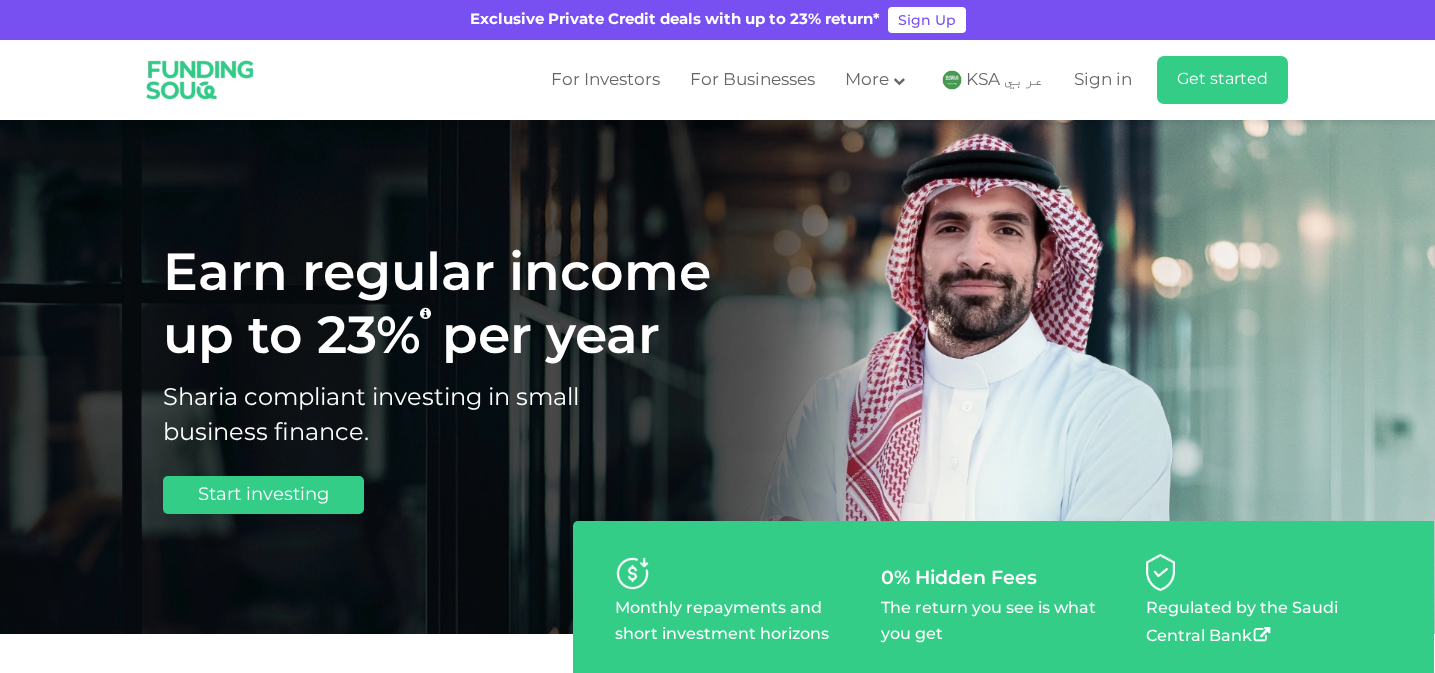 scroll, scrollTop: 0, scrollLeft: 0, axis: both 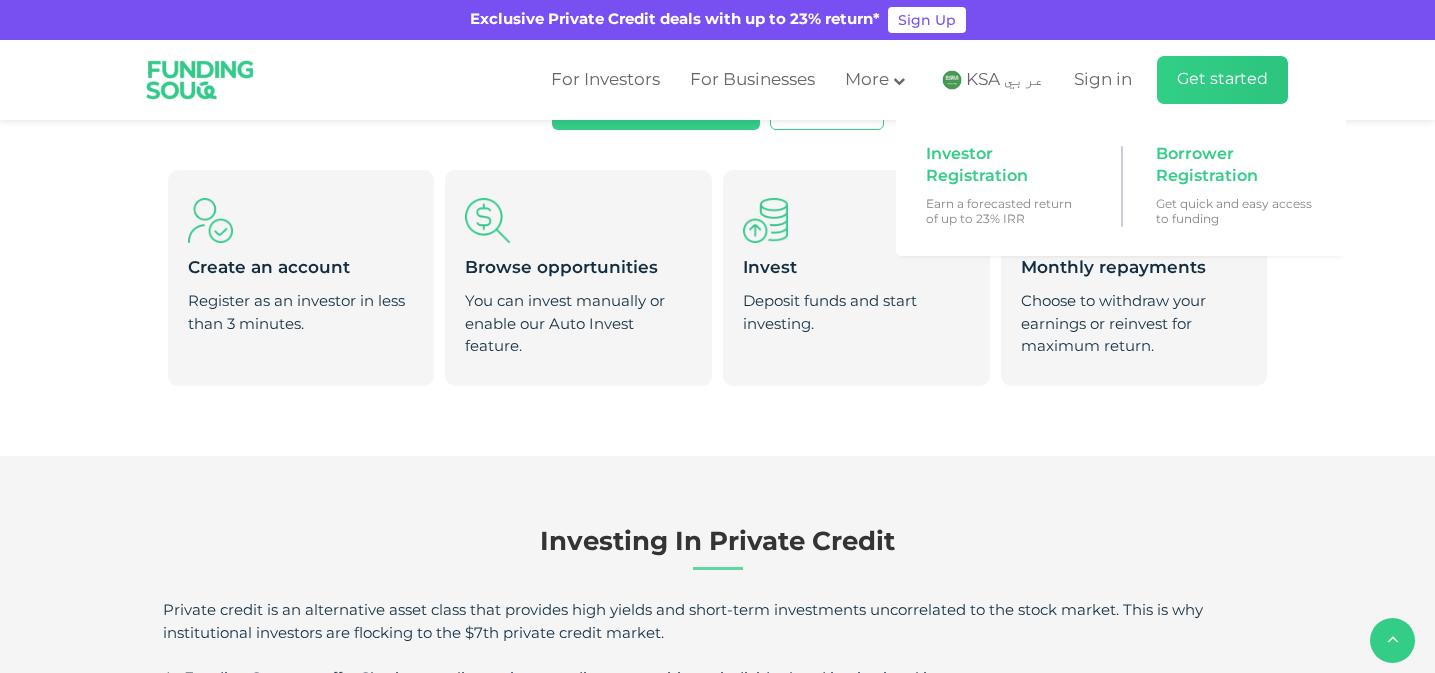 click on "Get started" at bounding box center (1222, 79) 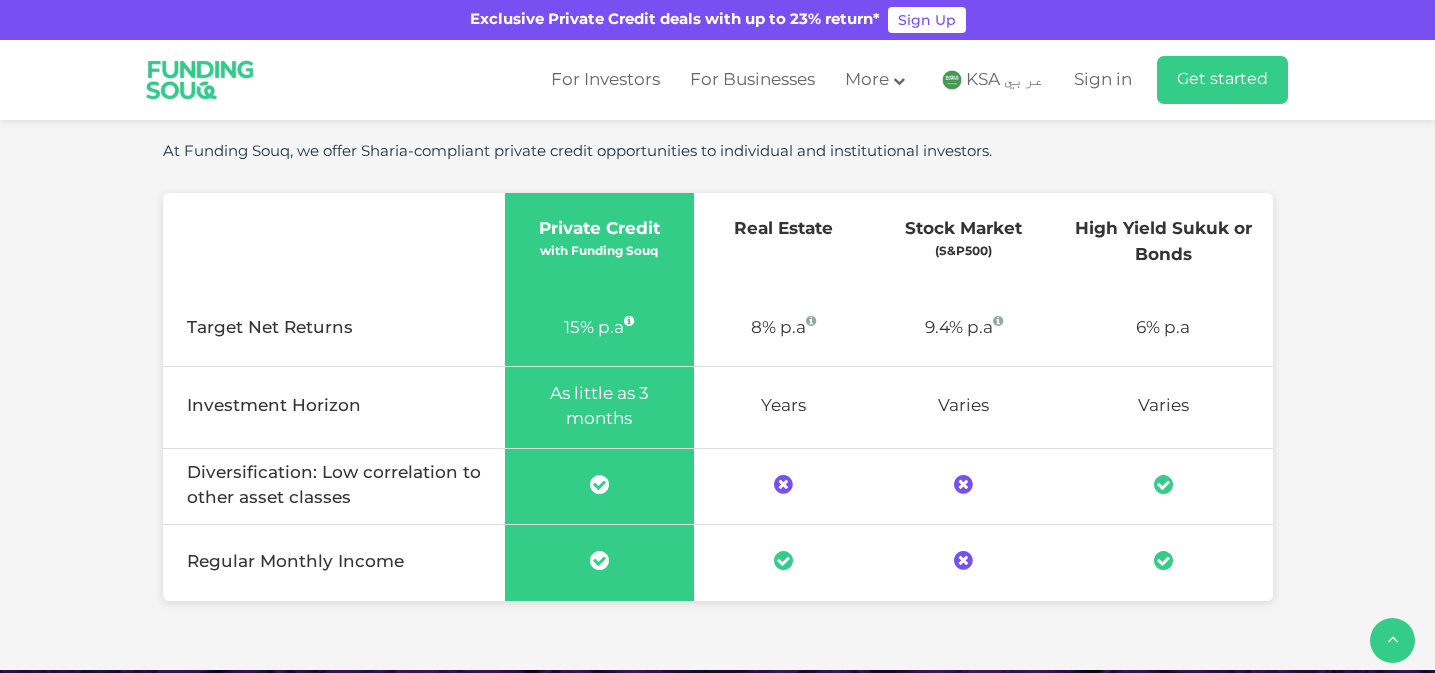 scroll, scrollTop: 1378, scrollLeft: 0, axis: vertical 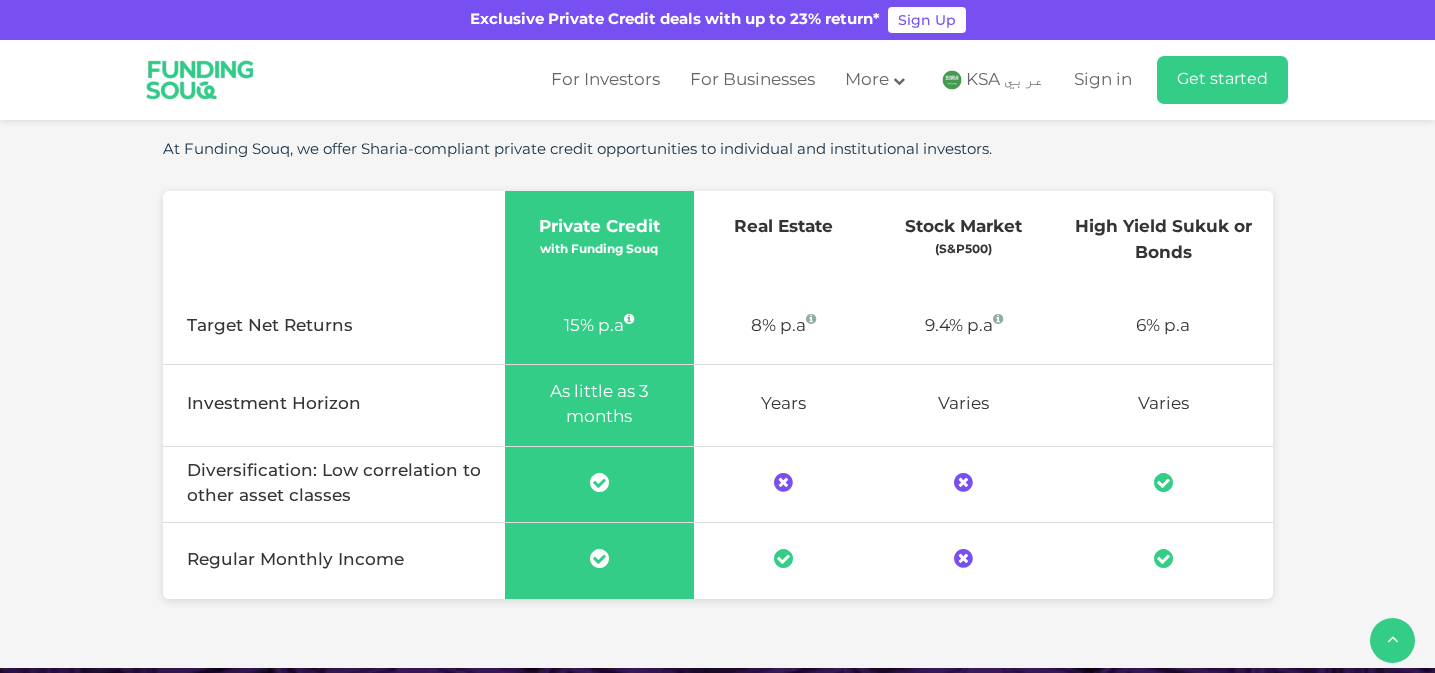 click on "Real Estate" at bounding box center [784, 240] 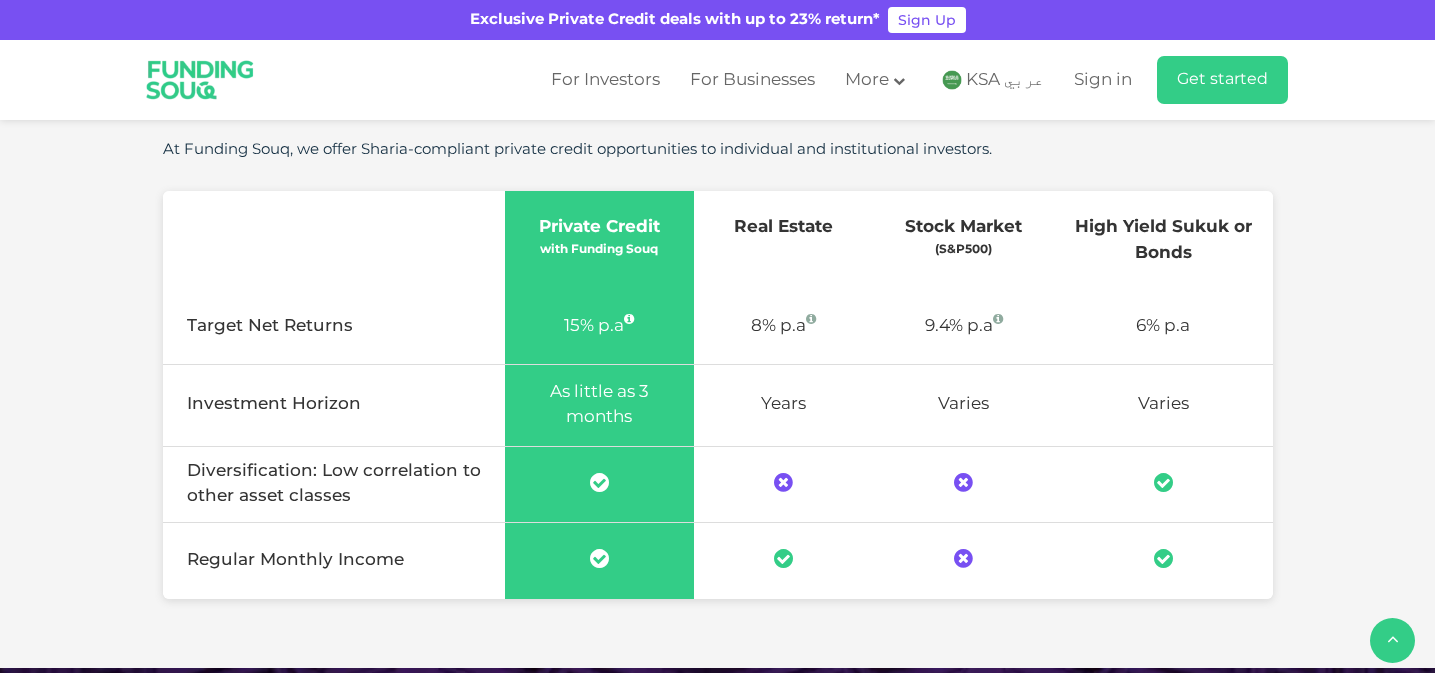 click on "As little as 3 months" at bounding box center [599, 405] 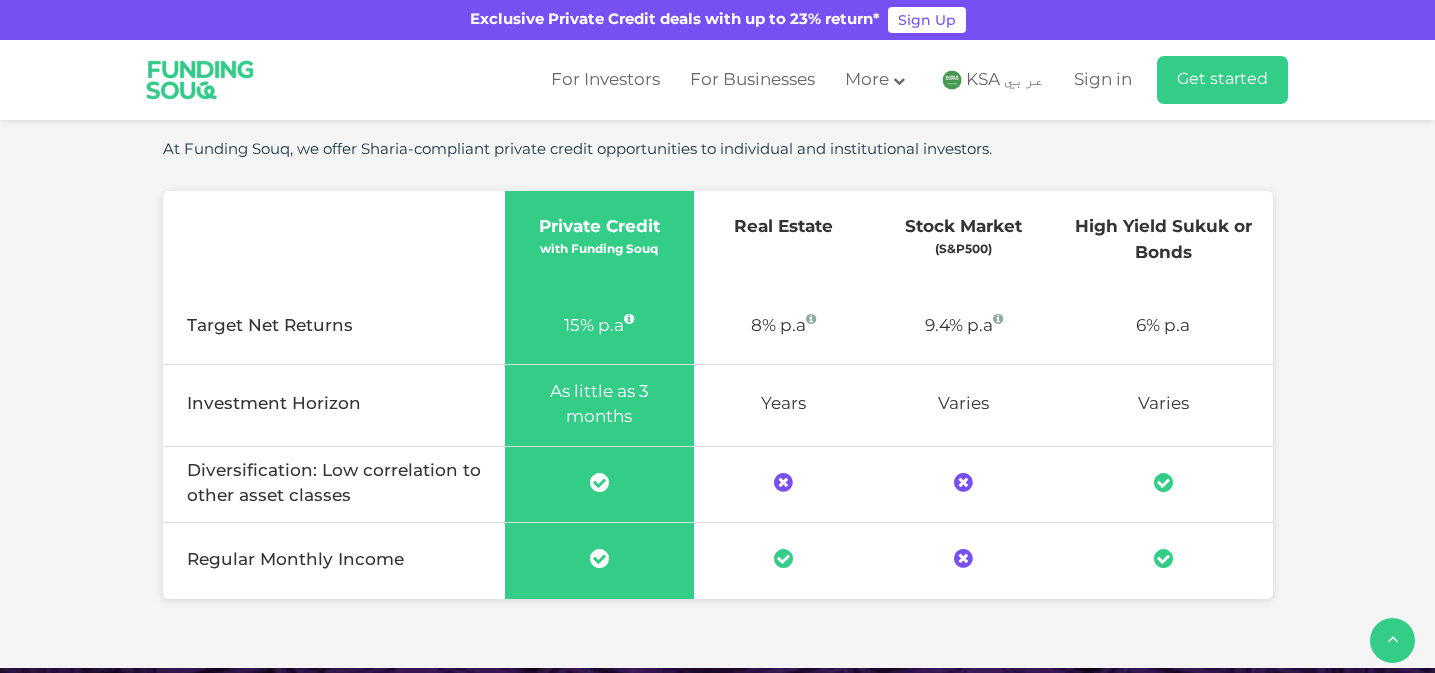 click on "Investment Horizon" at bounding box center [334, 405] 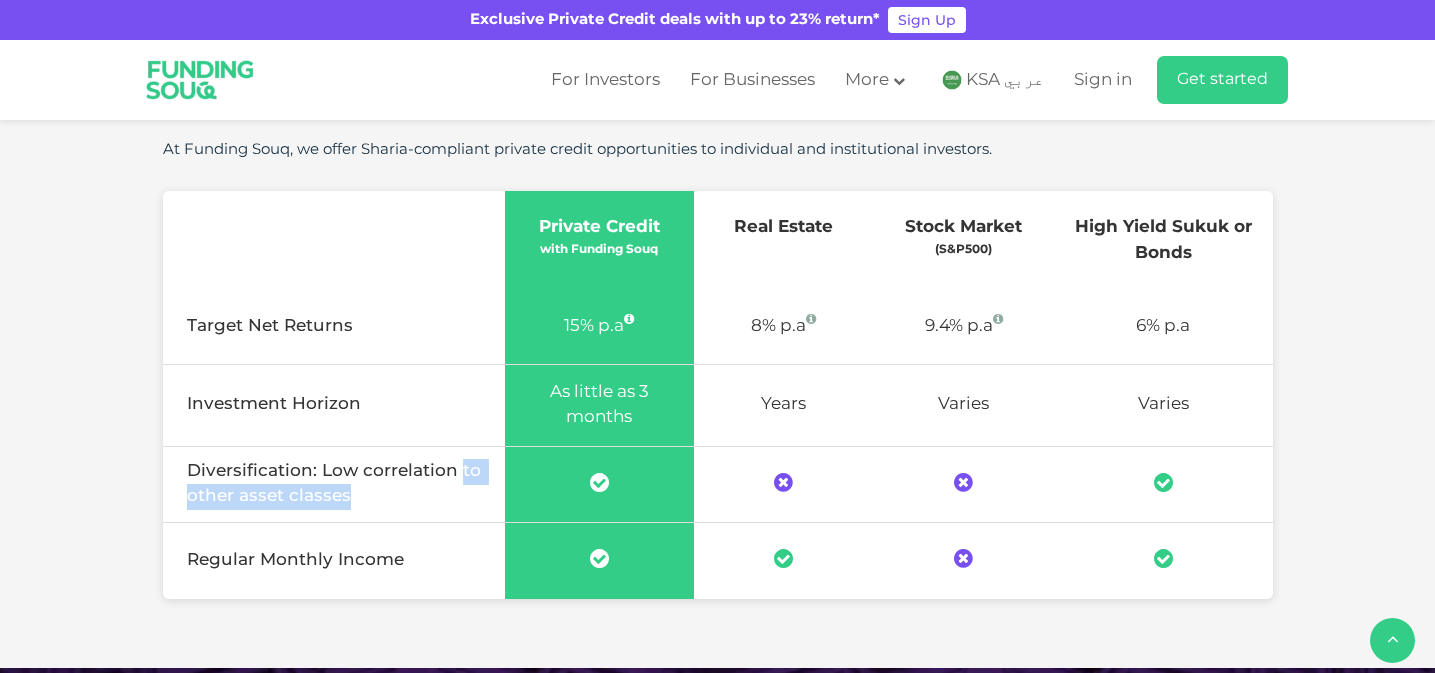 click on "Regular Monthly Income" at bounding box center (334, 560) 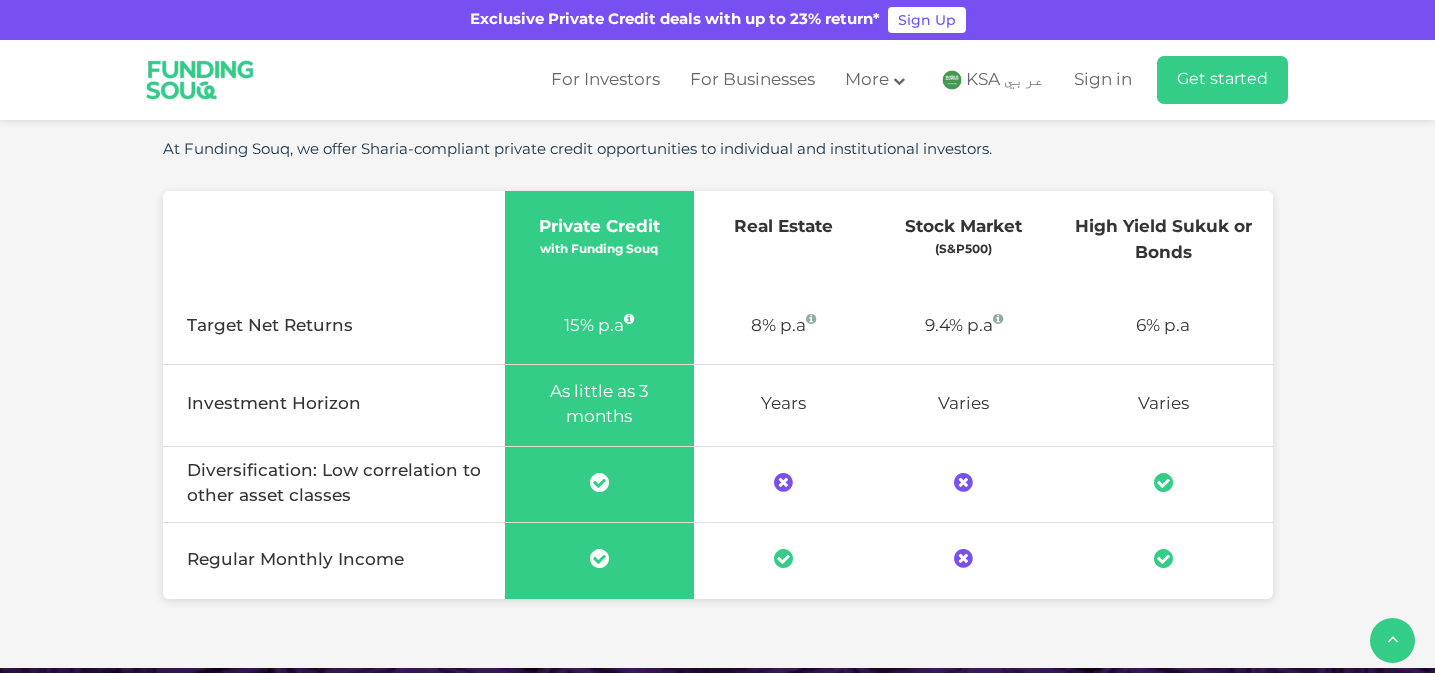 click on "Regular Monthly Income" at bounding box center [334, 560] 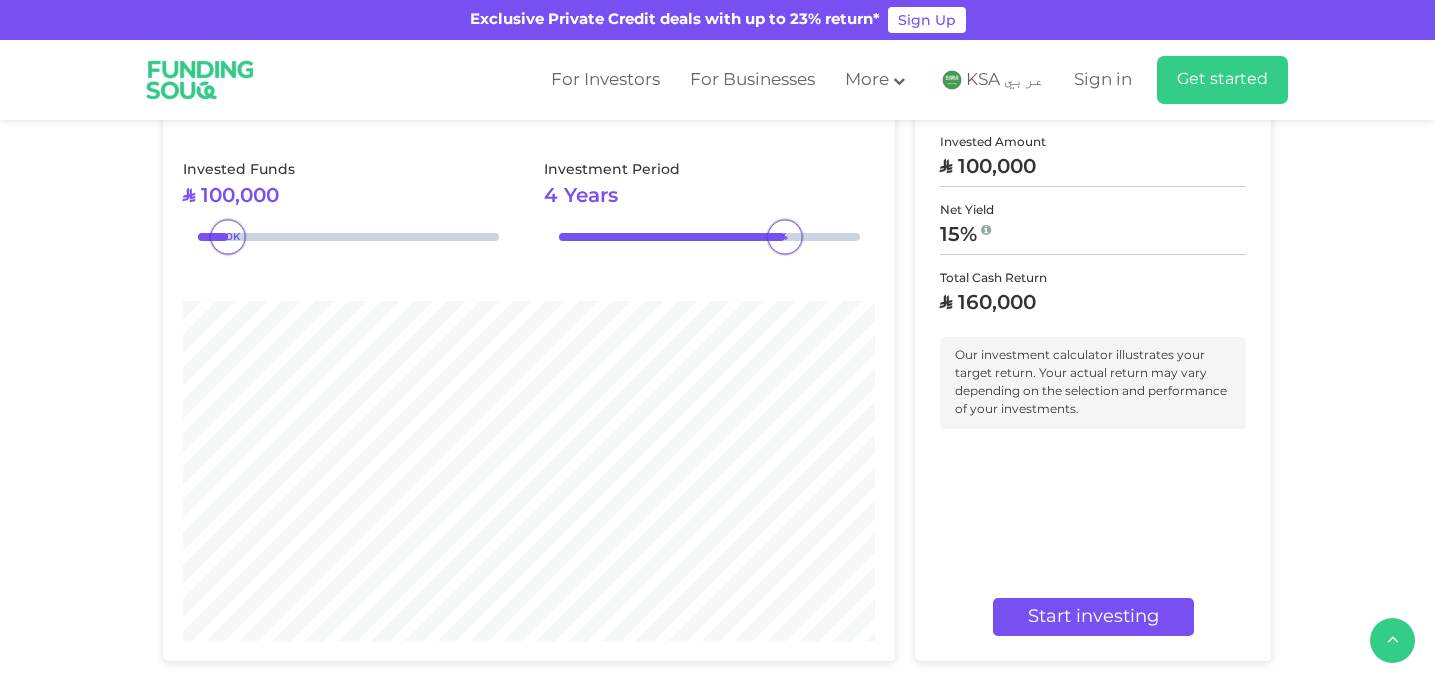 scroll, scrollTop: 2645, scrollLeft: 0, axis: vertical 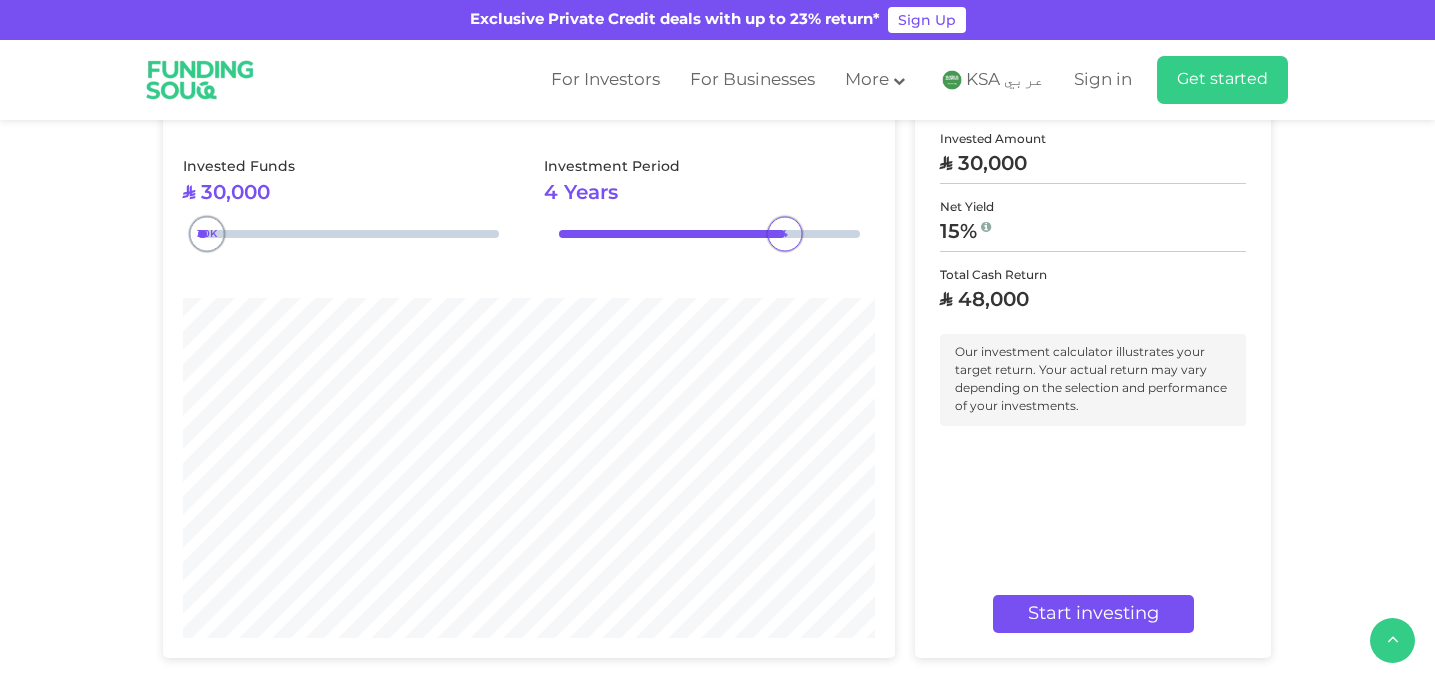 type on "10000" 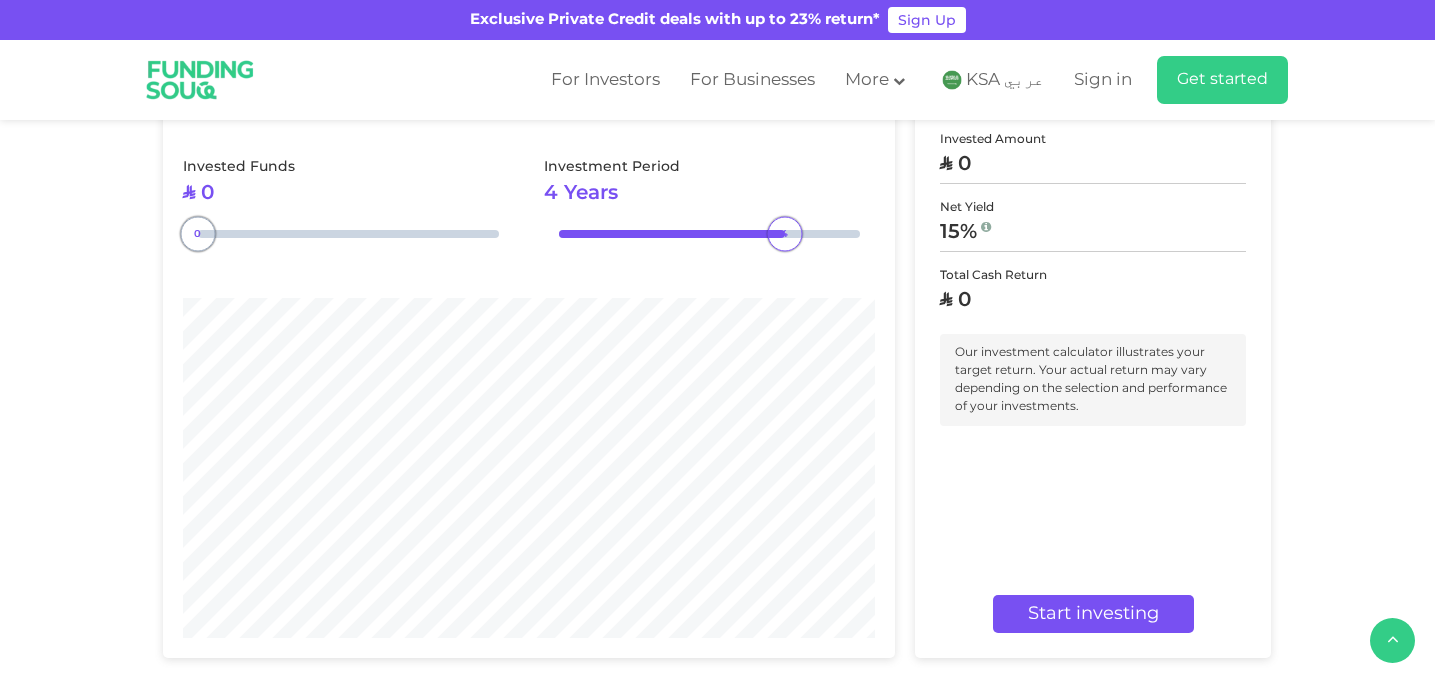 type on "10000" 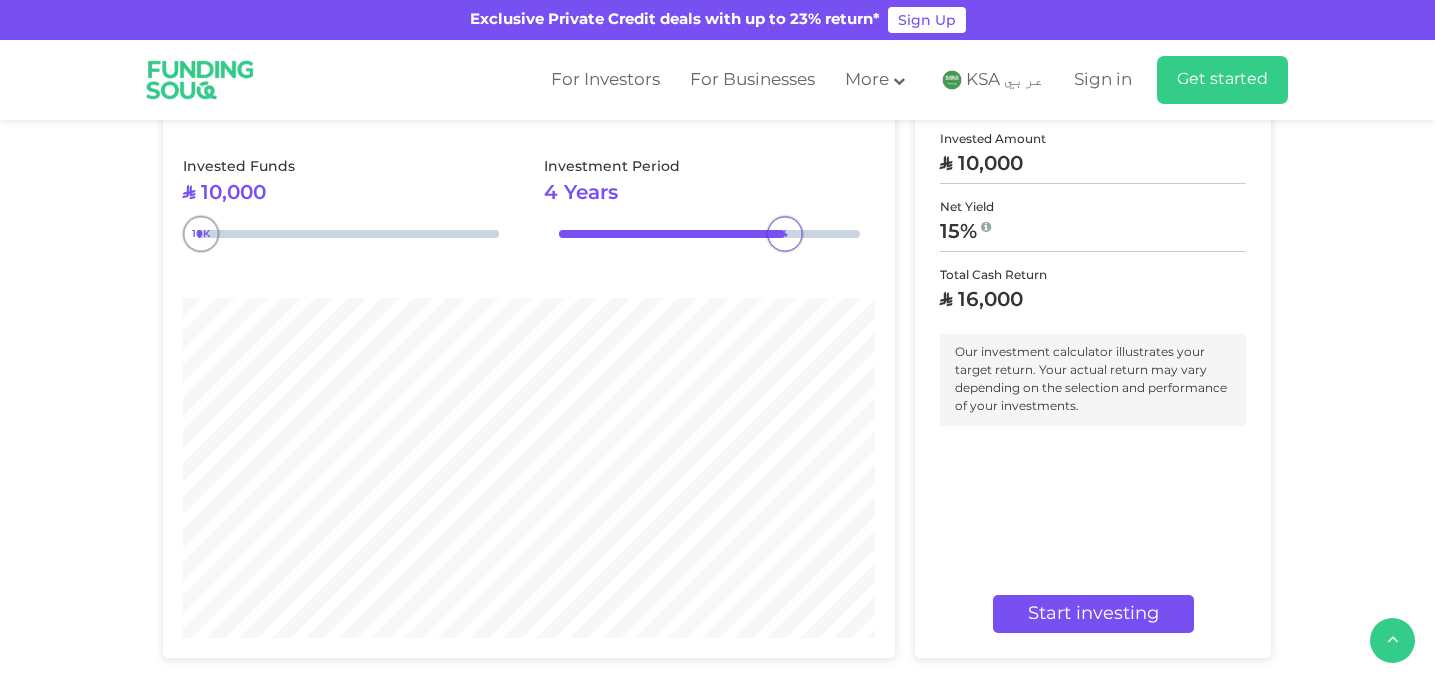 drag, startPoint x: 219, startPoint y: 230, endPoint x: 202, endPoint y: 231, distance: 17.029387 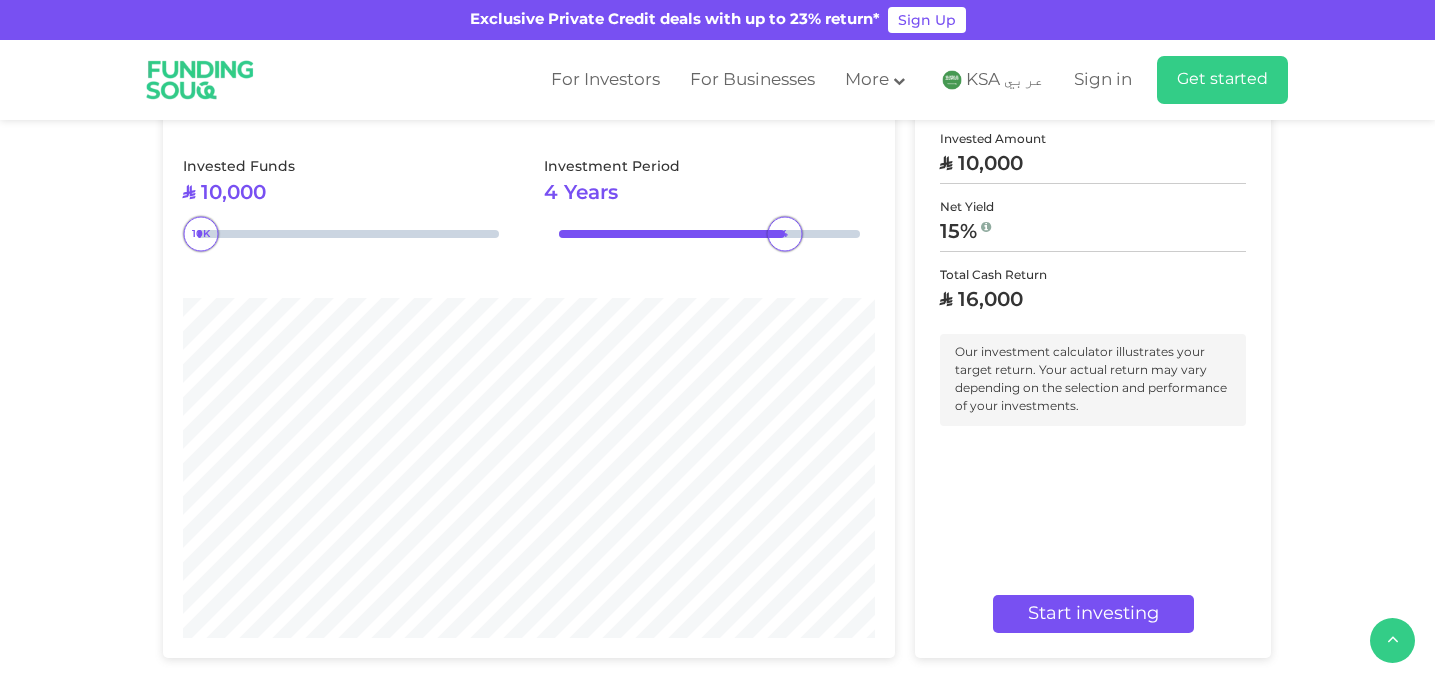 click on "Balanced Auto-investing
Conservative Auto-investing
Invested Funds
ʢ
10,000
4 Years" at bounding box center (529, 356) 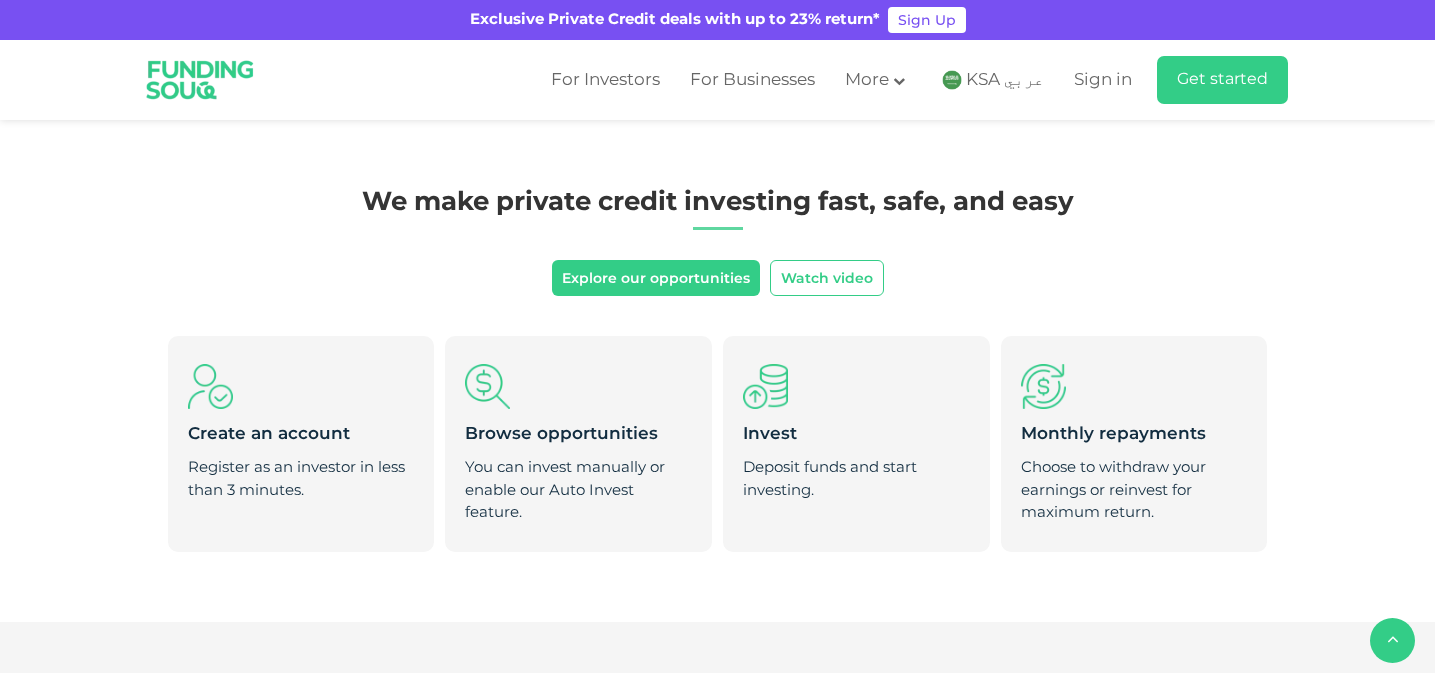 scroll, scrollTop: 0, scrollLeft: 0, axis: both 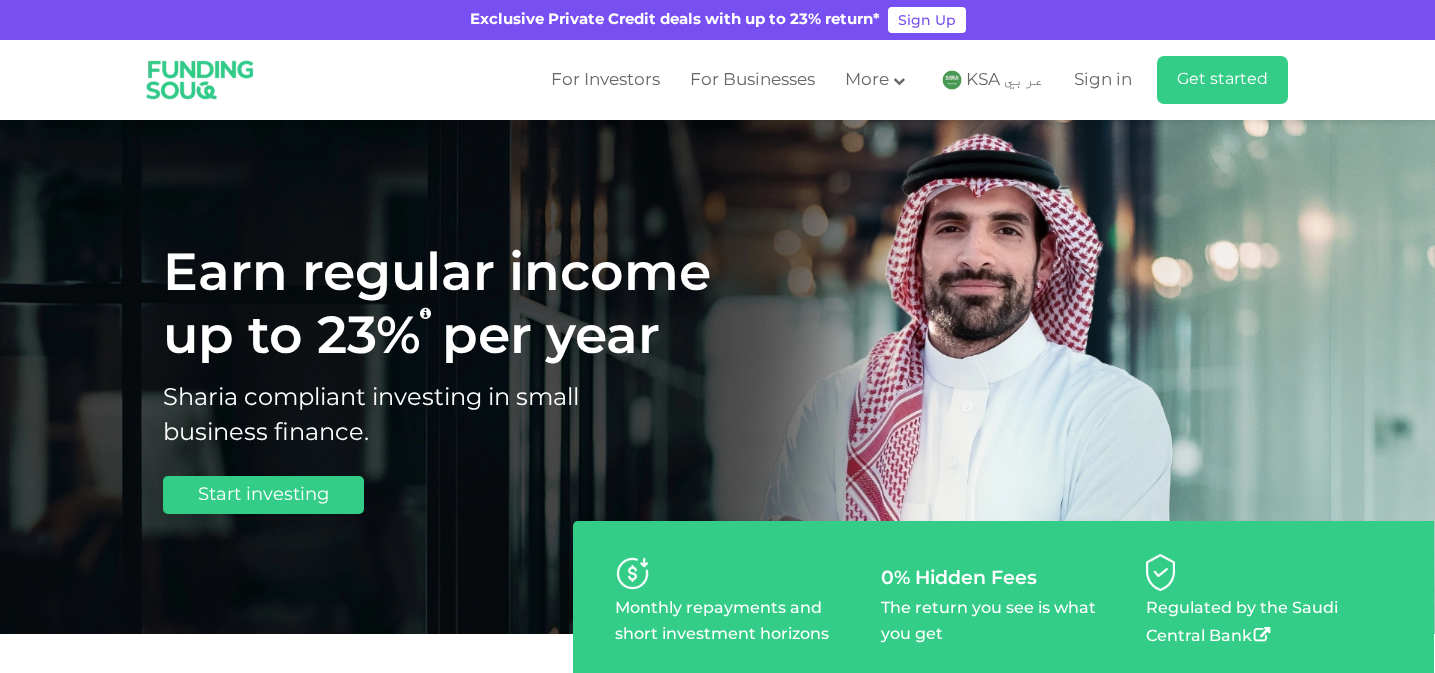 click at bounding box center (200, 80) 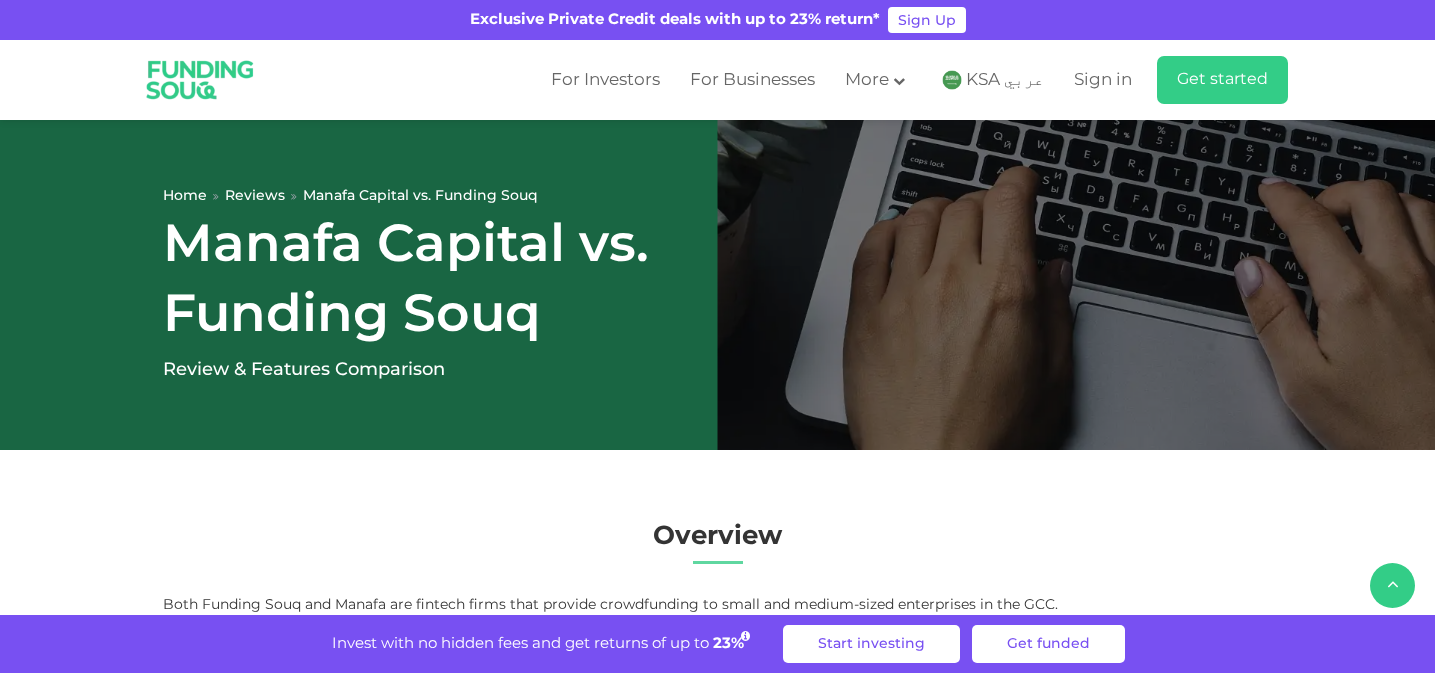 scroll, scrollTop: 536, scrollLeft: 0, axis: vertical 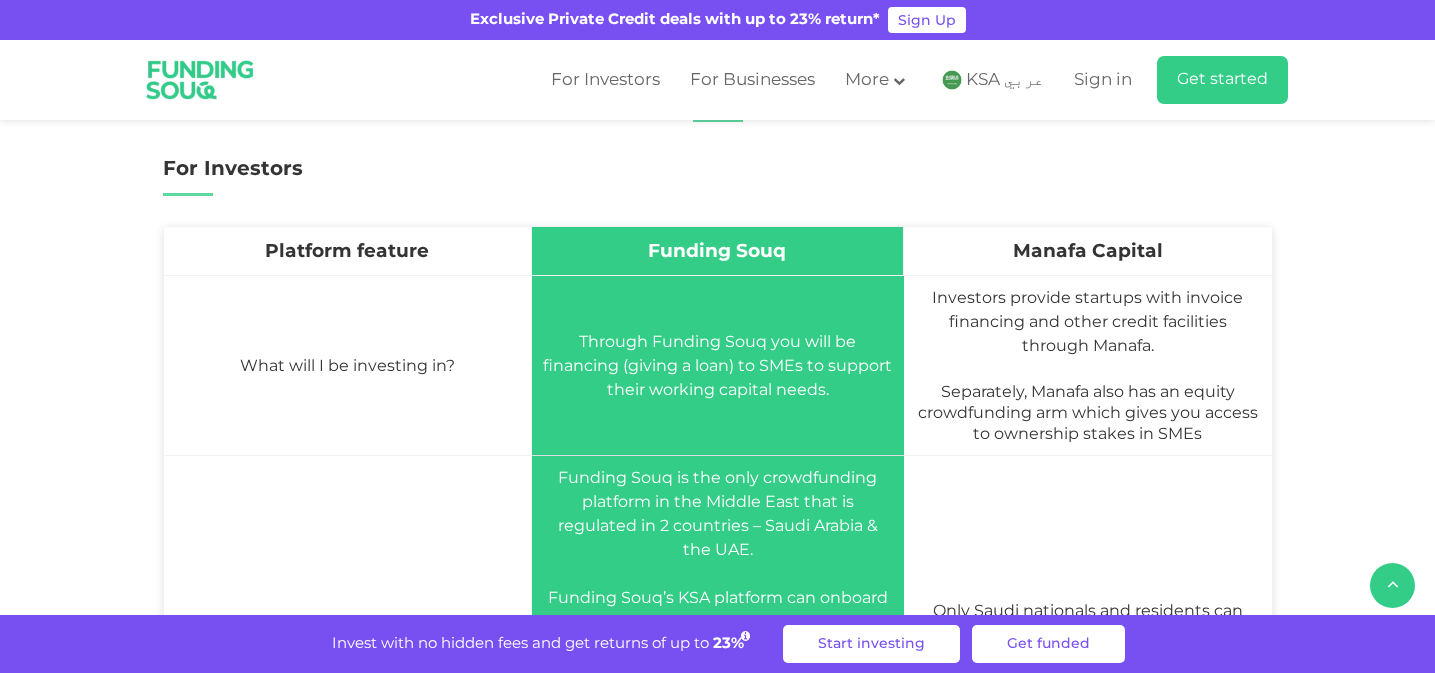 click on "What will I be investing in?" at bounding box center (347, 366) 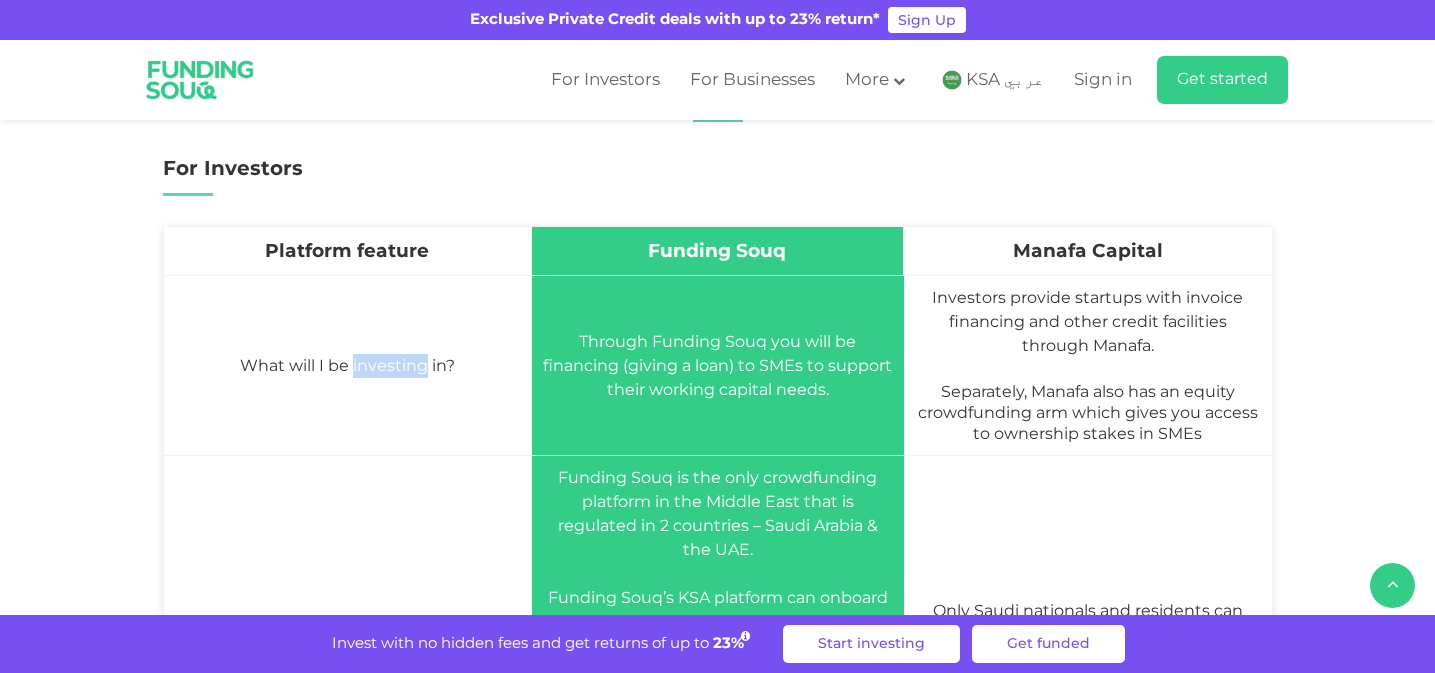 click on "What will I be investing in?" at bounding box center (347, 365) 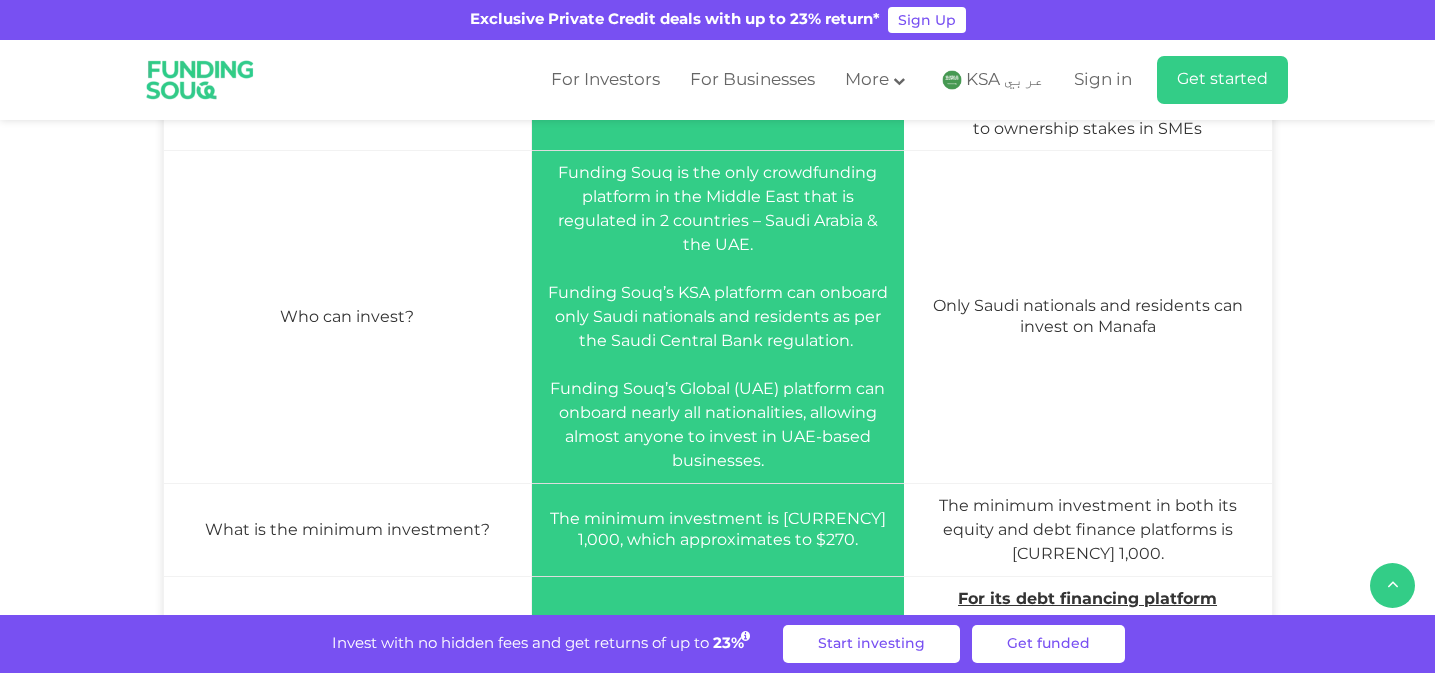 scroll, scrollTop: 1095, scrollLeft: 0, axis: vertical 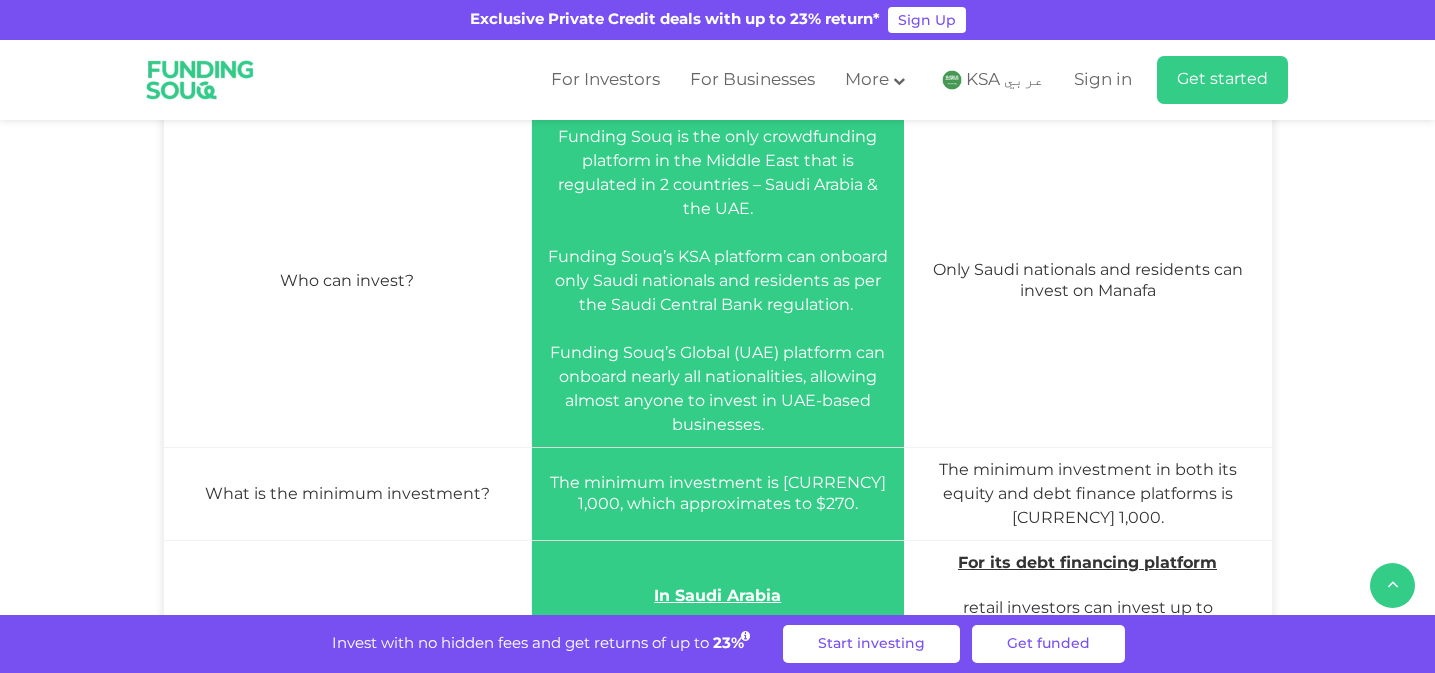 click on "The minimum investment is SAR / AED 1,000, which approximates to $270." at bounding box center [718, 493] 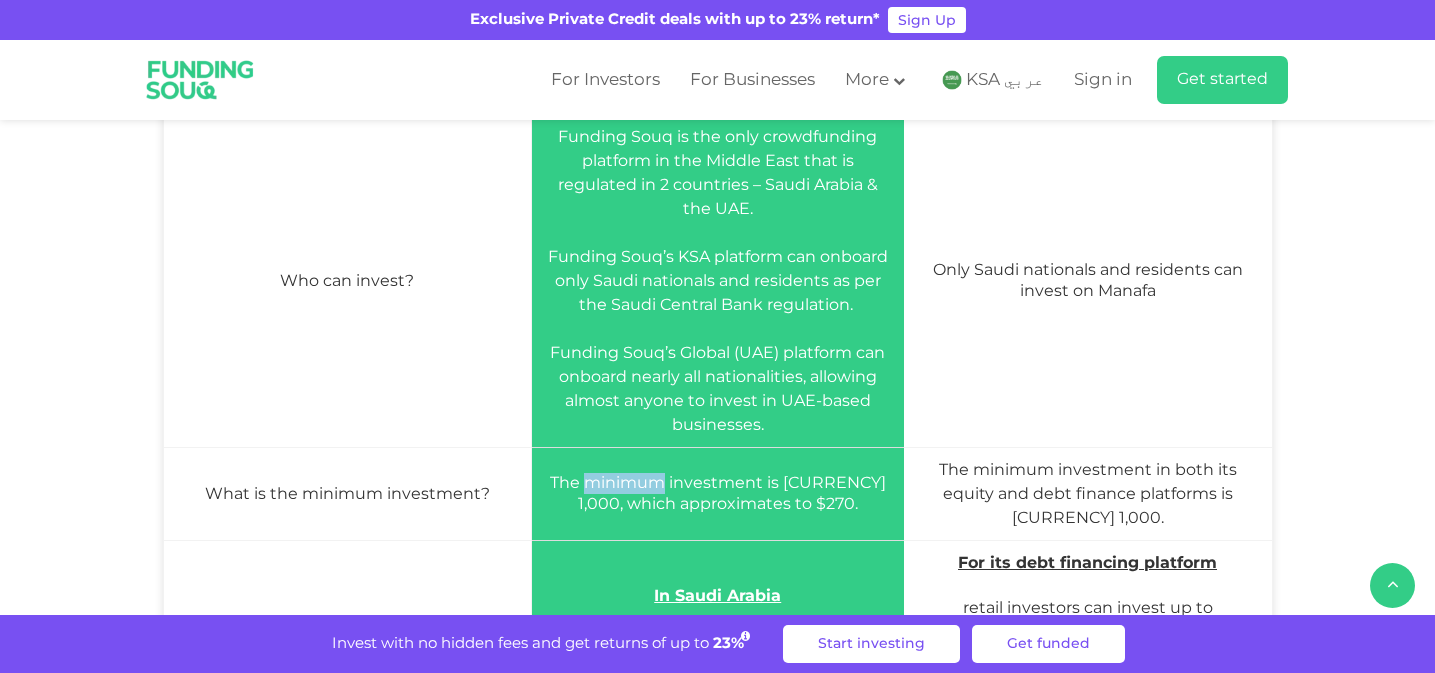 click on "The minimum investment is SAR / AED 1,000, which approximates to $270." at bounding box center [718, 493] 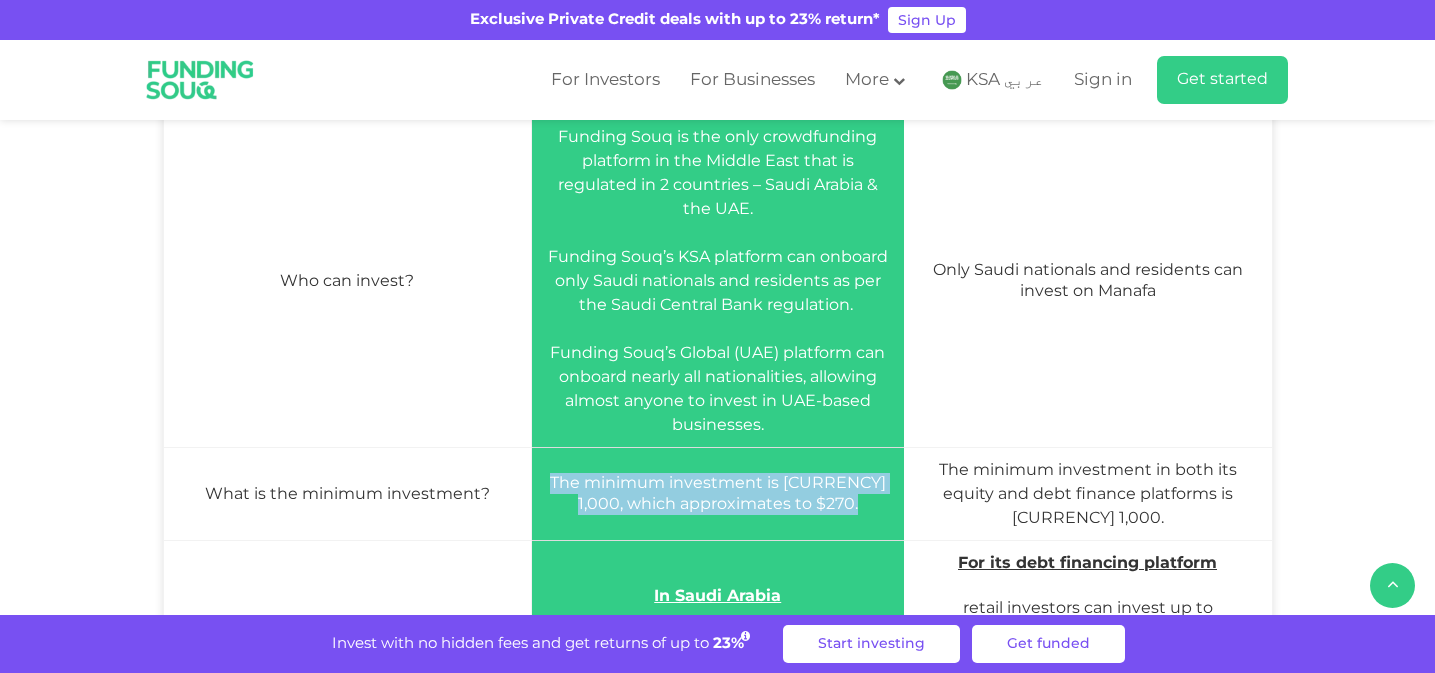 click on "The minimum investment is SAR / AED 1,000, which approximates to $270." at bounding box center (718, 493) 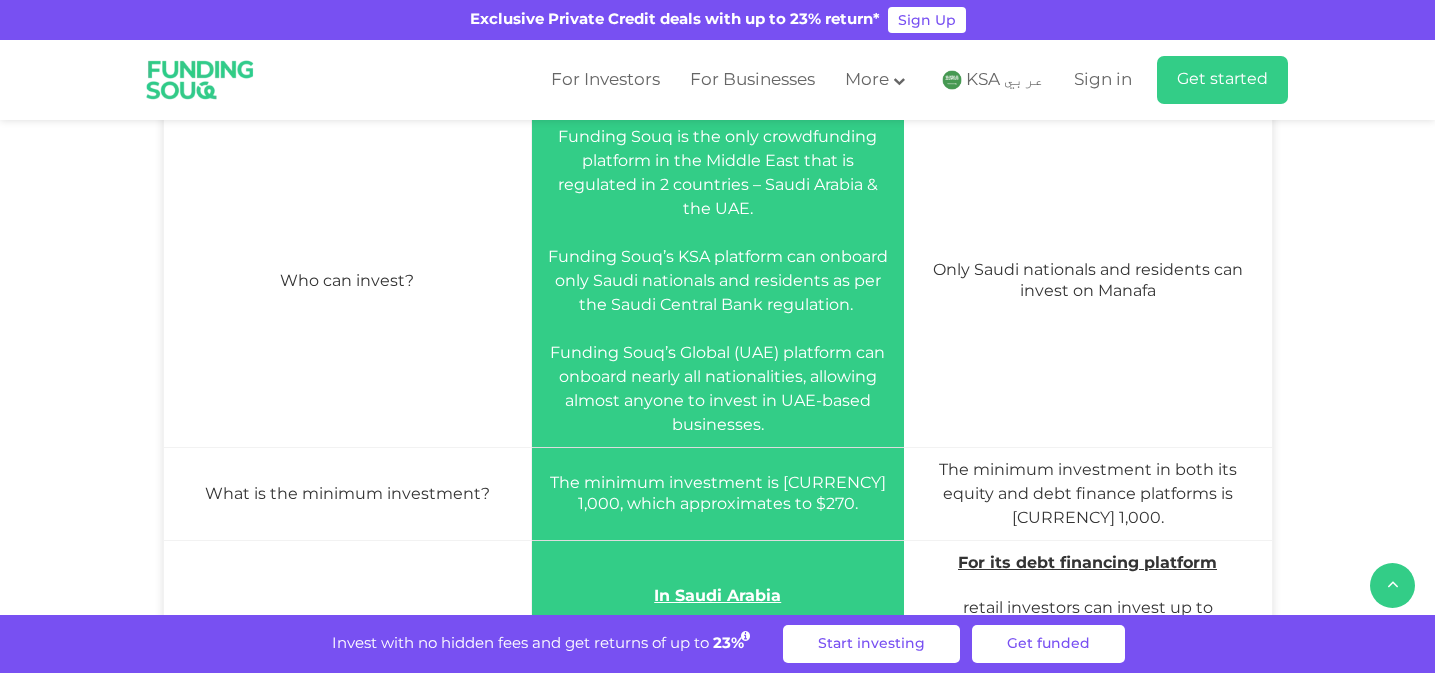 click on "The minimum investment is SAR / AED 1,000, which approximates to $270." at bounding box center [718, 493] 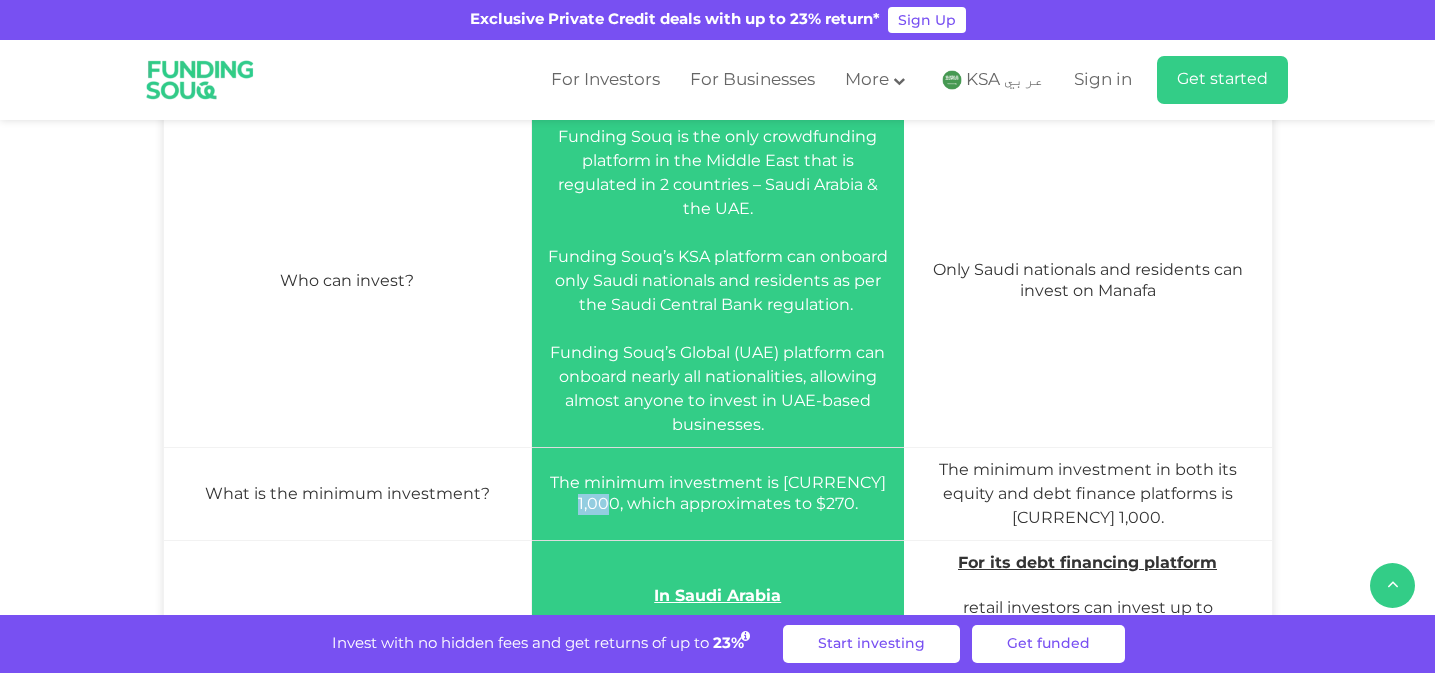 click on "The minimum investment is SAR / AED 1,000, which approximates to $270." at bounding box center [718, 493] 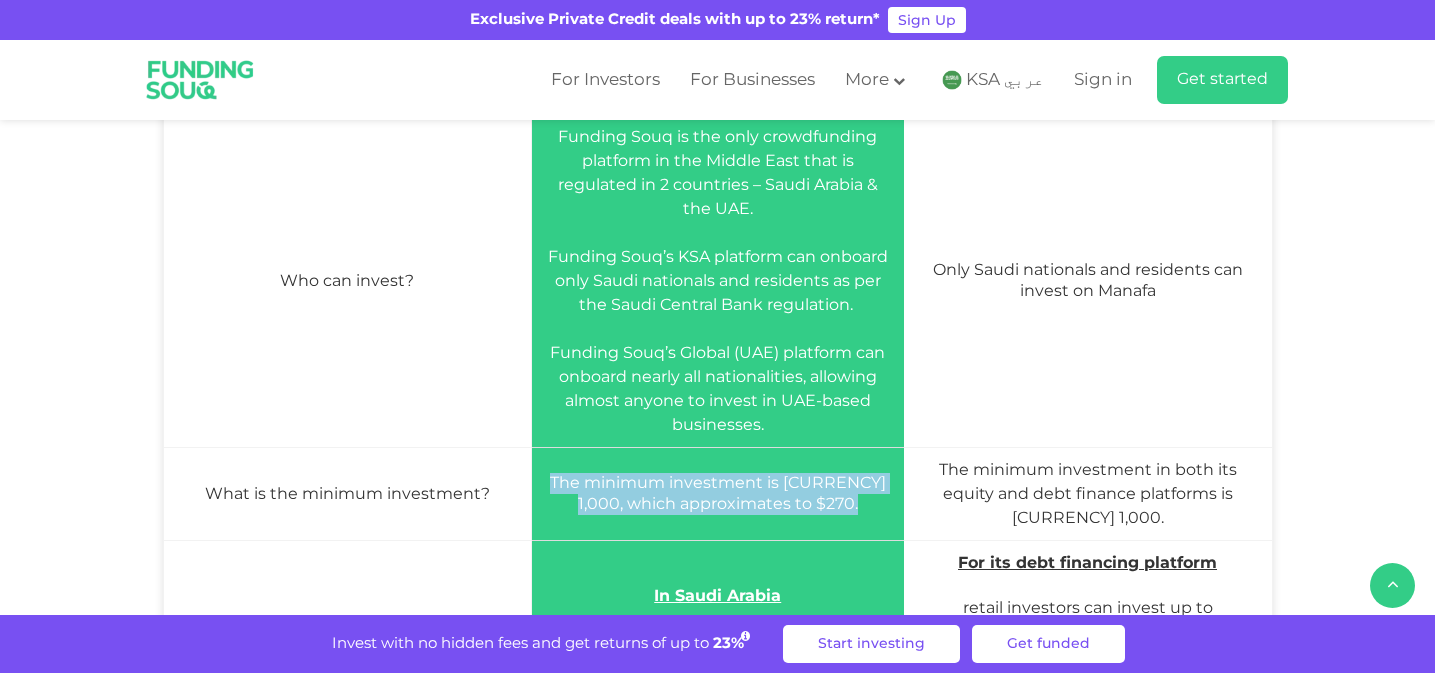 click on "The minimum investment is SAR / AED 1,000, which approximates to $270." at bounding box center (717, 494) 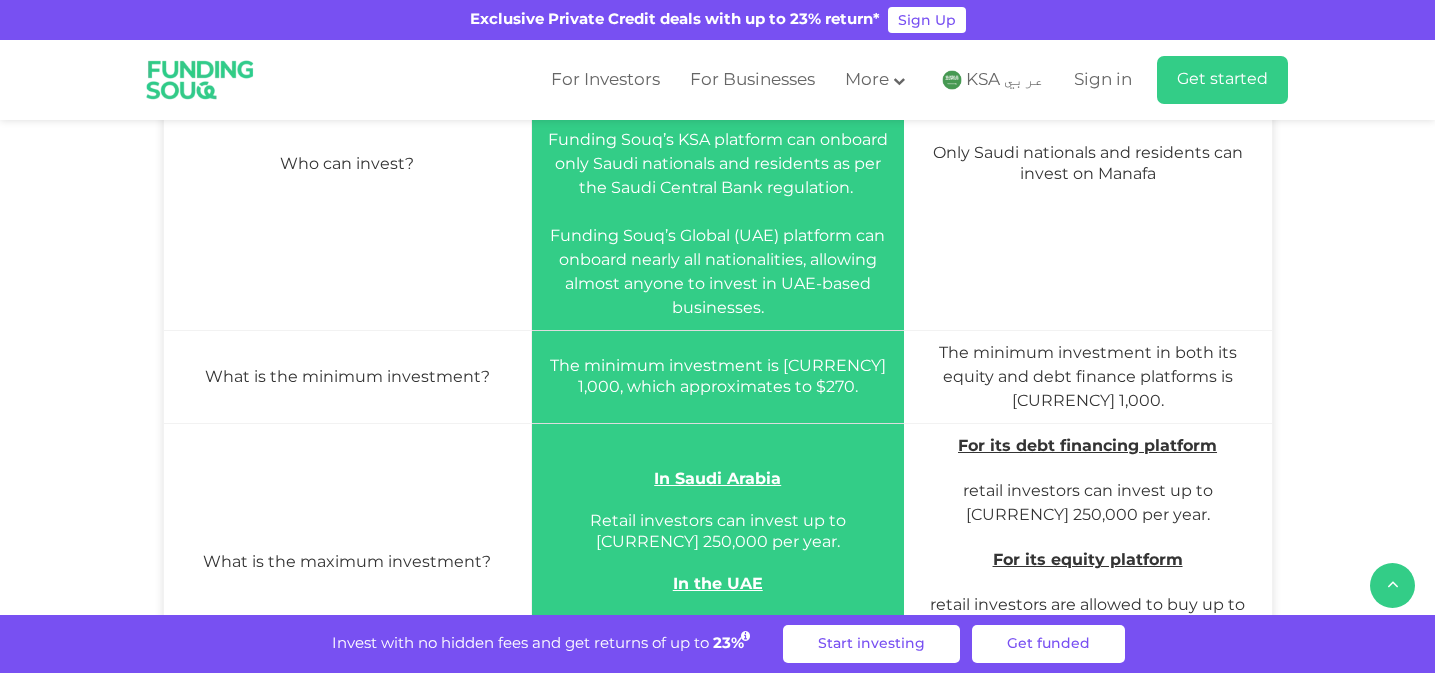 scroll, scrollTop: 1213, scrollLeft: 0, axis: vertical 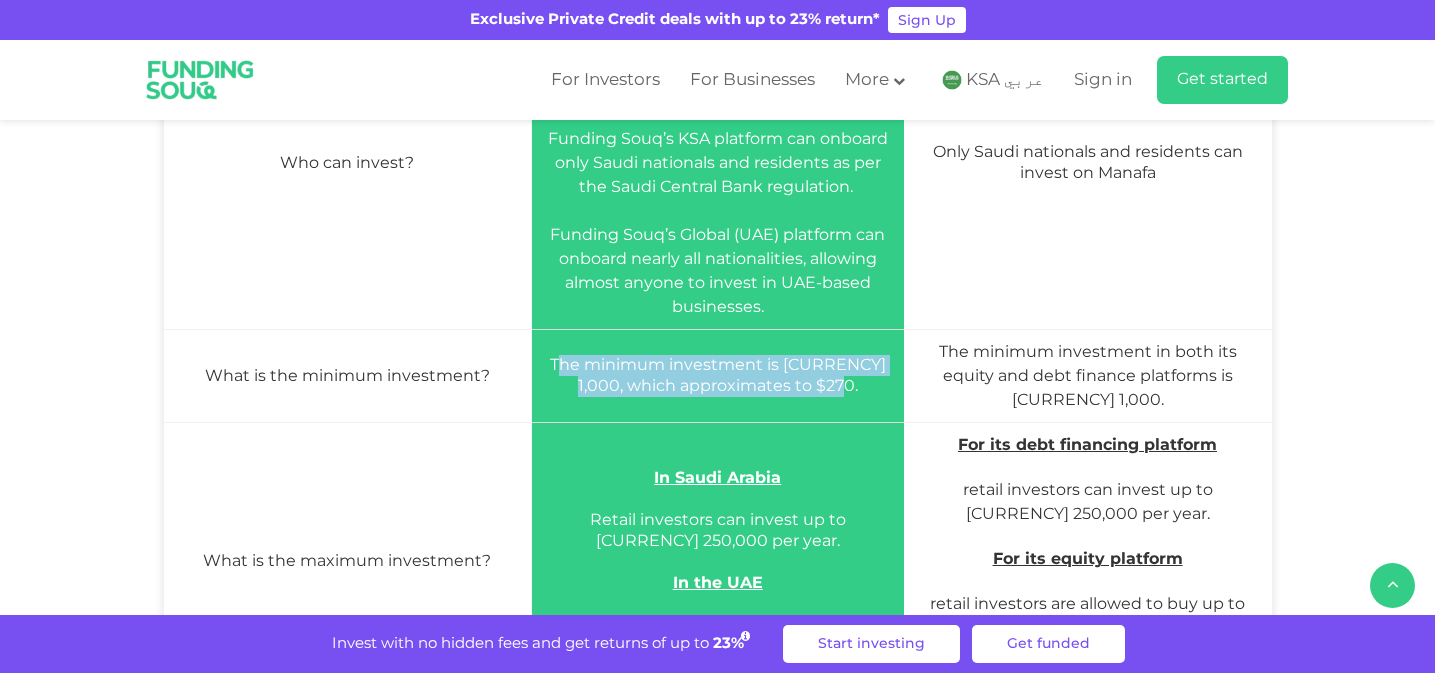 drag, startPoint x: 572, startPoint y: 368, endPoint x: 852, endPoint y: 386, distance: 280.57797 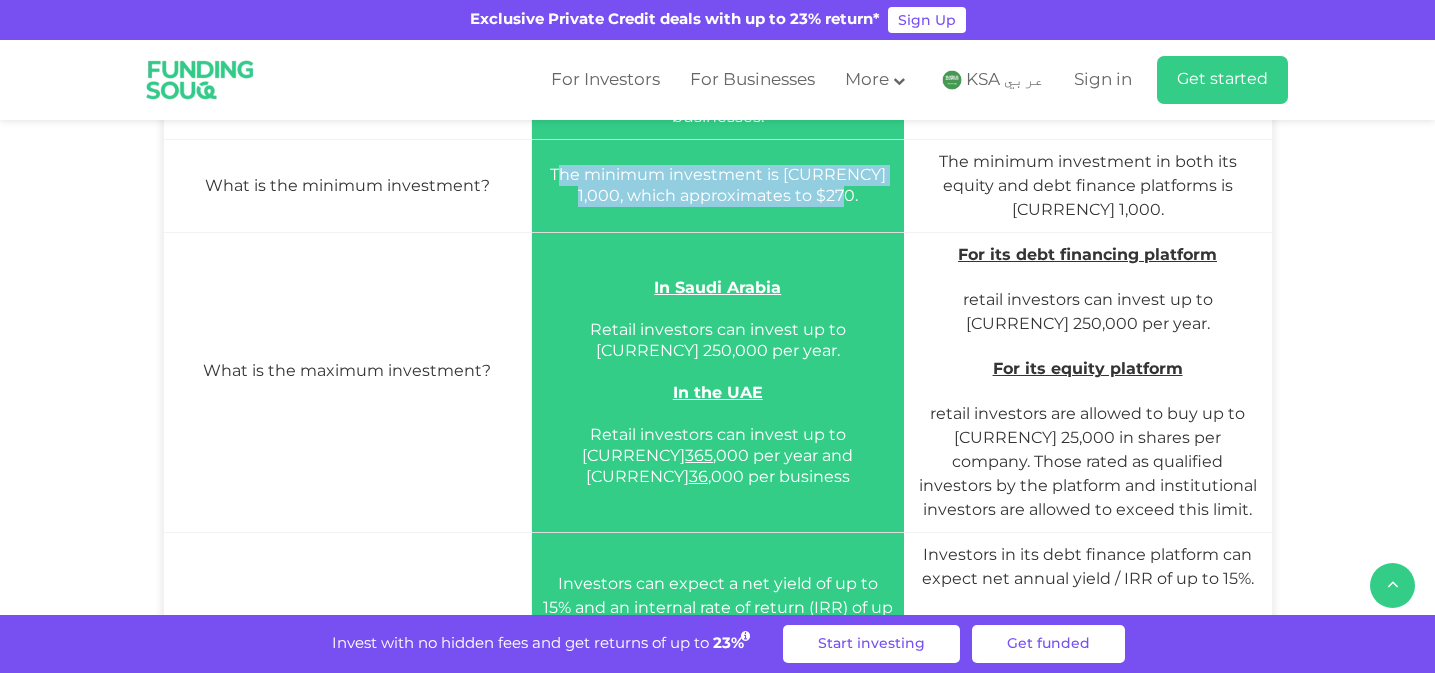 scroll, scrollTop: 1404, scrollLeft: 0, axis: vertical 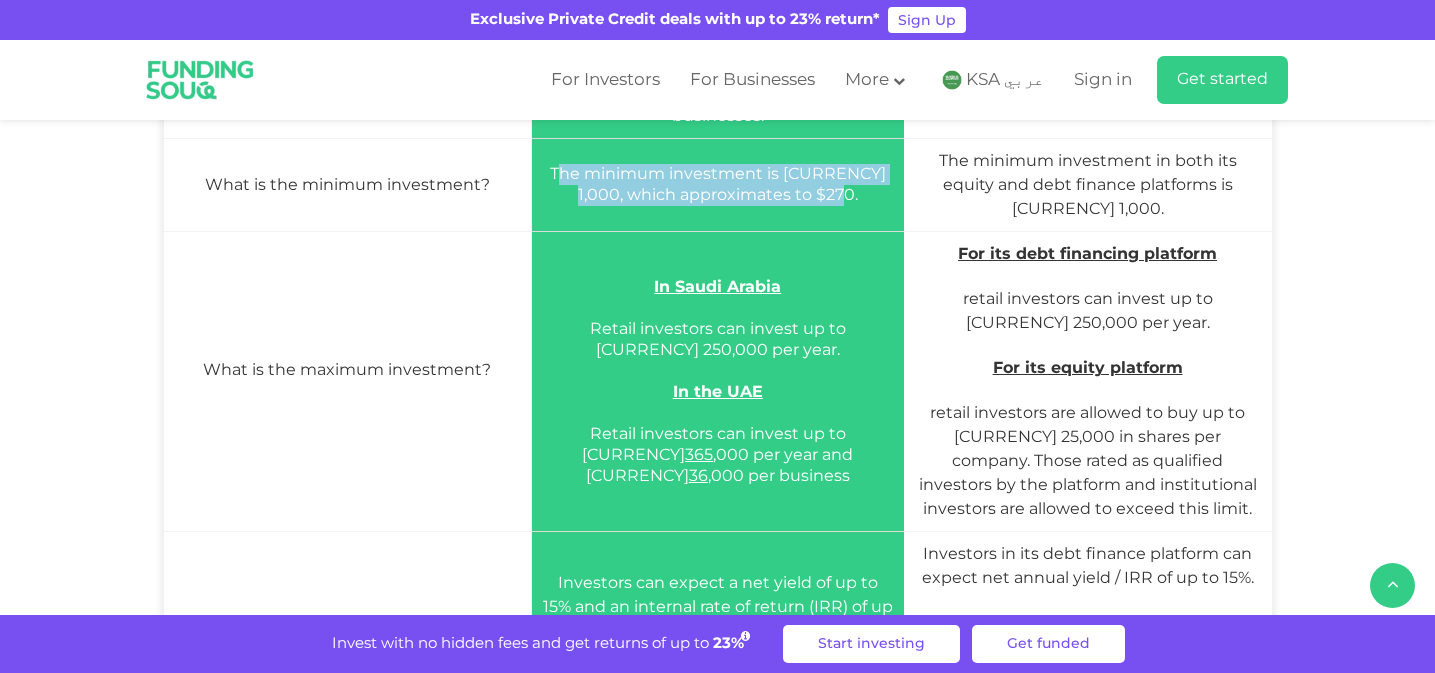 click on "In Saudi Arabia Retail investors can invest up to SAR 250,000 per year.  In the UAE Retail investors can invest up to AED  365 ,000 per year and AED  36 ,000 per business" at bounding box center (717, 381) 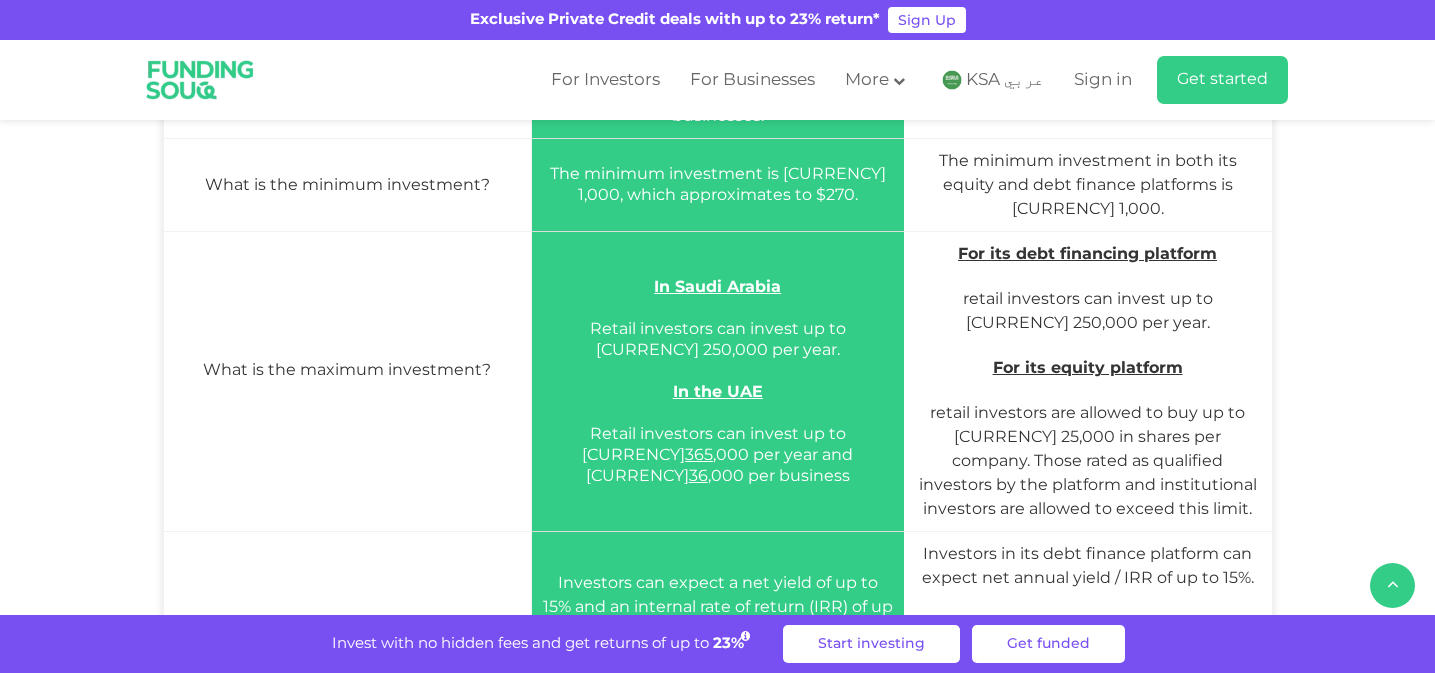 click on "In Saudi Arabia Retail investors can invest up to SAR 250,000 per year.  In the UAE Retail investors can invest up to AED  365 ,000 per year and AED  36 ,000 per business" at bounding box center [717, 381] 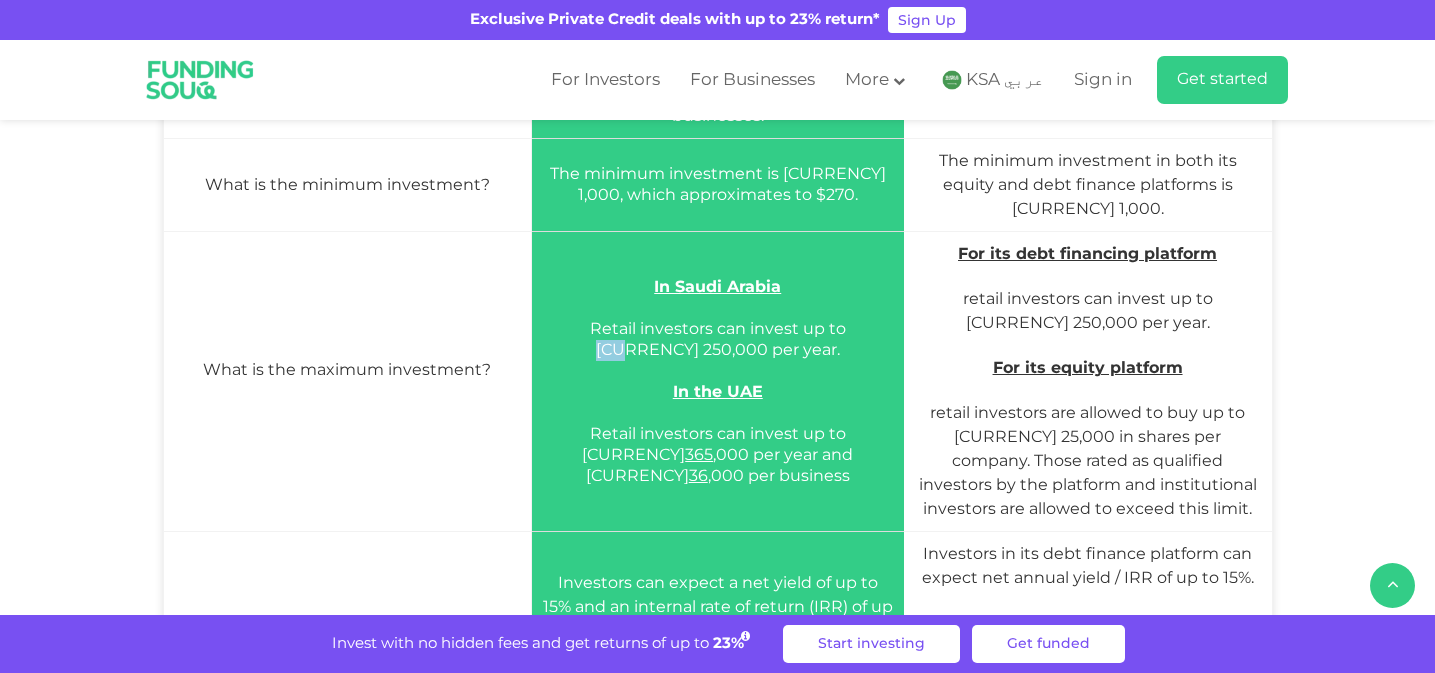 click on "In Saudi Arabia Retail investors can invest up to SAR 250,000 per year.  In the UAE Retail investors can invest up to AED  365 ,000 per year and AED  36 ,000 per business" at bounding box center (717, 381) 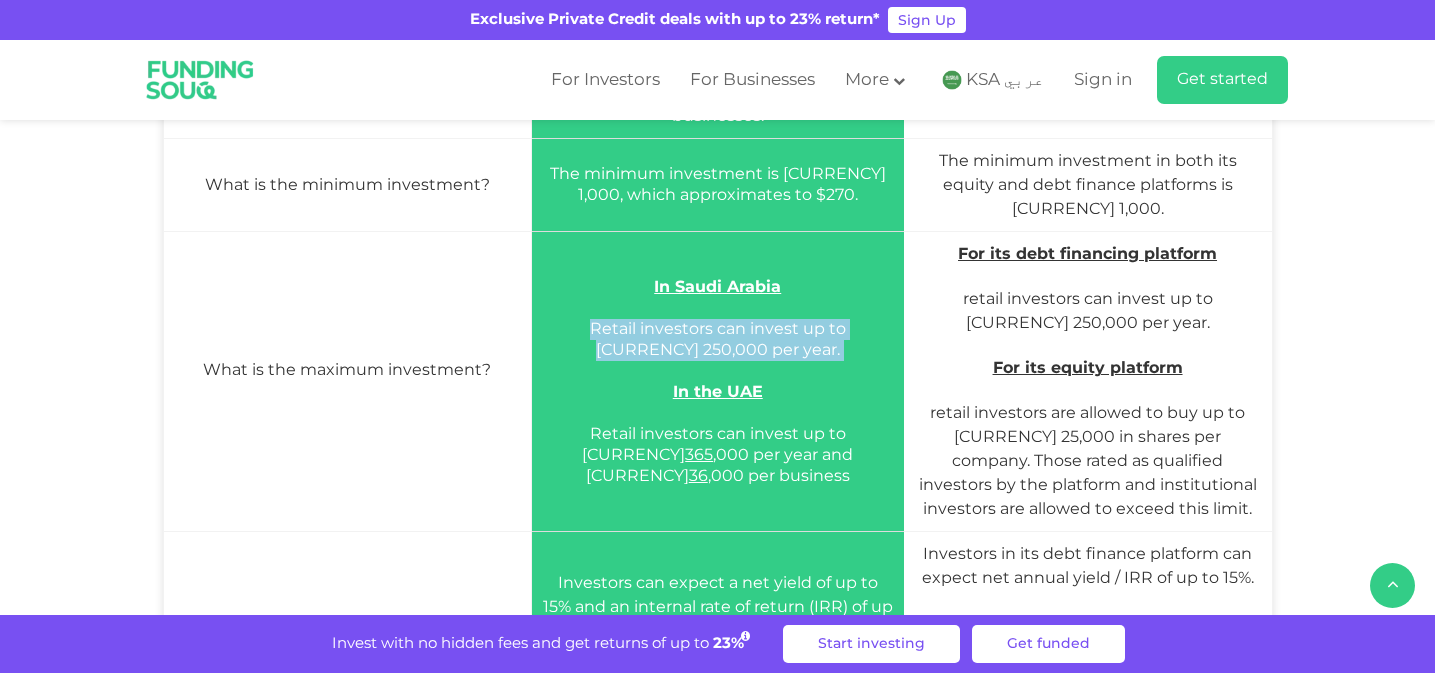 click on "In Saudi Arabia Retail investors can invest up to SAR 250,000 per year.  In the UAE Retail investors can invest up to AED  365 ,000 per year and AED  36 ,000 per business" at bounding box center (717, 381) 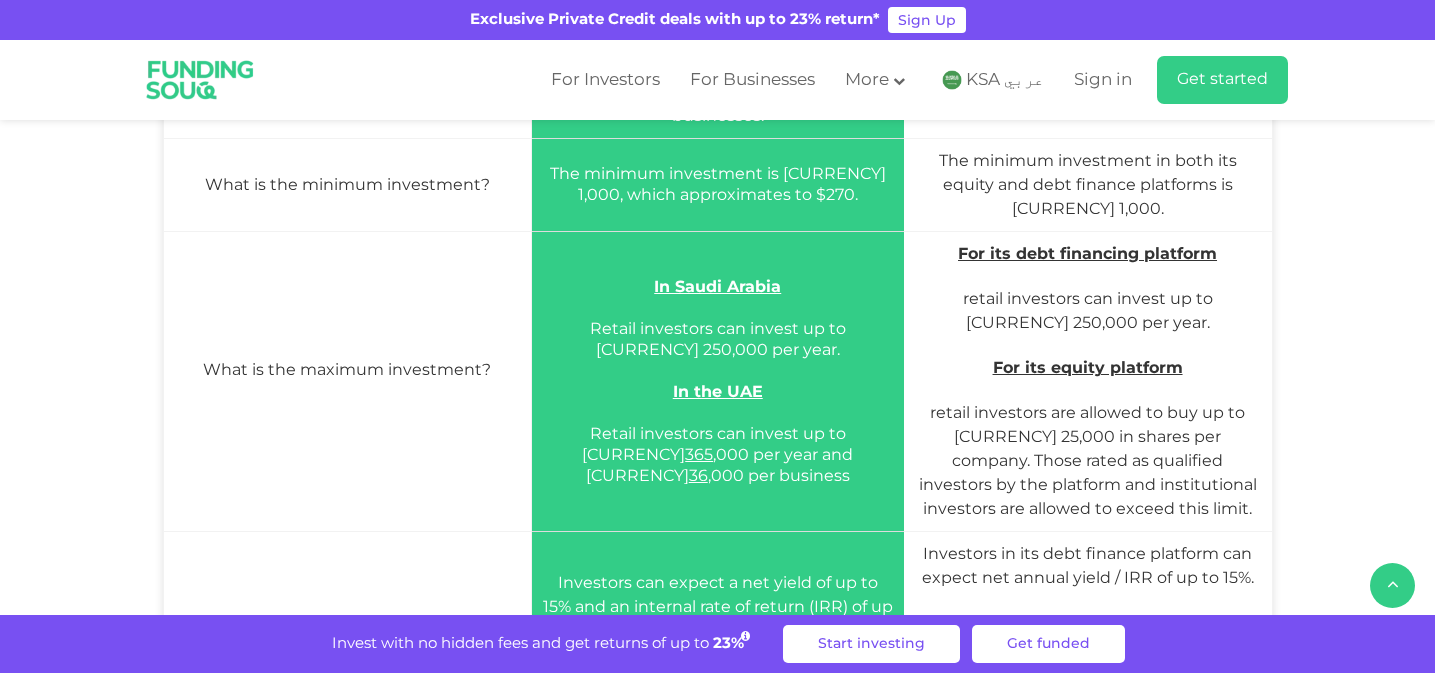 click on "In Saudi Arabia Retail investors can invest up to SAR 250,000 per year.  In the UAE Retail investors can invest up to AED  365 ,000 per year and AED  36 ,000 per business" at bounding box center [717, 381] 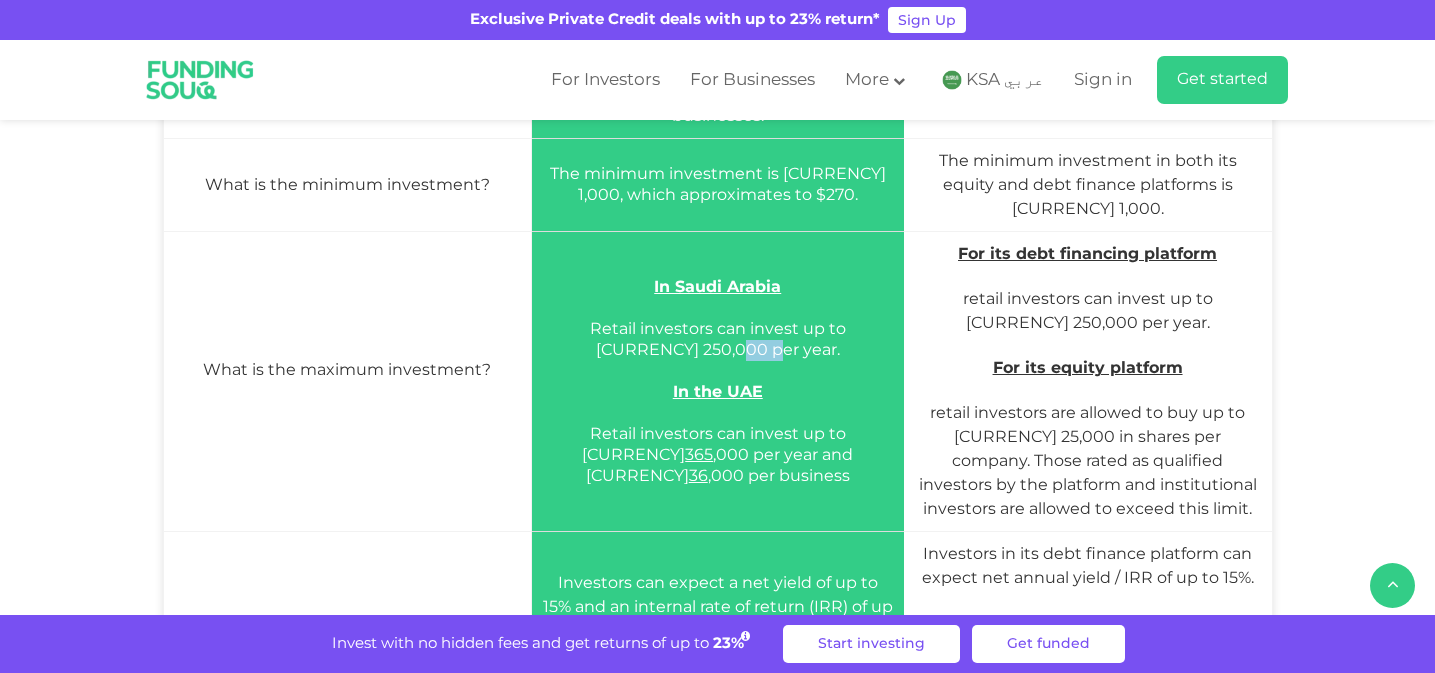 click on "In Saudi Arabia Retail investors can invest up to SAR 250,000 per year.  In the UAE Retail investors can invest up to AED  365 ,000 per year and AED  36 ,000 per business" at bounding box center (717, 381) 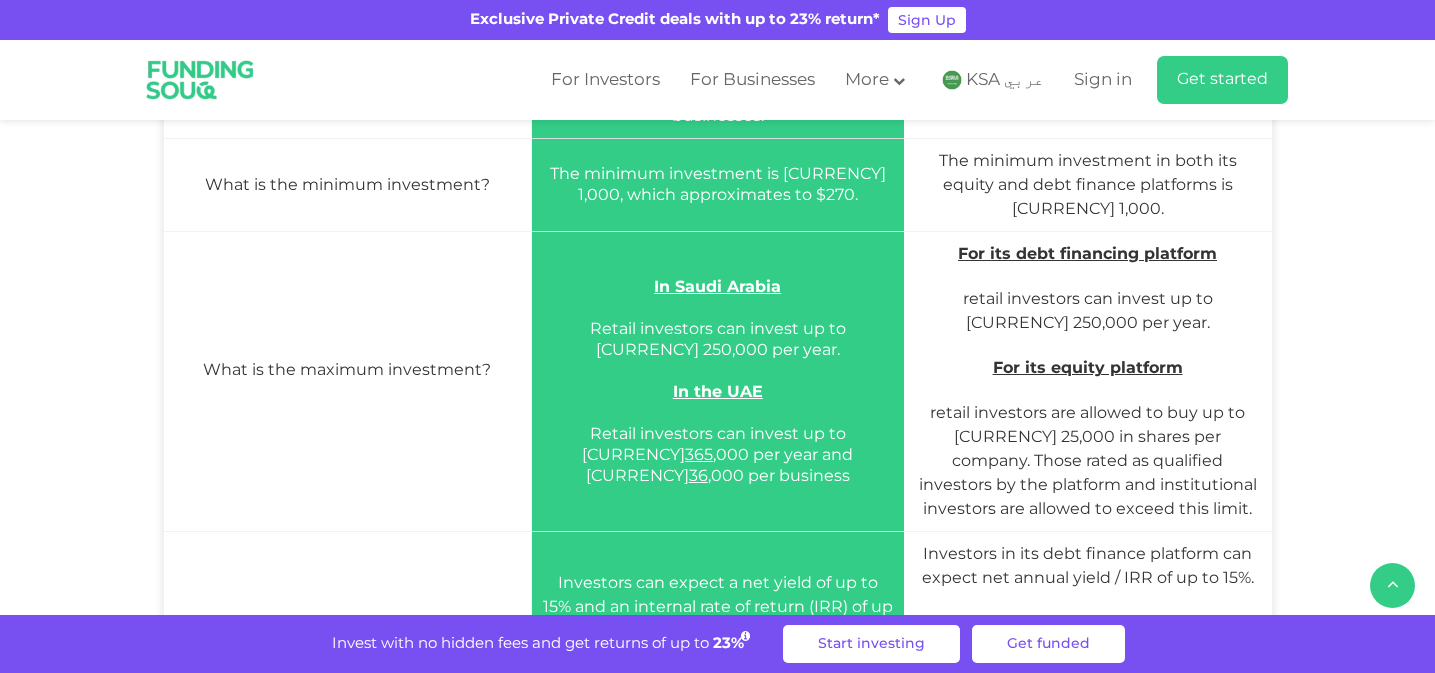 click on "In Saudi Arabia Retail investors can invest up to SAR 250,000 per year.  In the UAE Retail investors can invest up to AED  365 ,000 per year and AED  36 ,000 per business" at bounding box center [717, 381] 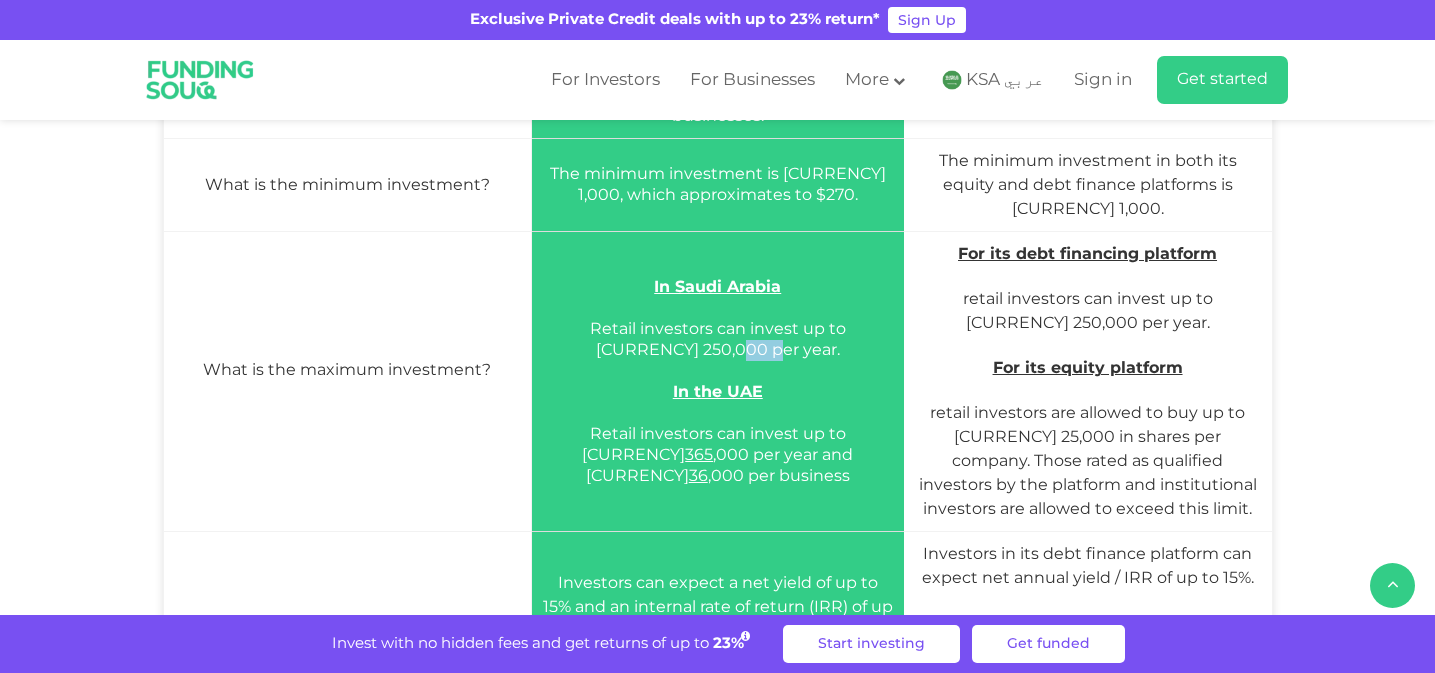 click on "In Saudi Arabia Retail investors can invest up to SAR 250,000 per year.  In the UAE Retail investors can invest up to AED  365 ,000 per year and AED  36 ,000 per business" at bounding box center (717, 381) 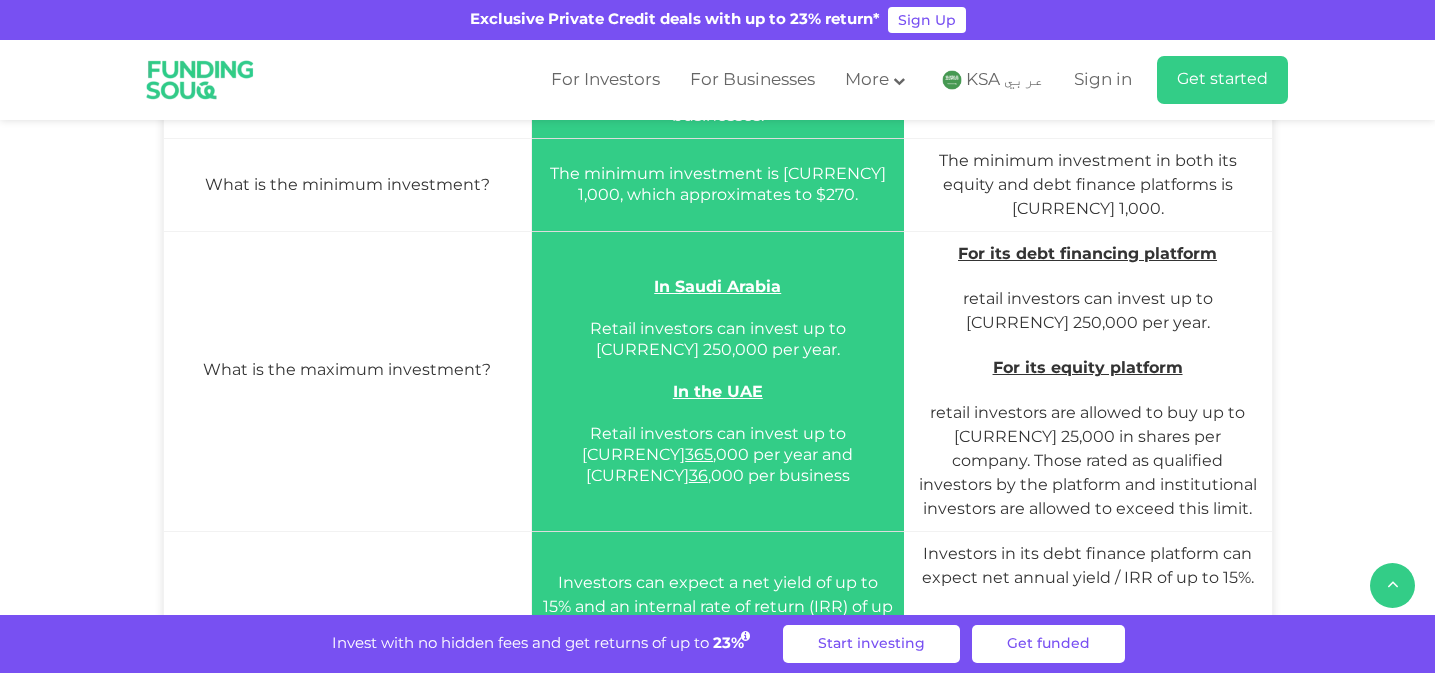 click on "In Saudi Arabia Retail investors can invest up to SAR 250,000 per year.  In the UAE Retail investors can invest up to AED  365 ,000 per year and AED  36 ,000 per business" at bounding box center (717, 381) 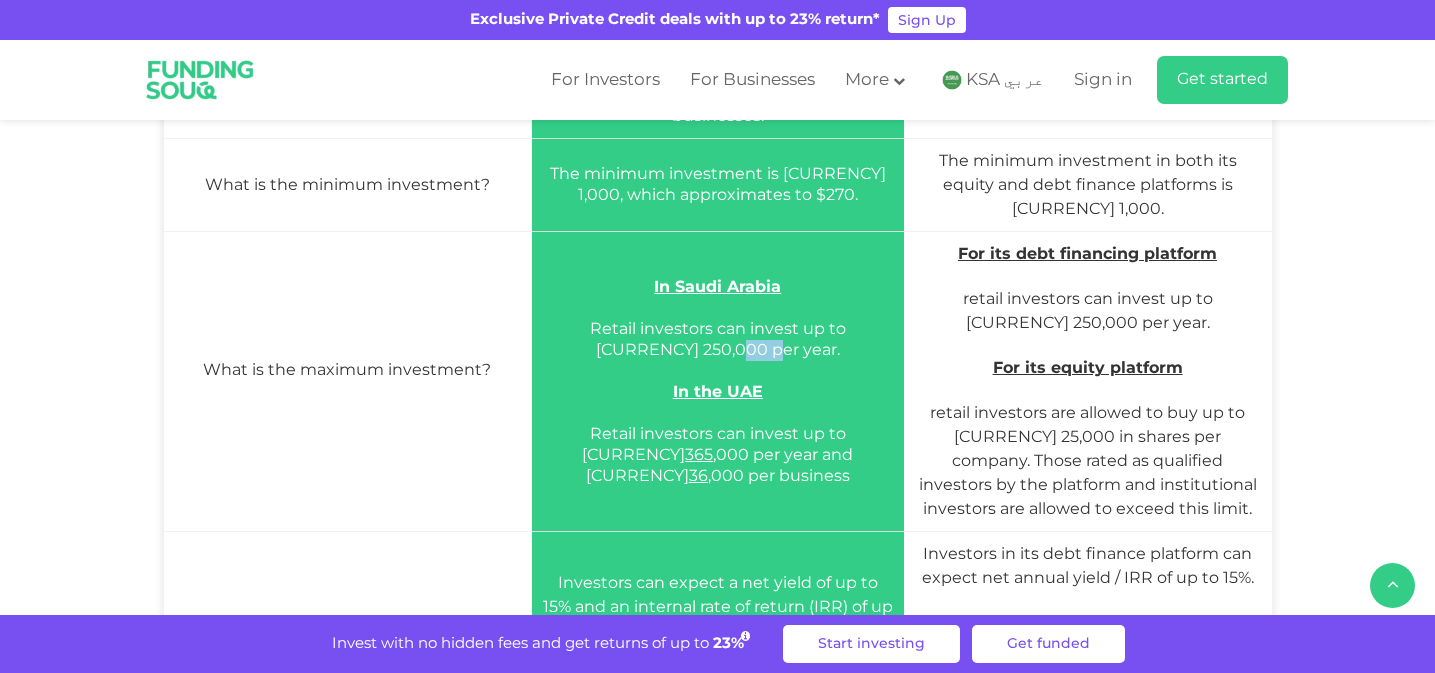 click on "In Saudi Arabia Retail investors can invest up to SAR 250,000 per year.  In the UAE Retail investors can invest up to AED  365 ,000 per year and AED  36 ,000 per business" at bounding box center [717, 381] 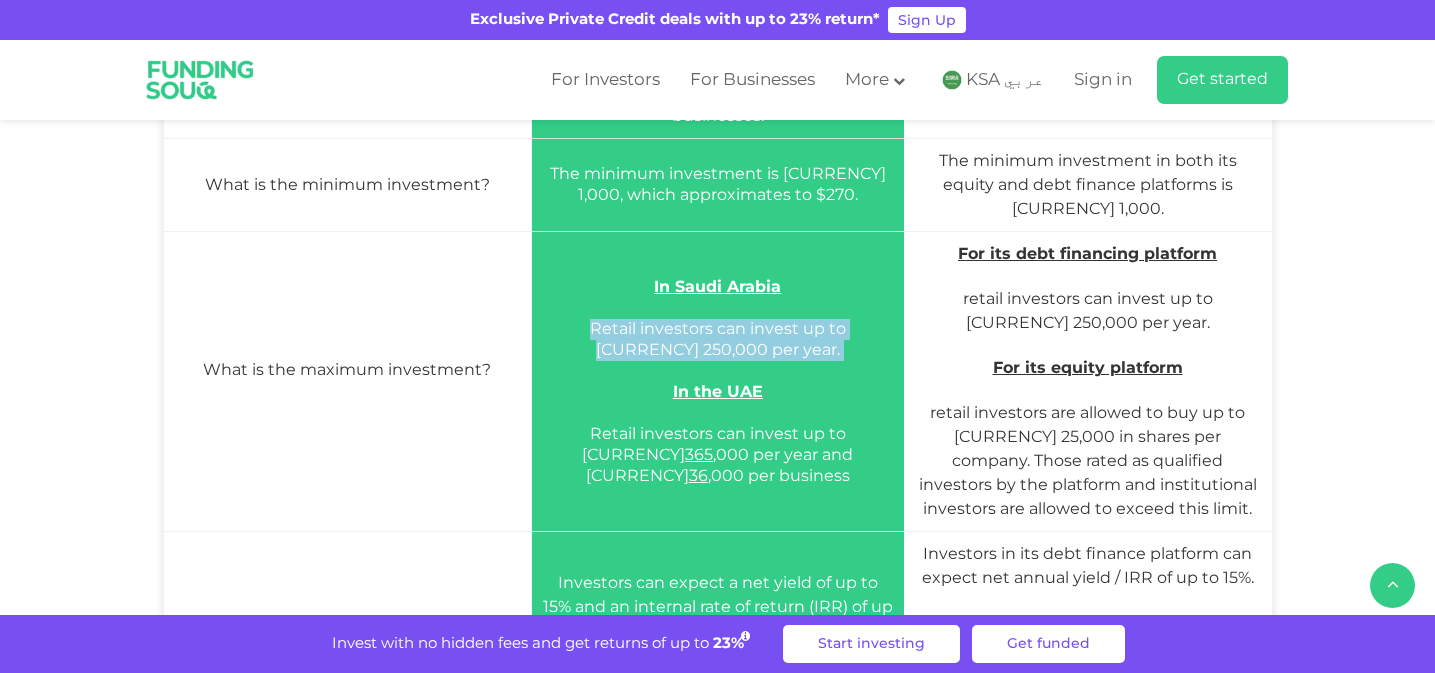 click on "In Saudi Arabia Retail investors can invest up to SAR 250,000 per year.  In the UAE Retail investors can invest up to AED  365 ,000 per year and AED  36 ,000 per business" at bounding box center [717, 381] 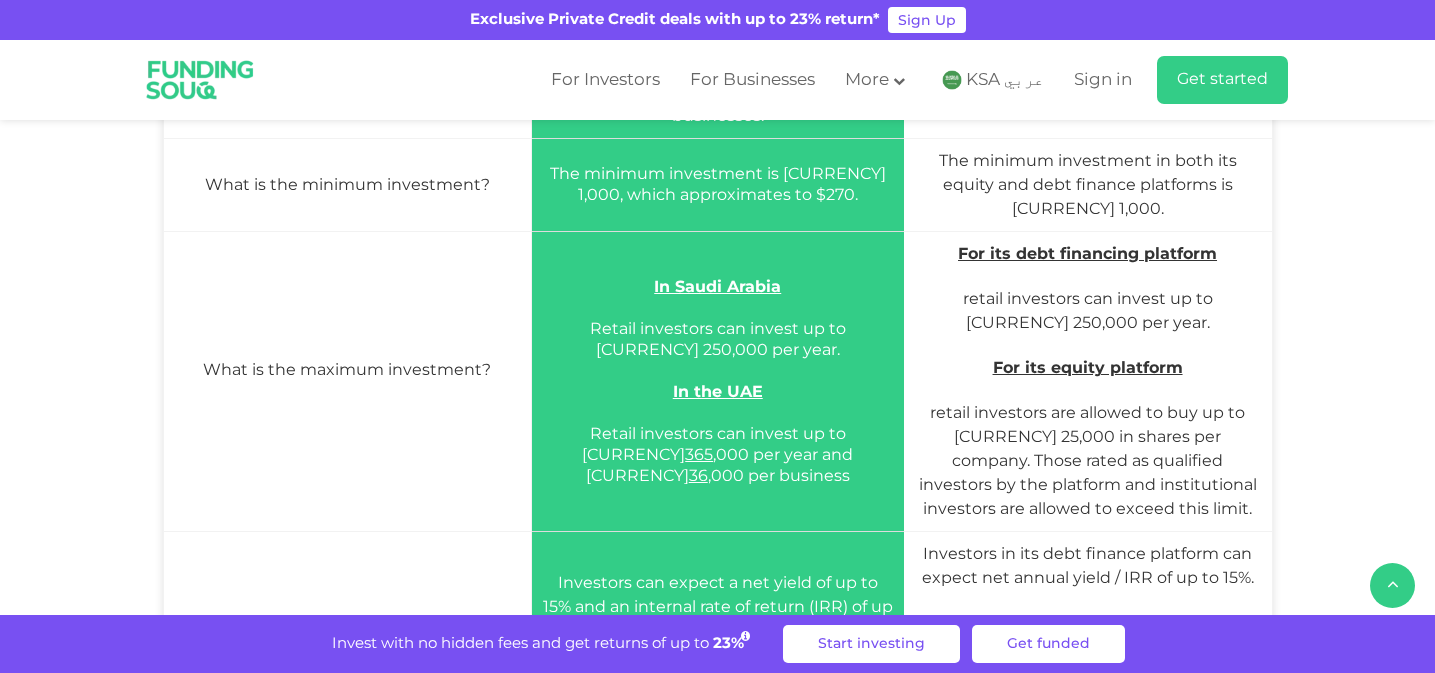 click on "In Saudi Arabia Retail investors can invest up to SAR 250,000 per year.  In the UAE Retail investors can invest up to AED  365 ,000 per year and AED  36 ,000 per business" at bounding box center [717, 381] 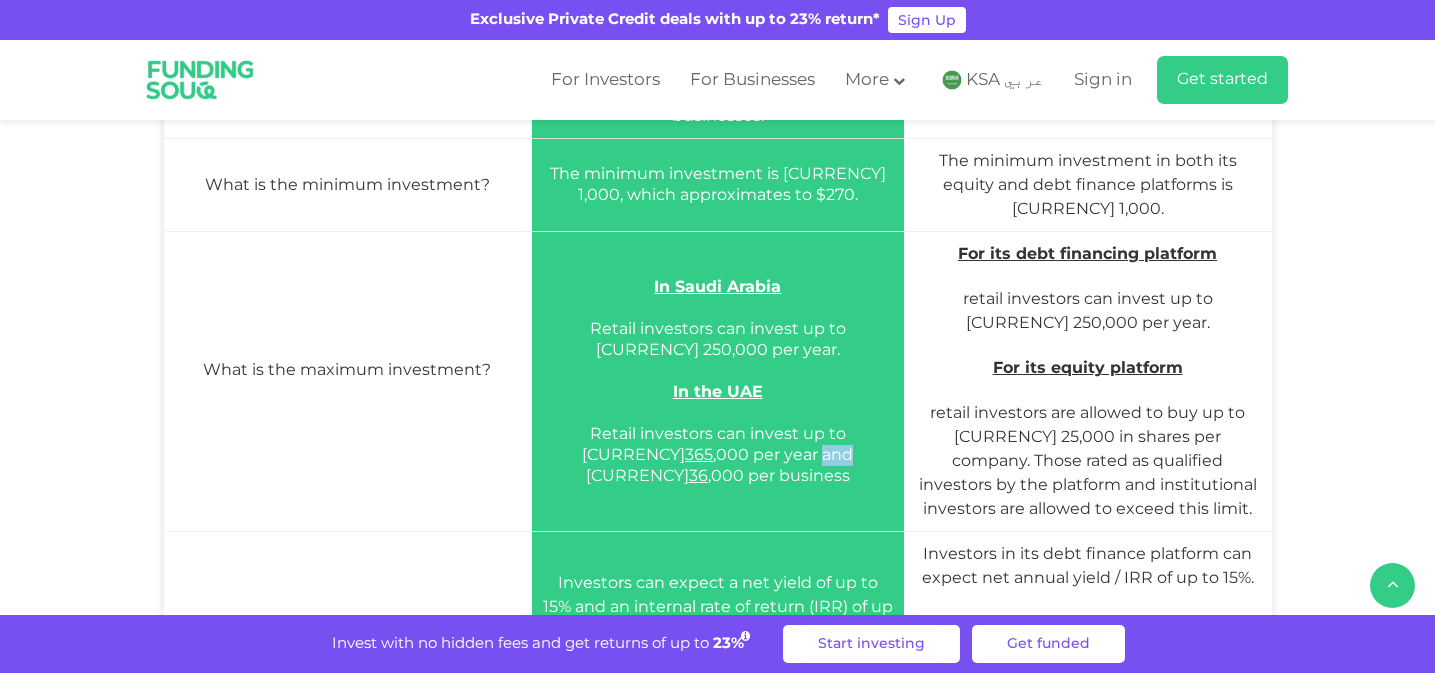 click on "In Saudi Arabia Retail investors can invest up to SAR 250,000 per year.  In the UAE Retail investors can invest up to AED  365 ,000 per year and AED  36 ,000 per business" at bounding box center [717, 381] 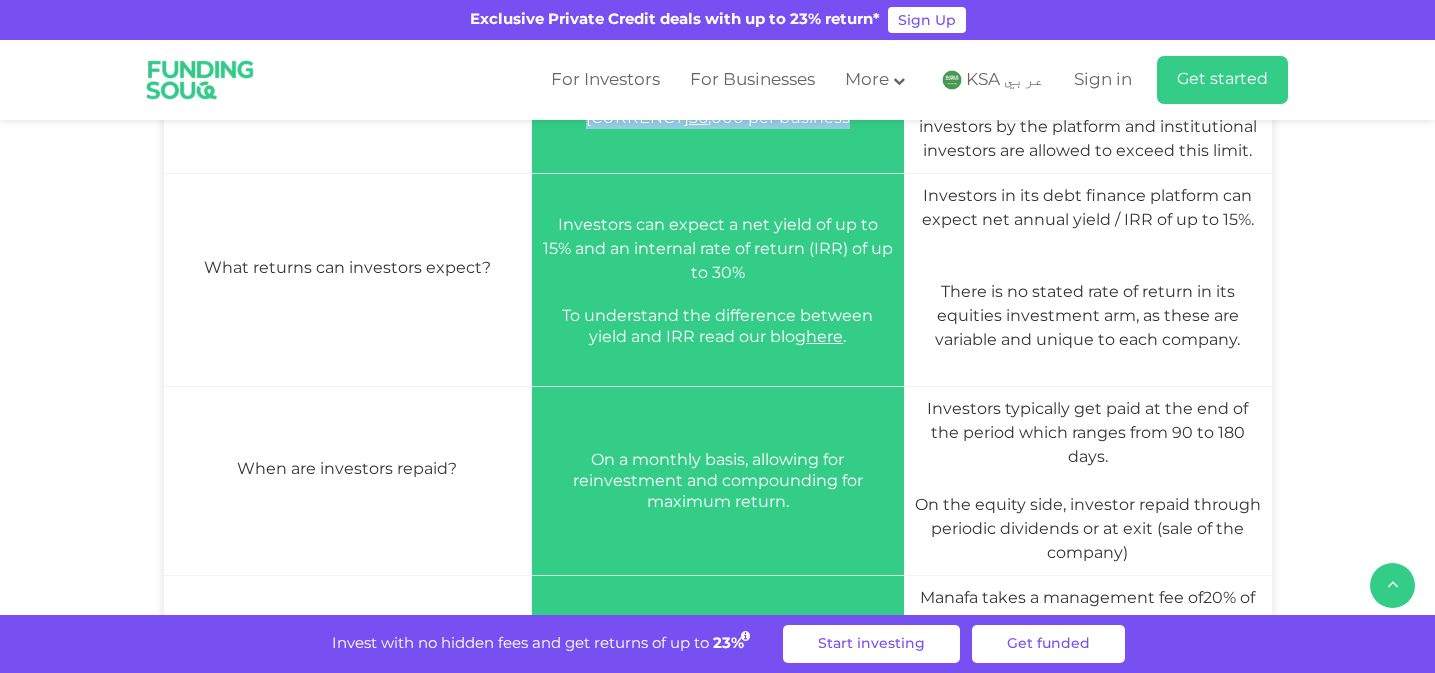 scroll, scrollTop: 1764, scrollLeft: 0, axis: vertical 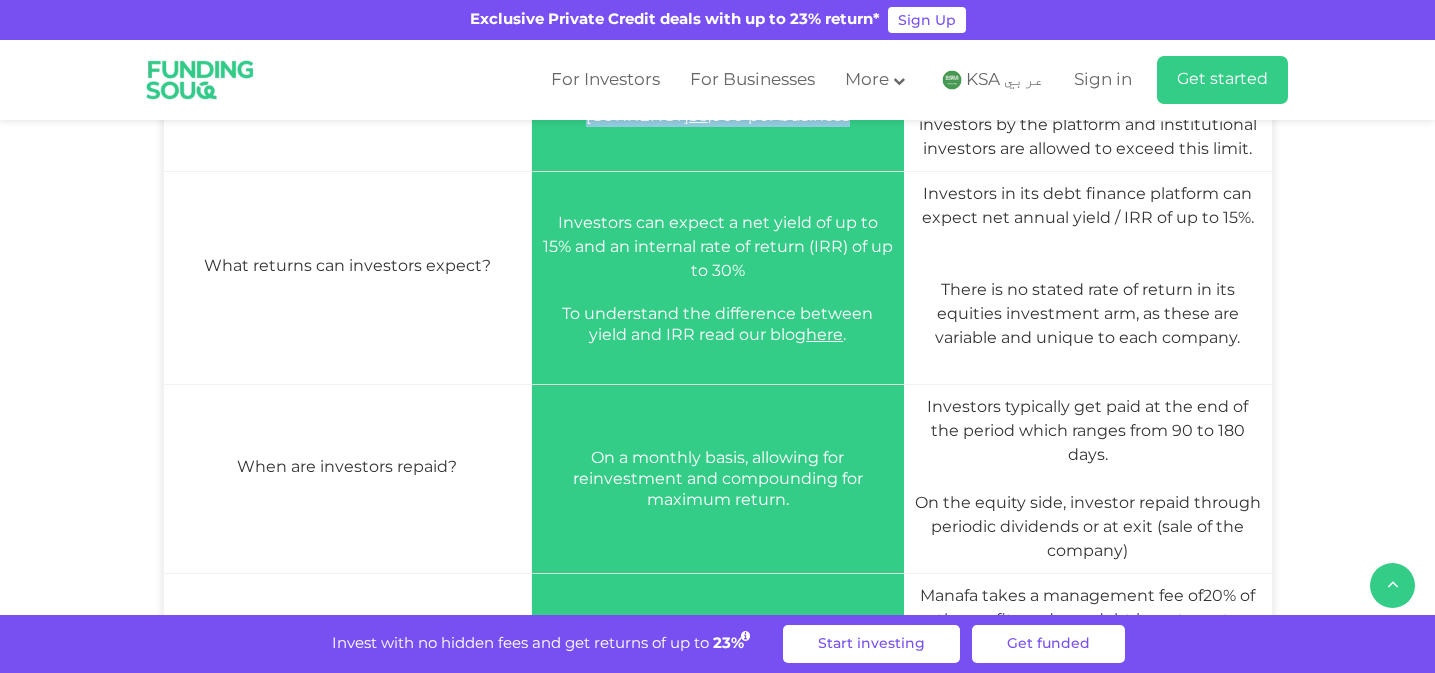 click on "Investors can expect a net yield of up to 15% and an internal rate of return (IRR) of up to 30%" at bounding box center (718, 246) 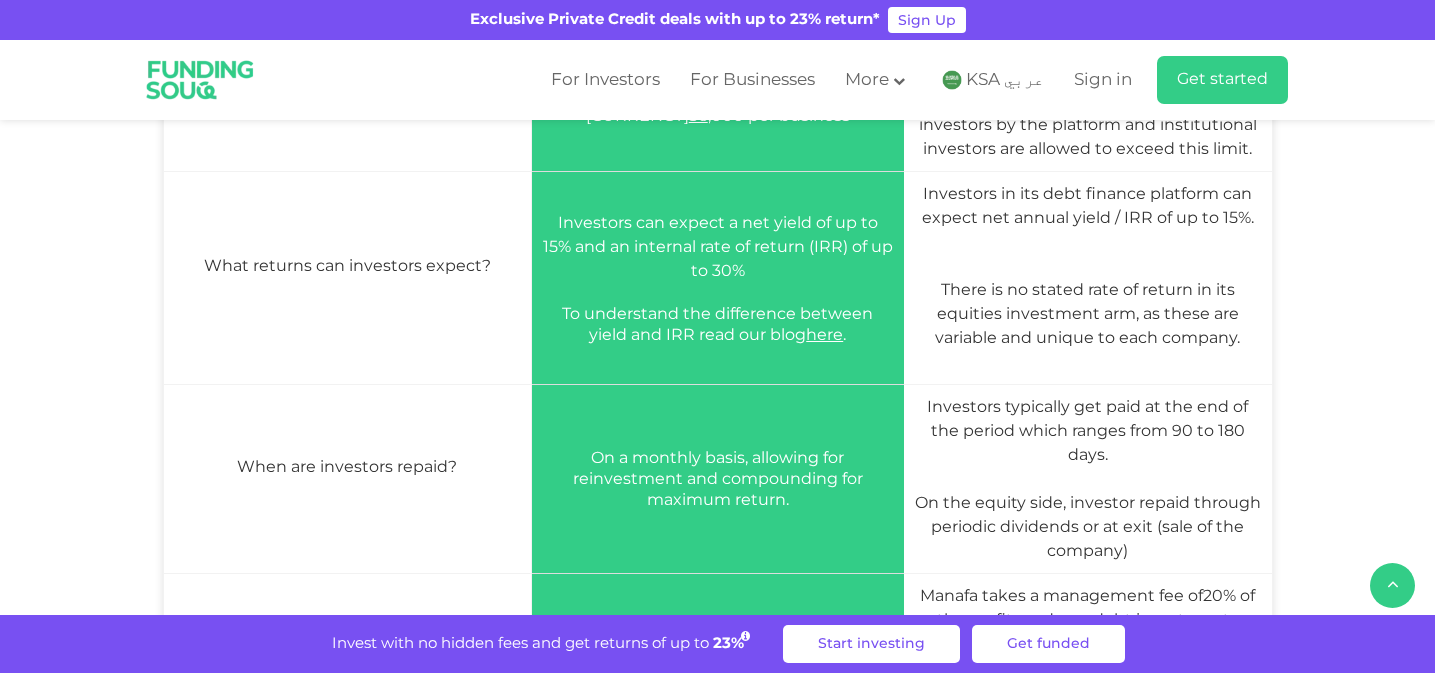 click on "Investors can expect a net yield of up to 15% and an internal rate of return (IRR) of up to 30%" at bounding box center (718, 246) 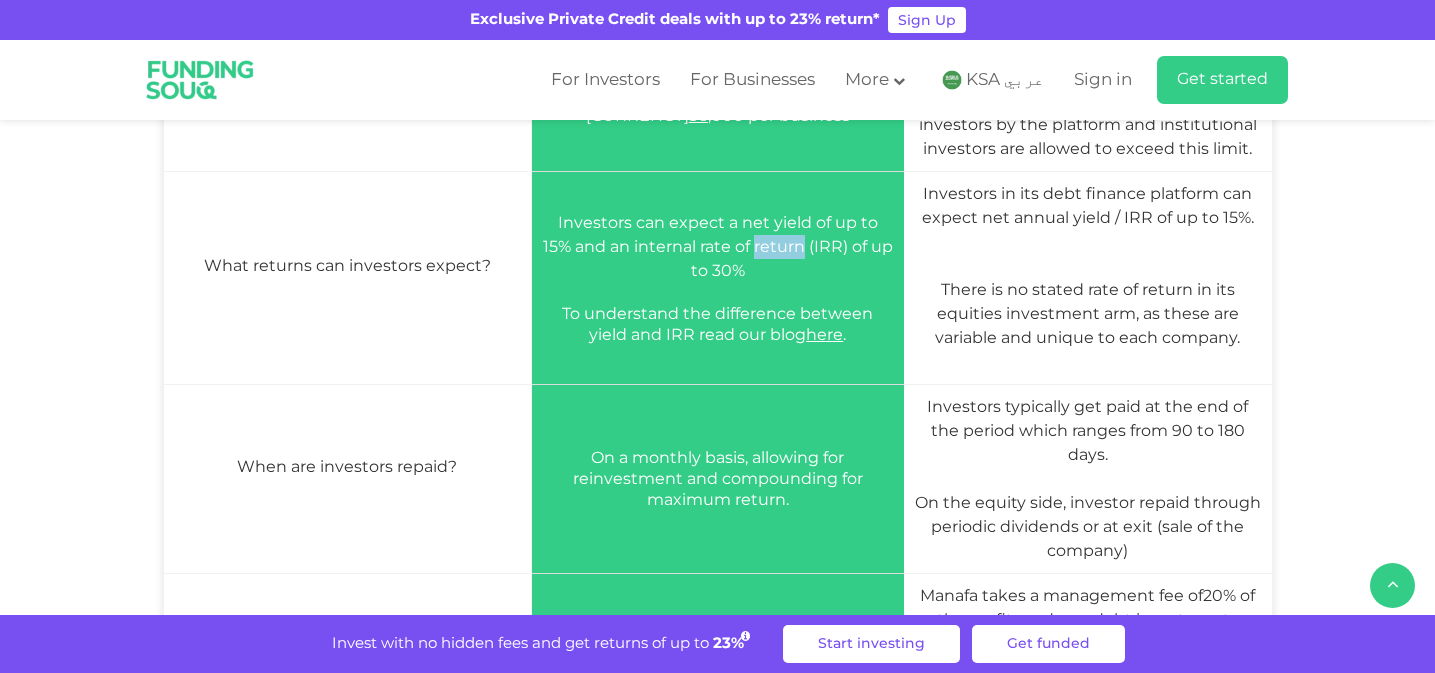 click on "Investors can expect a net yield of up to 15% and an internal rate of return (IRR) of up to 30%" at bounding box center (718, 246) 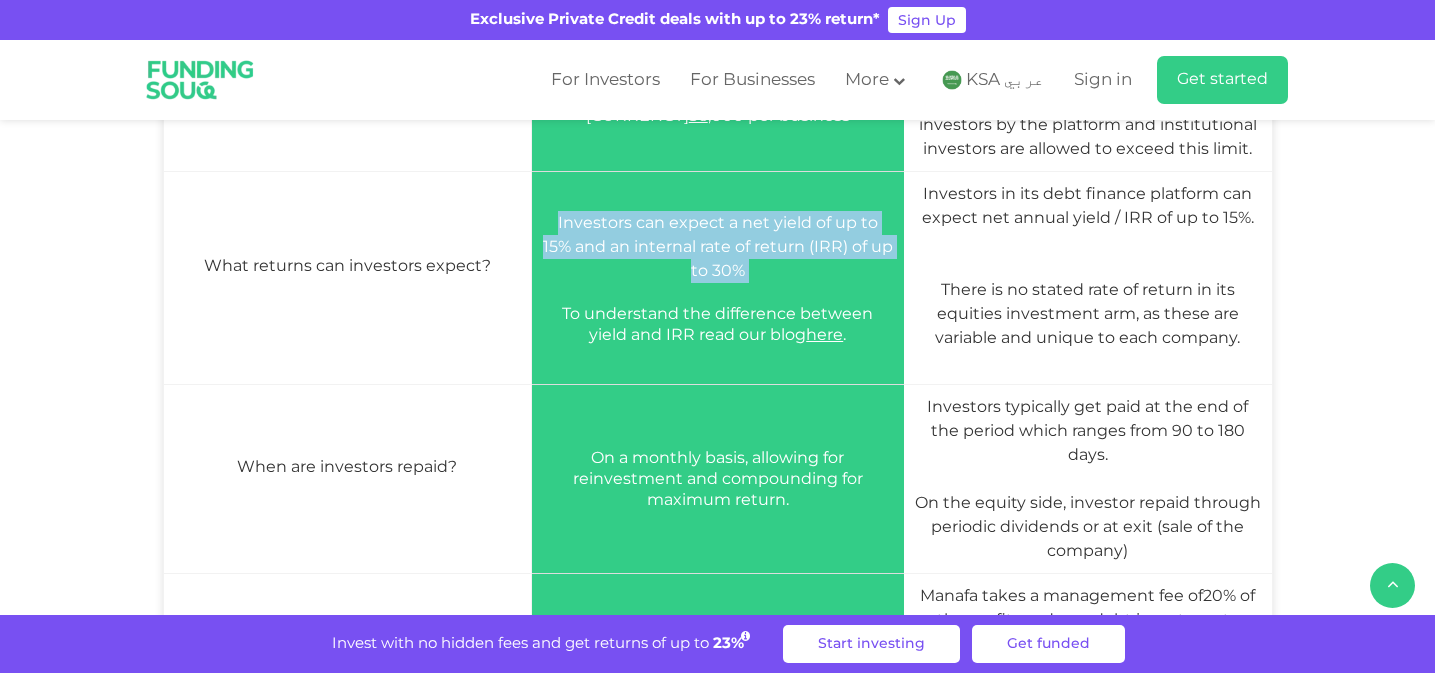 click on "Investors can expect a net yield of up to 15% and an internal rate of return (IRR) of up to 30%" at bounding box center (718, 246) 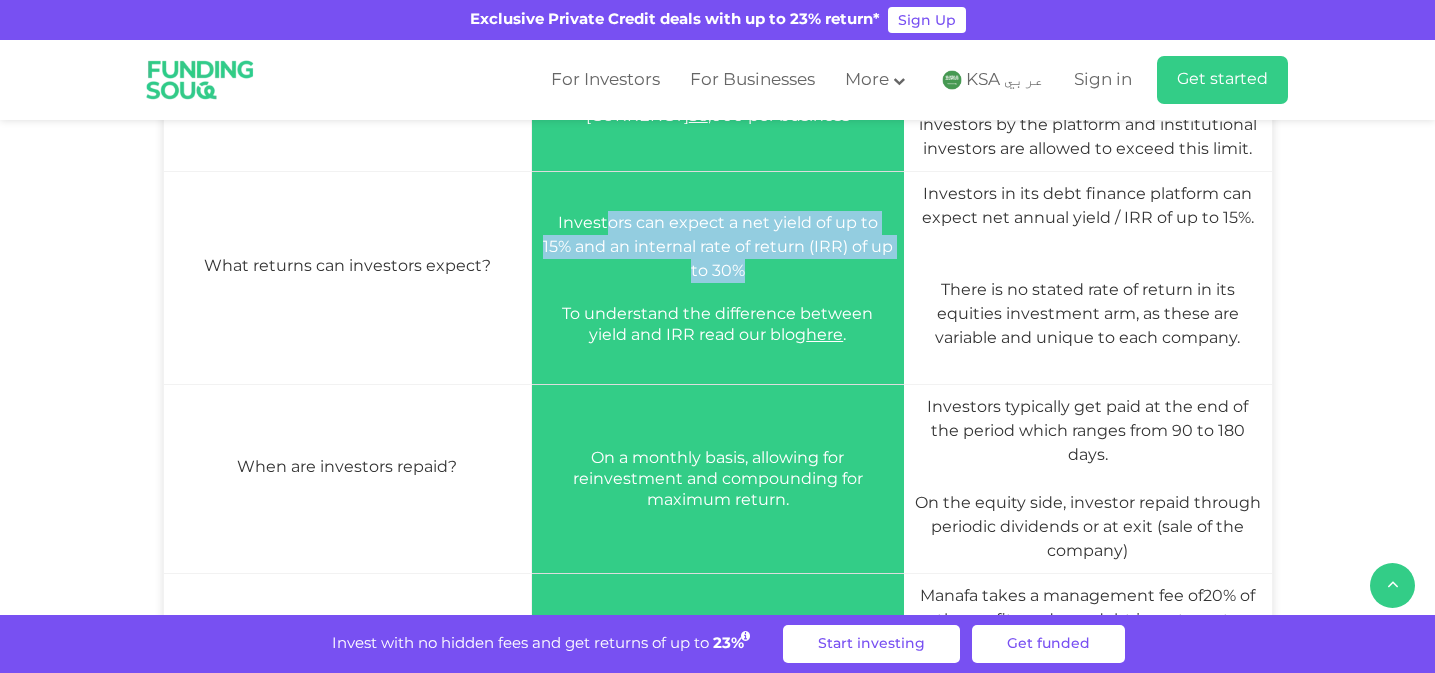 drag, startPoint x: 589, startPoint y: 224, endPoint x: 765, endPoint y: 272, distance: 182.42807 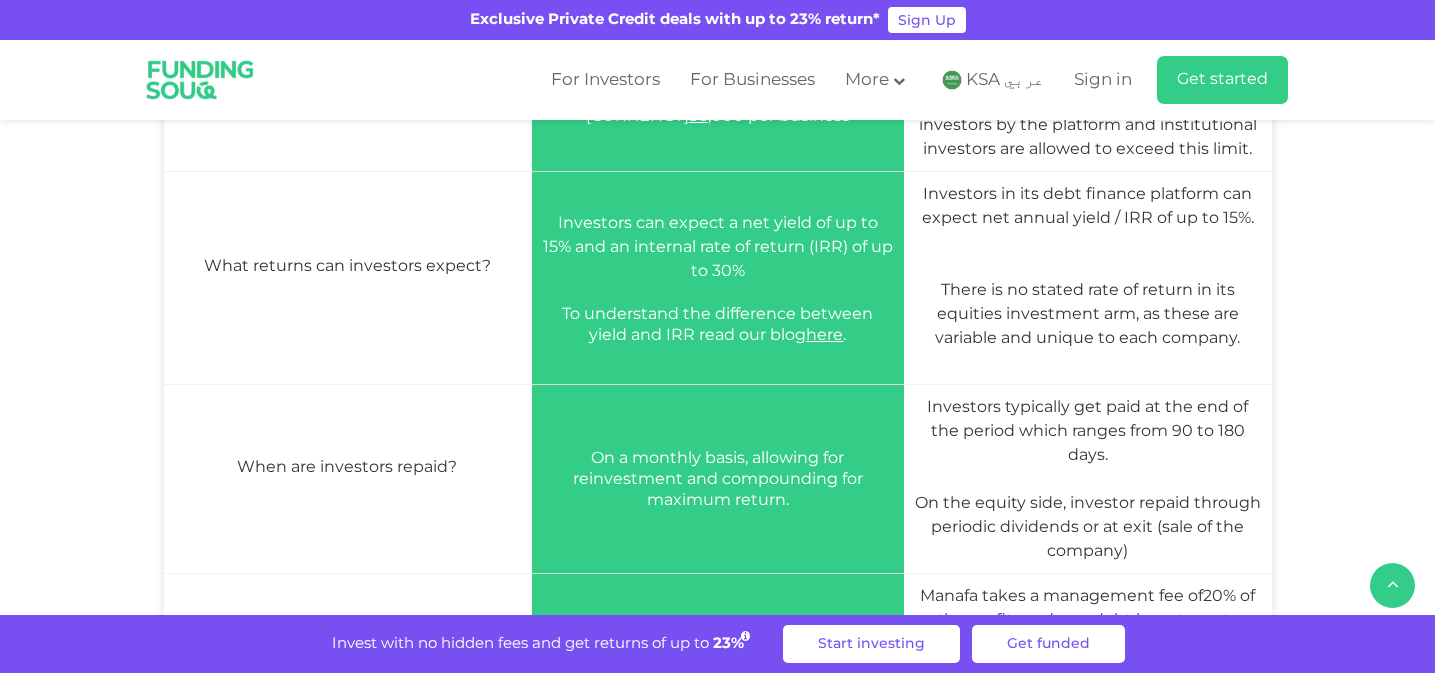 click on "To understand the difference between yield and IRR read our blog  here ." at bounding box center (717, 324) 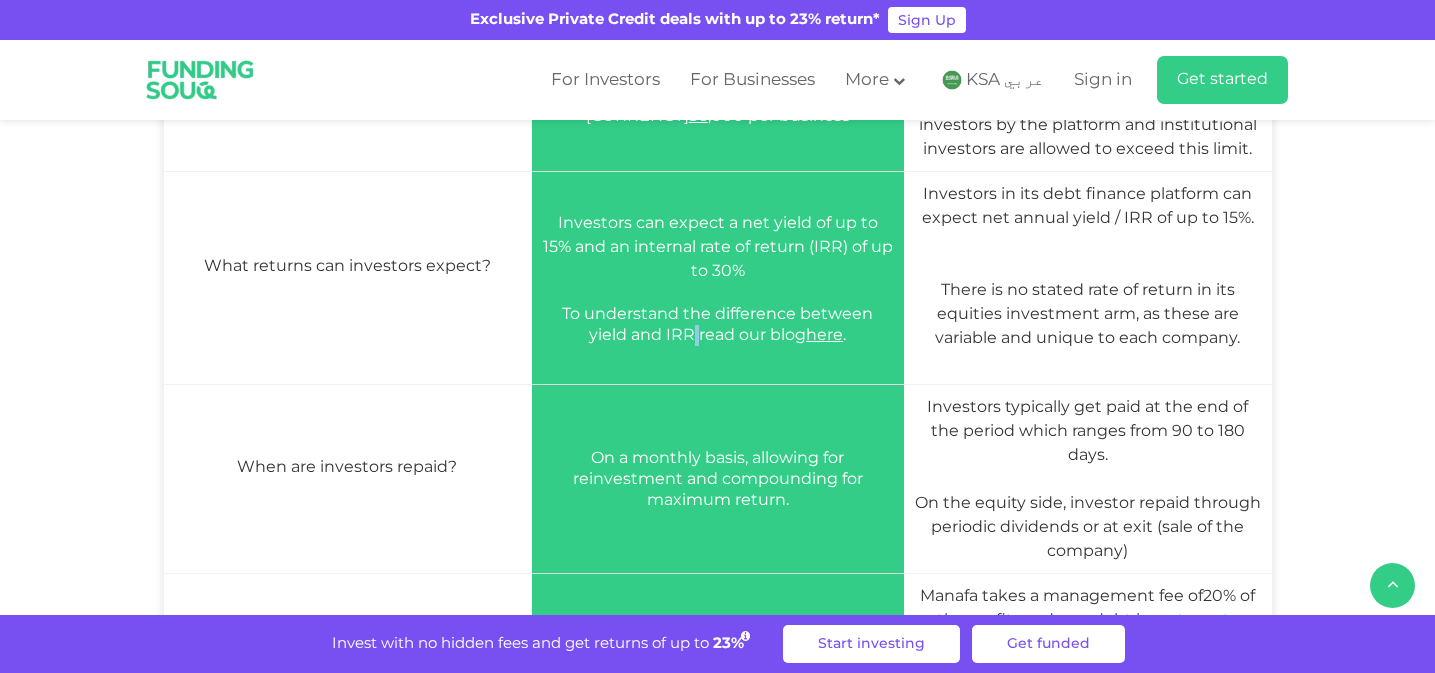click on "To understand the difference between yield and IRR read our blog  here ." at bounding box center (717, 324) 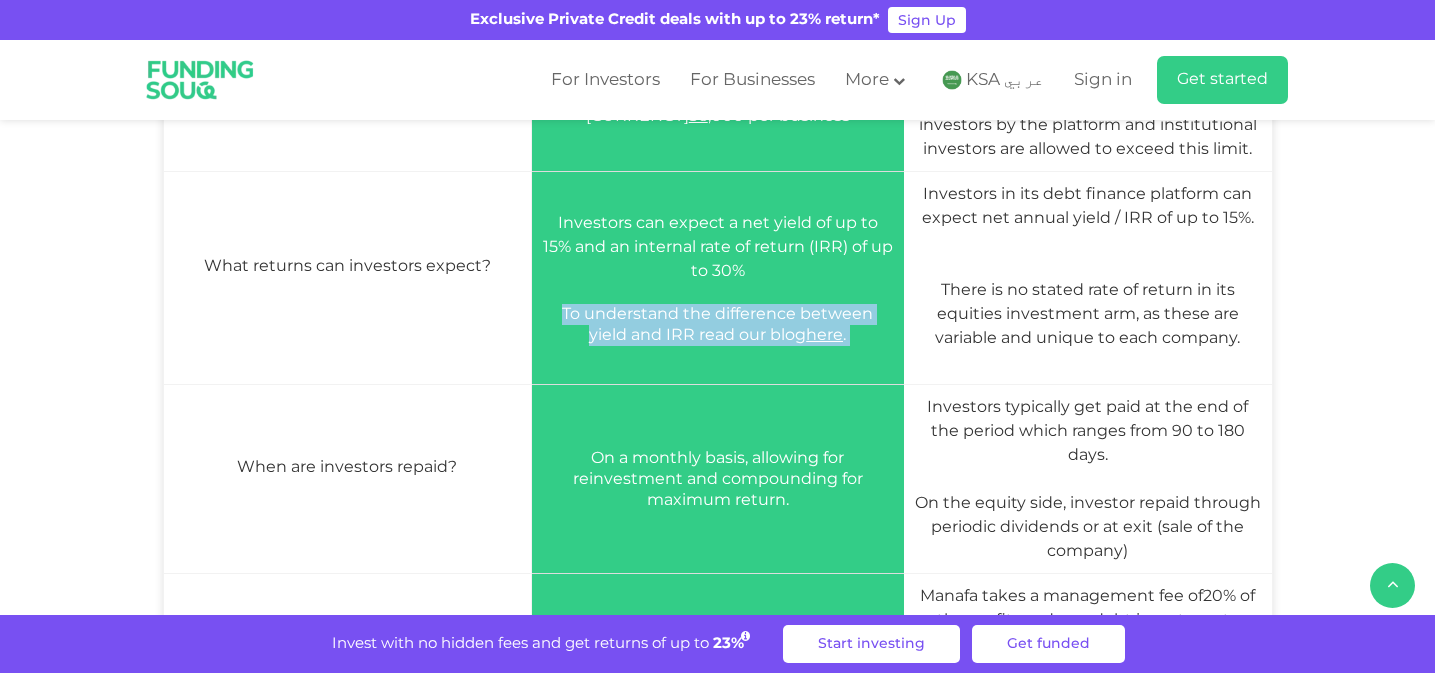 click on "Investors can expect a net yield of up to 15% and an internal rate of return (IRR) of up to 30%
To understand the difference between yield and IRR read our blog  here ." at bounding box center [717, 278] 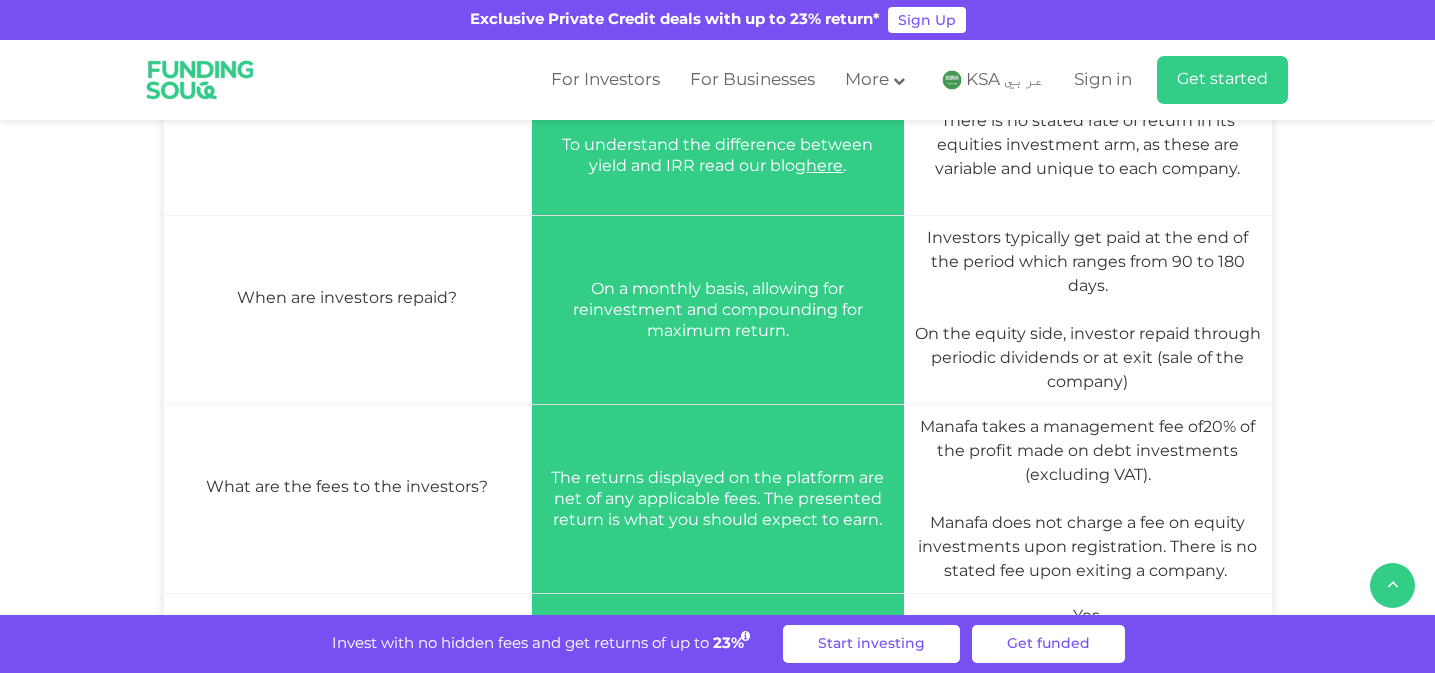 scroll, scrollTop: 1934, scrollLeft: 0, axis: vertical 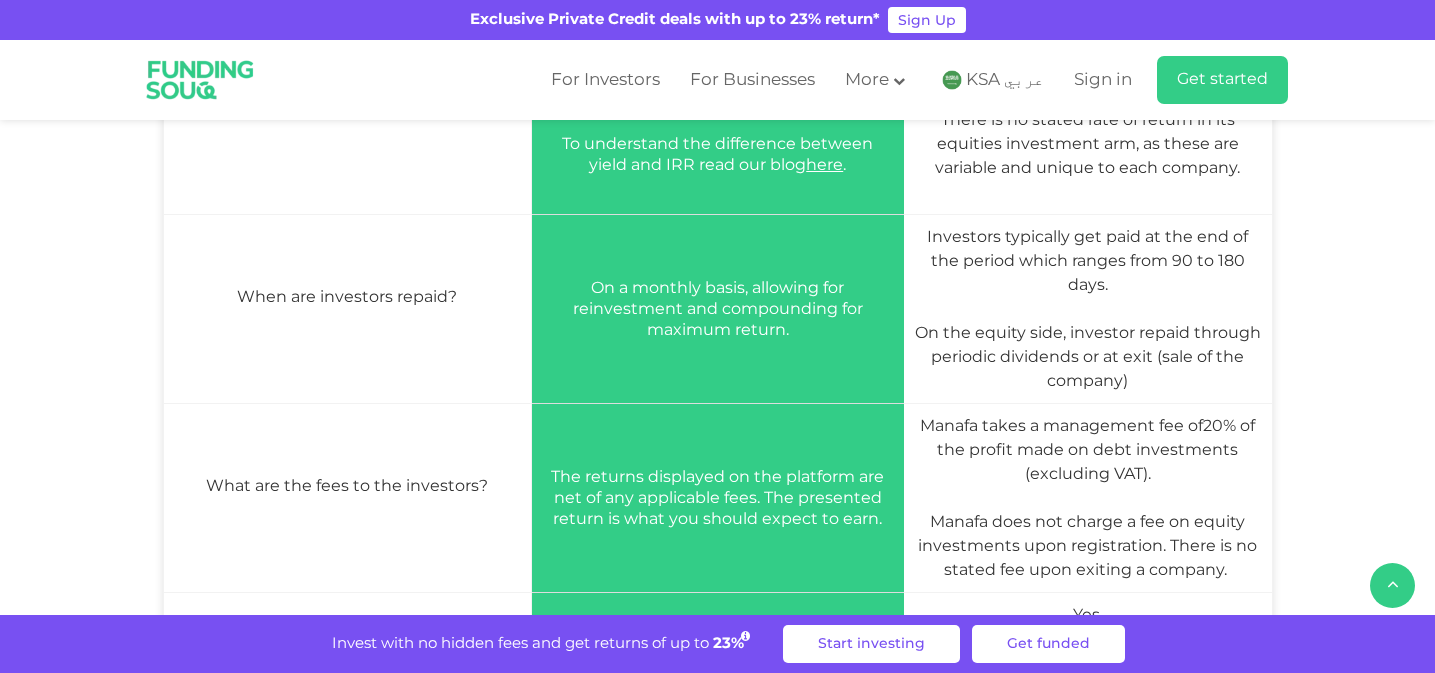 click on "On a monthly basis, allowing for reinvestment and compounding for maximum return." at bounding box center (718, 308) 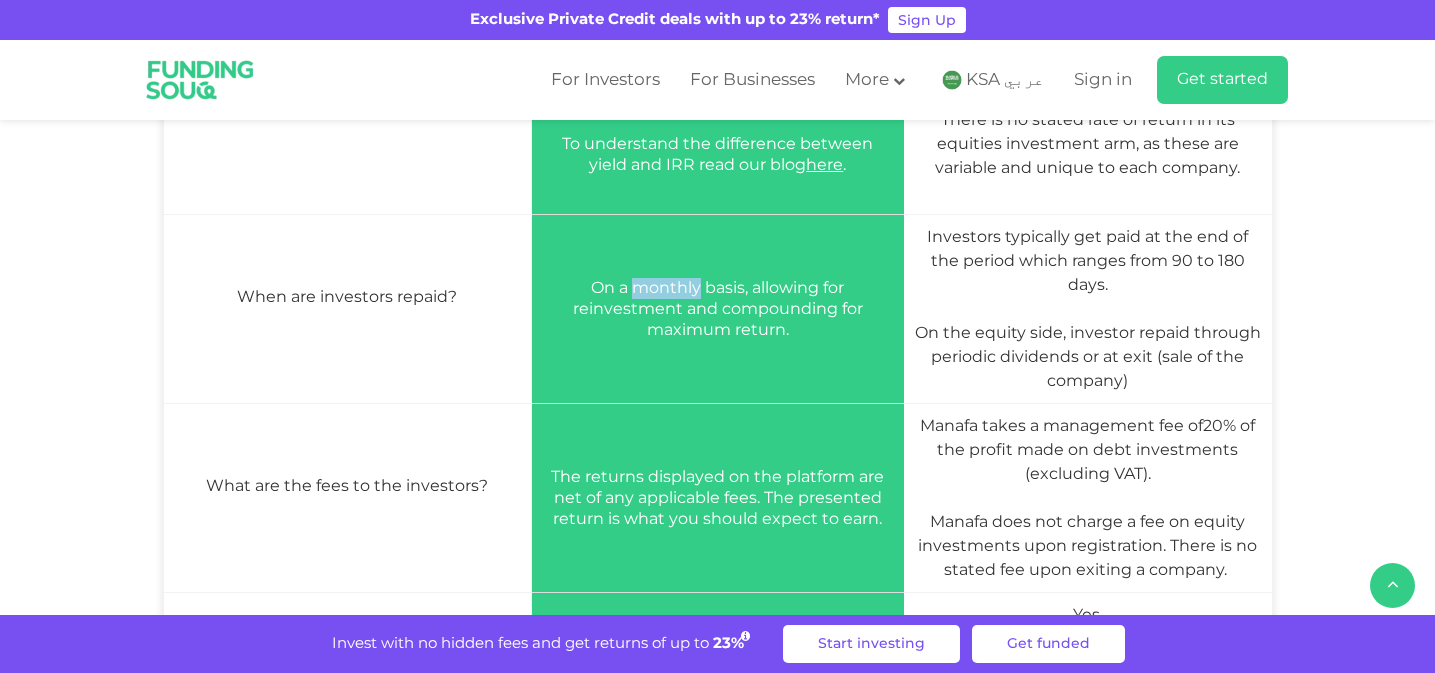 click on "On a monthly basis, allowing for reinvestment and compounding for maximum return." at bounding box center (718, 308) 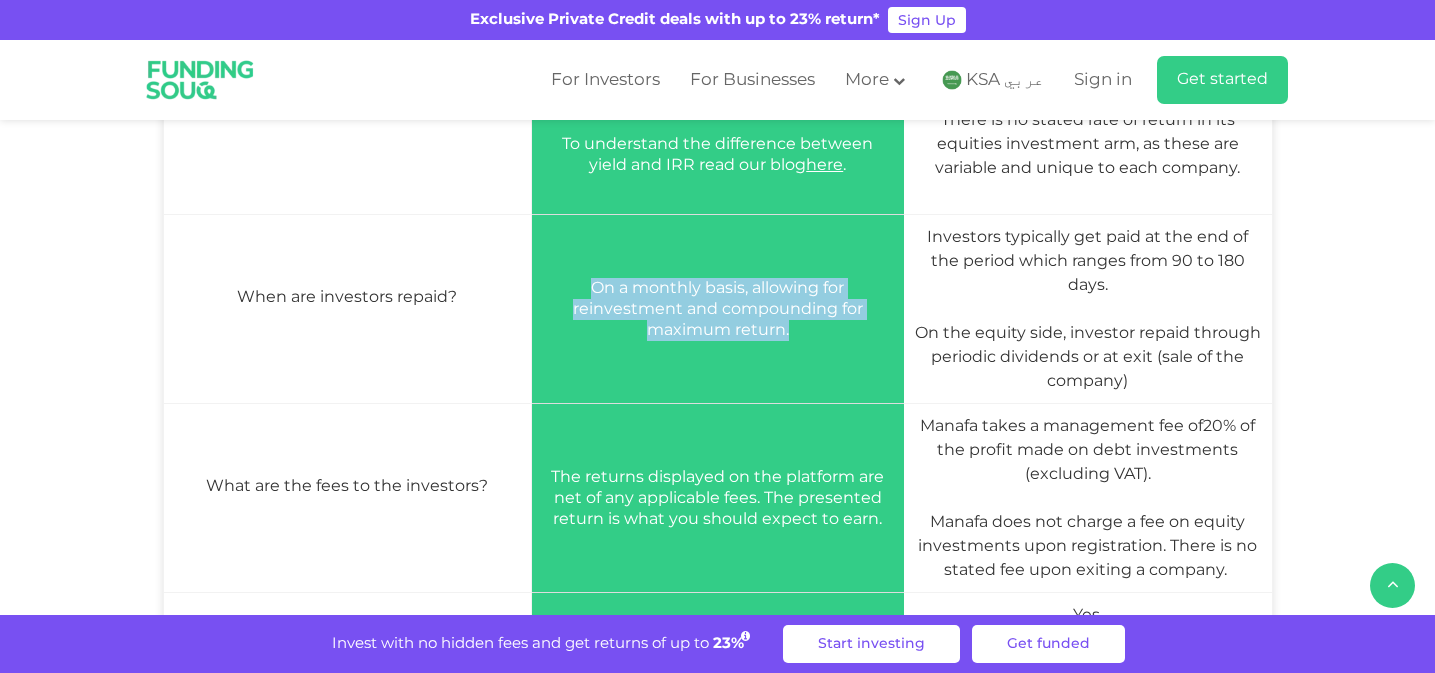 click on "On a monthly basis, allowing for reinvestment and compounding for maximum return." at bounding box center [717, 309] 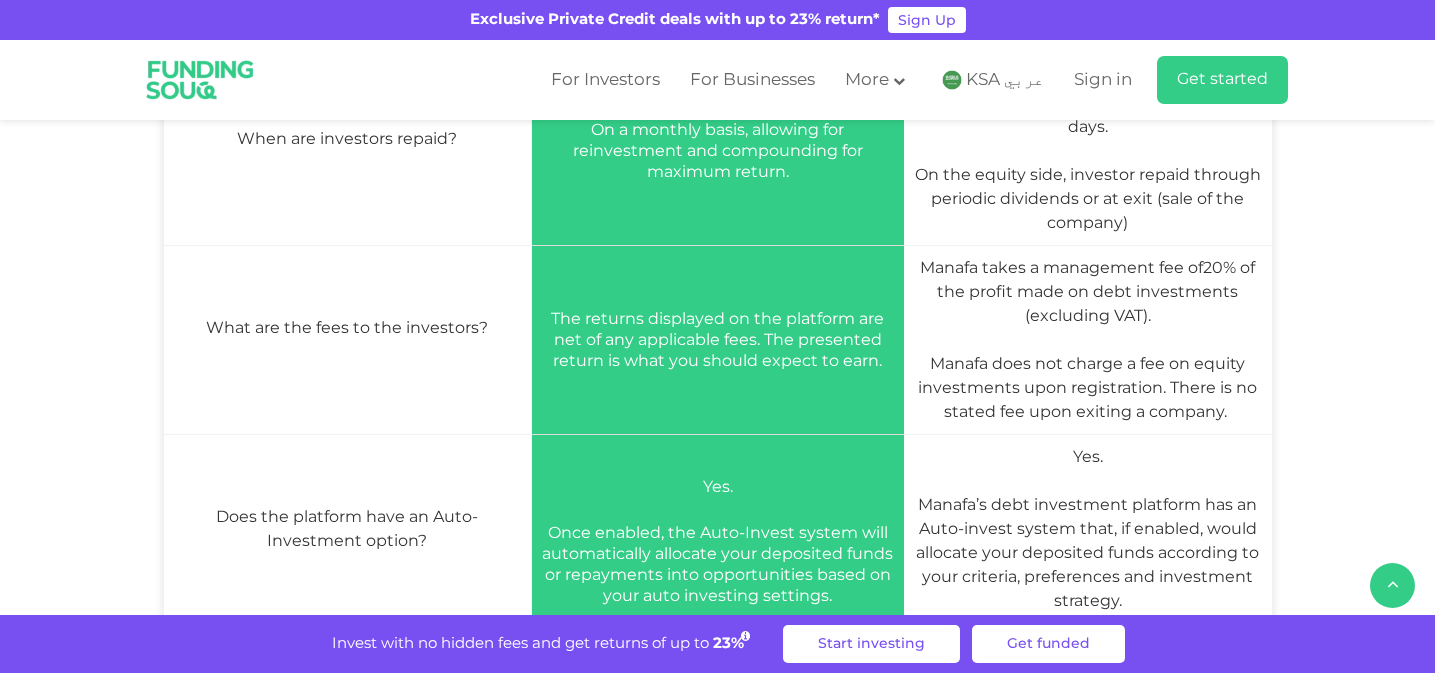 scroll, scrollTop: 2096, scrollLeft: 0, axis: vertical 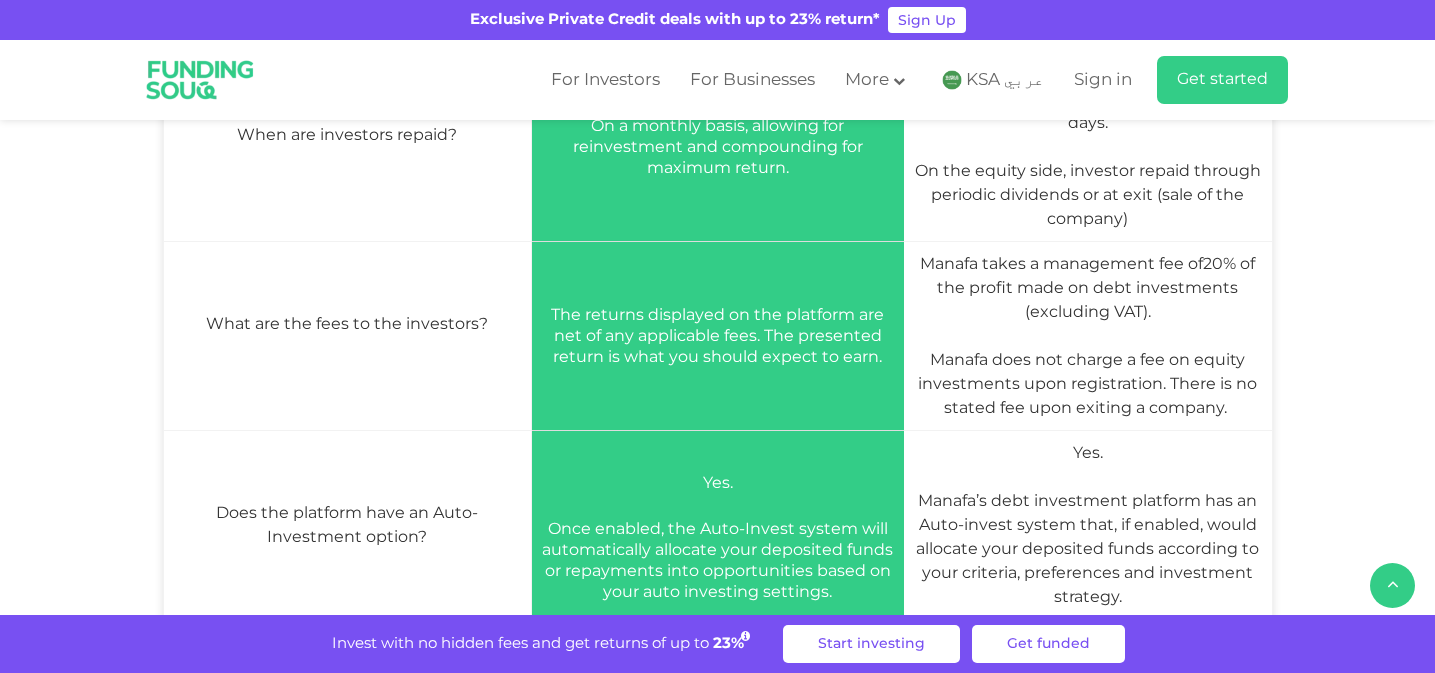click on "The returns displayed on the platform are net of any applicable fees. The presented return is what you should expect to earn." at bounding box center (717, 335) 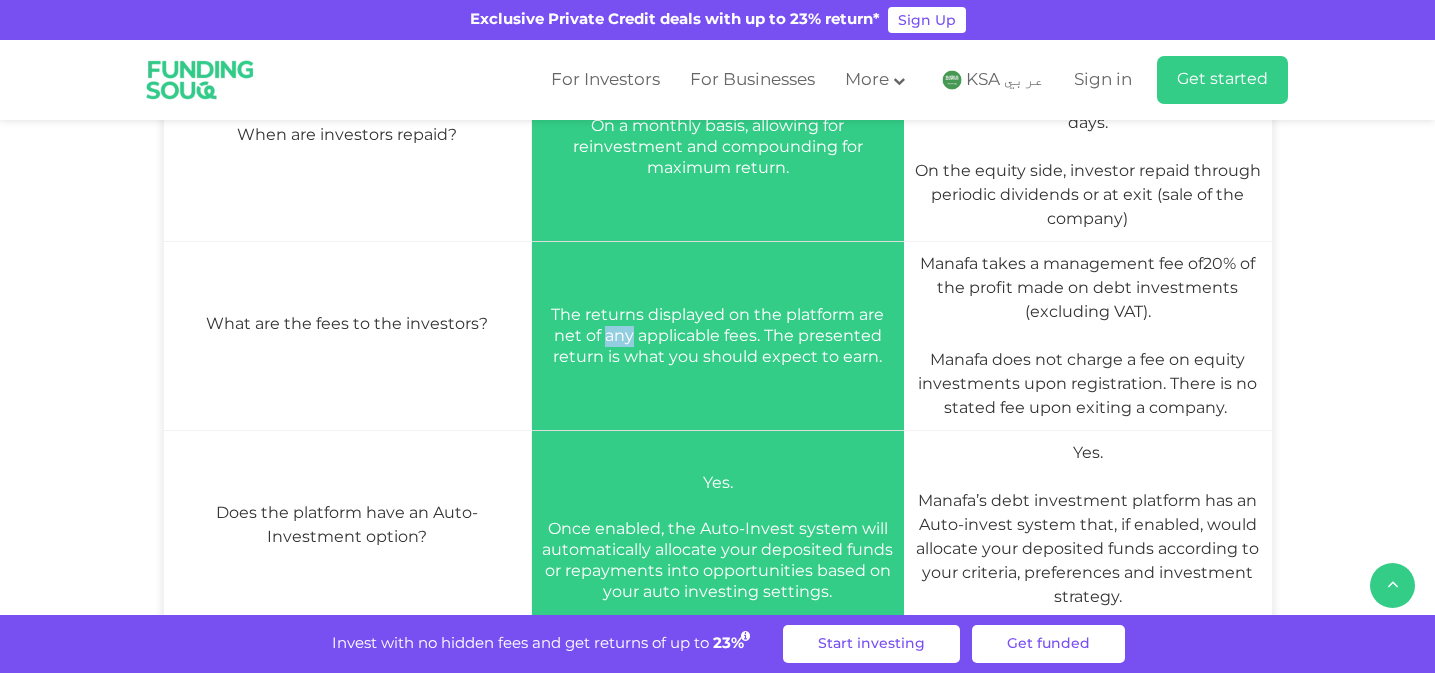 click on "The returns displayed on the platform are net of any applicable fees. The presented return is what you should expect to earn." at bounding box center (717, 335) 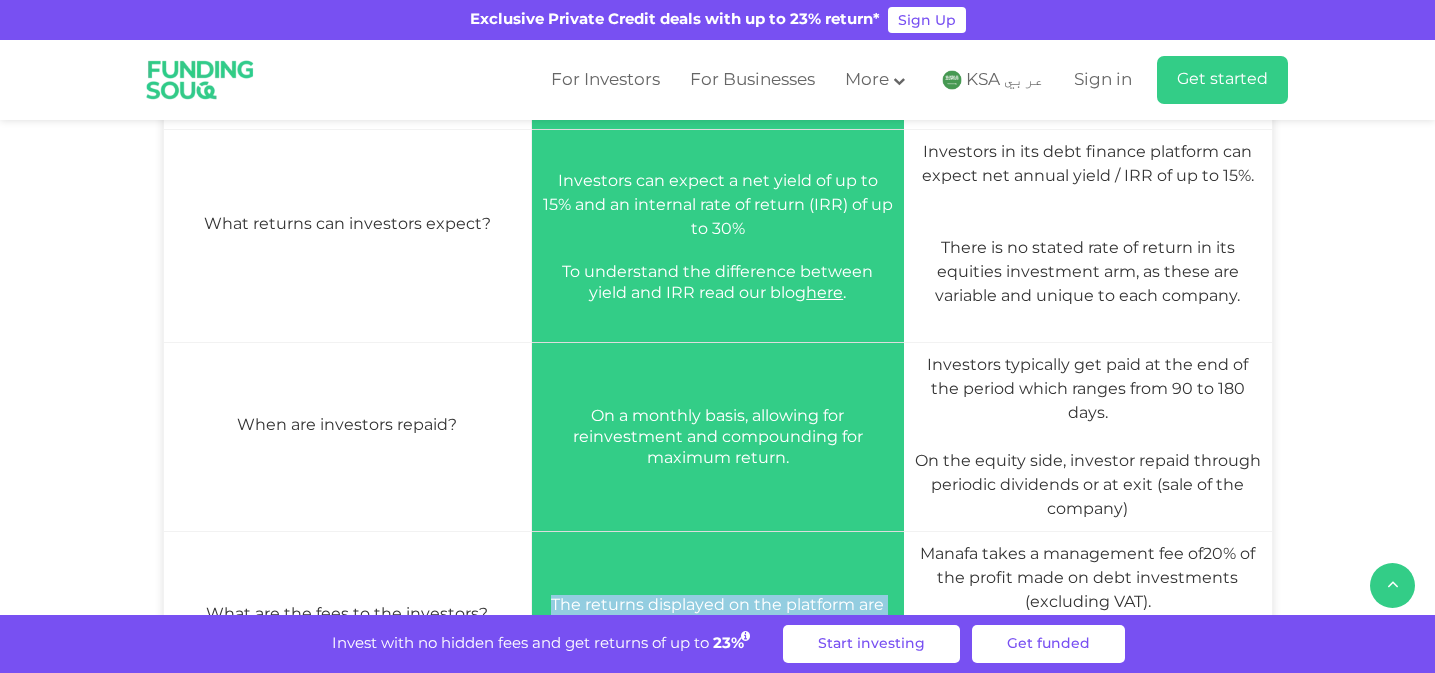 scroll, scrollTop: 1810, scrollLeft: 0, axis: vertical 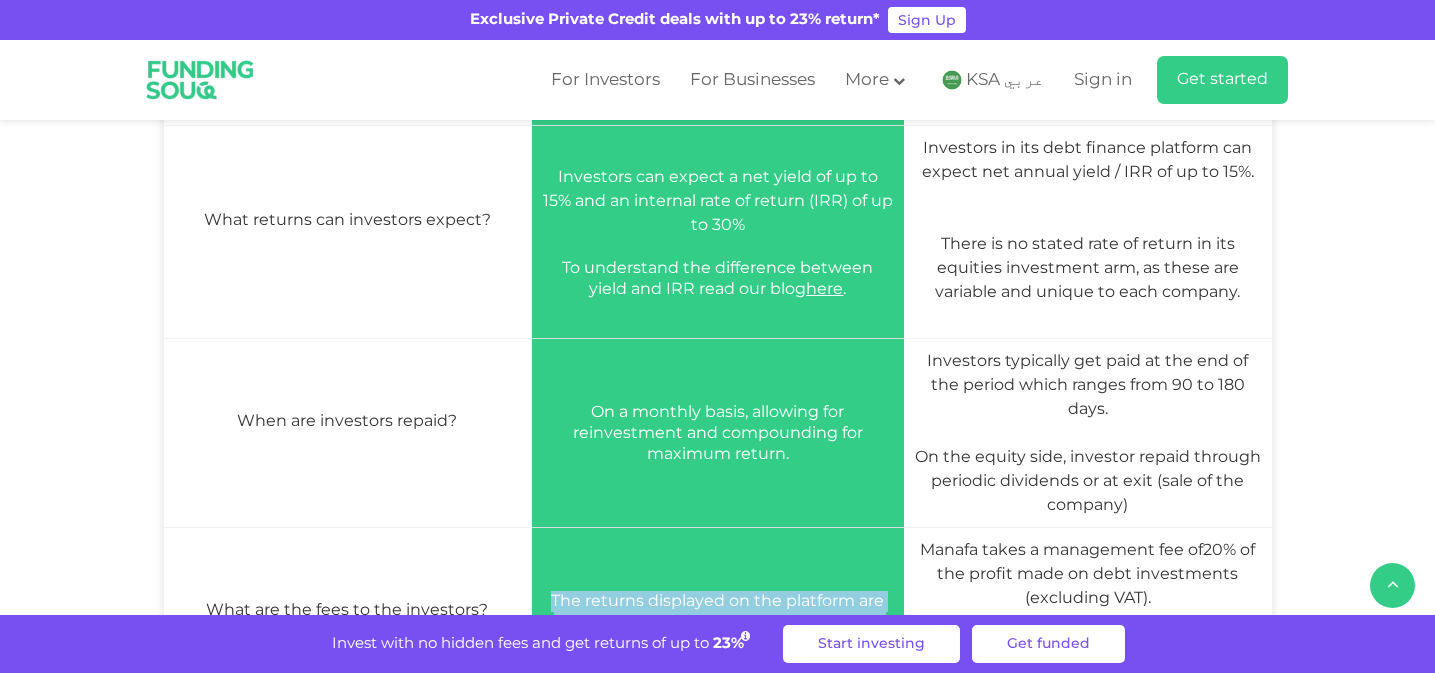 click on "On a monthly basis, allowing for reinvestment and compounding for maximum return." at bounding box center [718, 432] 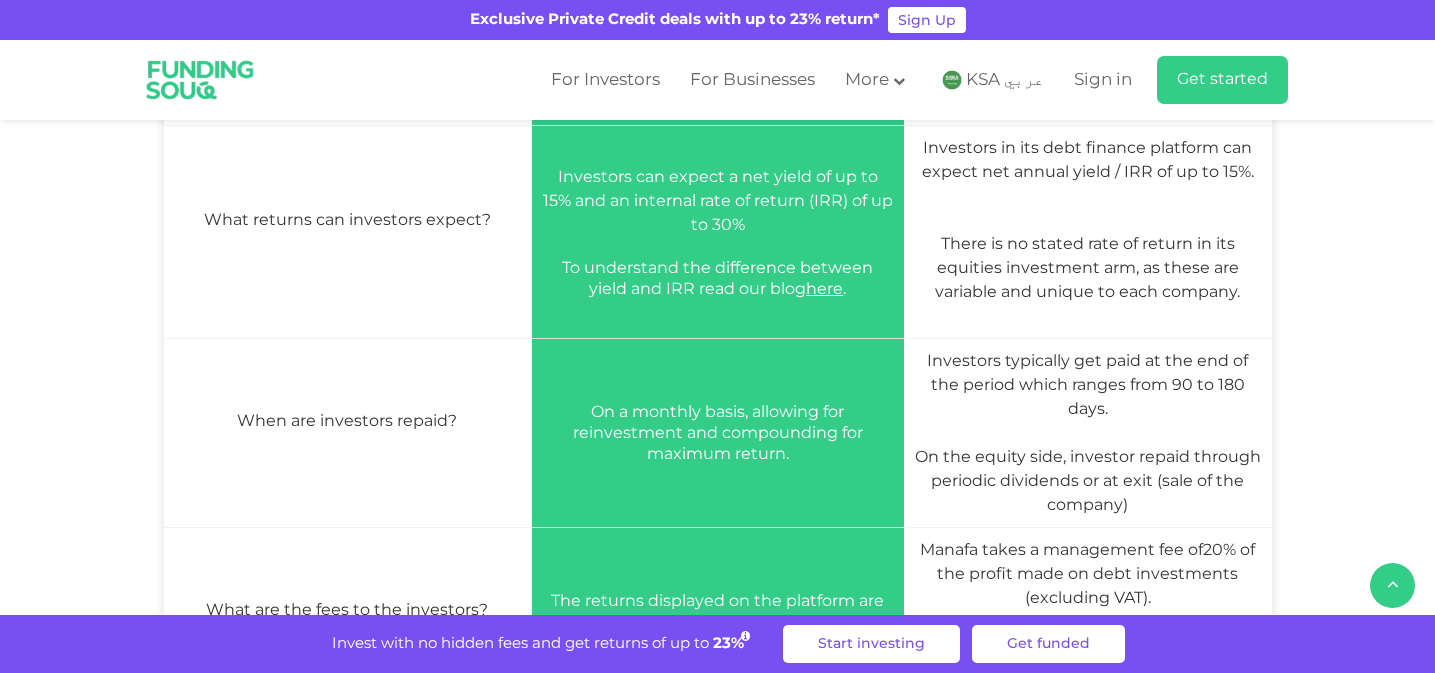 click on "On a monthly basis, allowing for reinvestment and compounding for maximum return." at bounding box center [718, 432] 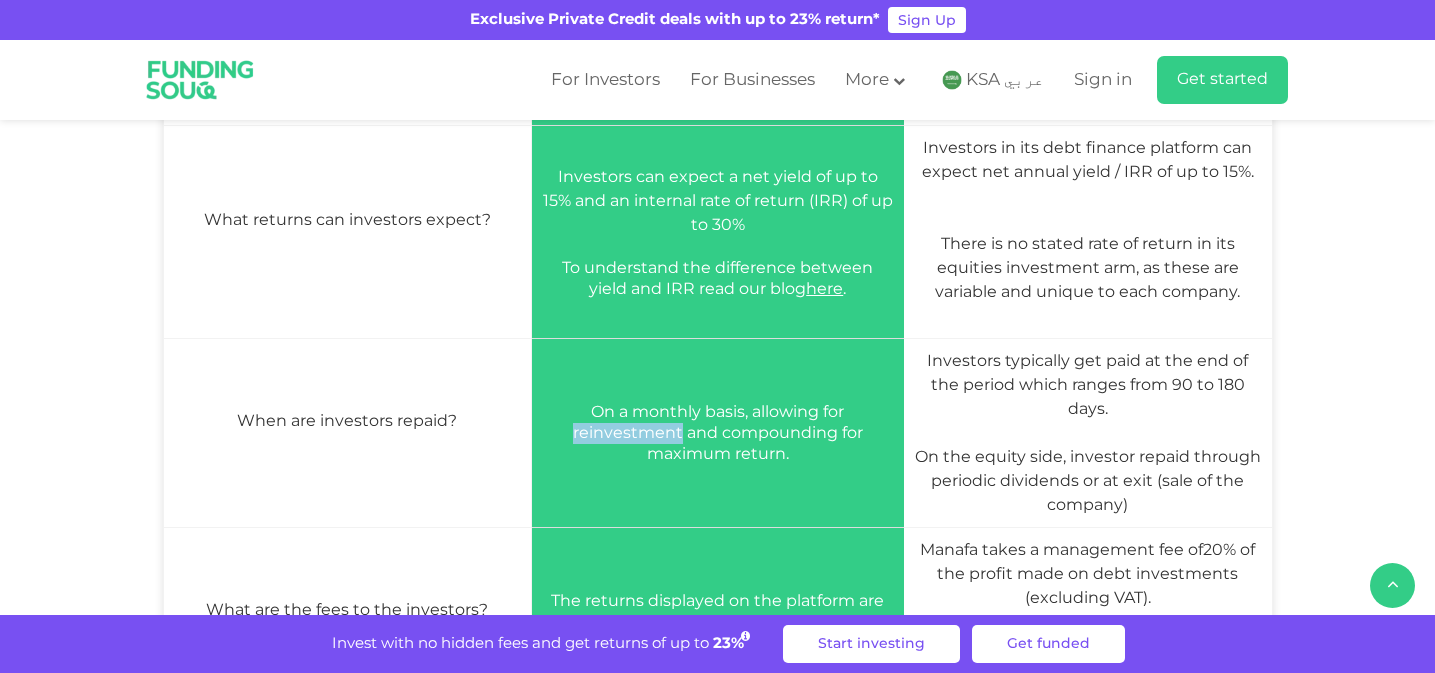click on "On a monthly basis, allowing for reinvestment and compounding for maximum return." at bounding box center [718, 432] 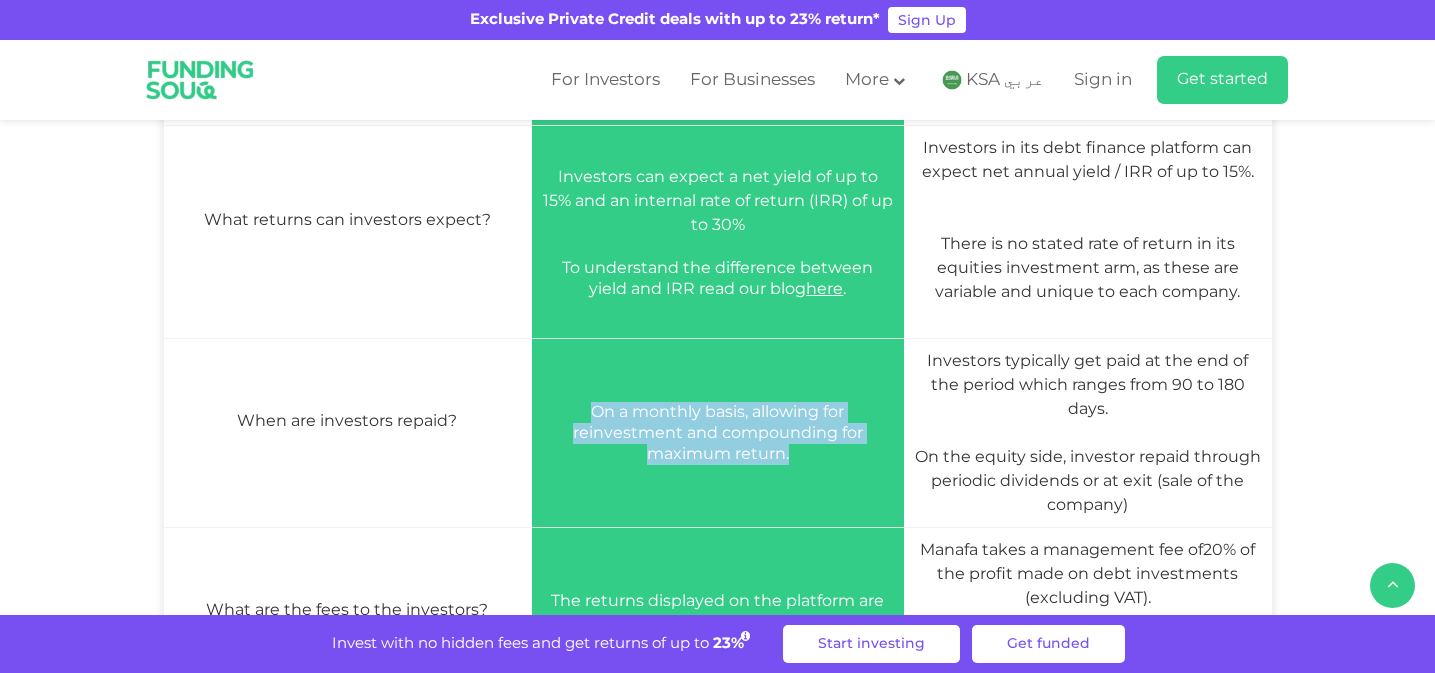 click on "On a monthly basis, allowing for reinvestment and compounding for maximum return." at bounding box center (718, 432) 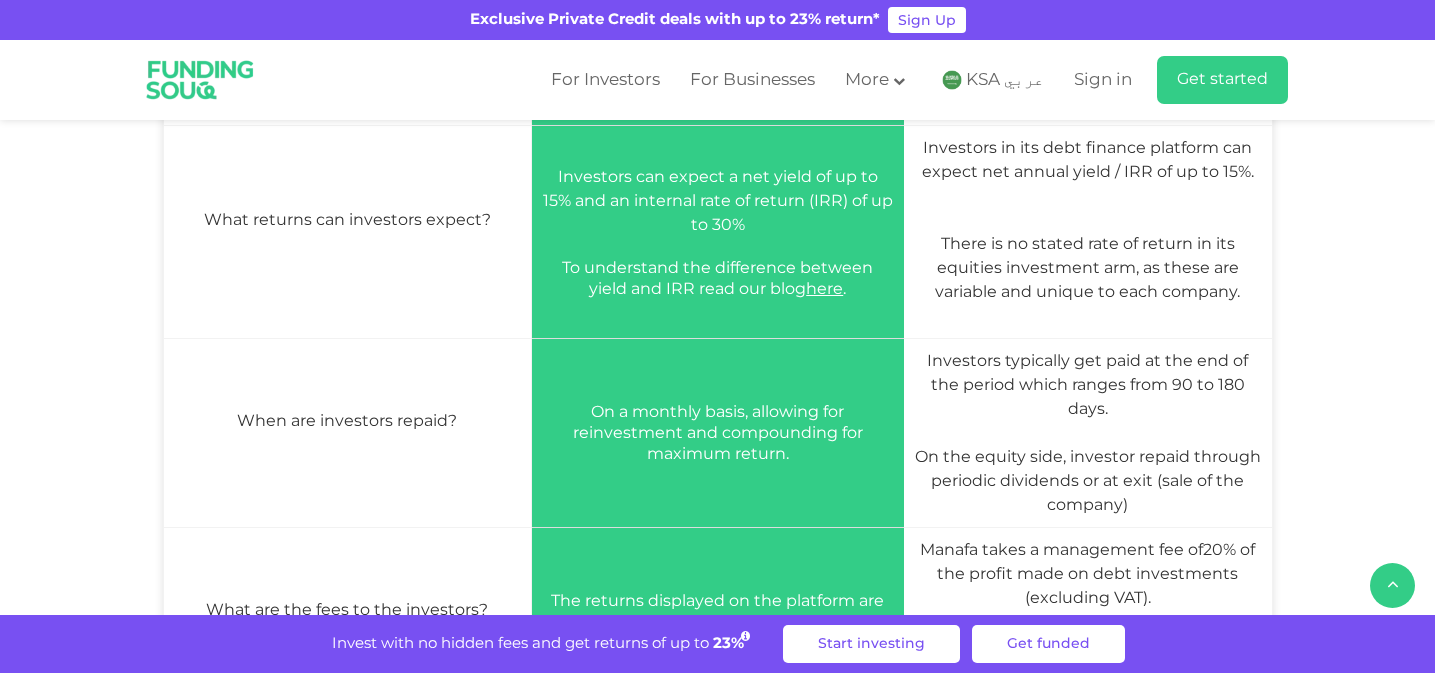 click on "Investors typically get paid at the end of the period which ranges from 90 to 180 days." at bounding box center (1087, 384) 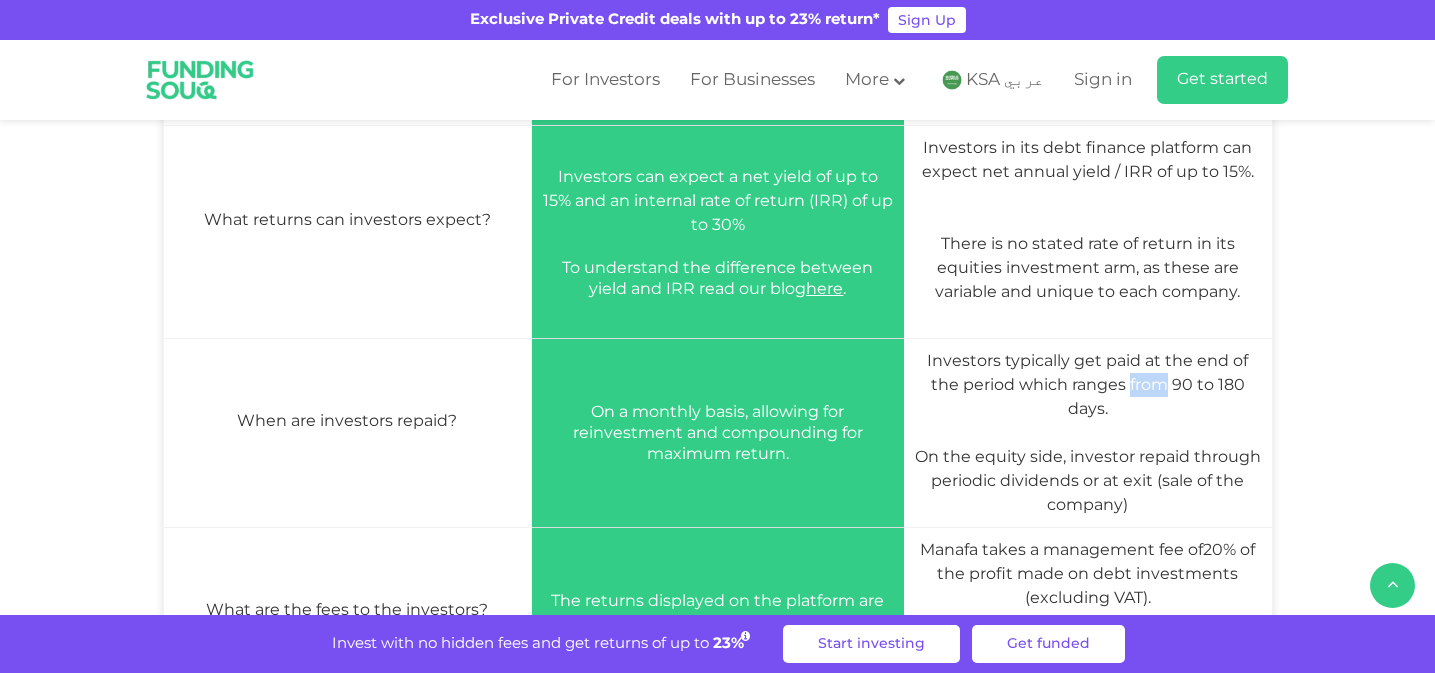 click on "Investors typically get paid at the end of the period which ranges from 90 to 180 days." at bounding box center [1087, 384] 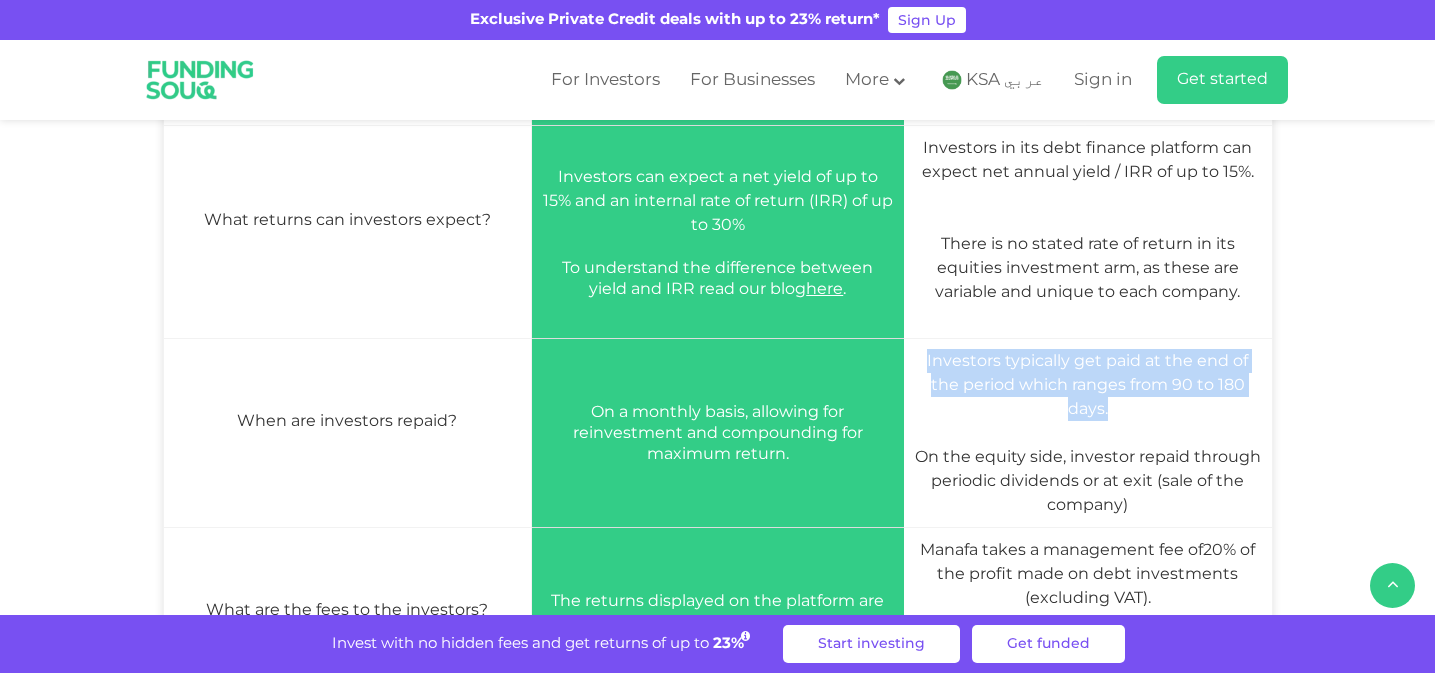 click on "On the equity side, investor repaid through periodic dividends or at exit (sale of the company)" at bounding box center [1088, 480] 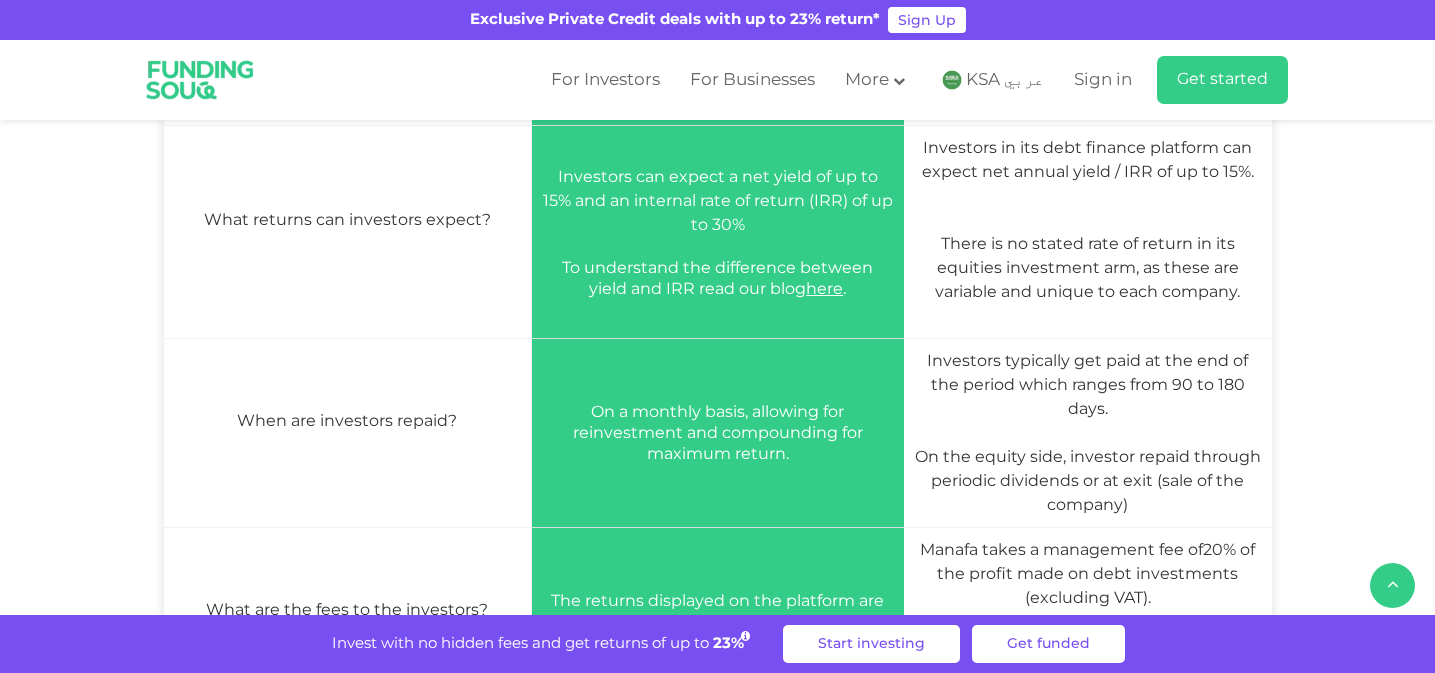 click on "On the equity side, investor repaid through periodic dividends or at exit (sale of the company)" at bounding box center [1088, 480] 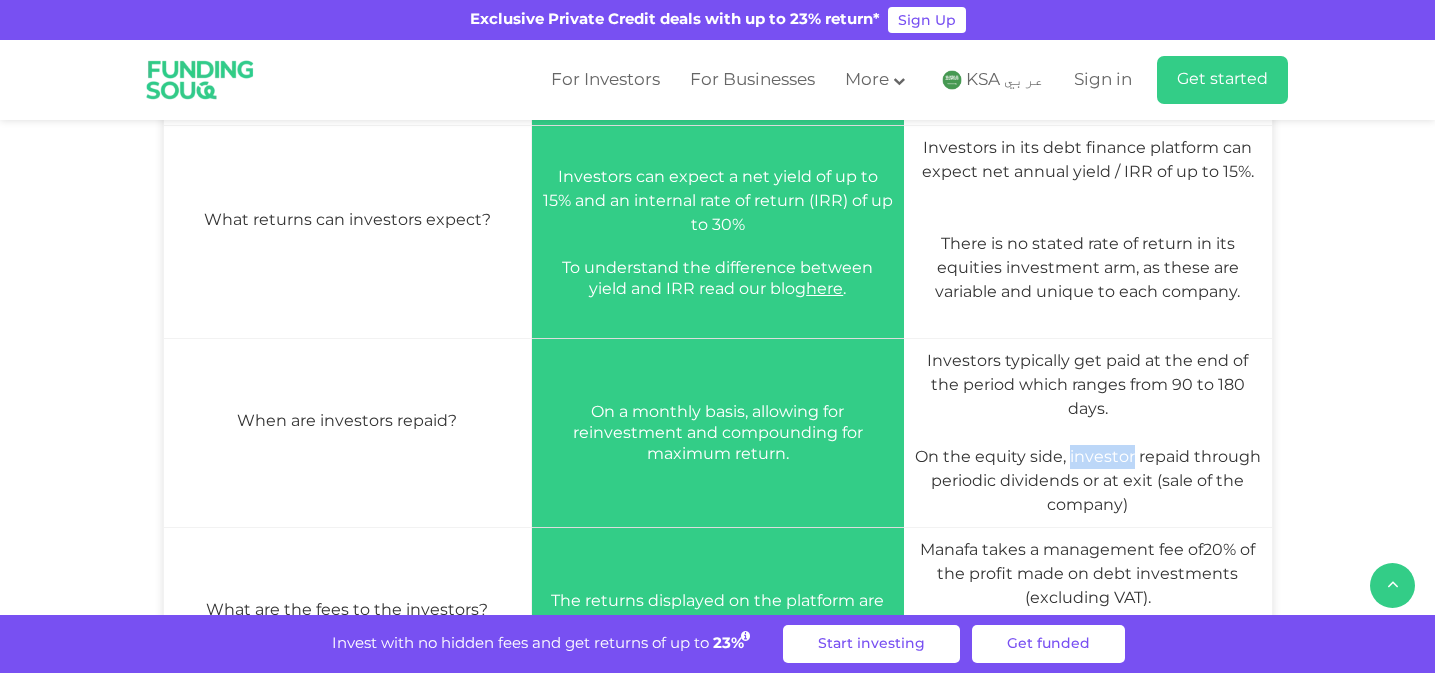 click on "On the equity side, investor repaid through periodic dividends or at exit (sale of the company)" at bounding box center (1088, 480) 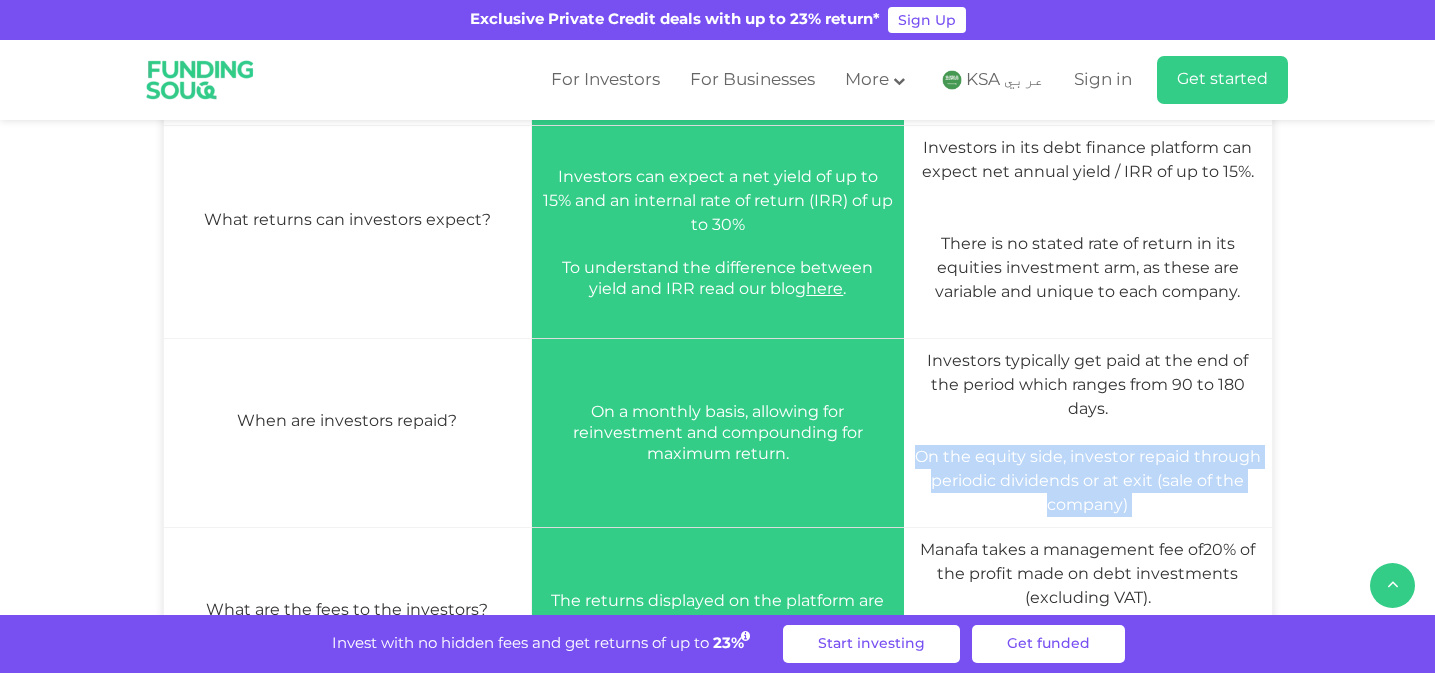 click on "On a monthly basis, allowing for reinvestment and compounding for maximum return." at bounding box center [718, 432] 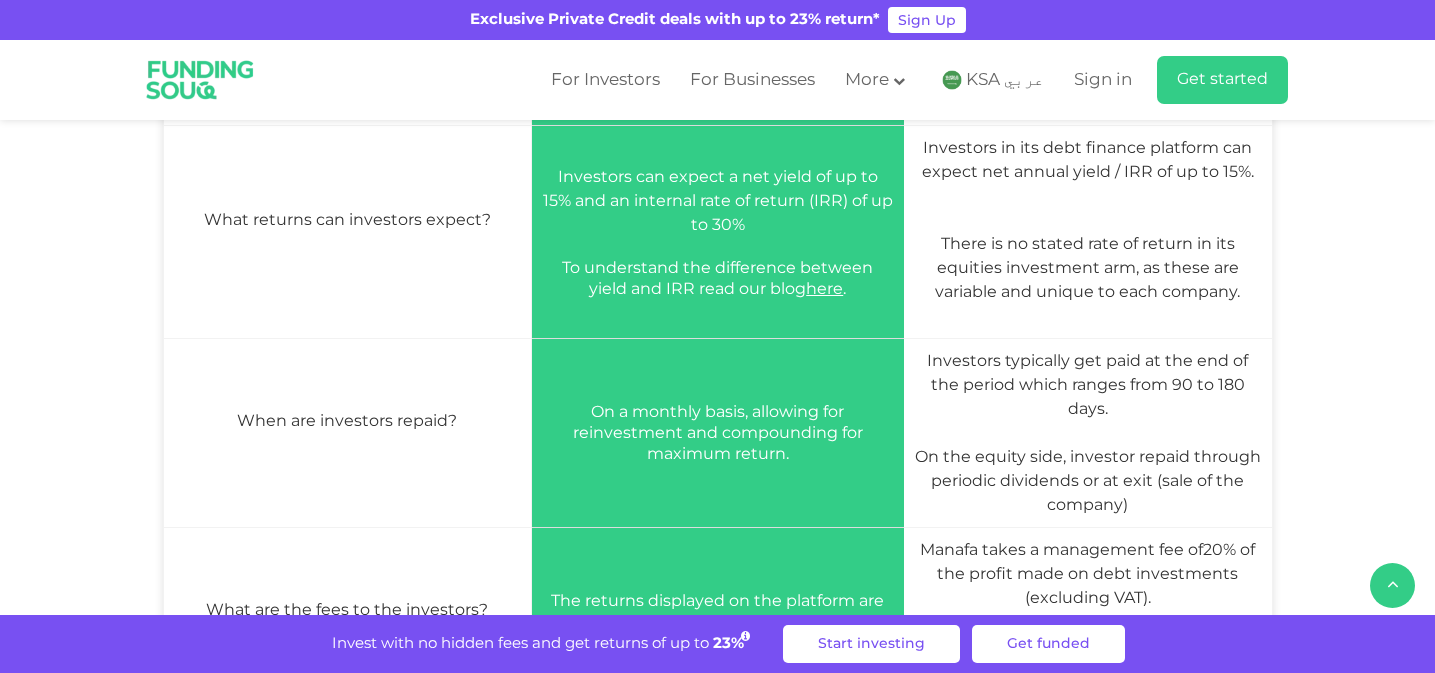 click on "On a monthly basis, allowing for reinvestment and compounding for maximum return." at bounding box center (718, 432) 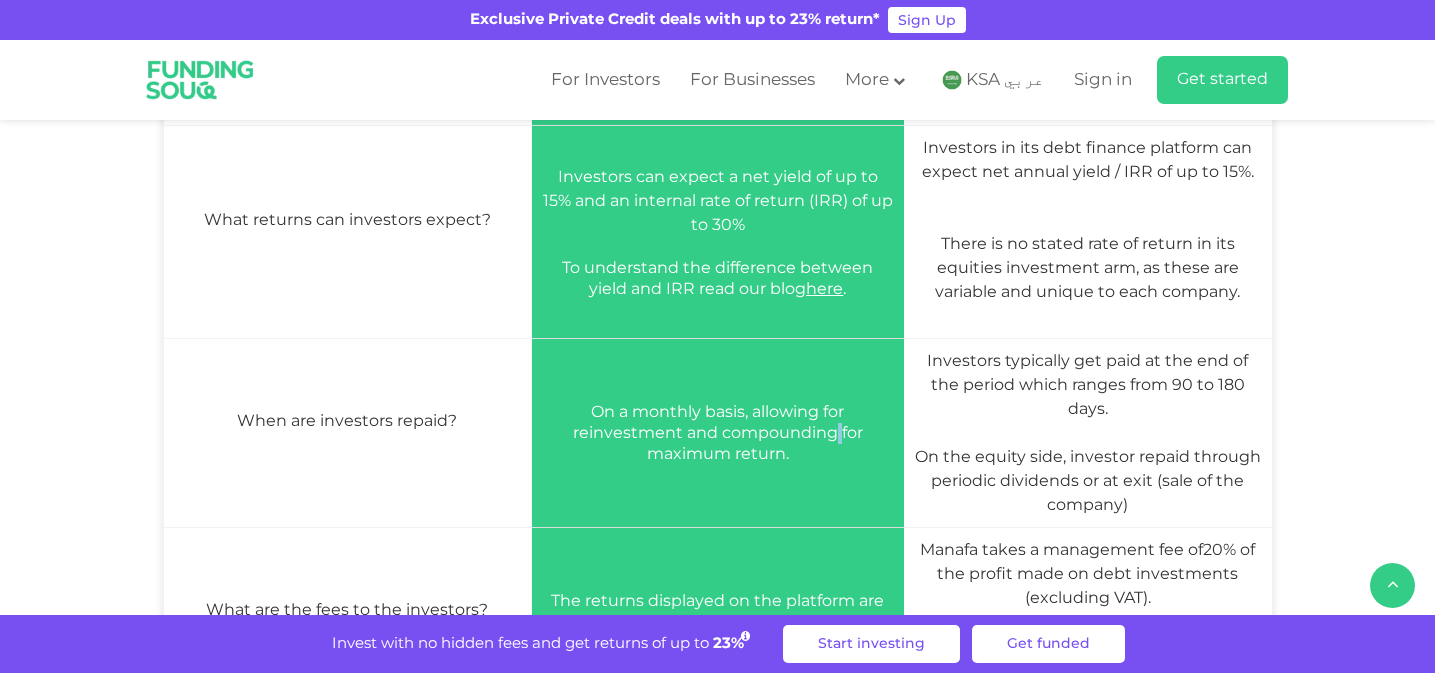 click on "On a monthly basis, allowing for reinvestment and compounding for maximum return." at bounding box center [718, 432] 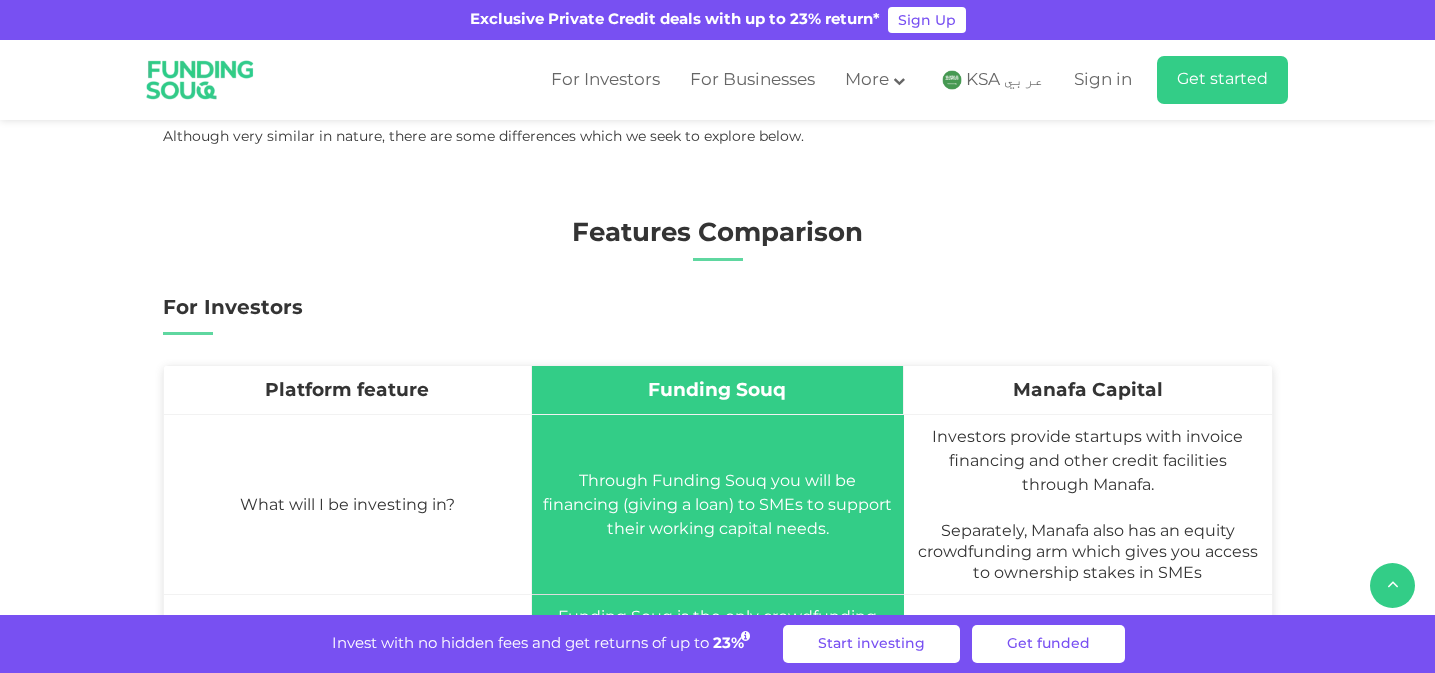 scroll, scrollTop: 0, scrollLeft: 0, axis: both 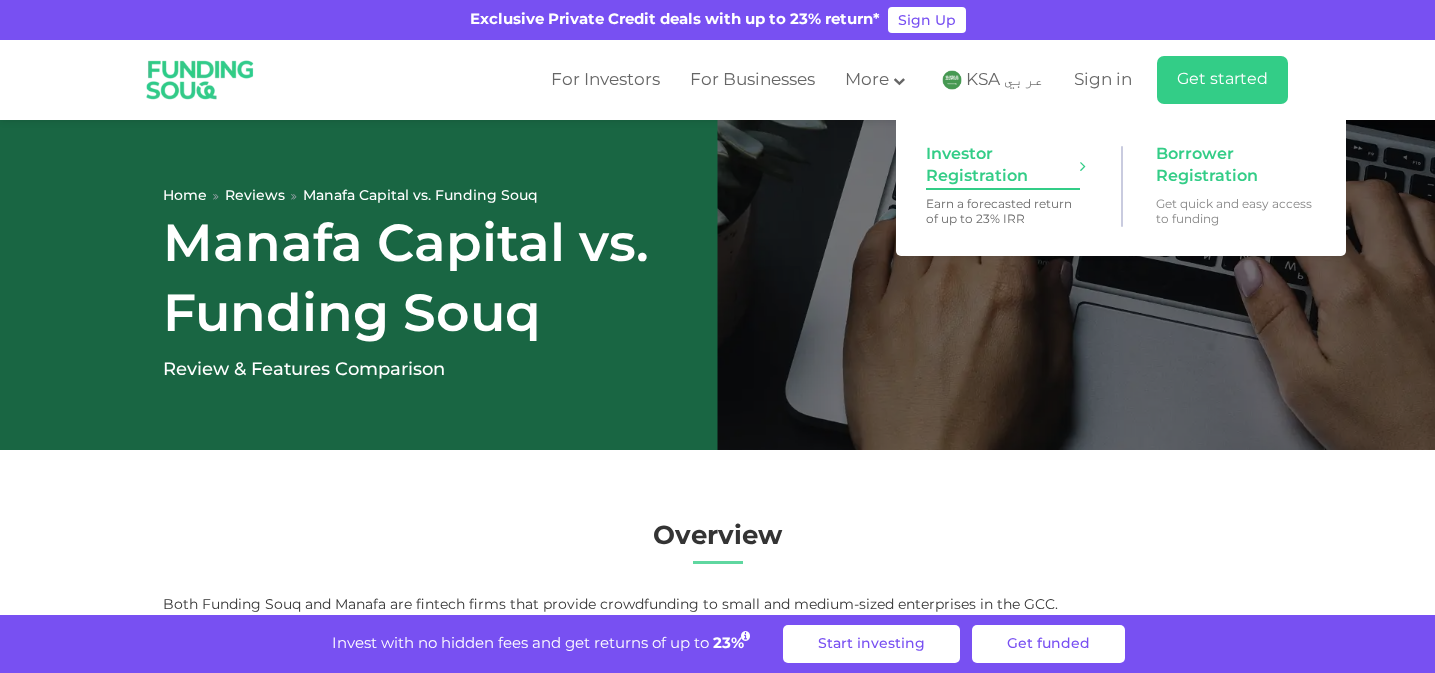 click on "Investor Registration" at bounding box center (1003, 166) 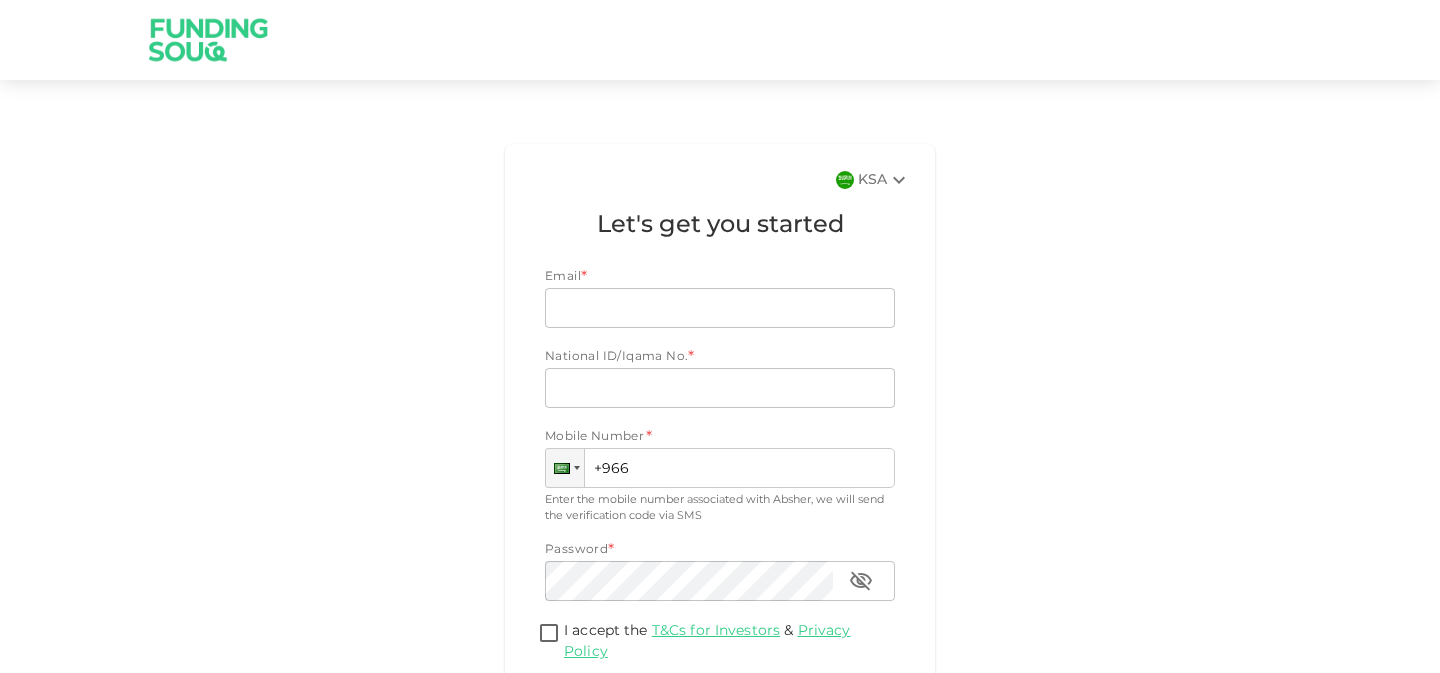 scroll, scrollTop: 0, scrollLeft: 0, axis: both 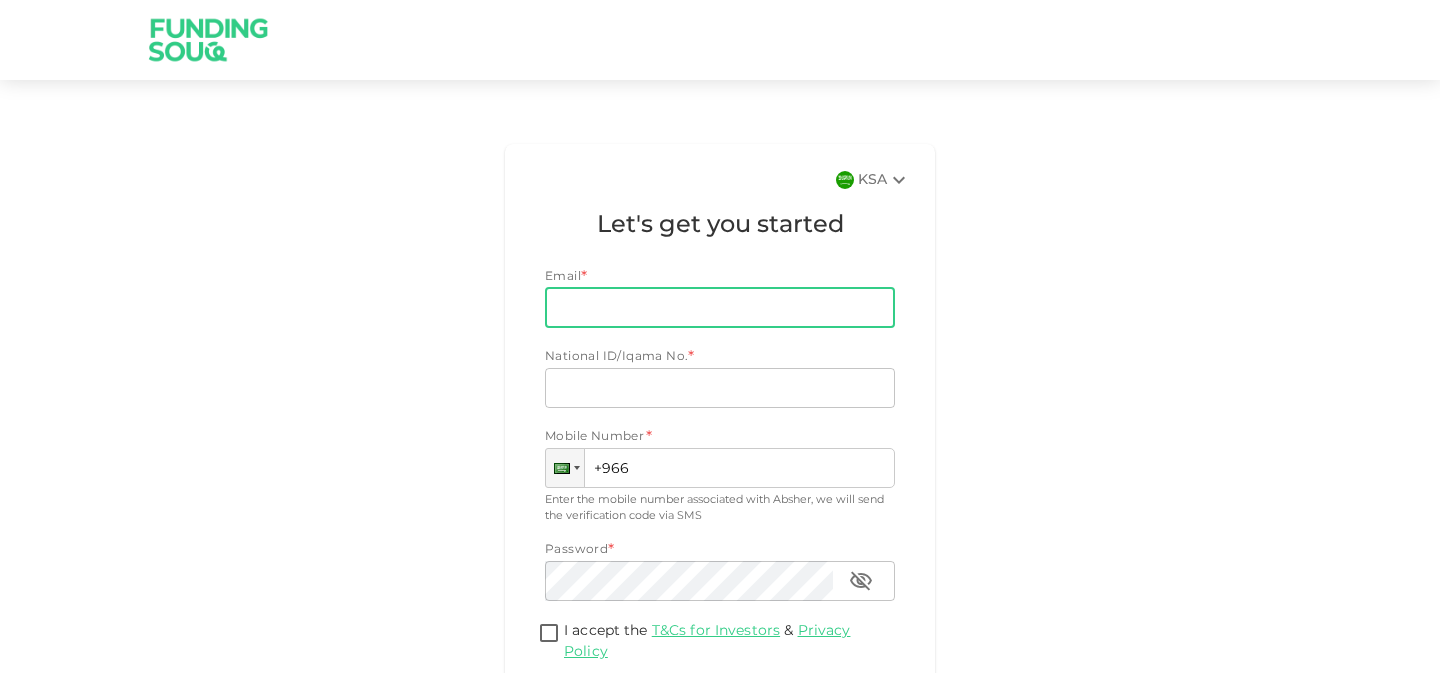 click on "Email" at bounding box center [709, 308] 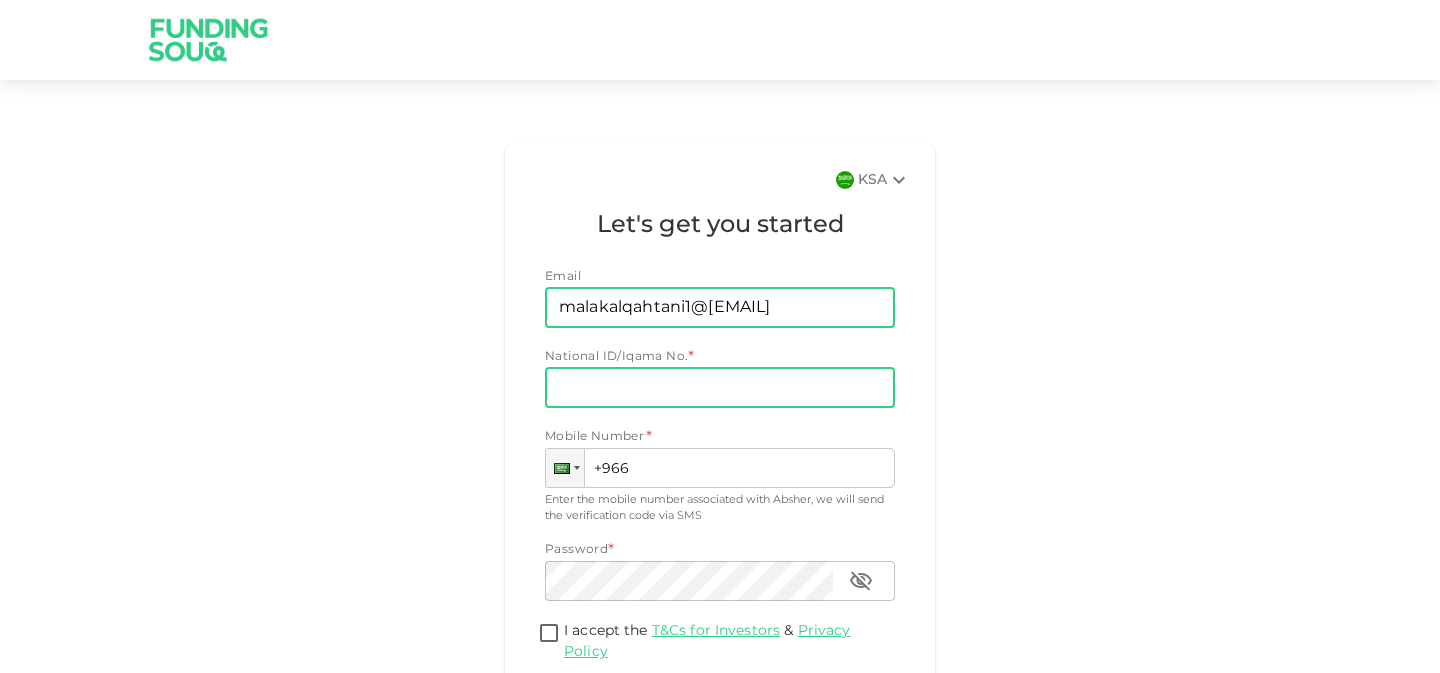 click on "National ID/Iqama No." at bounding box center [720, 388] 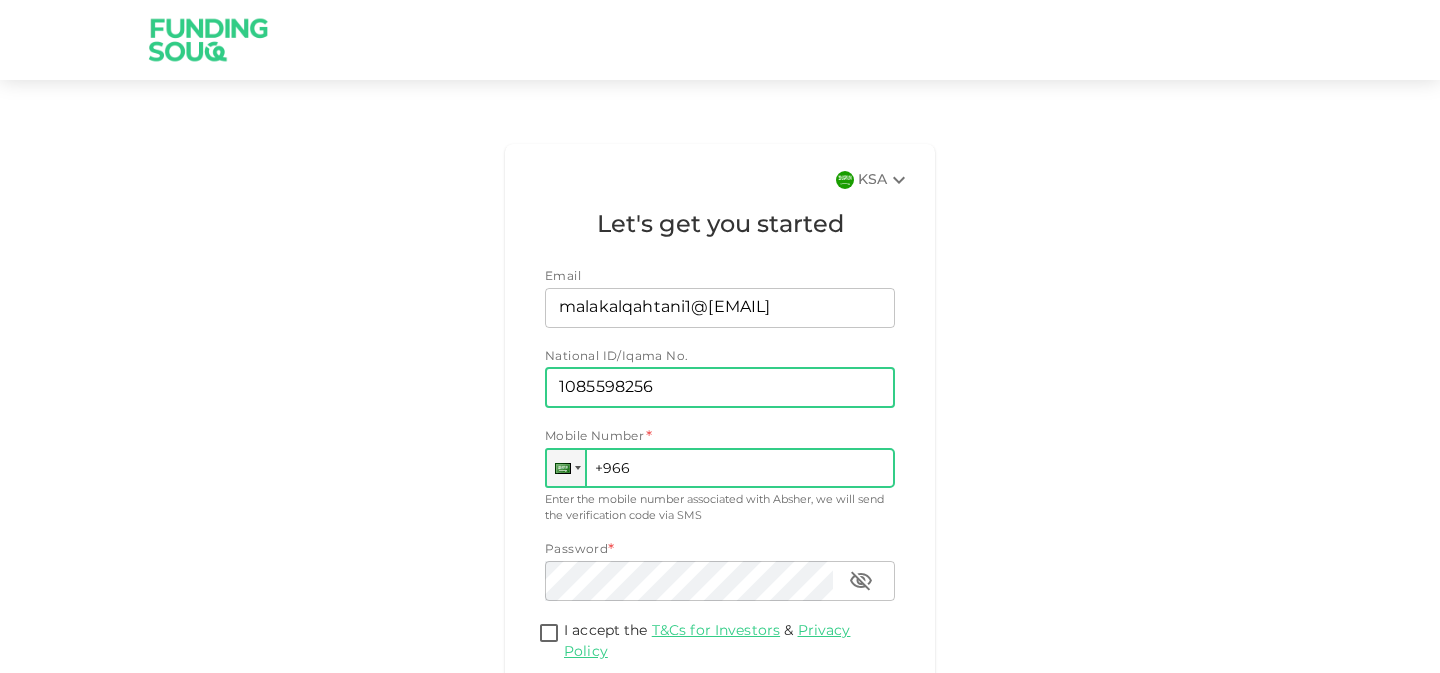 type on "1085598256" 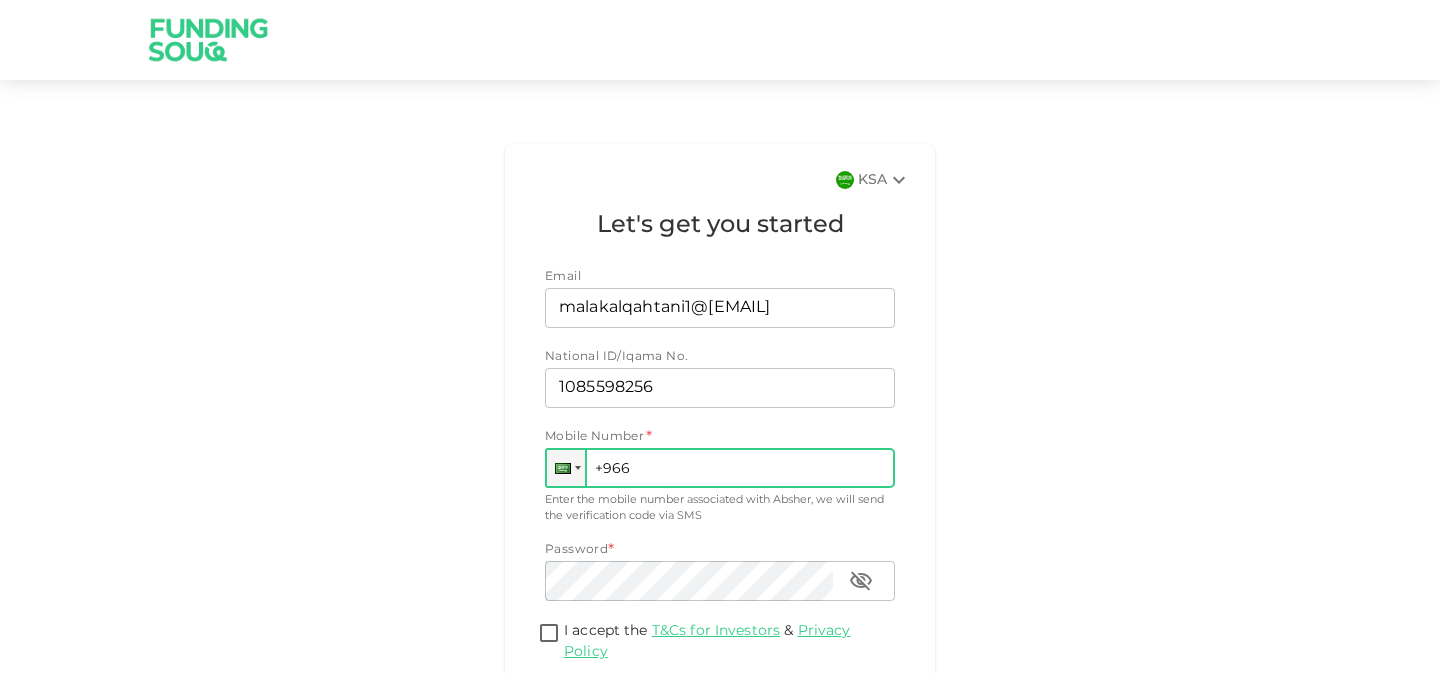 click on "+966" at bounding box center [720, 468] 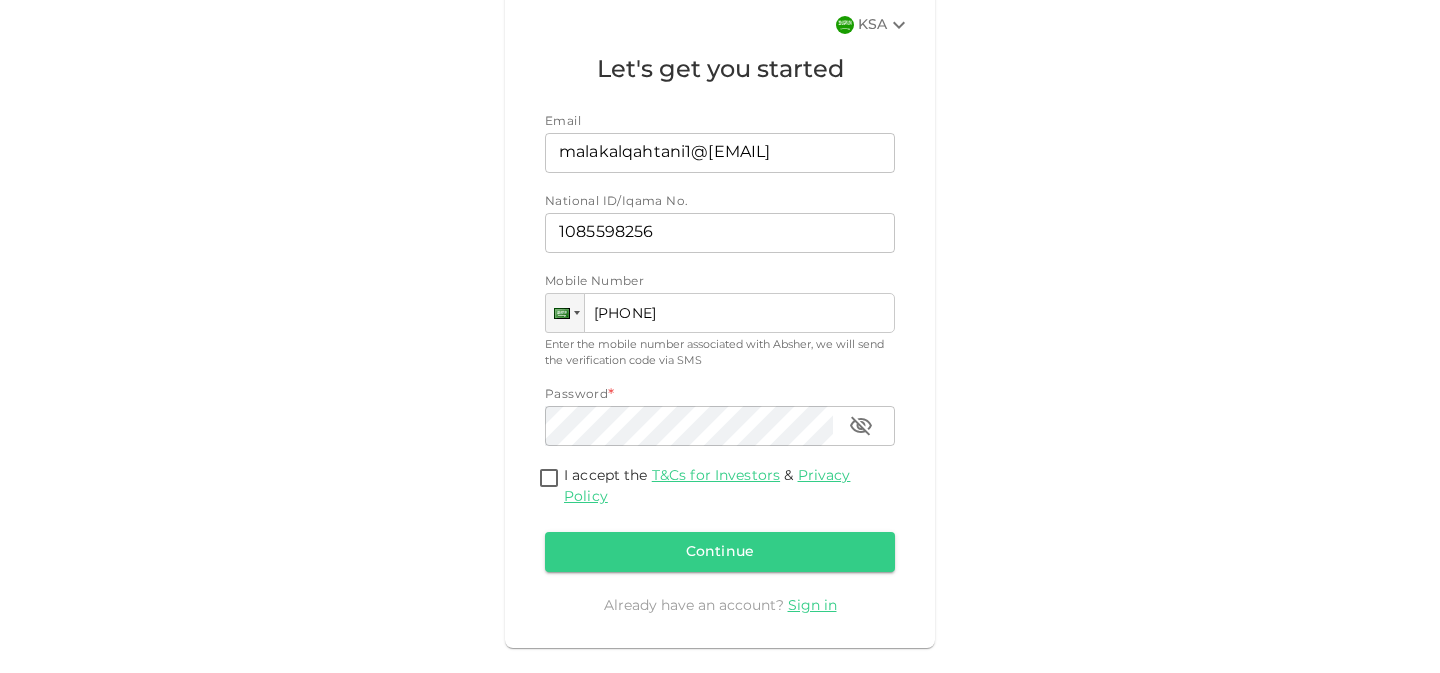 scroll, scrollTop: 159, scrollLeft: 0, axis: vertical 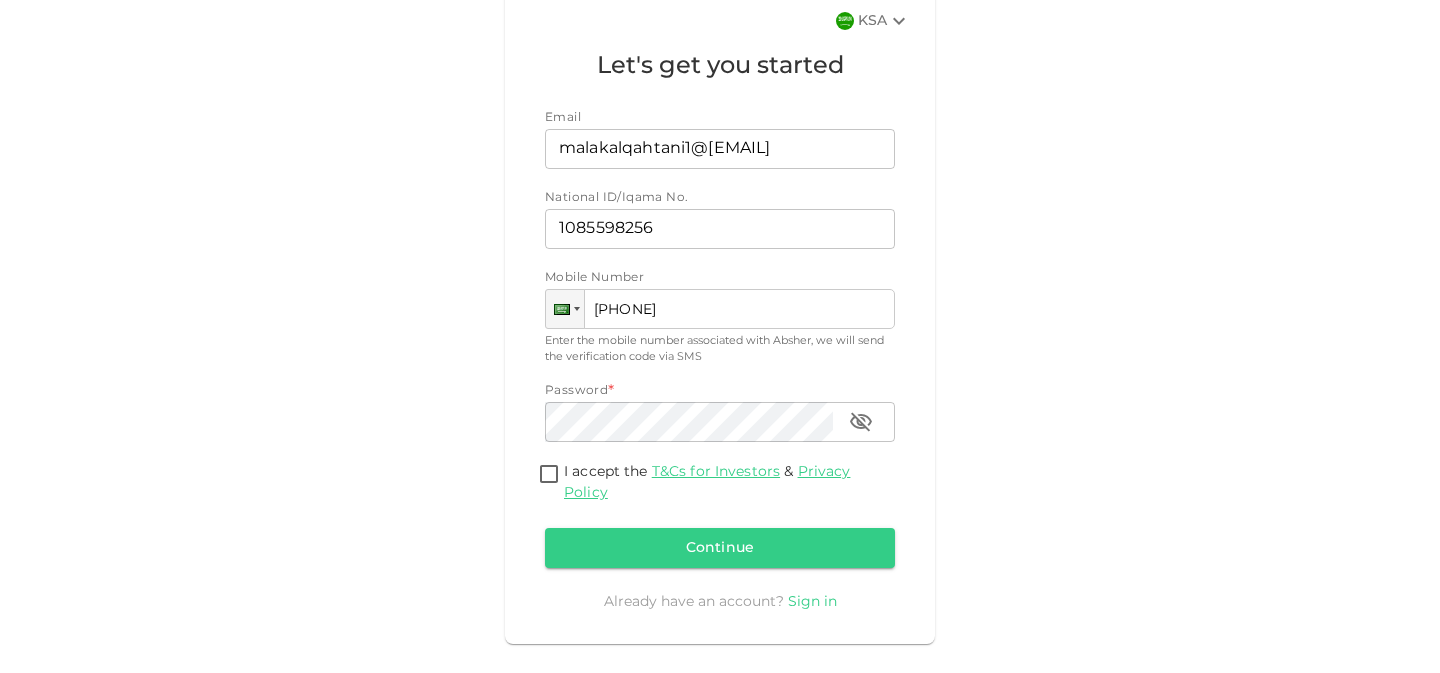 type on "+966 553 329 971" 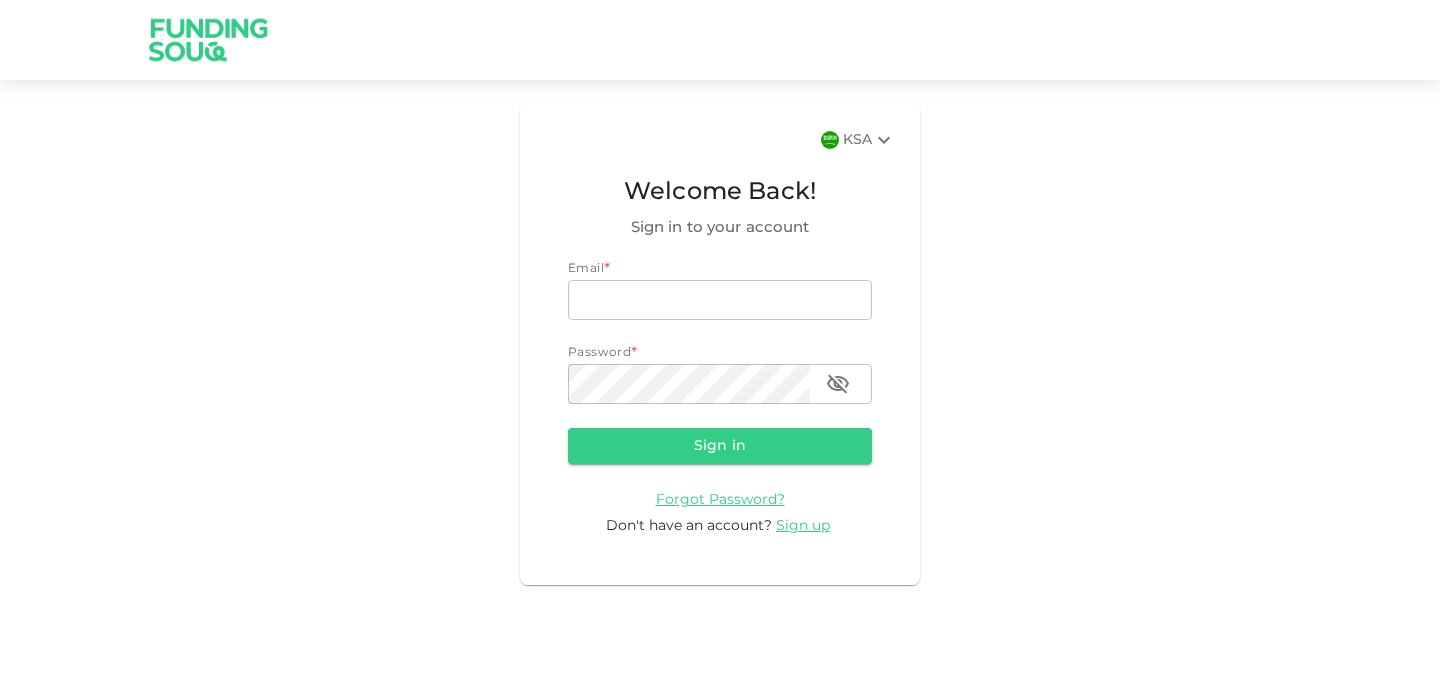 scroll, scrollTop: 0, scrollLeft: 0, axis: both 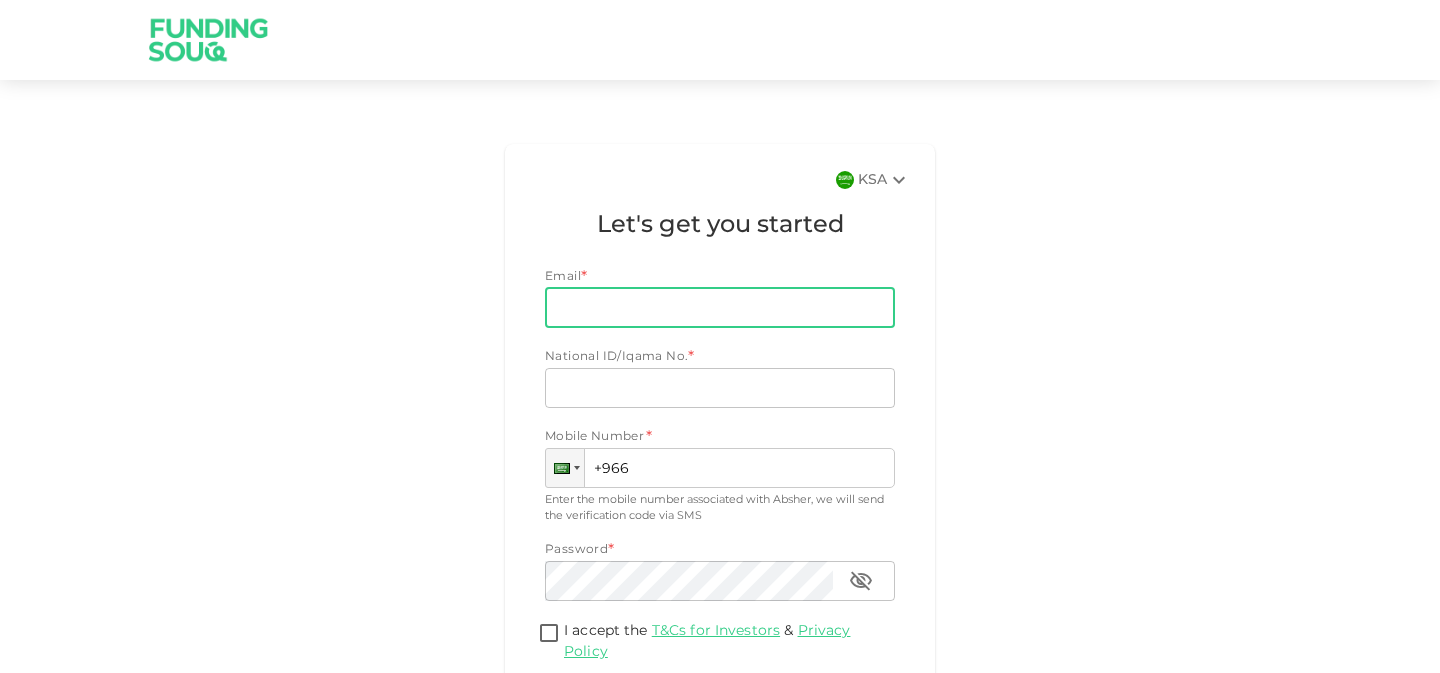 click on "Email" at bounding box center [709, 308] 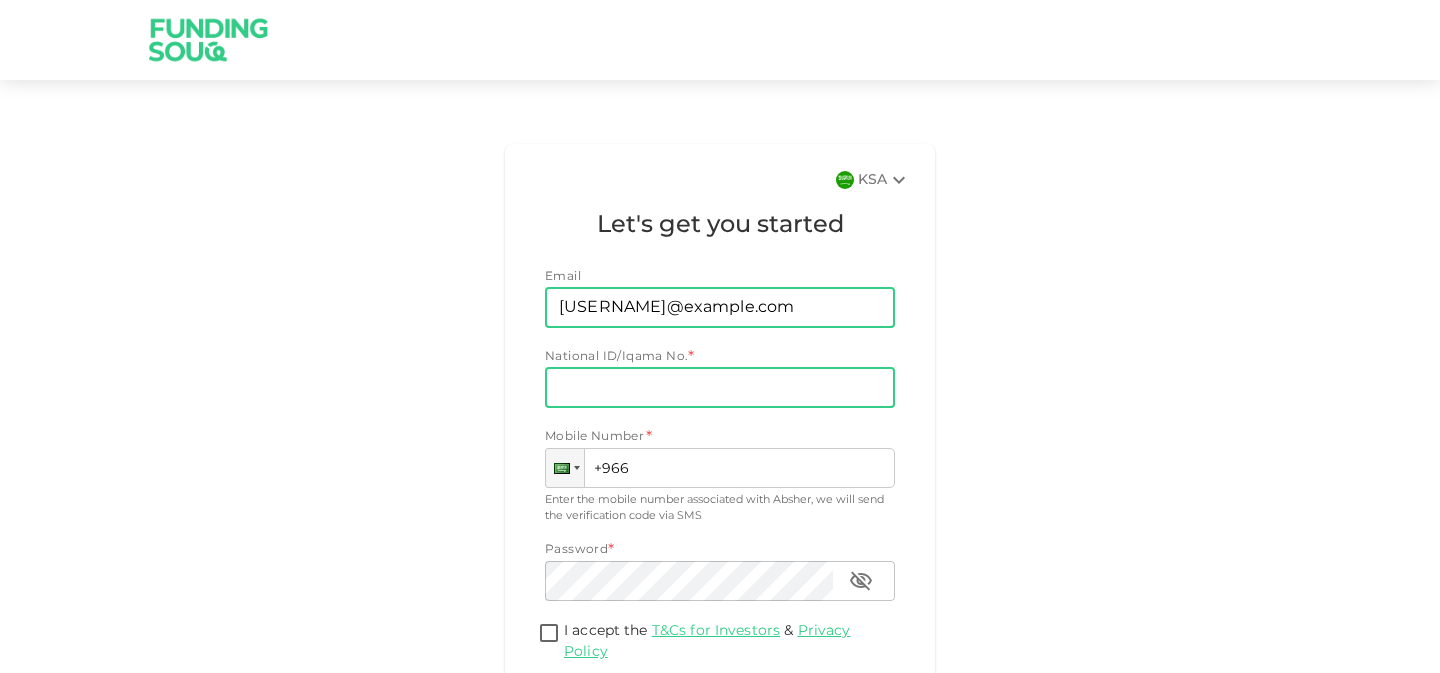 click on "National ID/Iqama No." at bounding box center (720, 388) 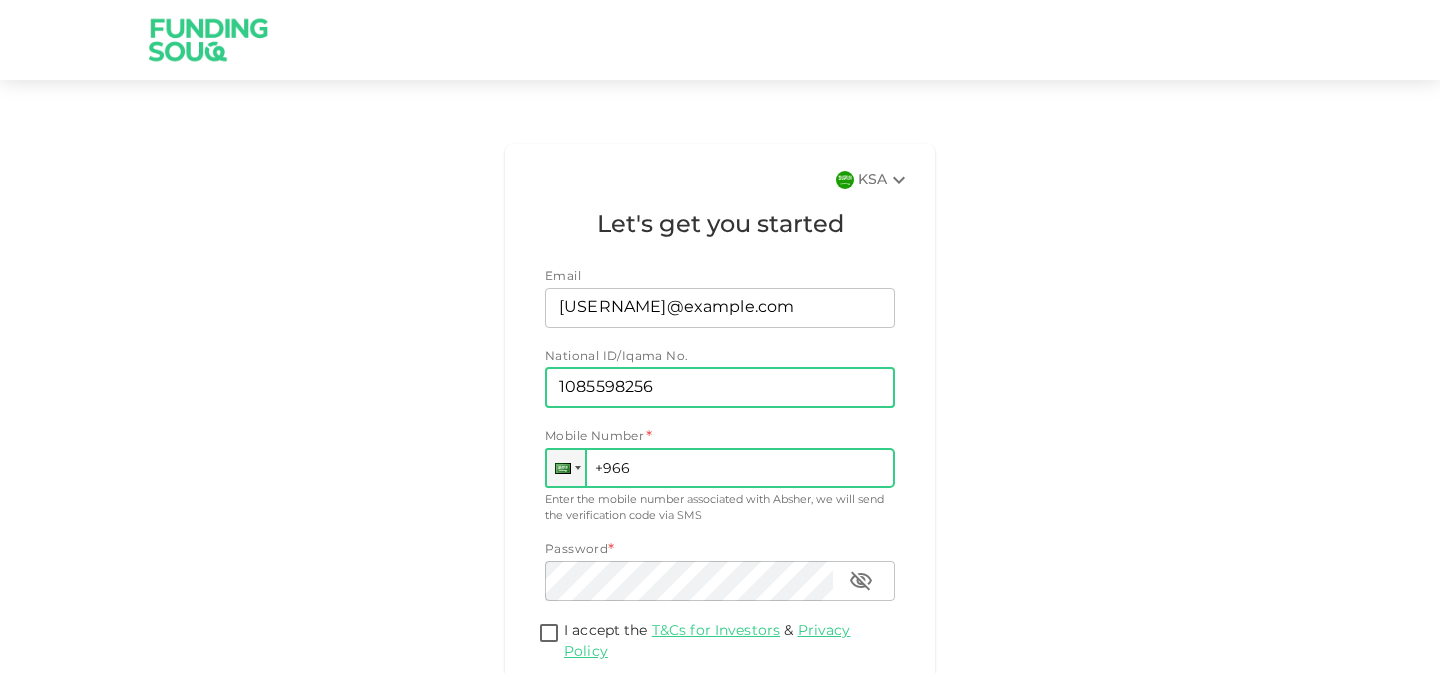 type on "1085598256" 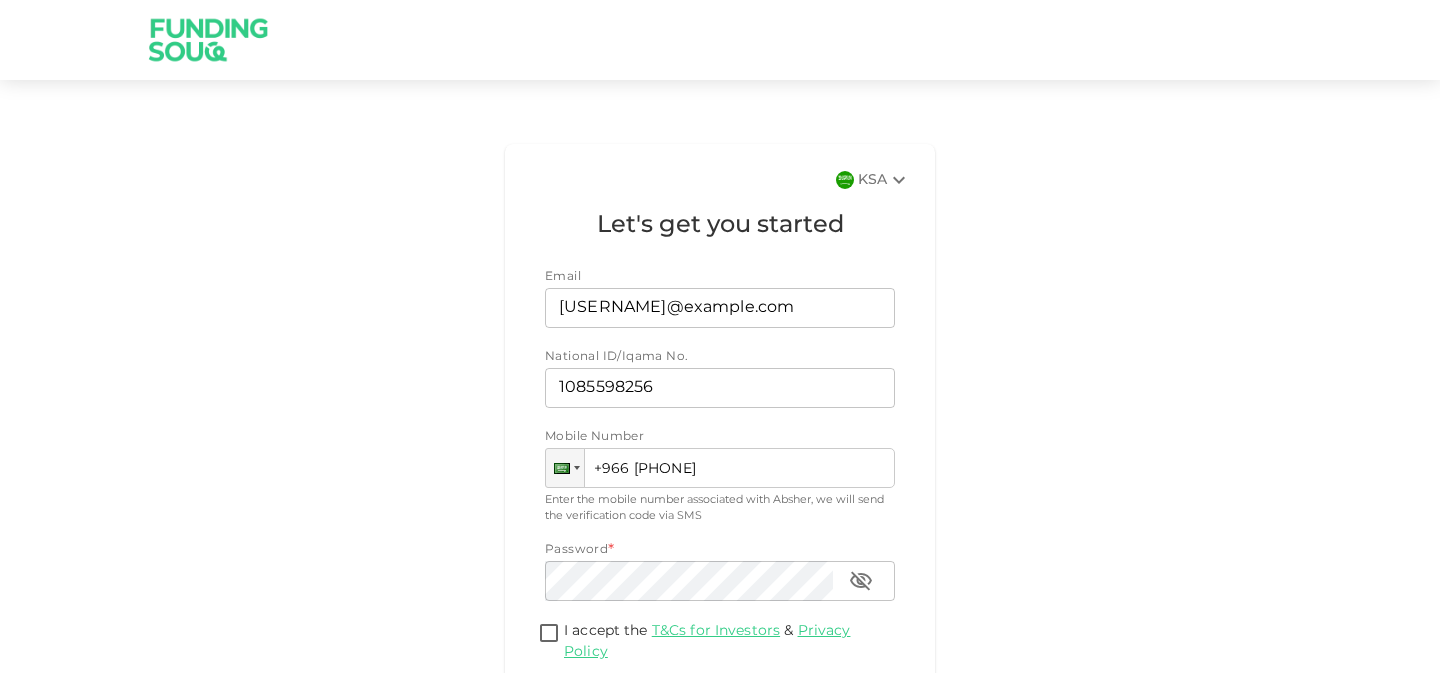 type on "+966 [PHONE]" 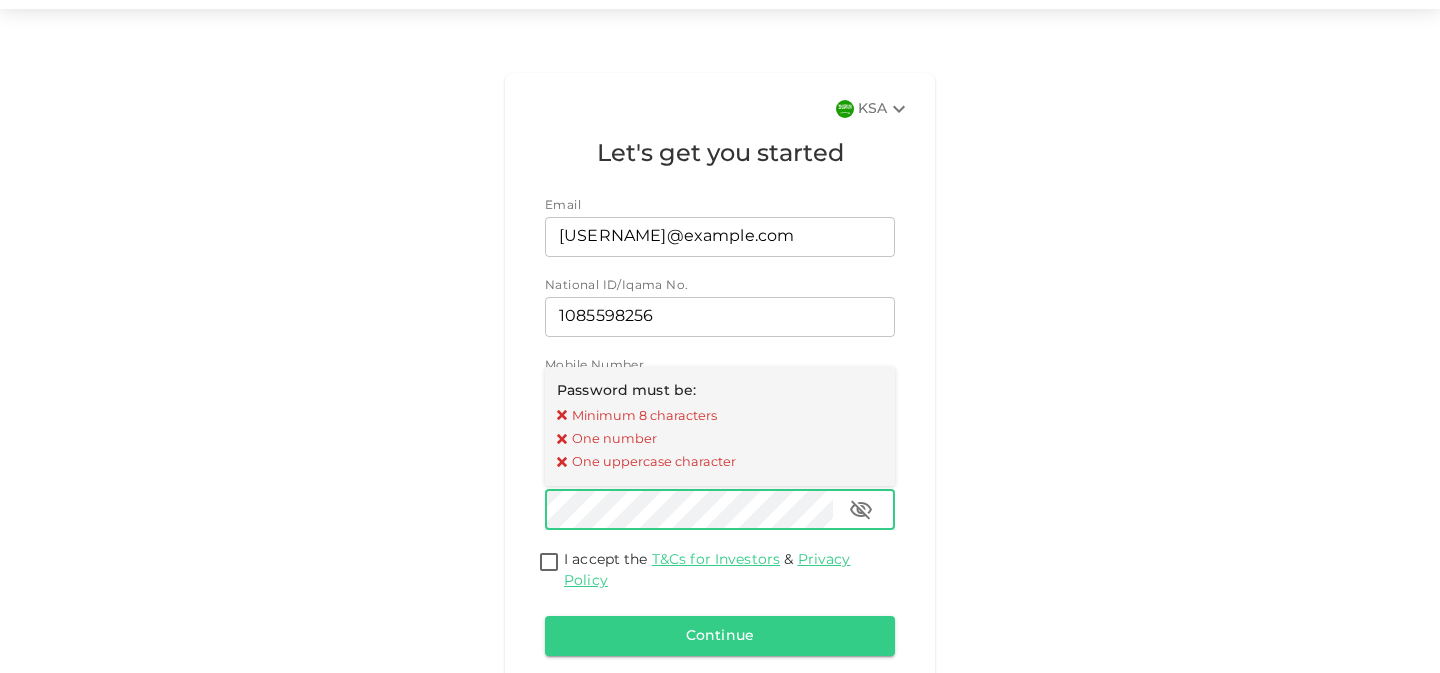 scroll, scrollTop: 86, scrollLeft: 0, axis: vertical 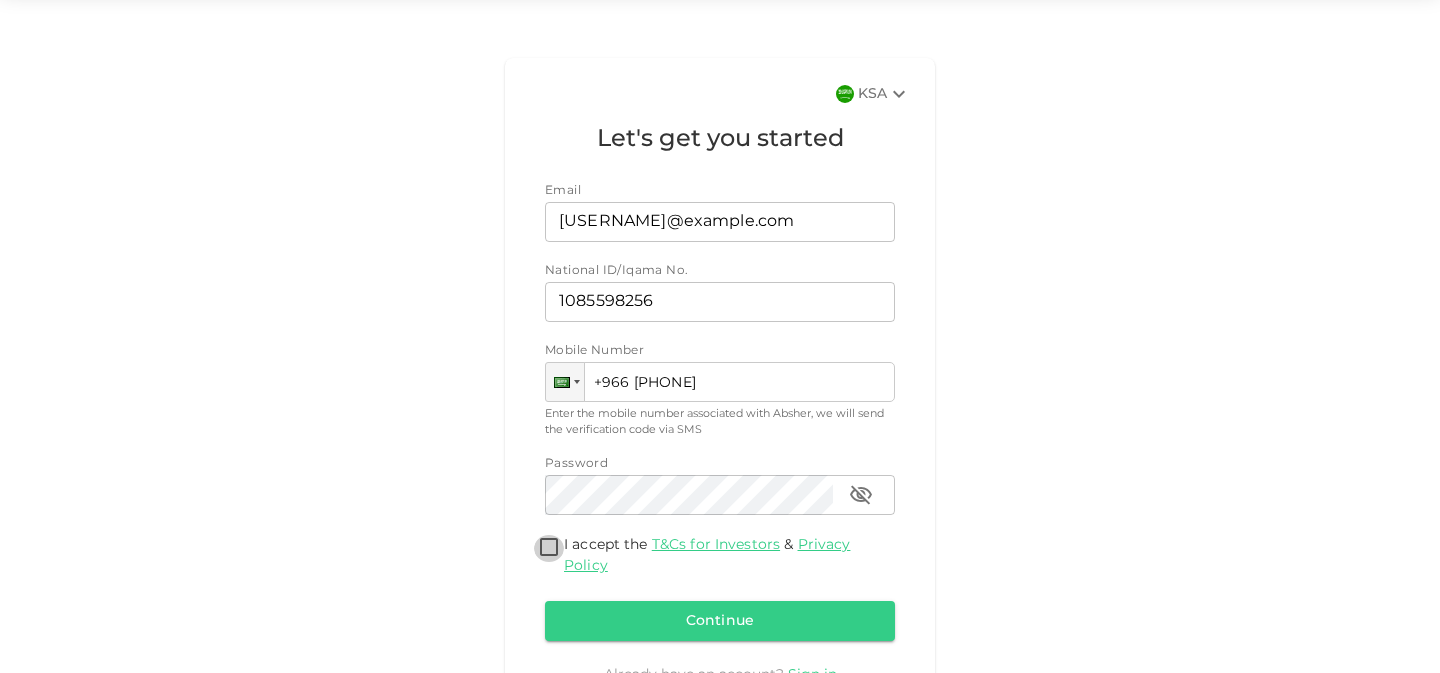 click on "I accept the   T&Cs for Investors   &   Privacy Policy" at bounding box center (549, 548) 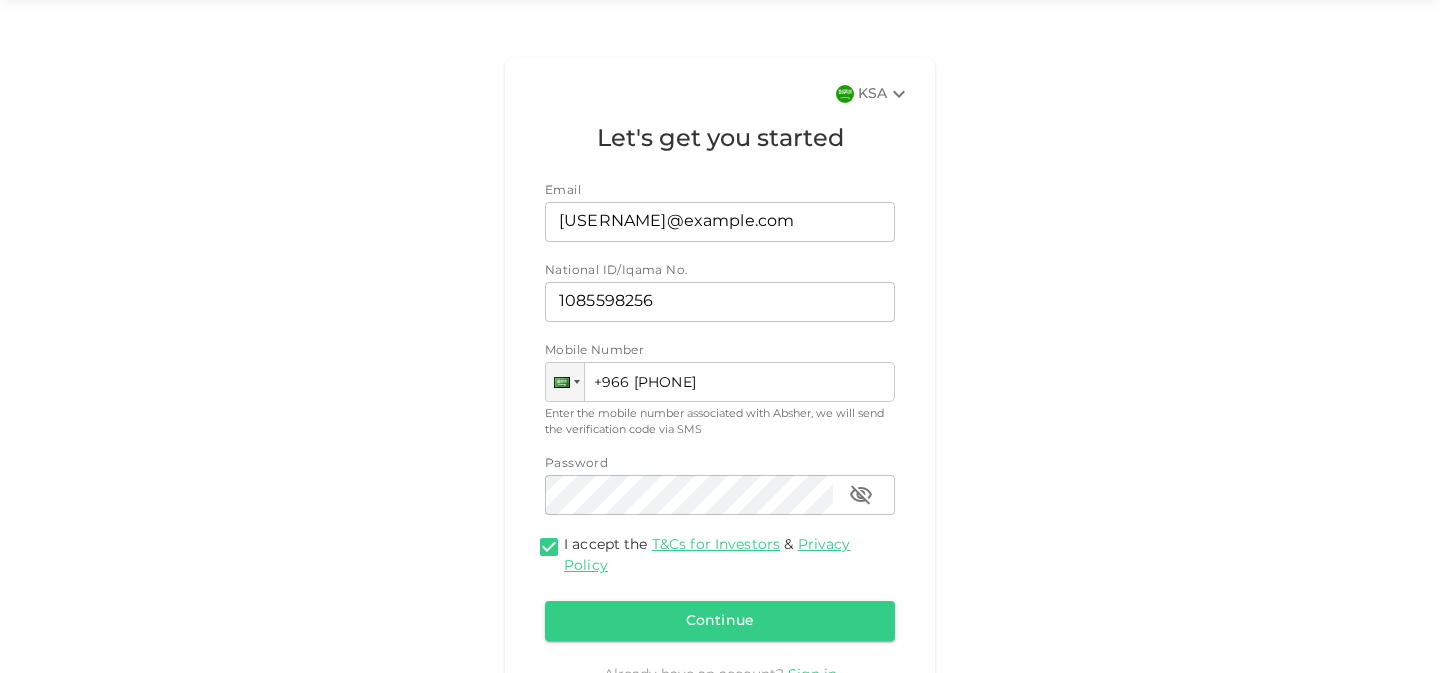 scroll, scrollTop: 159, scrollLeft: 0, axis: vertical 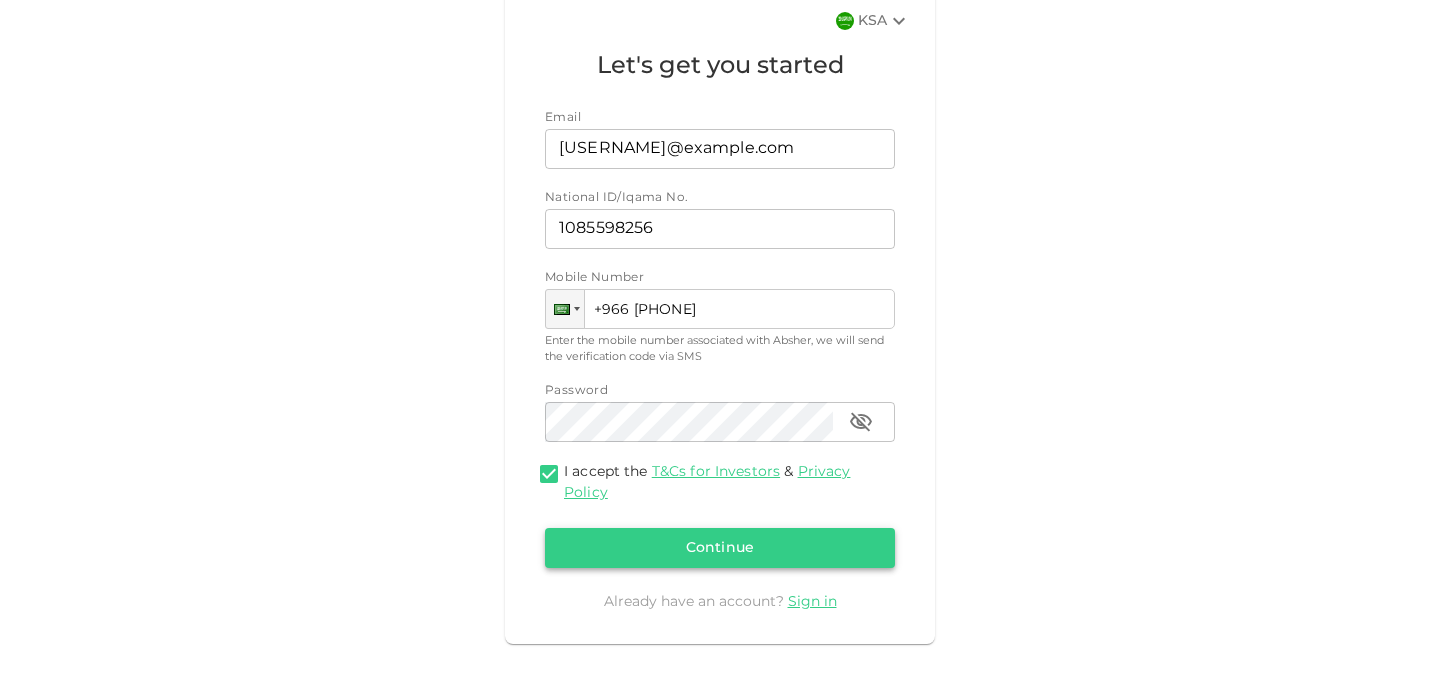 click on "Continue" at bounding box center (720, 548) 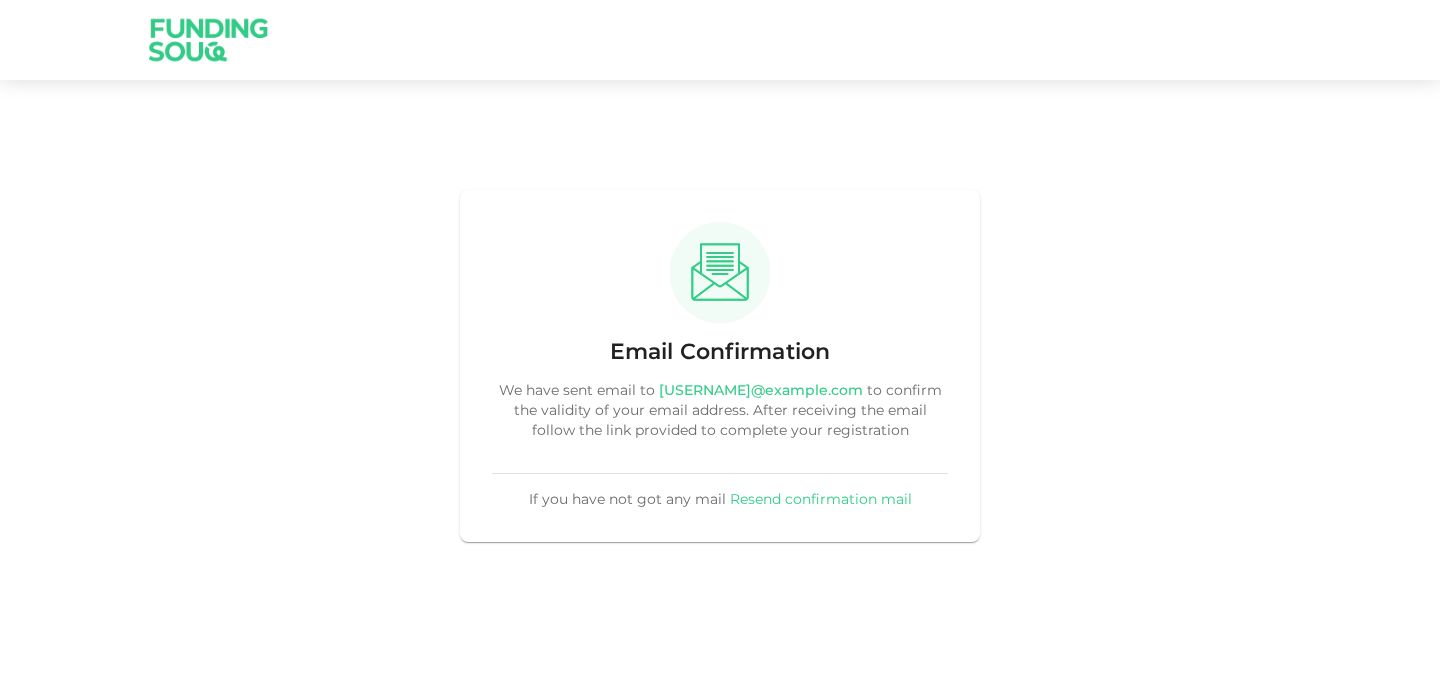 scroll, scrollTop: 0, scrollLeft: 0, axis: both 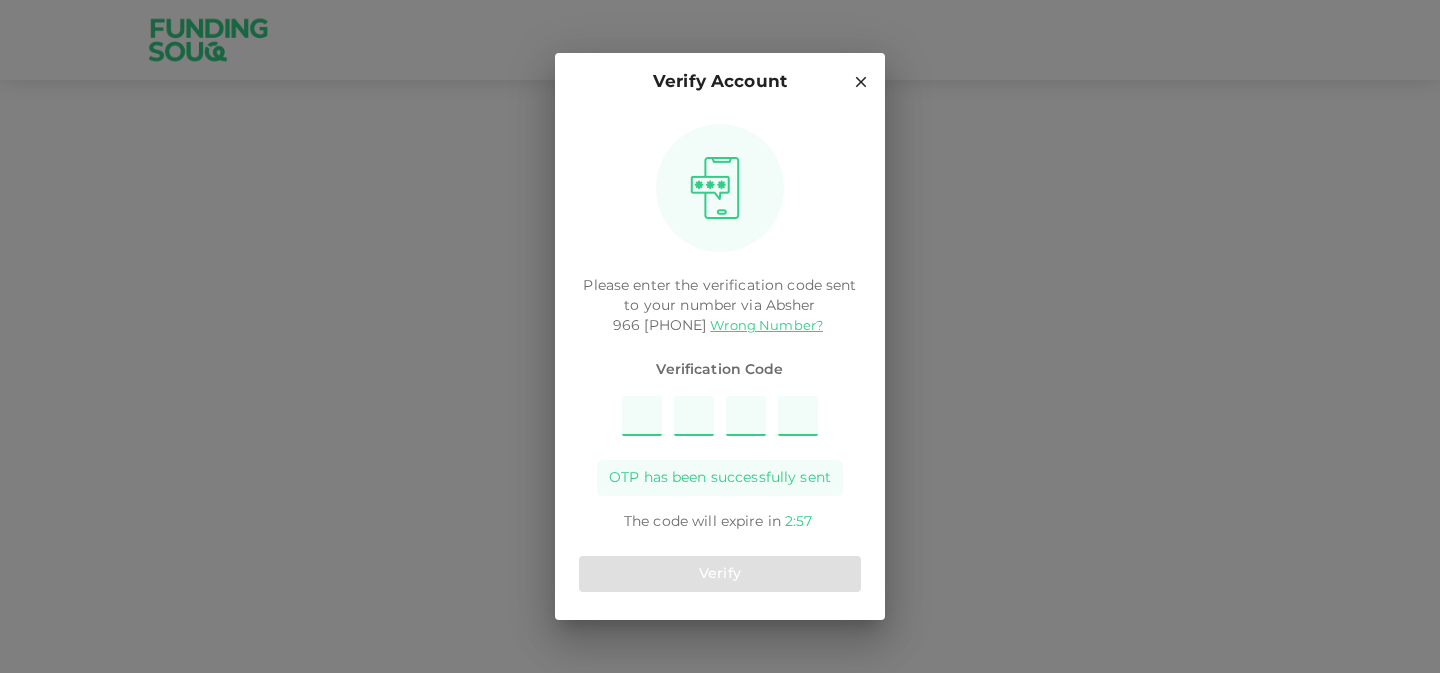 click at bounding box center [642, 416] 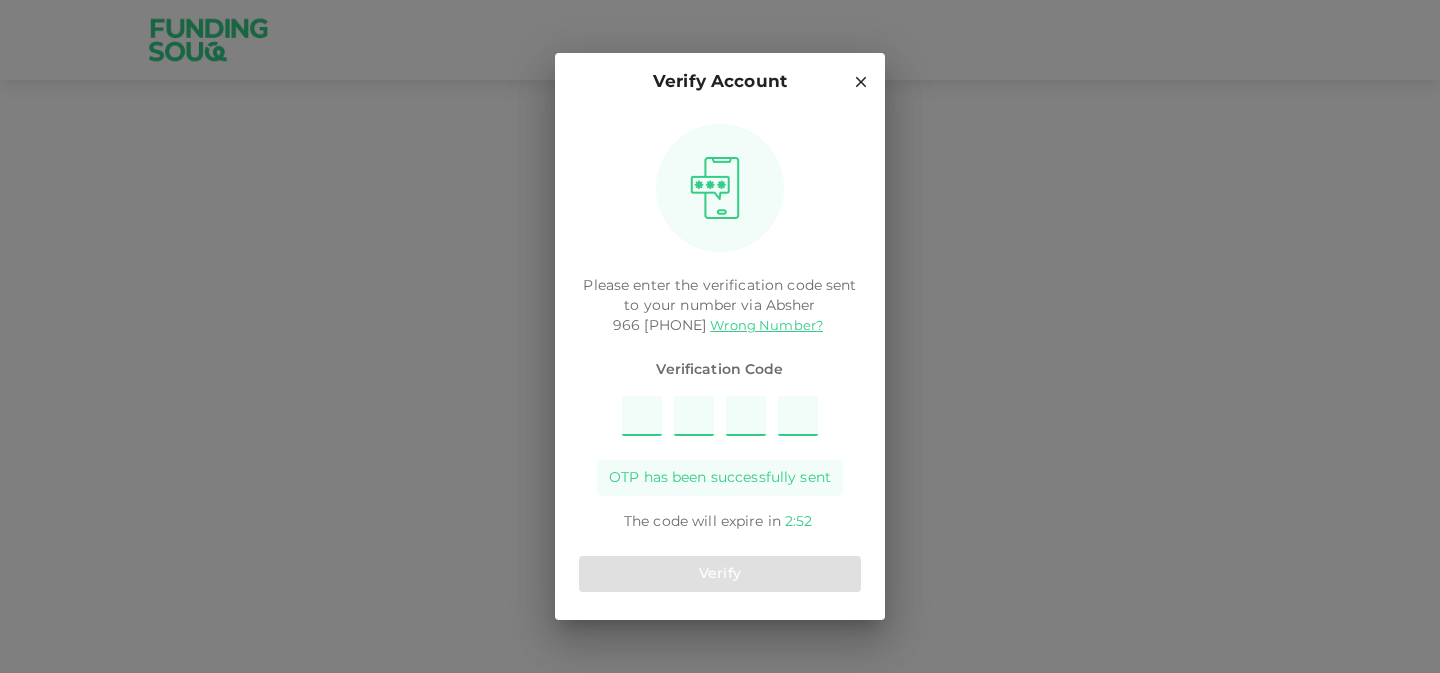 type on "5" 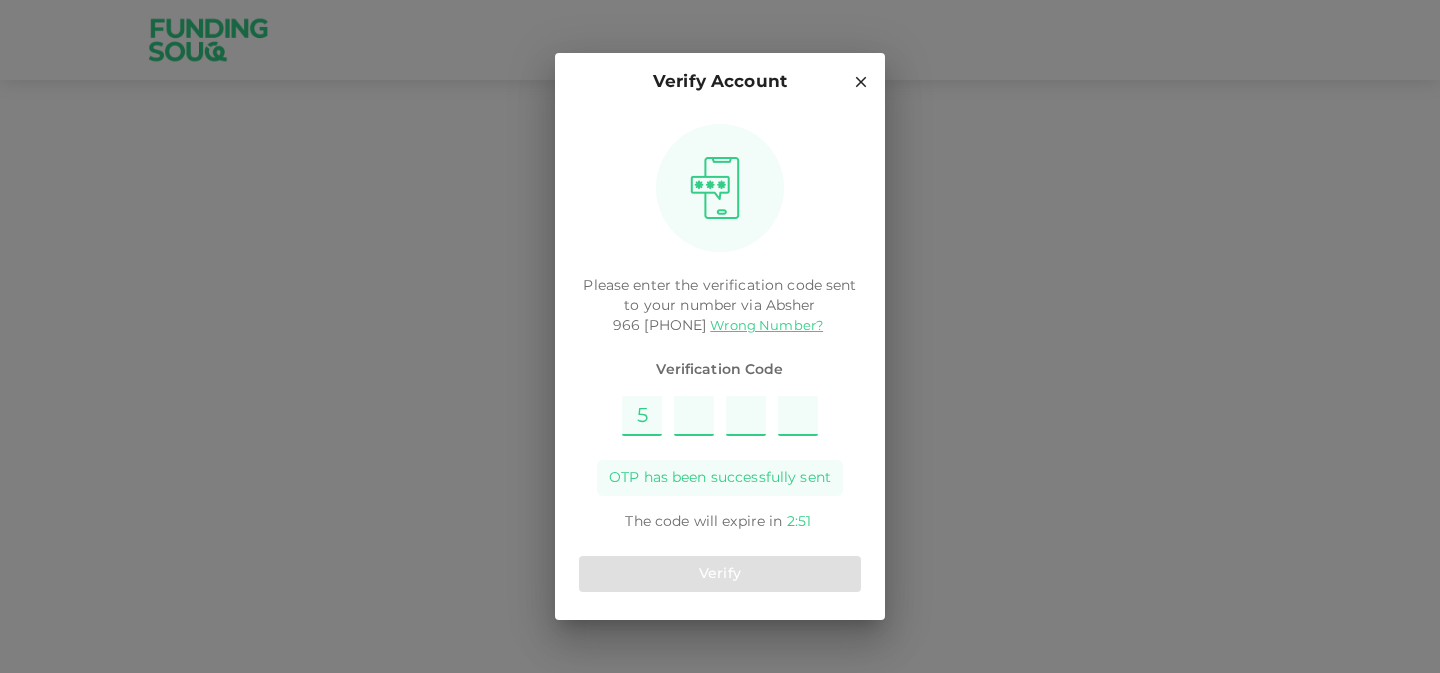 type on "2" 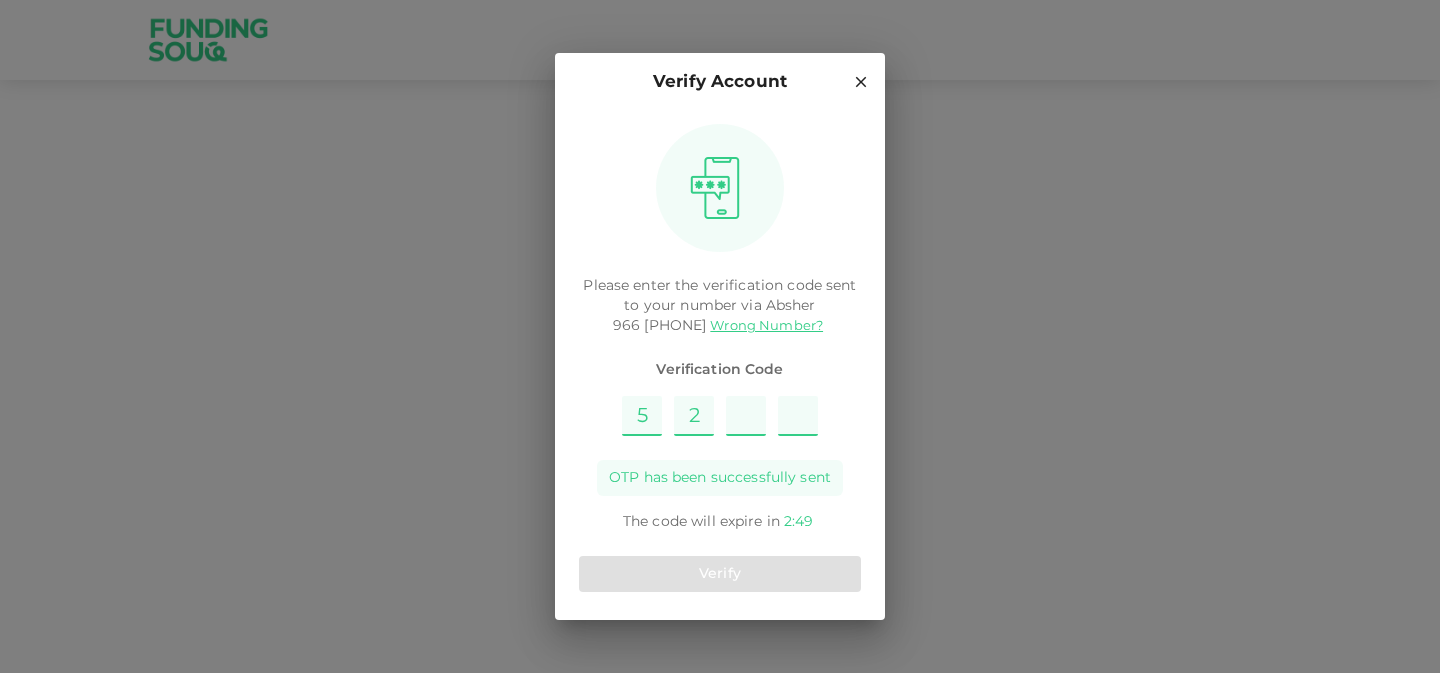 type on "4" 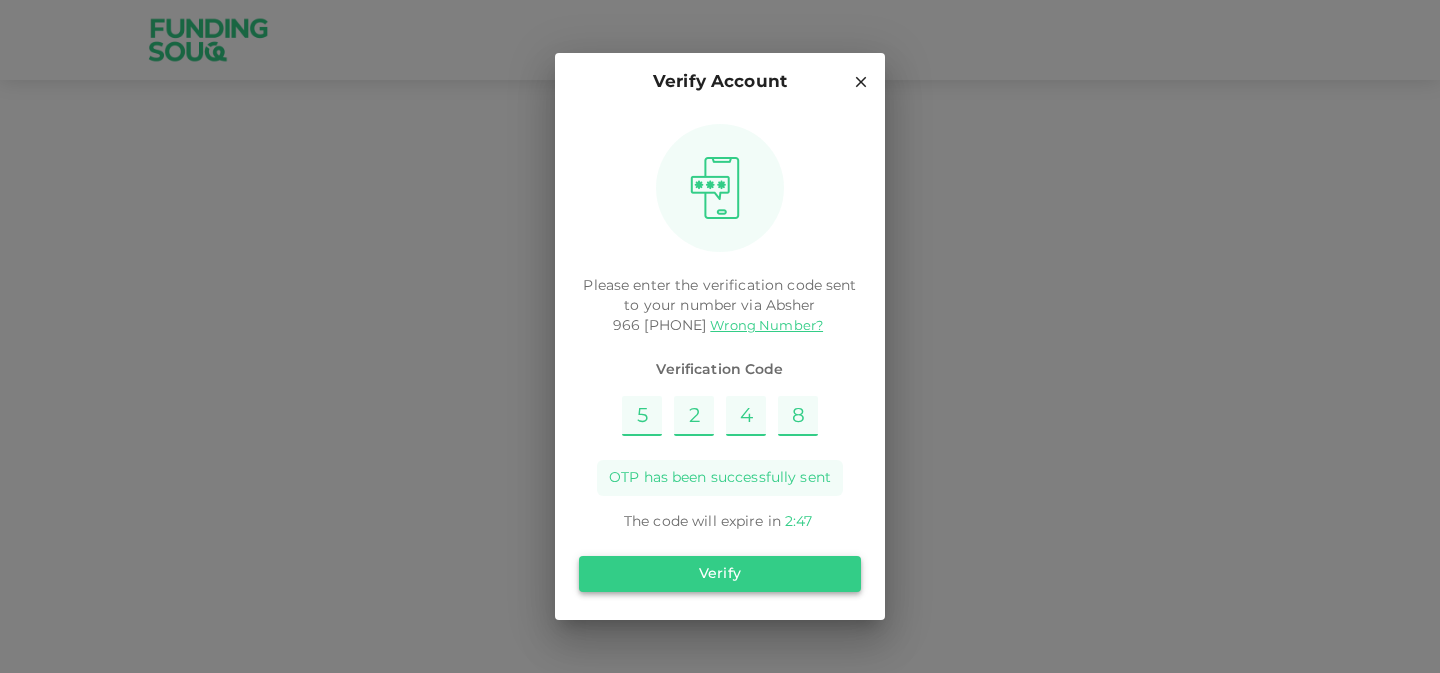 type on "8" 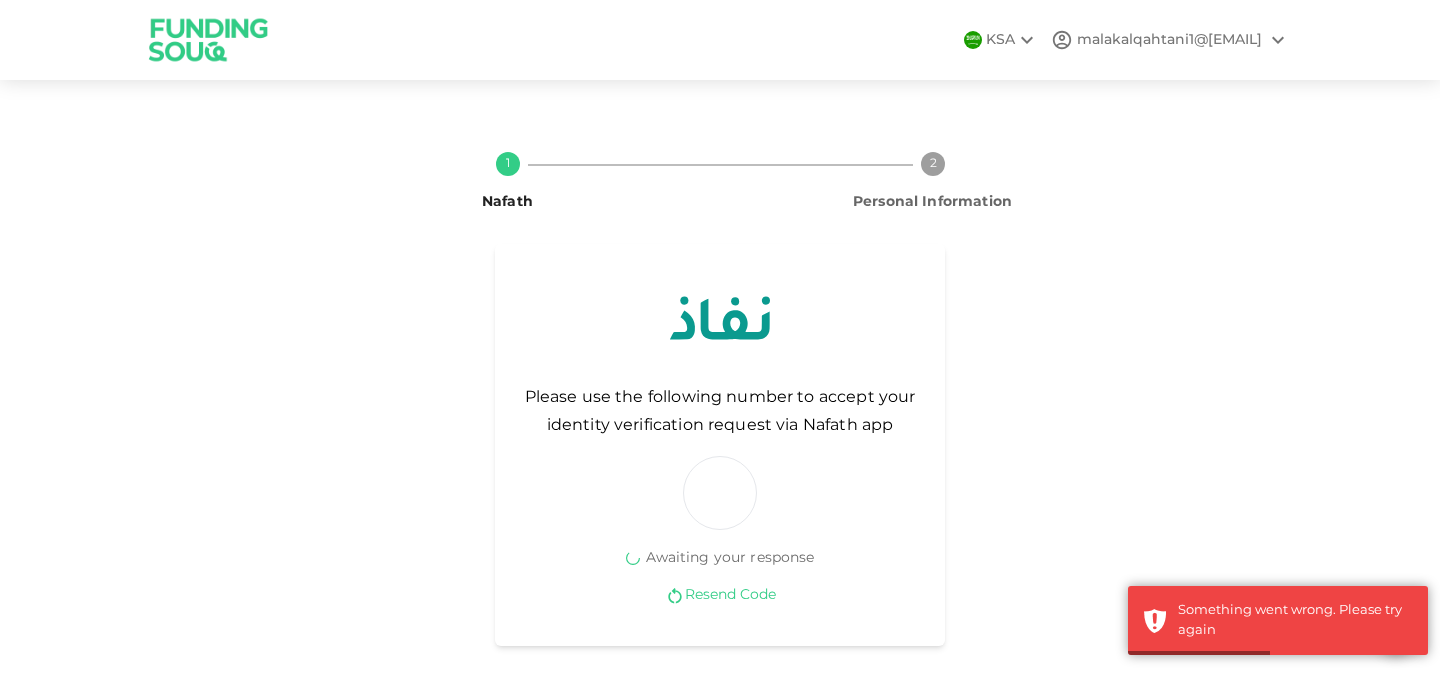 click on "Resend Code" at bounding box center (730, 595) 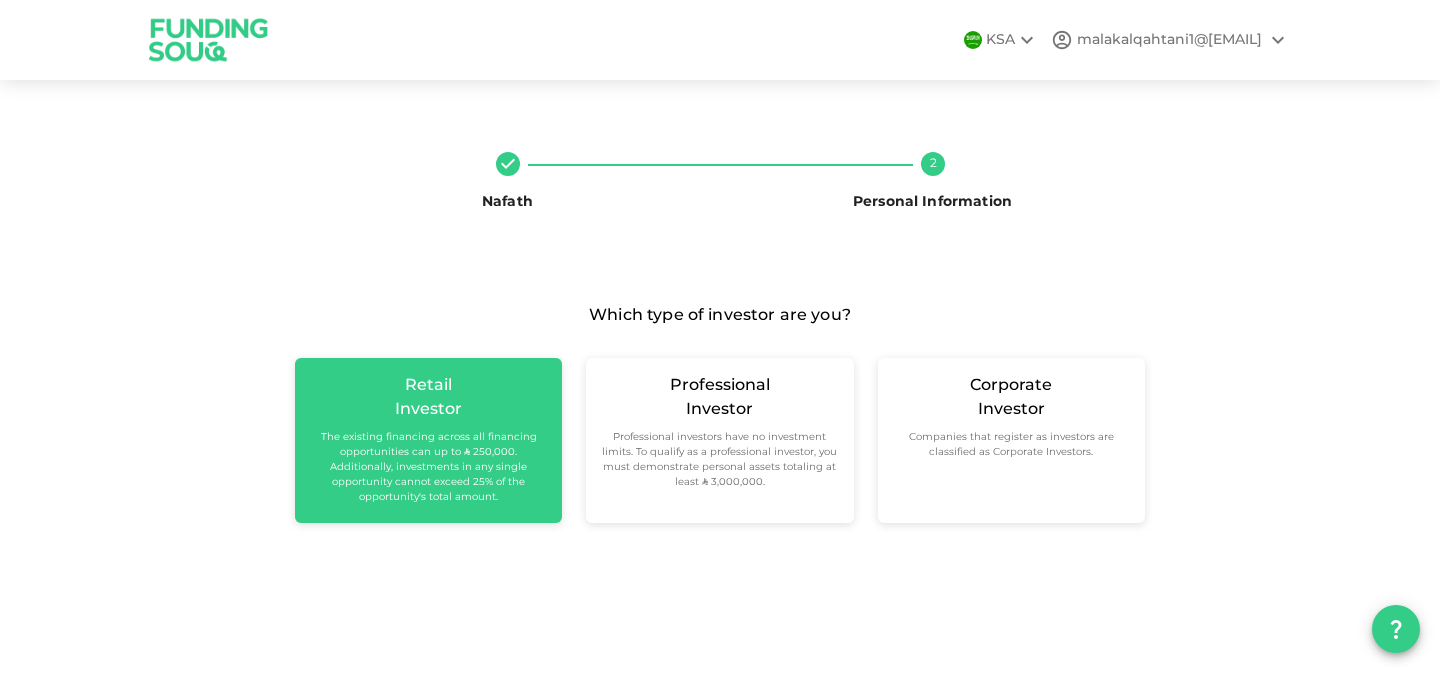 click on "Retail Investor The existing financing across all financing opportunities can up to ʢ 250,000. Additionally, investments in any single opportunity cannot exceed 25% of the opportunity's total amount." at bounding box center [428, 439] 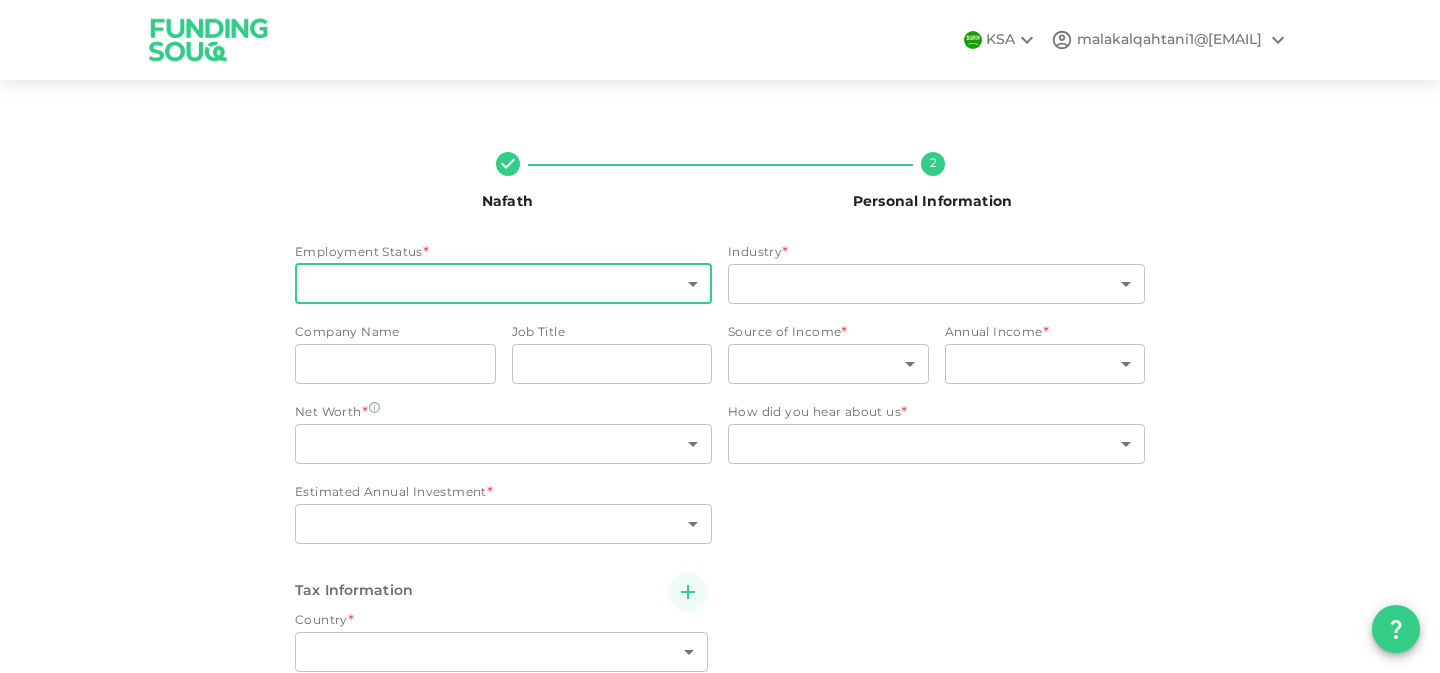 click on "KSA malakalqahtani1@gmail.com Nafath 2 Personal Information   Employment Status * ​ ​   Industry * ​ ​   Company Name companyName companyName   Job Title jobTitle jobTitle   Source of Income * ​ ​   Annual Income * ​ ​   Net Worth * ​ ​   Estimated Annual Investment * ​ ​   How did you hear about us * ​ ​   Tax Information   Country * ​ ​ Do you have a tax ID in this country Yes No   Tax ID * Tax ID Tax ID Back Next" at bounding box center [720, 336] 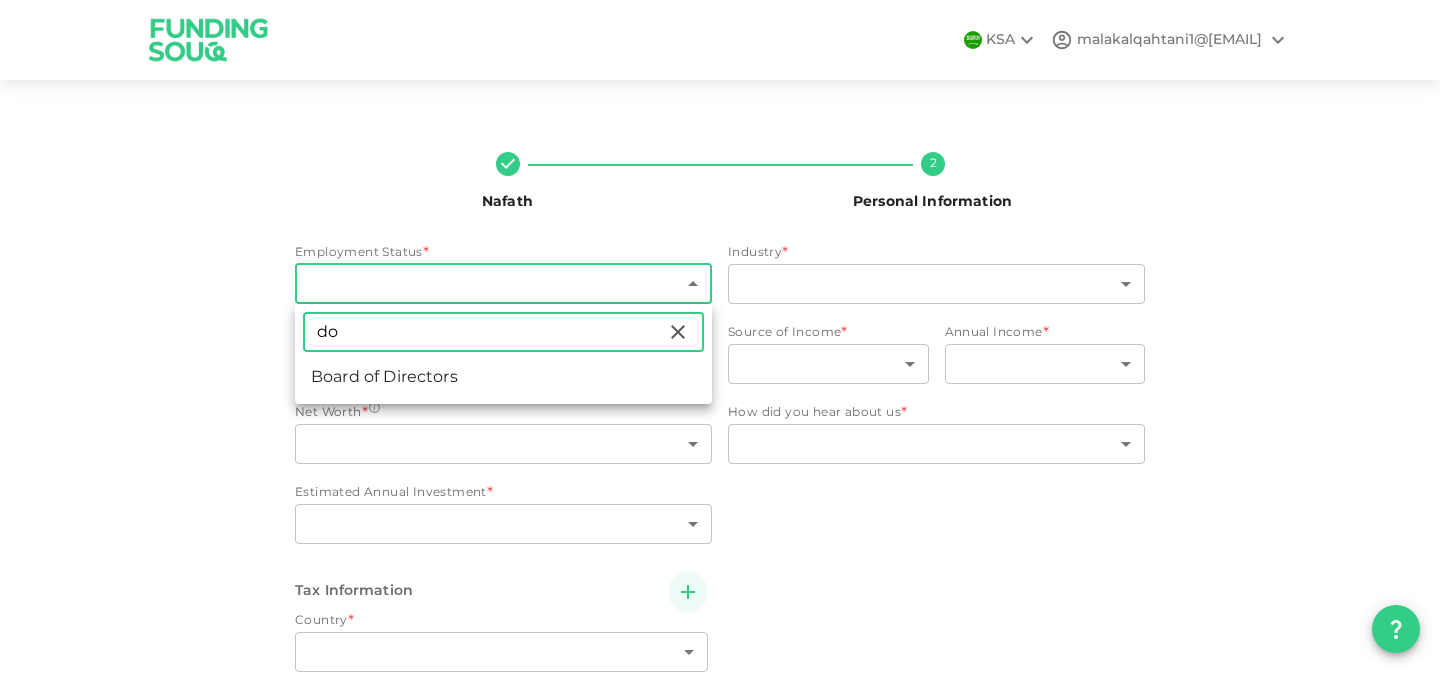 type on "d" 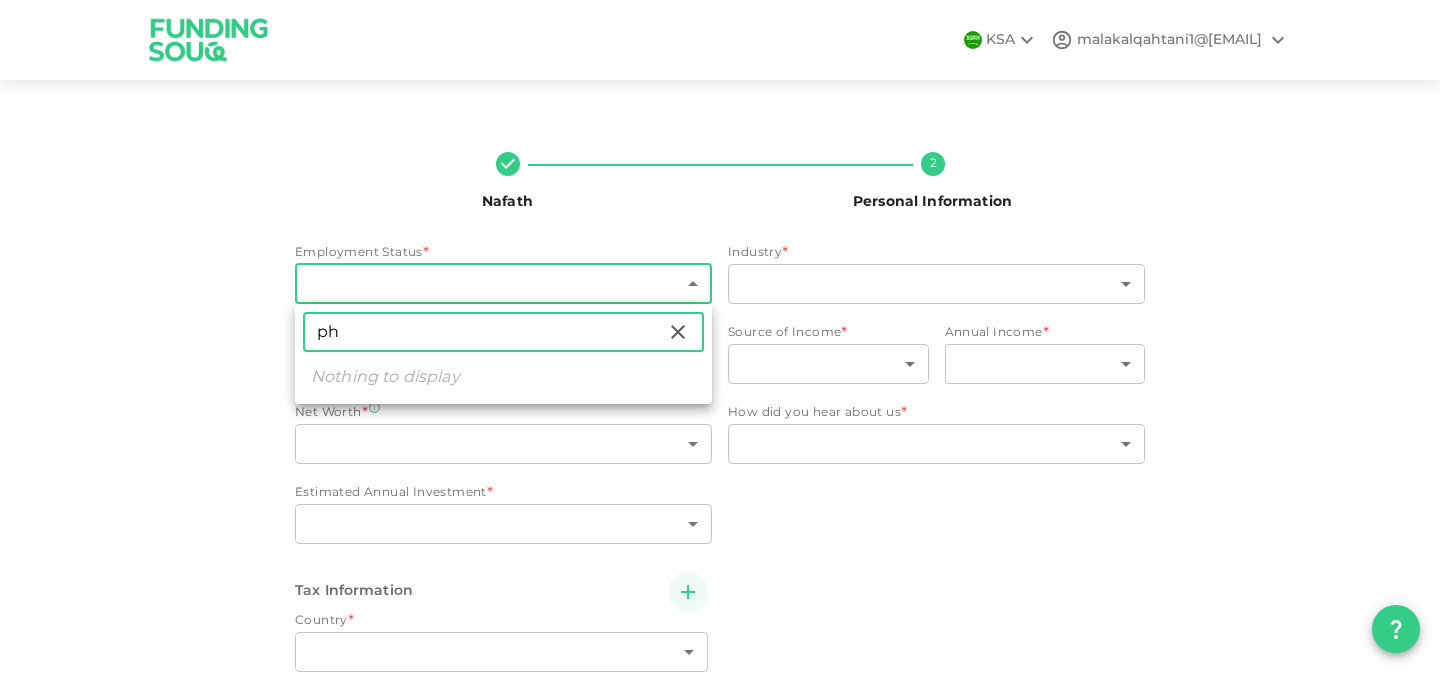 type on "p" 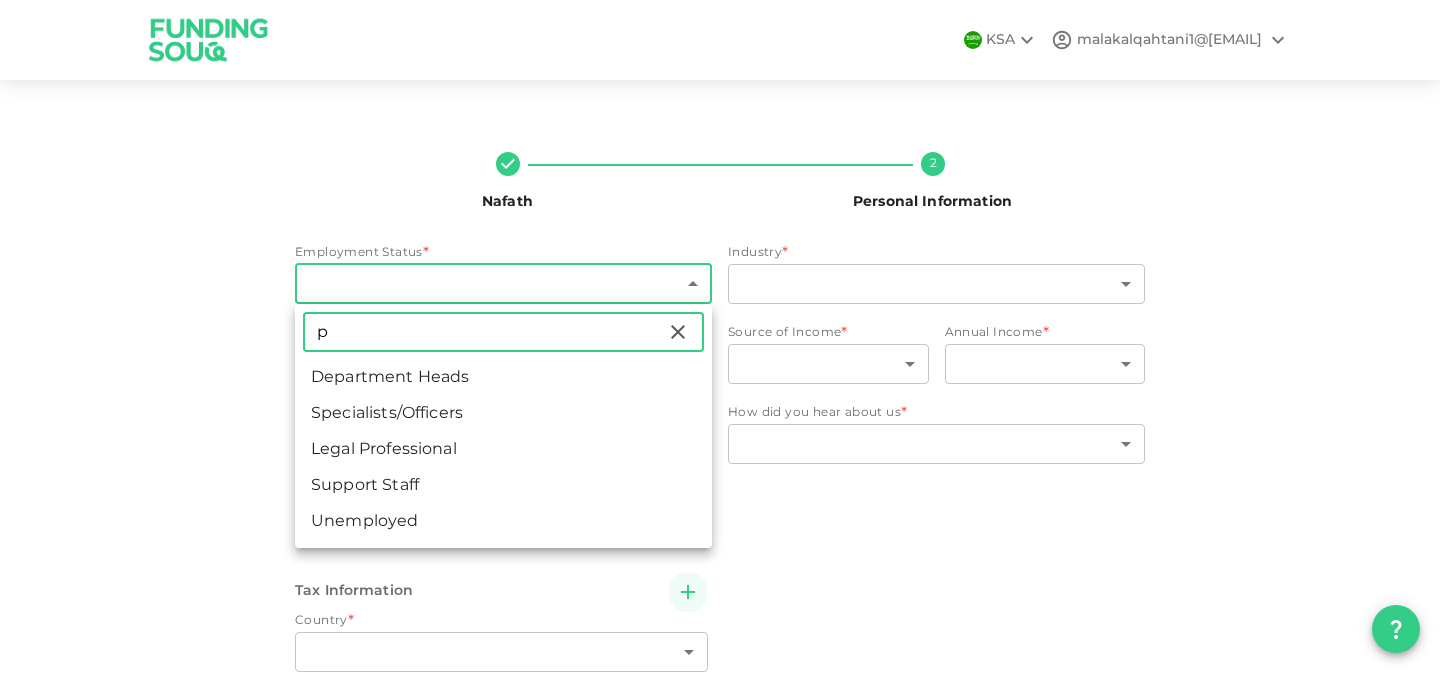 type 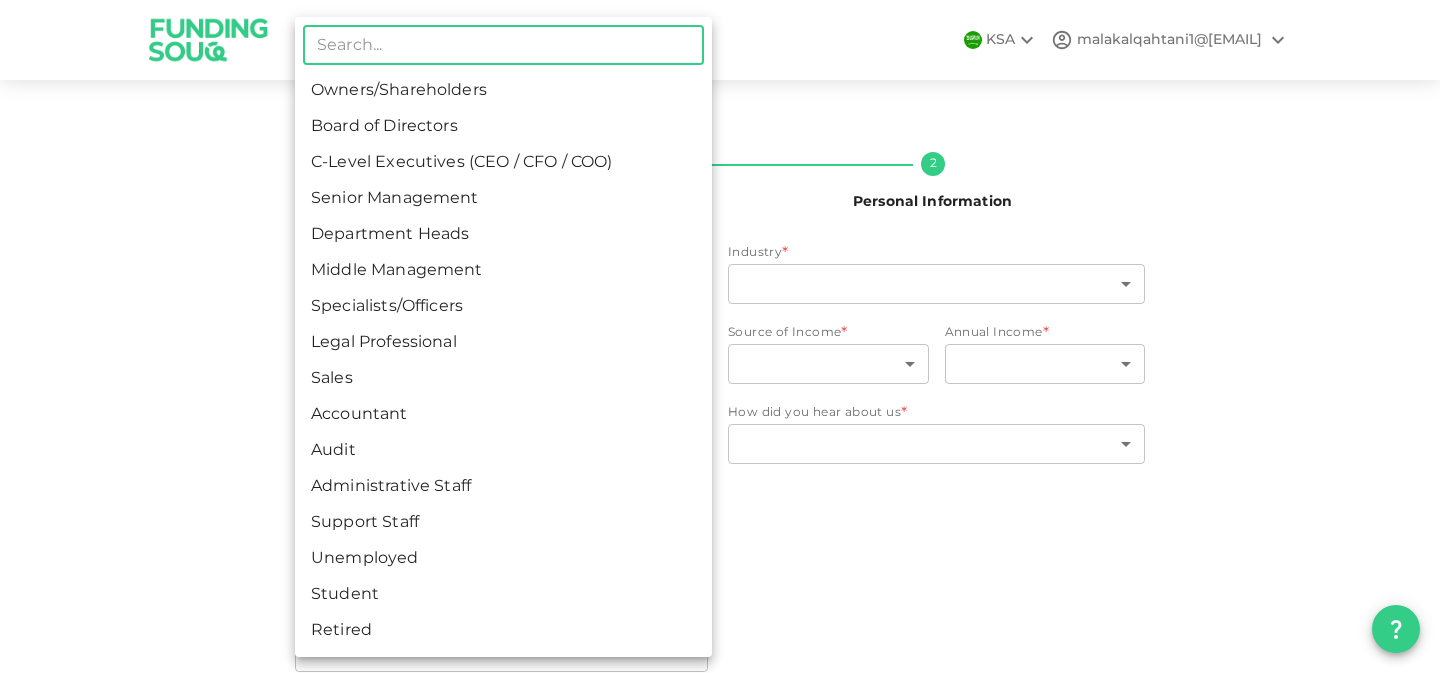 click at bounding box center (720, 336) 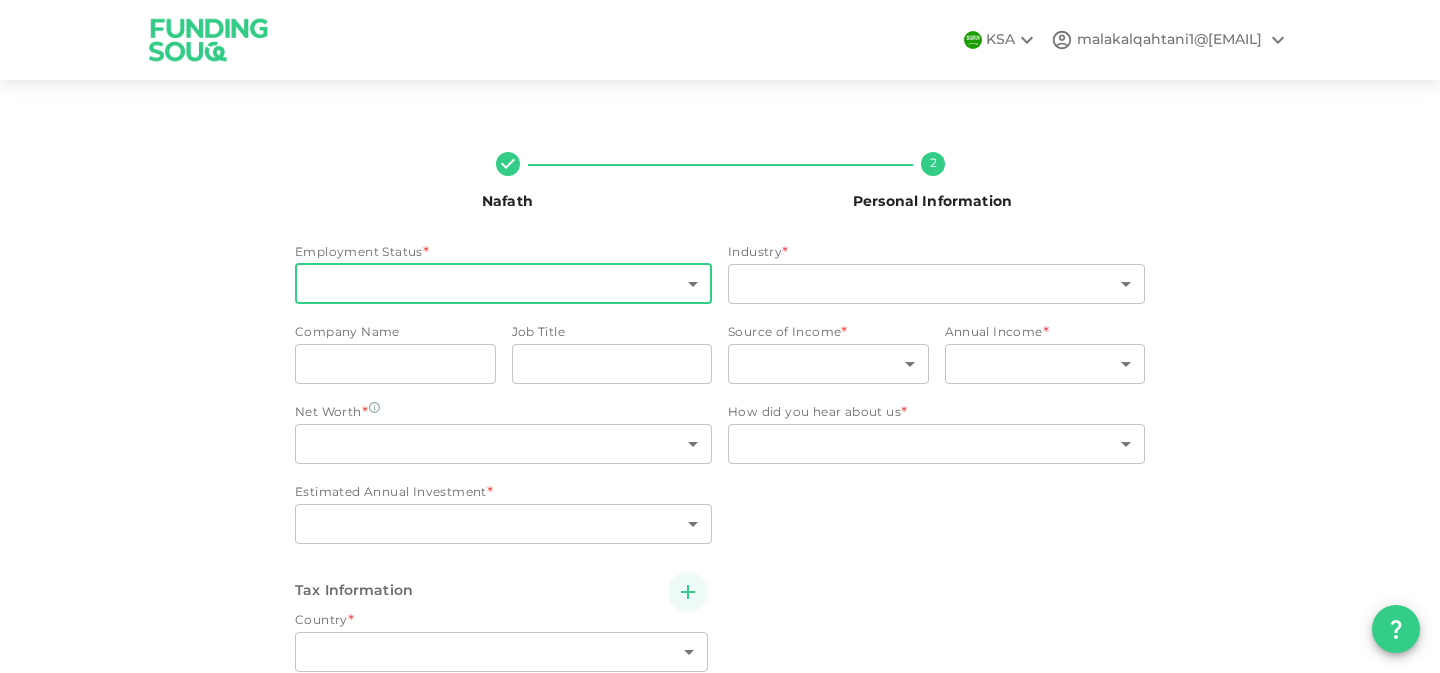 click on "KSA malakalqahtani1@gmail.com Nafath 2 Personal Information   Employment Status * ​ ​   Industry * ​ ​   Company Name companyName companyName   Job Title jobTitle jobTitle   Source of Income * ​ ​   Annual Income * ​ ​   Net Worth * ​ ​   Estimated Annual Investment * ​ ​   How did you hear about us * ​ ​   Tax Information   Country * ​ ​ Do you have a tax ID in this country Yes No   Tax ID * Tax ID Tax ID Back Next" at bounding box center [720, 336] 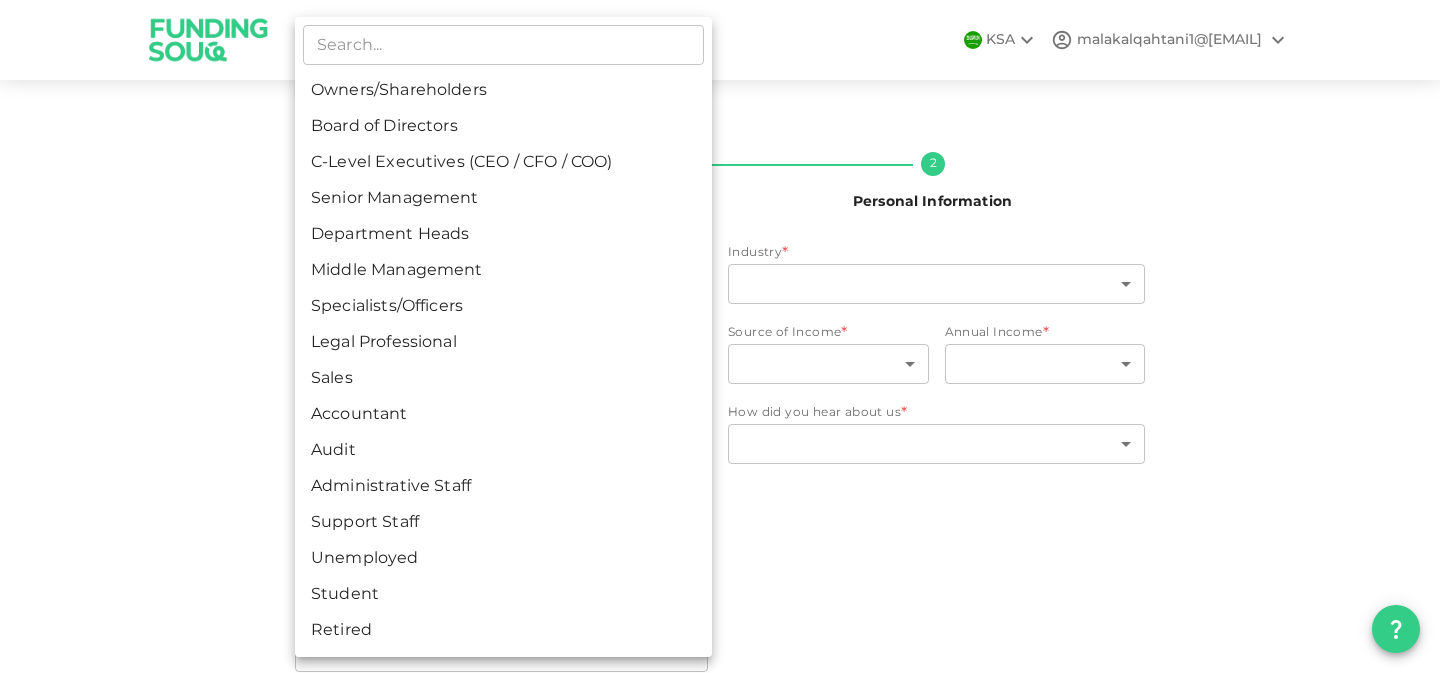 click at bounding box center [720, 336] 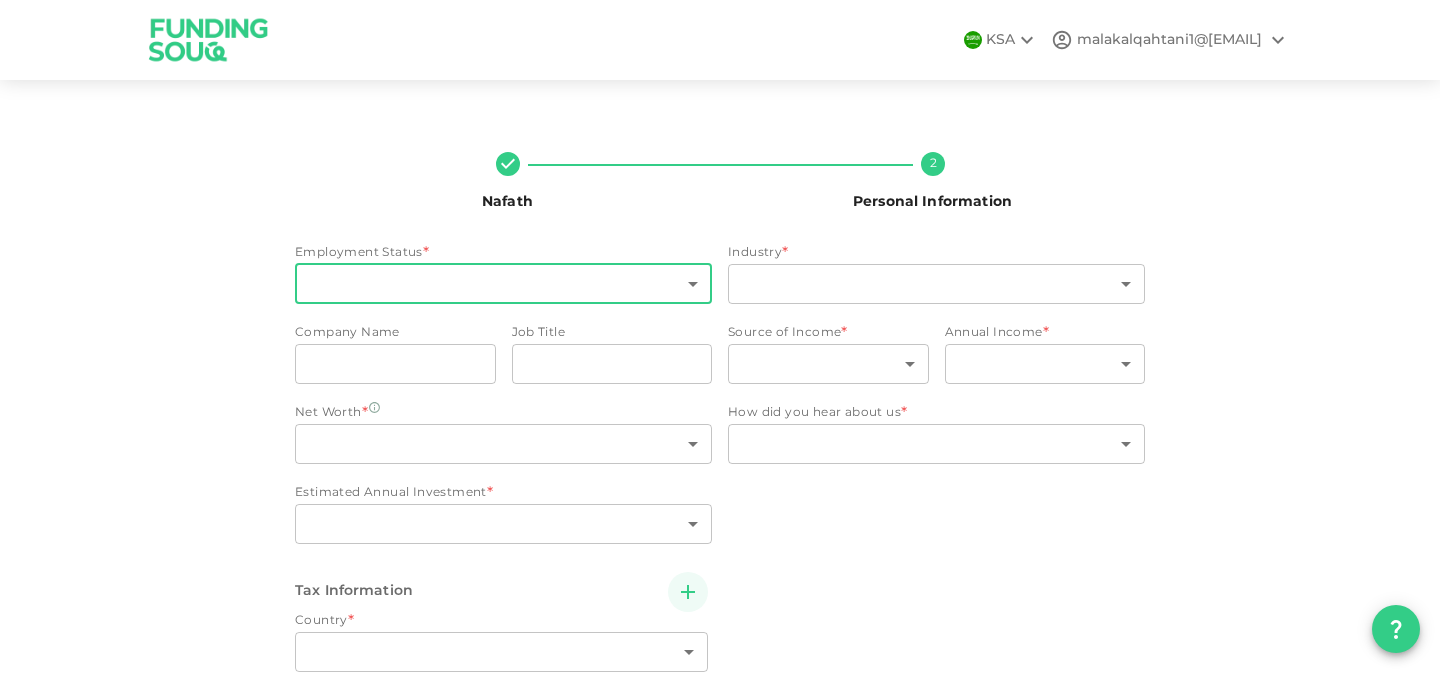 scroll, scrollTop: 60, scrollLeft: 0, axis: vertical 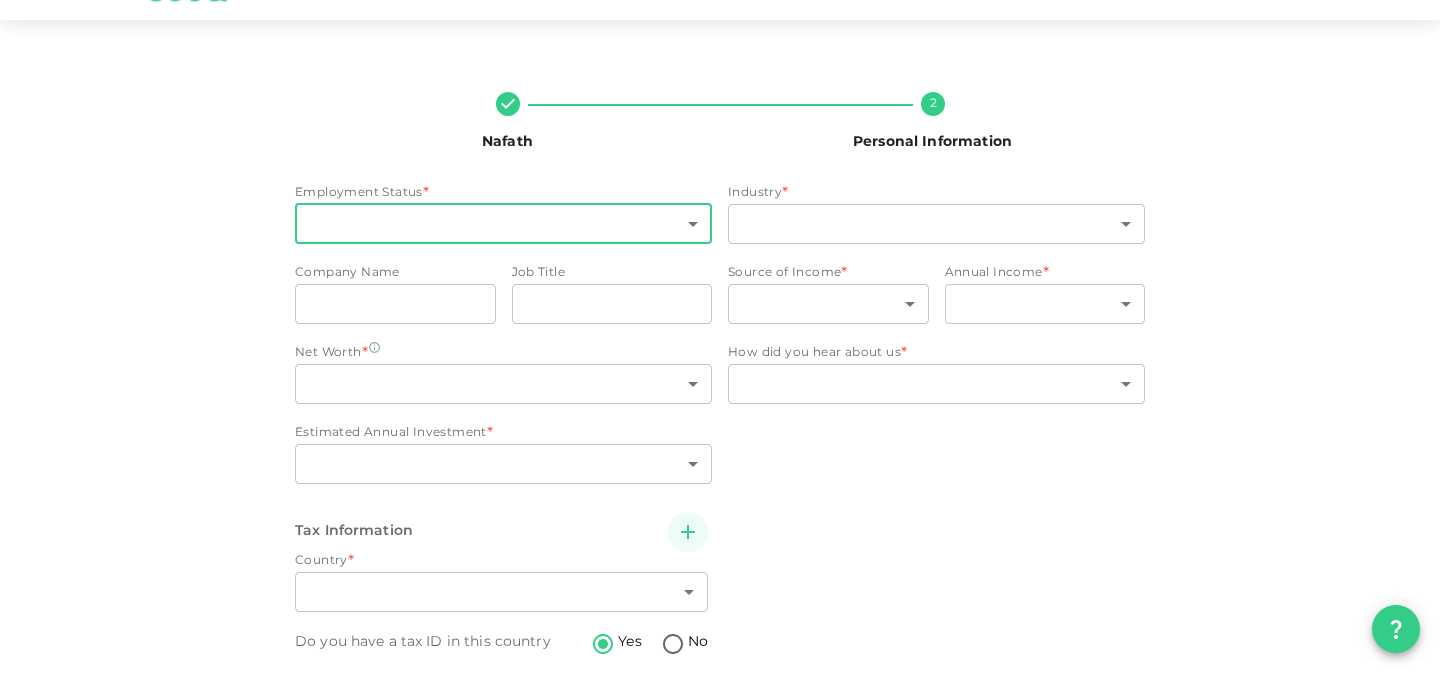 click on "KSA malakalqahtani1@gmail.com Nafath 2 Personal Information   Employment Status * ​ ​   Industry * ​ ​   Company Name companyName companyName   Job Title jobTitle jobTitle   Source of Income * ​ ​   Annual Income * ​ ​   Net Worth * ​ ​   Estimated Annual Investment * ​ ​   How did you hear about us * ​ ​   Tax Information   Country * ​ ​ Do you have a tax ID in this country Yes No   Tax ID * Tax ID Tax ID Back Next" at bounding box center (720, 336) 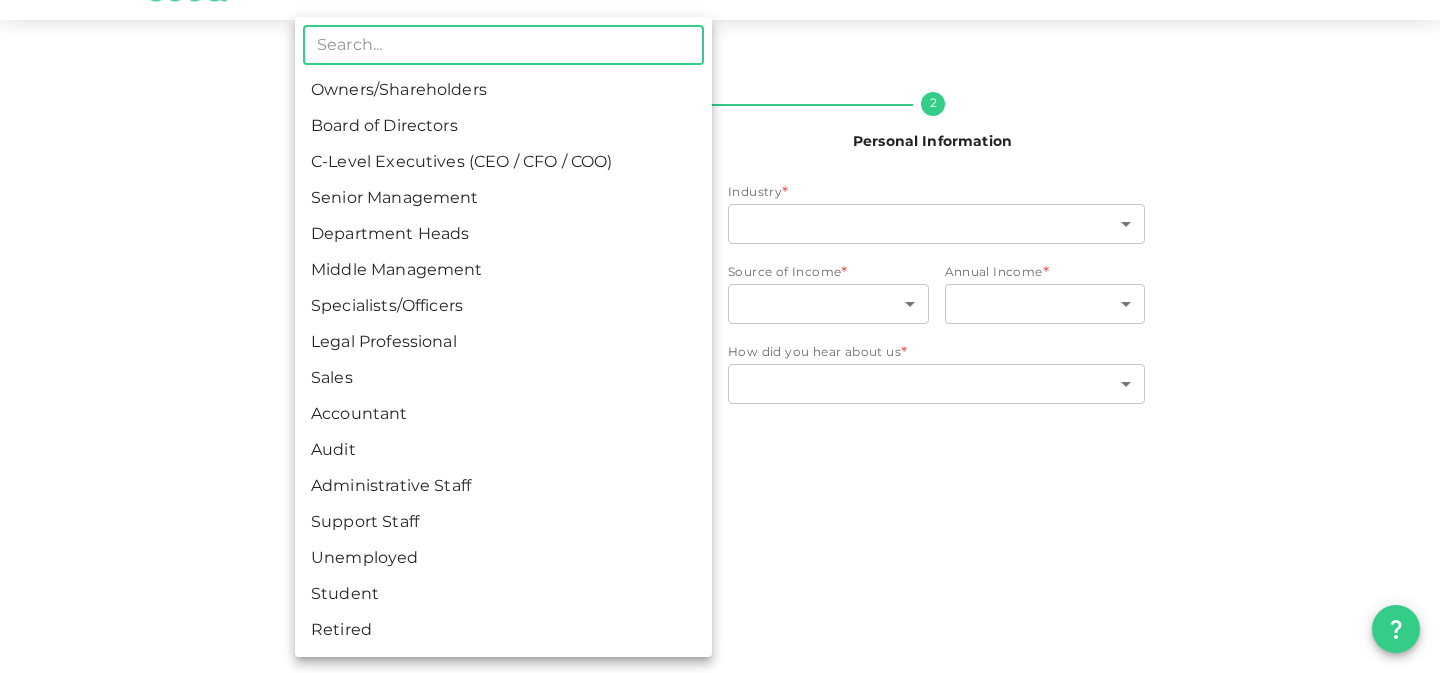 type on "d" 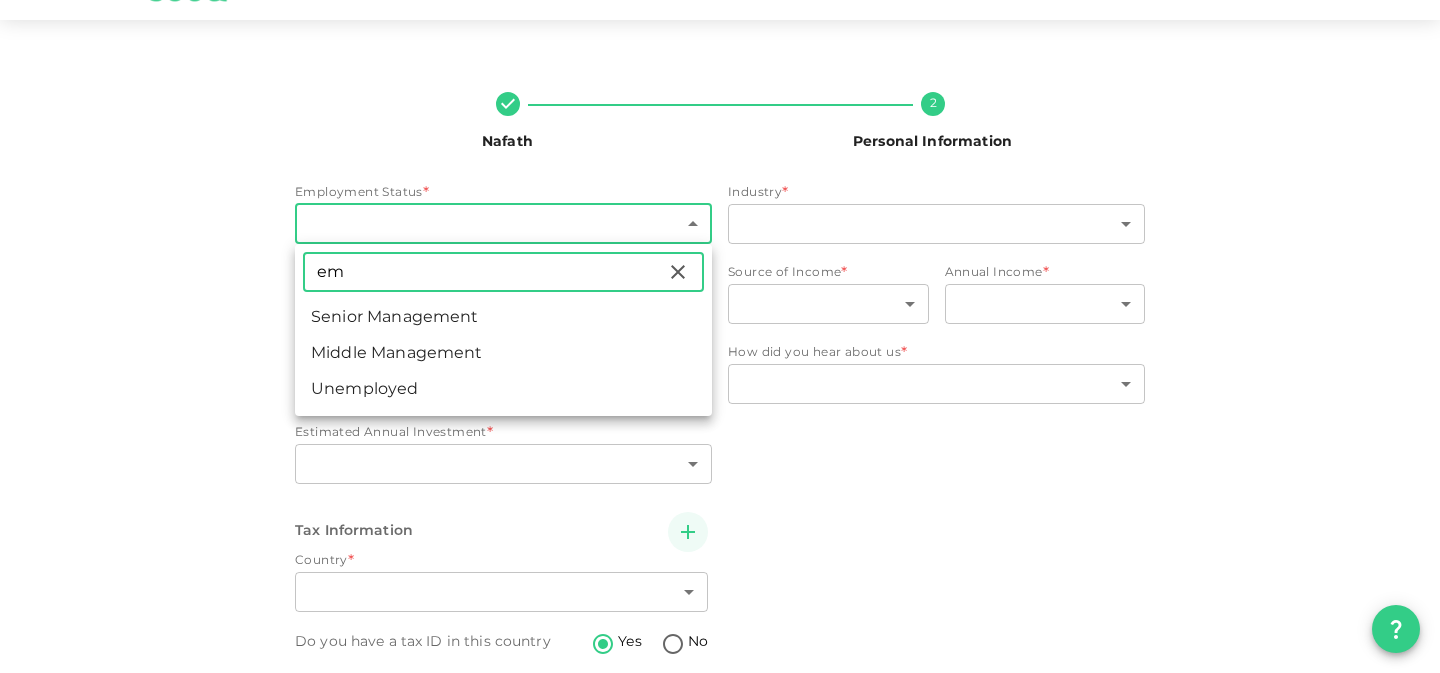 type on "e" 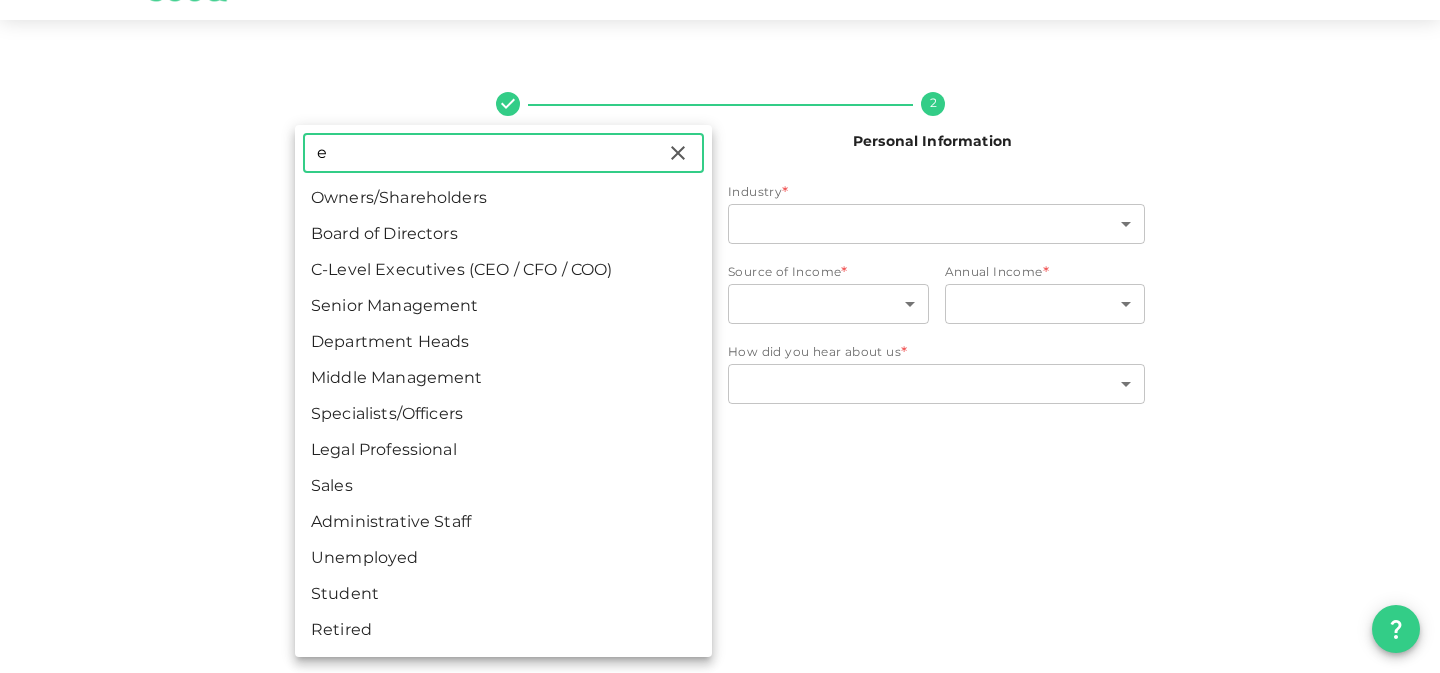 type 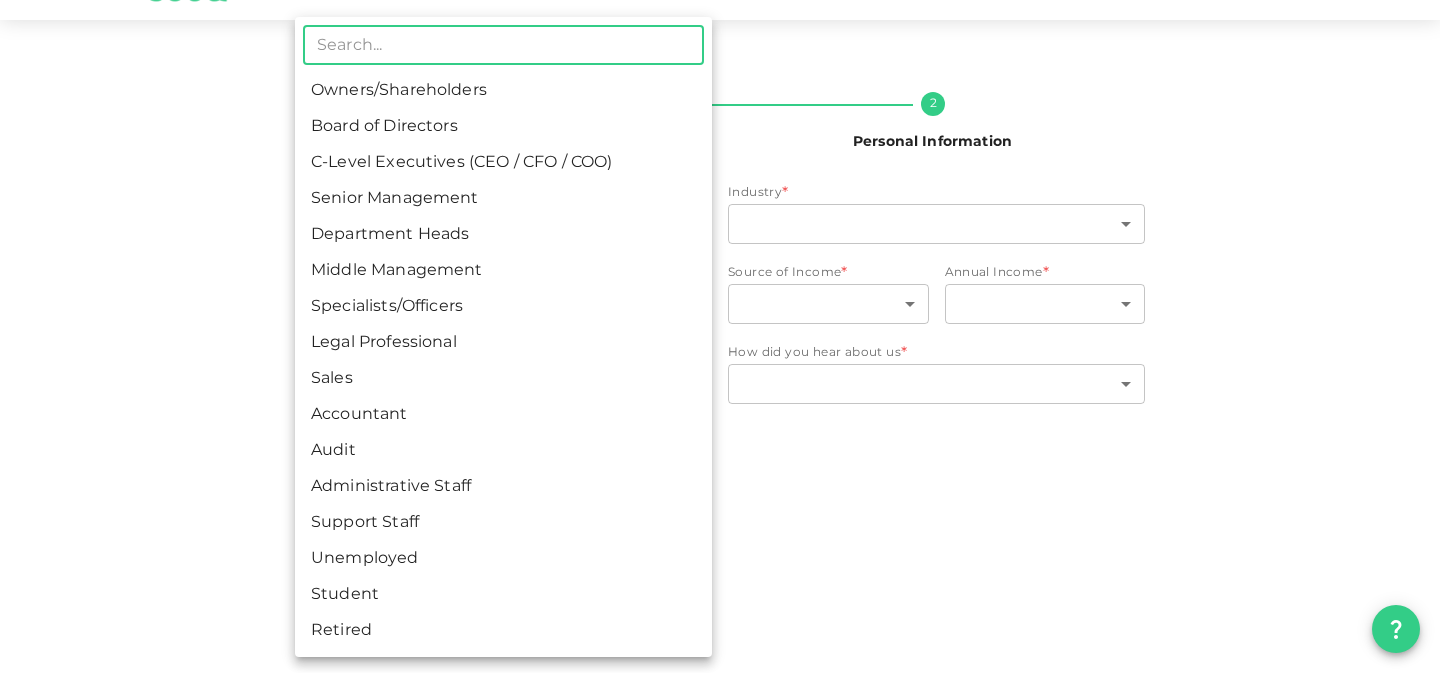 click on "Student" at bounding box center [503, 595] 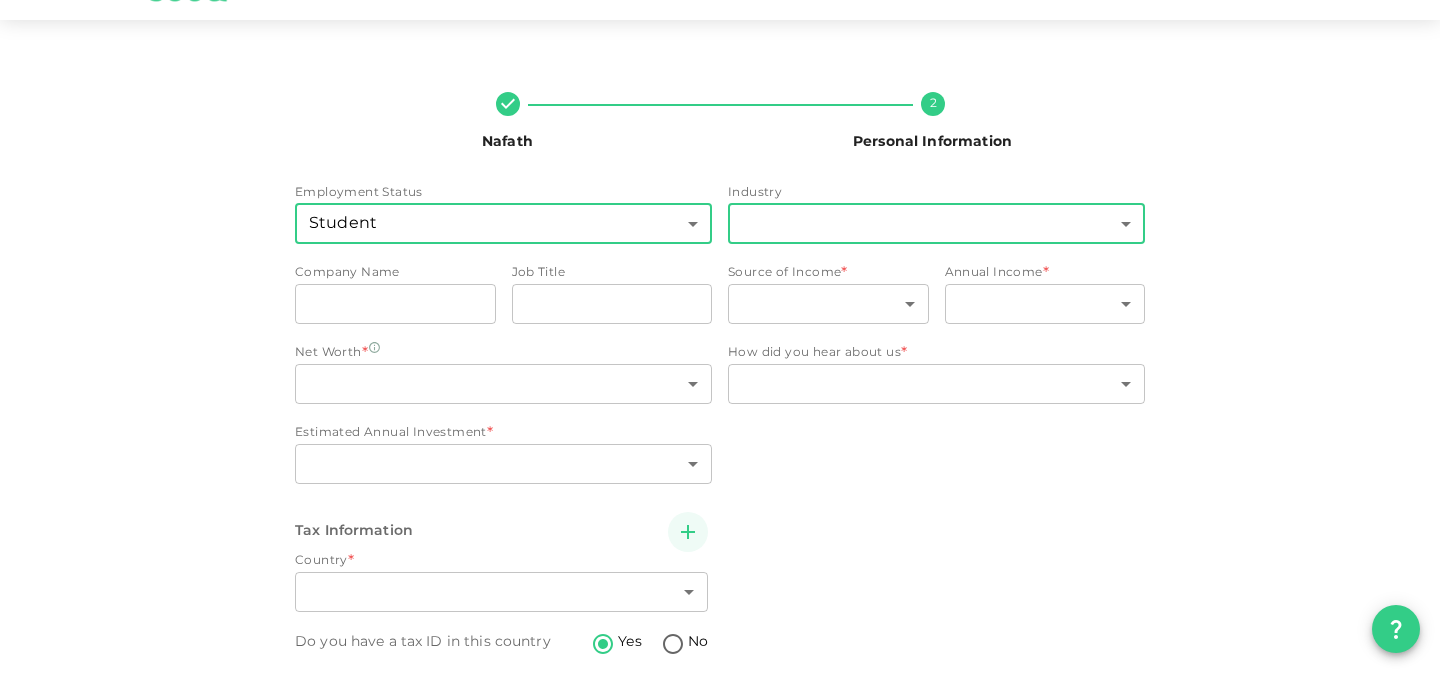 click on "KSA malakalqahtani1@gmail.com Nafath 2 Personal Information   Employment Status Student 15 ​   Industry ​ ​   Company Name companyName companyName   Job Title jobTitle jobTitle   Source of Income * ​ ​   Annual Income * ​ ​   Net Worth * ​ ​   Estimated Annual Investment * ​ ​   How did you hear about us * ​ ​   Tax Information   Country * ​ ​ Do you have a tax ID in this country Yes No   Tax ID * Tax ID Tax ID Back Next" at bounding box center [720, 336] 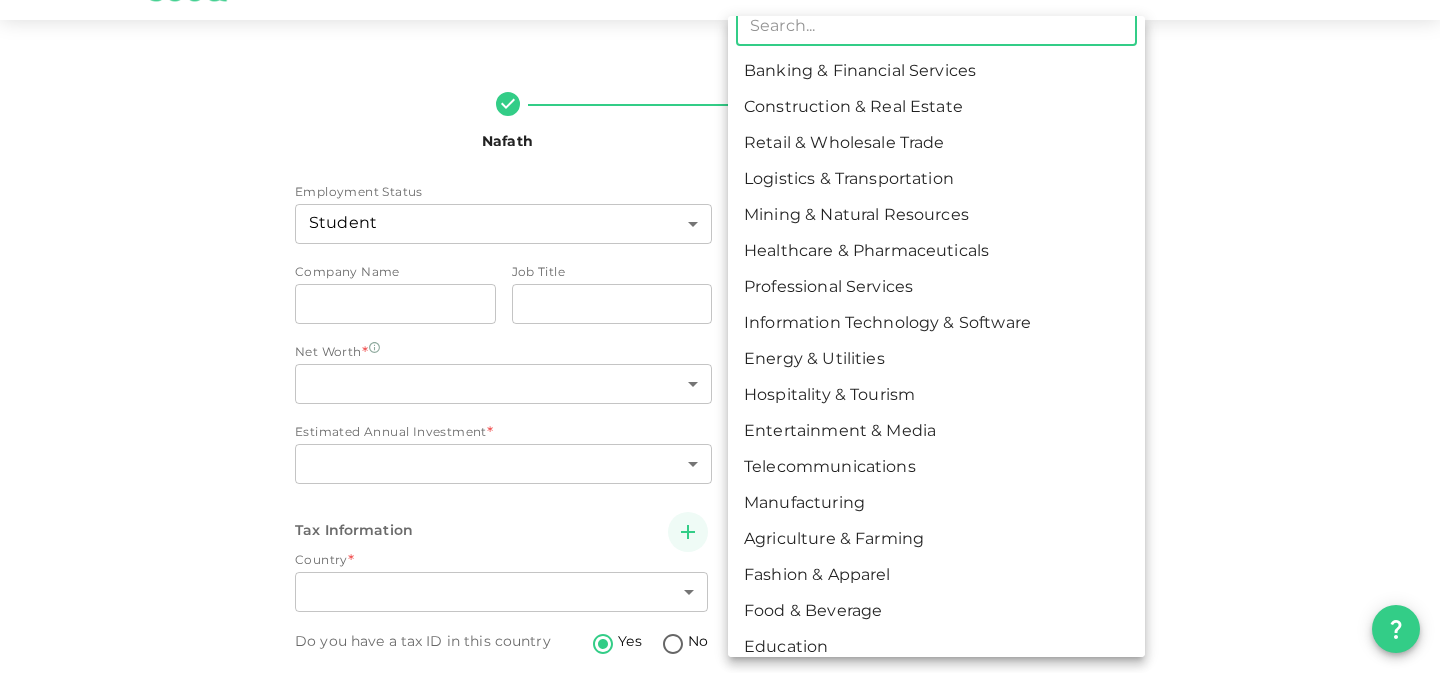 scroll, scrollTop: 0, scrollLeft: 0, axis: both 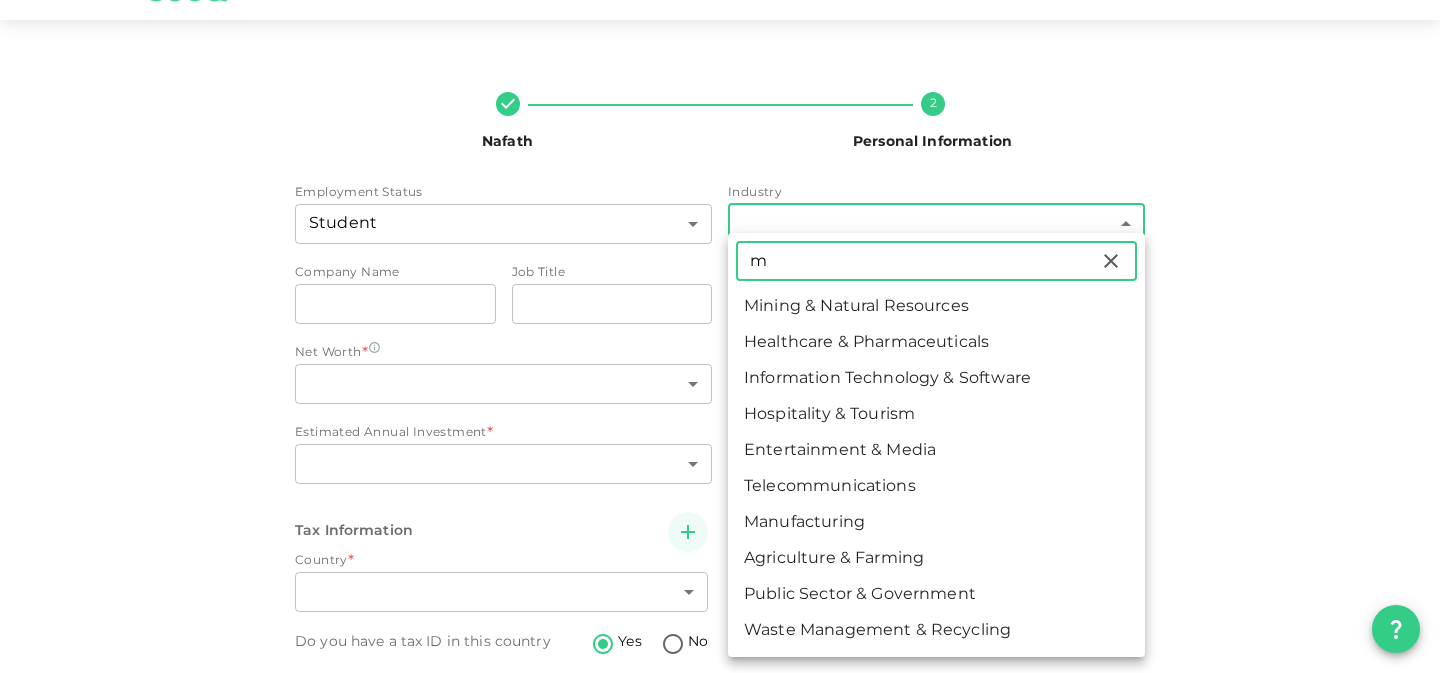 type on "m" 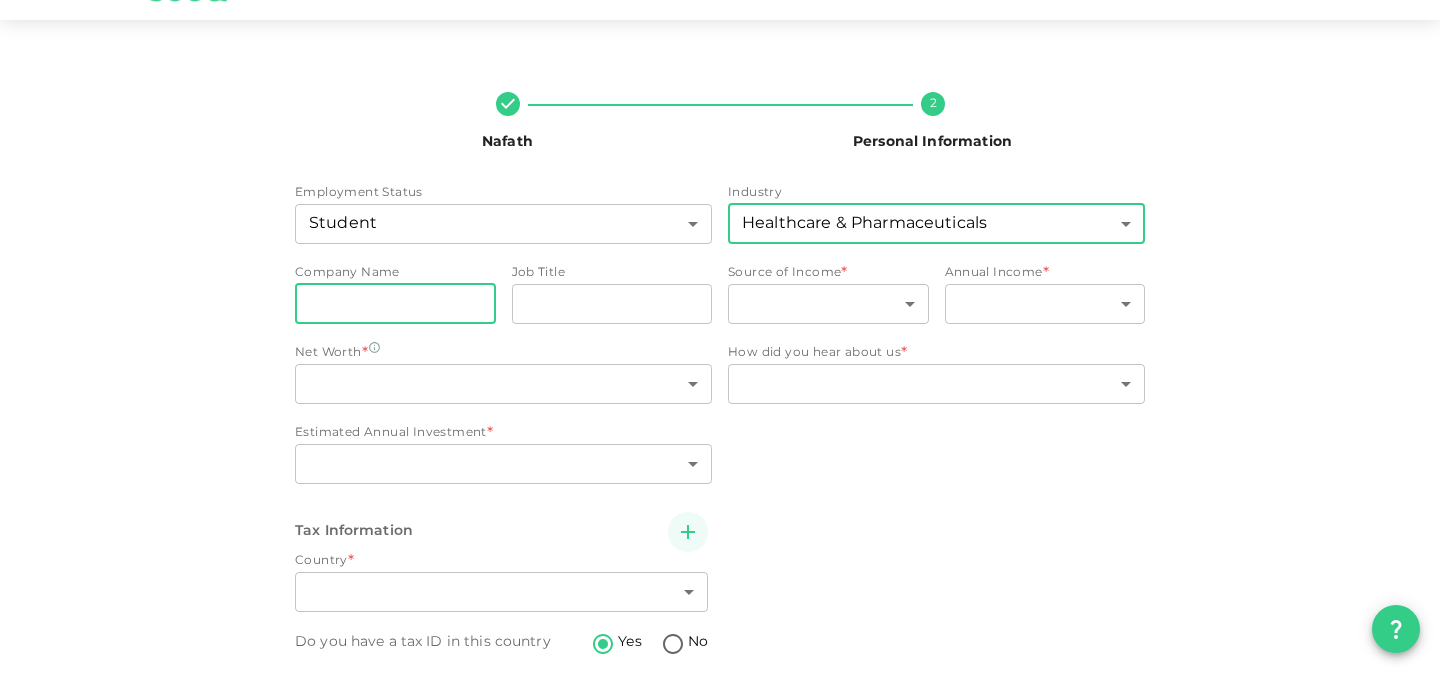 click on "companyName" at bounding box center (395, 304) 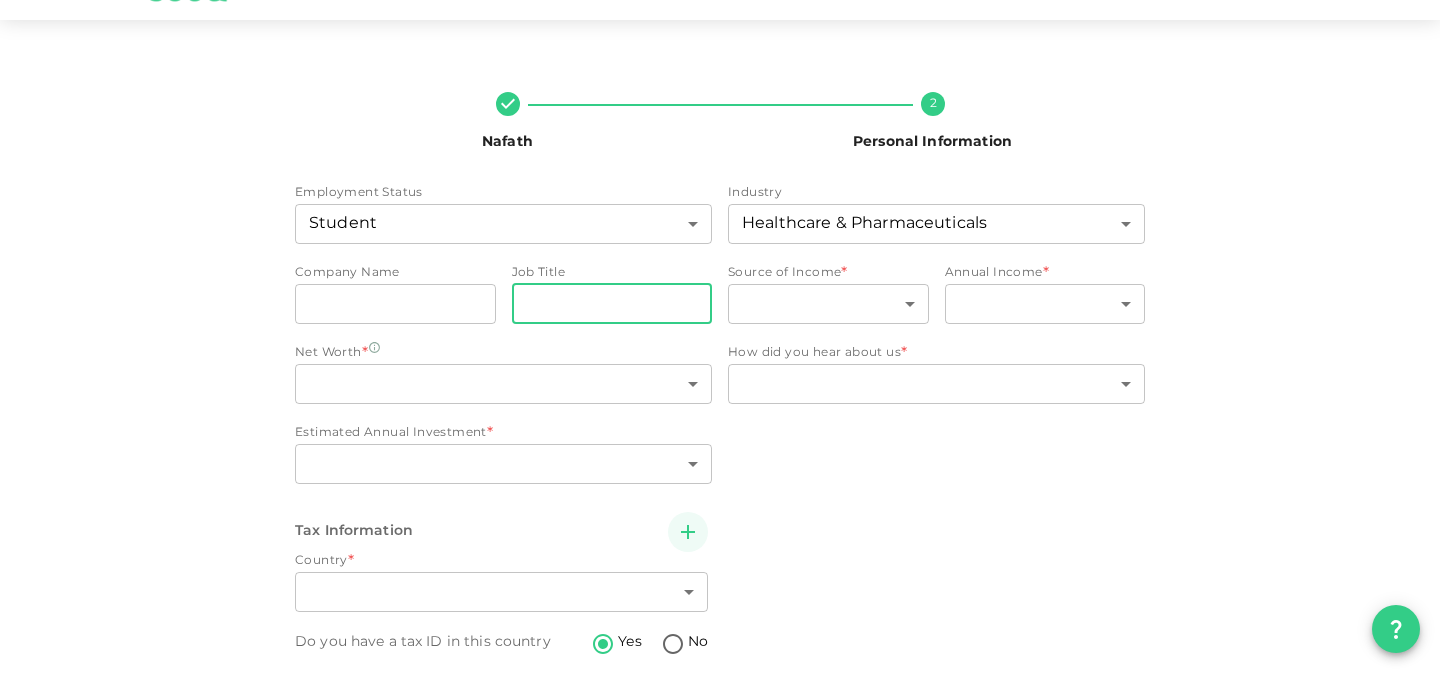 click on "jobTitle" at bounding box center (612, 304) 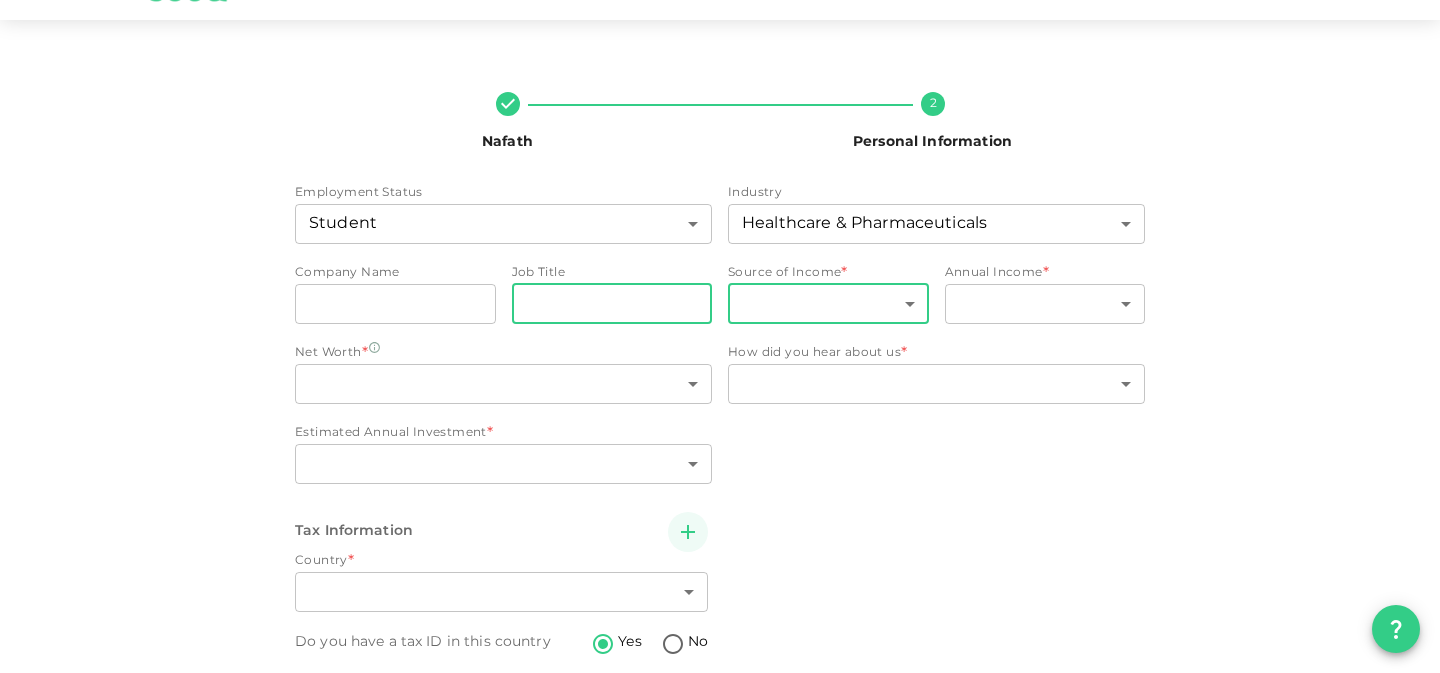 click on "KSA malakalqahtani1@gmail.com Nafath 2 Personal Information   Employment Status Student 15 ​   Industry Healthcare & Pharmaceuticals 6 ​   Company Name companyName companyName   Job Title jobTitle jobTitle   Source of Income * ​ ​   Annual Income * ​ ​   Net Worth * ​ ​   Estimated Annual Investment * ​ ​   How did you hear about us * ​ ​   Tax Information   Country * ​ ​ Do you have a tax ID in this country Yes No   Tax ID * Tax ID Tax ID Back Next" at bounding box center (720, 336) 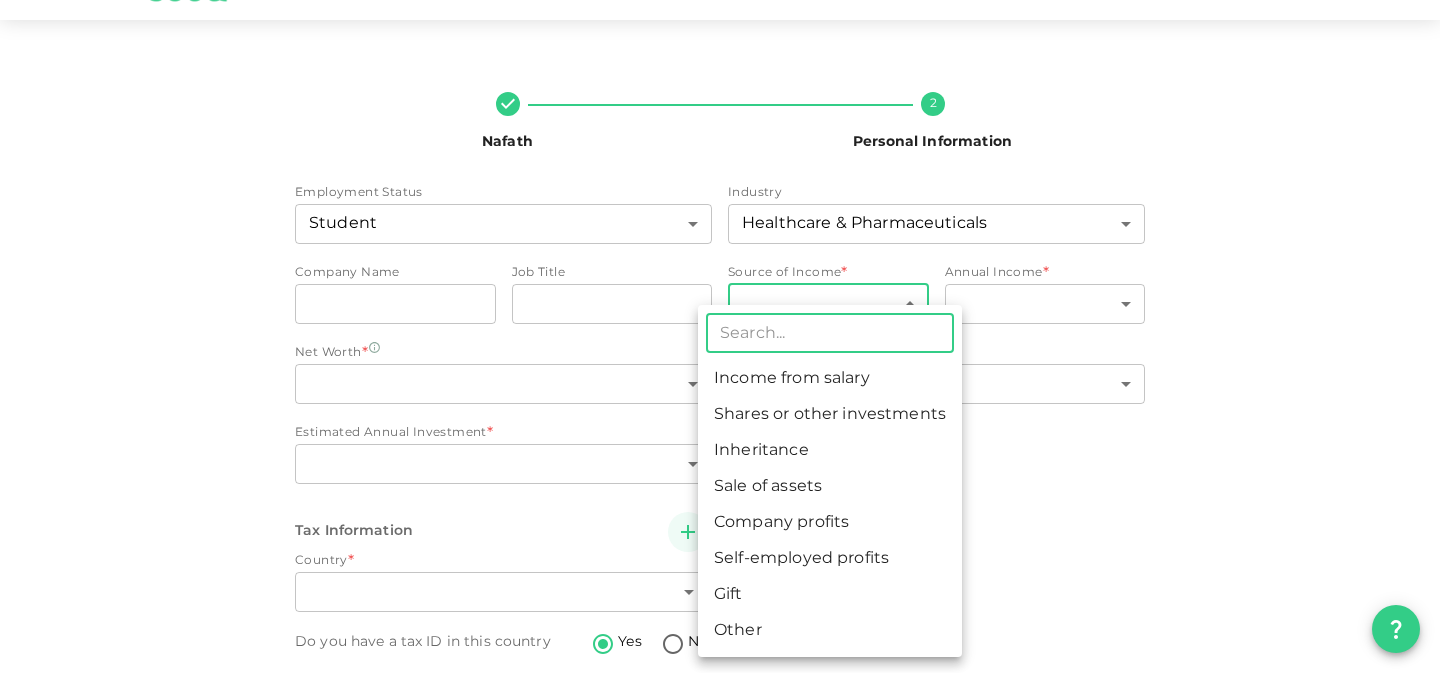 click on "Income from salary" at bounding box center [830, 379] 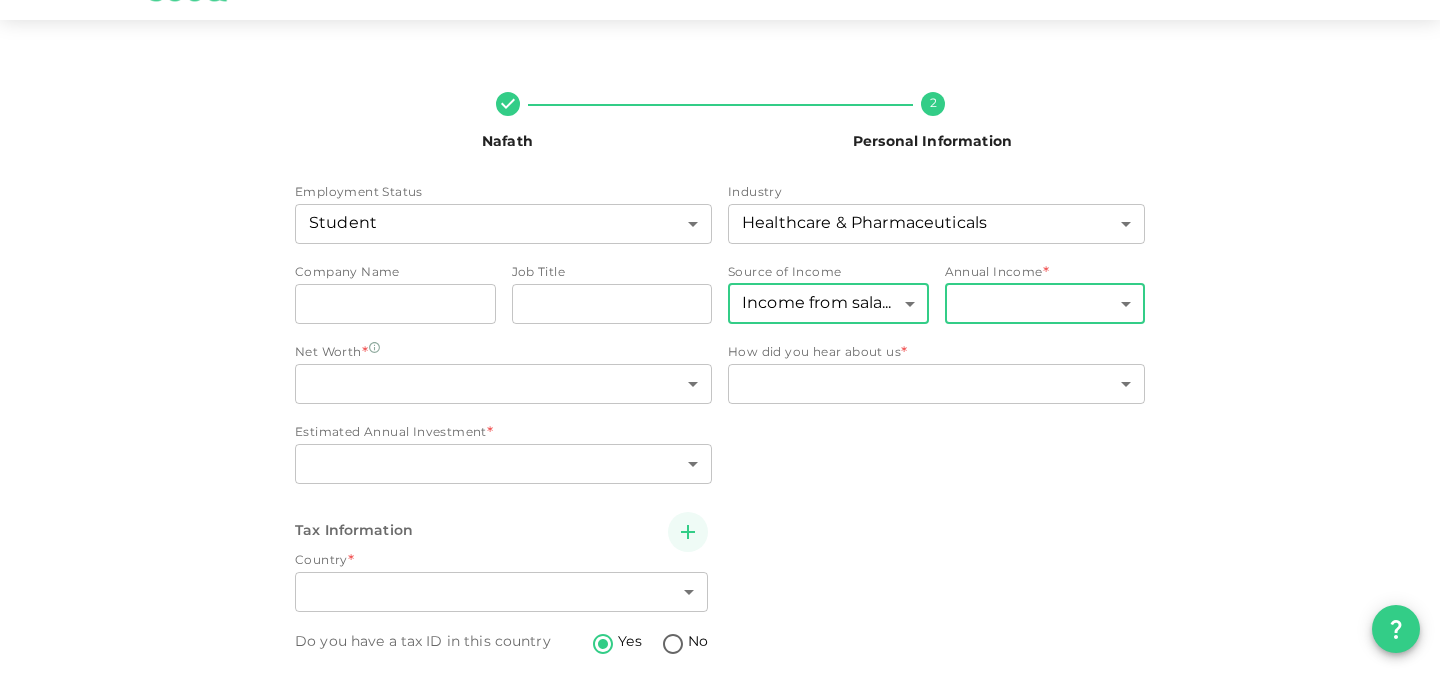 click on "KSA malakalqahtani1@gmail.com Nafath 2 Personal Information   Employment Status Student 15 ​   Industry Healthcare & Pharmaceuticals 6 ​   Company Name companyName companyName   Job Title jobTitle jobTitle   Source of Income Income from salary 1 ​   Annual Income * ​ ​   Net Worth * ​ ​   Estimated Annual Investment * ​ ​   How did you hear about us * ​ ​   Tax Information   Country * ​ ​ Do you have a tax ID in this country Yes No   Tax ID * Tax ID Tax ID Back Next" at bounding box center (720, 336) 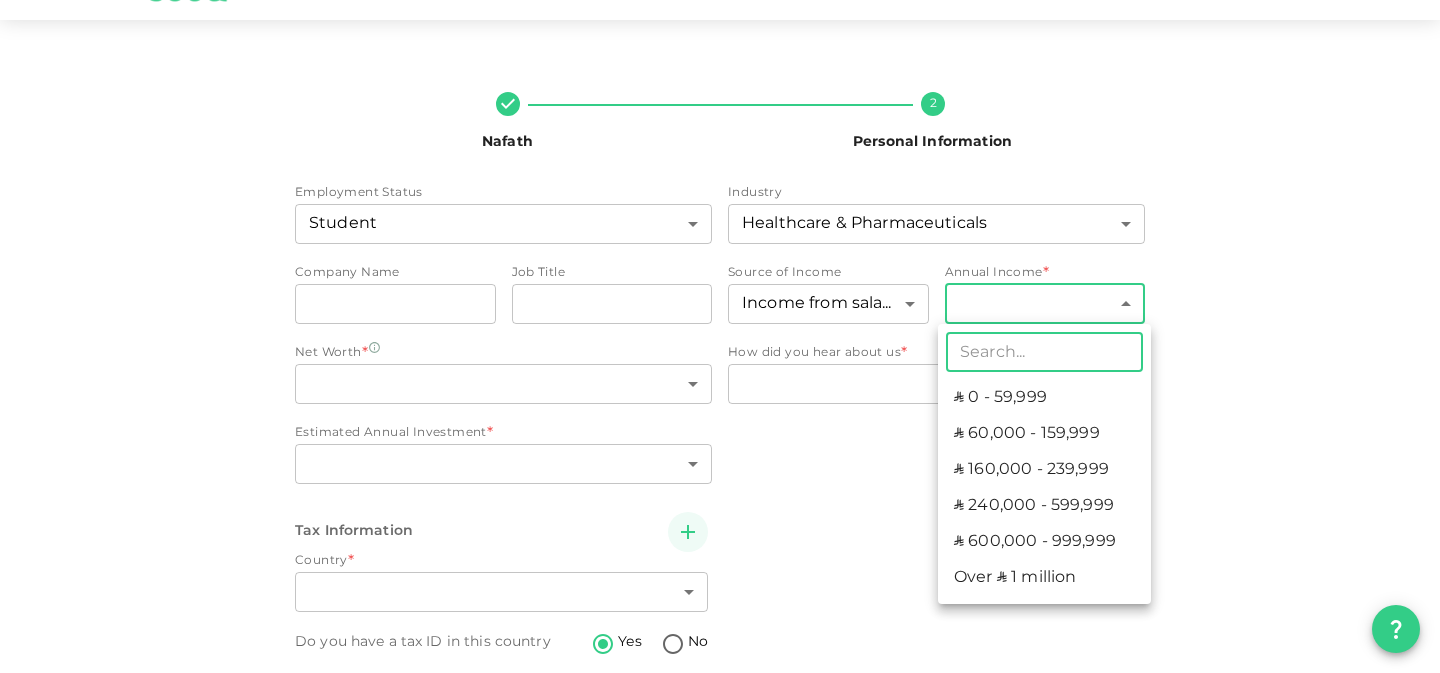 click on "ʢ 160,000 - 239,999" at bounding box center [1044, 470] 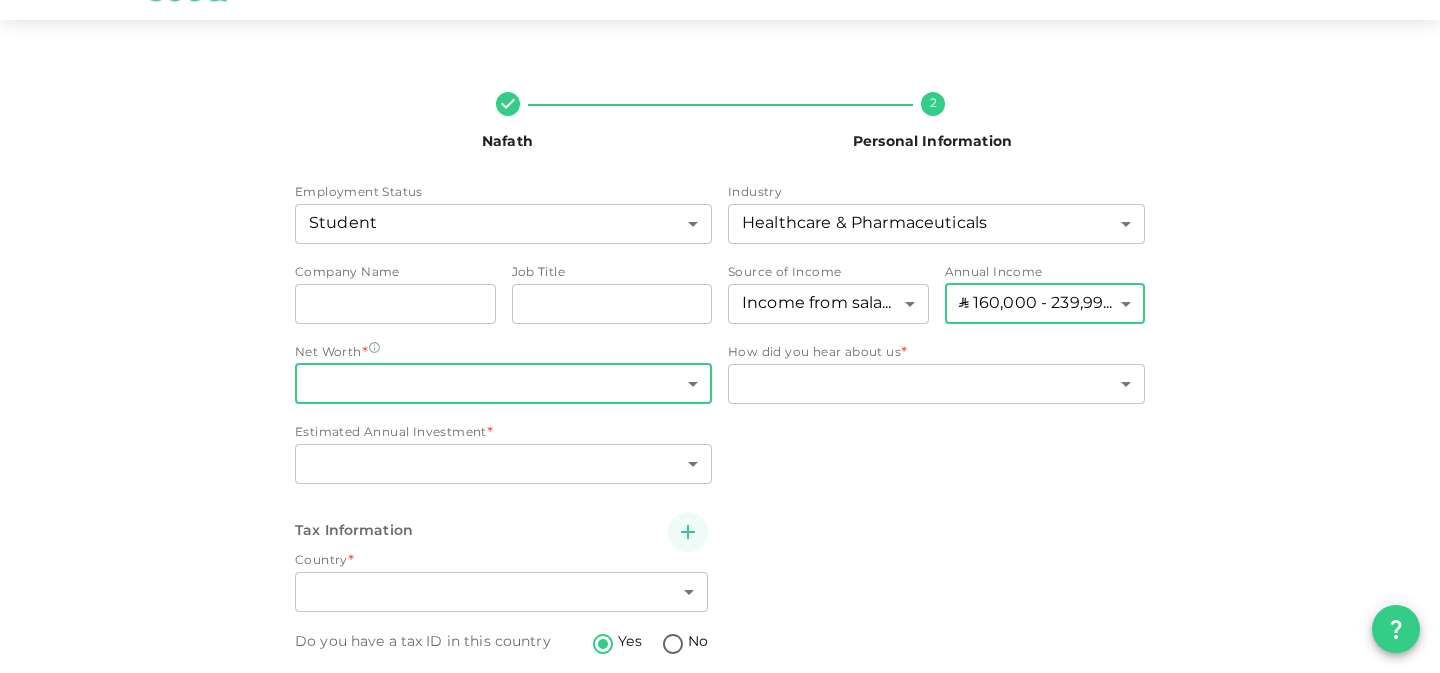 click on "KSA malakalqahtani1@gmail.com Nafath 2 Personal Information   Employment Status Student 15 ​   Industry Healthcare & Pharmaceuticals 6 ​   Company Name companyName companyName   Job Title jobTitle jobTitle   Source of Income Income from salary 1 ​   Annual Income ʢ 160,000 - 239,999 3 ​   Net Worth * ​ ​   Estimated Annual Investment * ​ ​   How did you hear about us * ​ ​   Tax Information   Country * ​ ​ Do you have a tax ID in this country Yes No   Tax ID * Tax ID Tax ID Back Next" at bounding box center [720, 336] 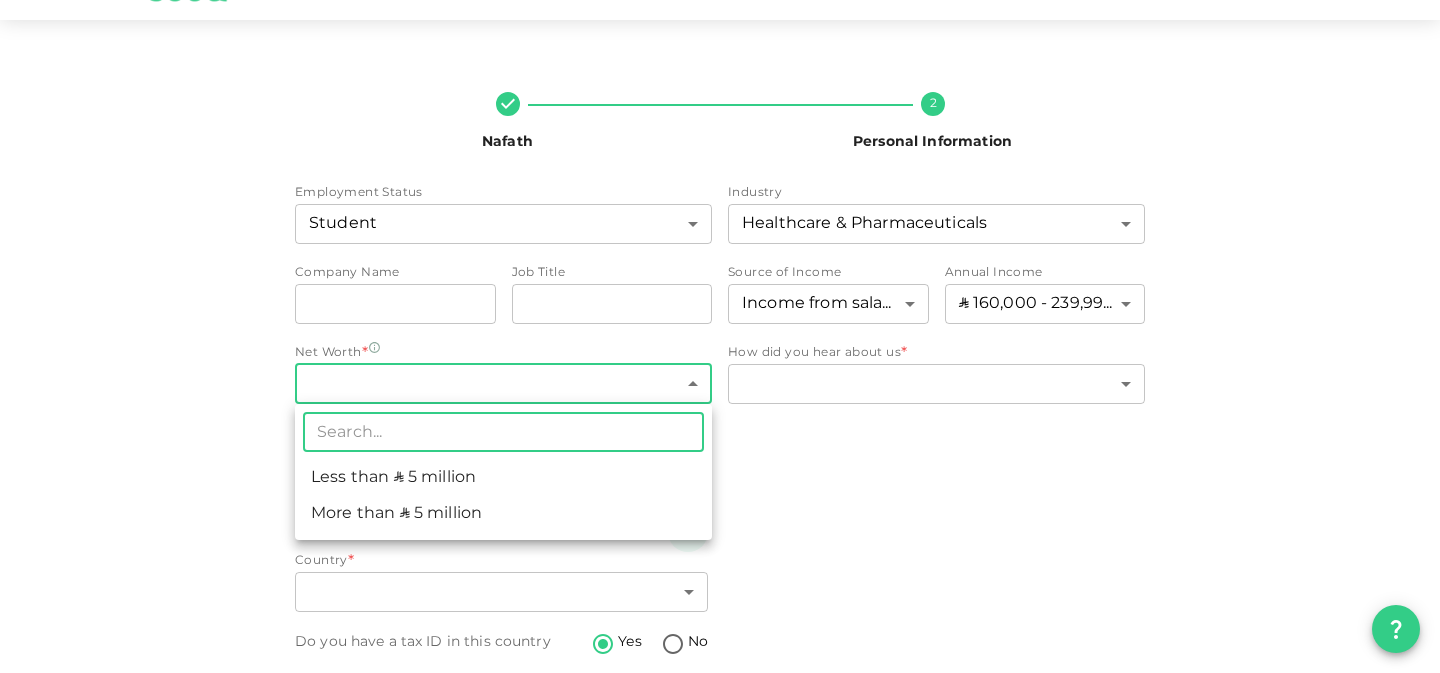 click on "Less than ʢ 5 million" at bounding box center (503, 478) 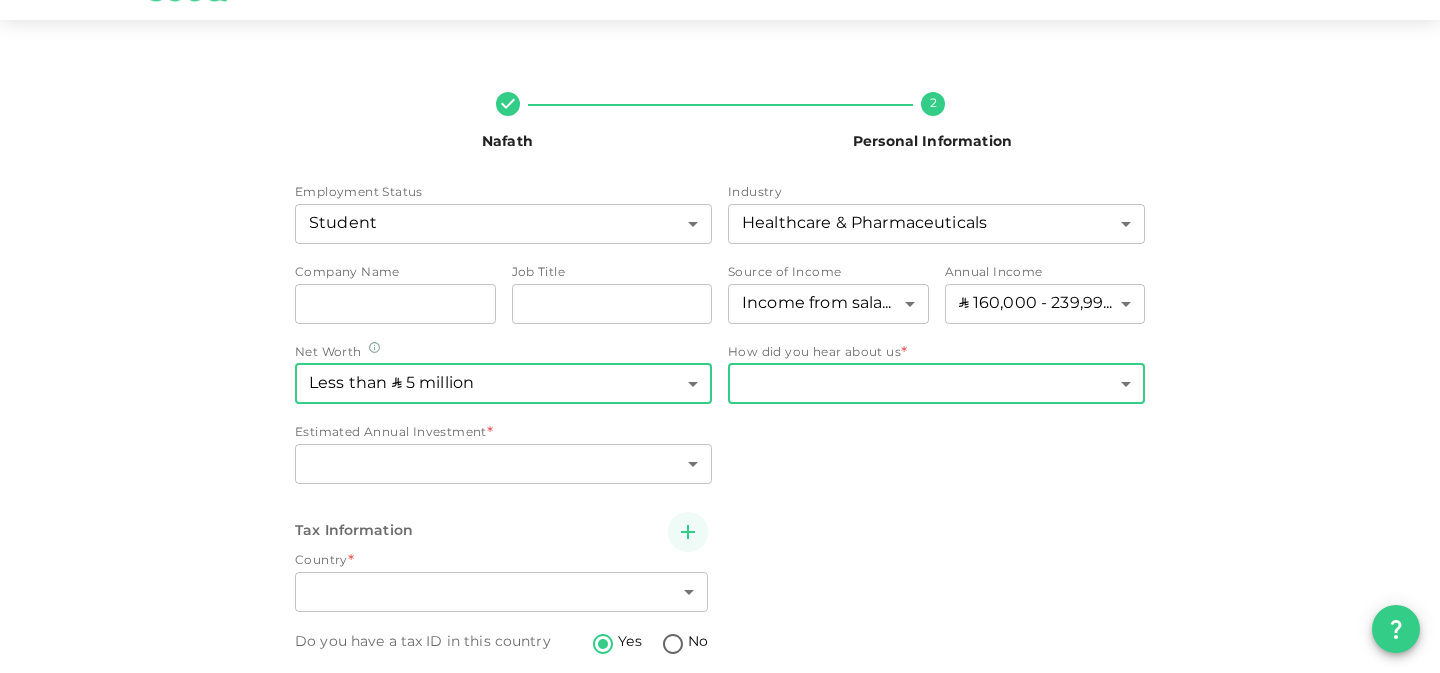 click on "KSA malakalqahtani1@gmail.com Nafath 2 Personal Information   Employment Status Student 15 ​   Industry Healthcare & Pharmaceuticals 6 ​   Company Name companyName companyName   Job Title jobTitle jobTitle   Source of Income Income from salary 1 ​   Annual Income ʢ 160,000 - 239,999 3 ​   Net Worth Less than ʢ 5 million 1 ​   Estimated Annual Investment * ​ ​   How did you hear about us * ​ ​   Tax Information   Country * ​ ​ Do you have a tax ID in this country Yes No   Tax ID * Tax ID Tax ID Back Next" at bounding box center (720, 336) 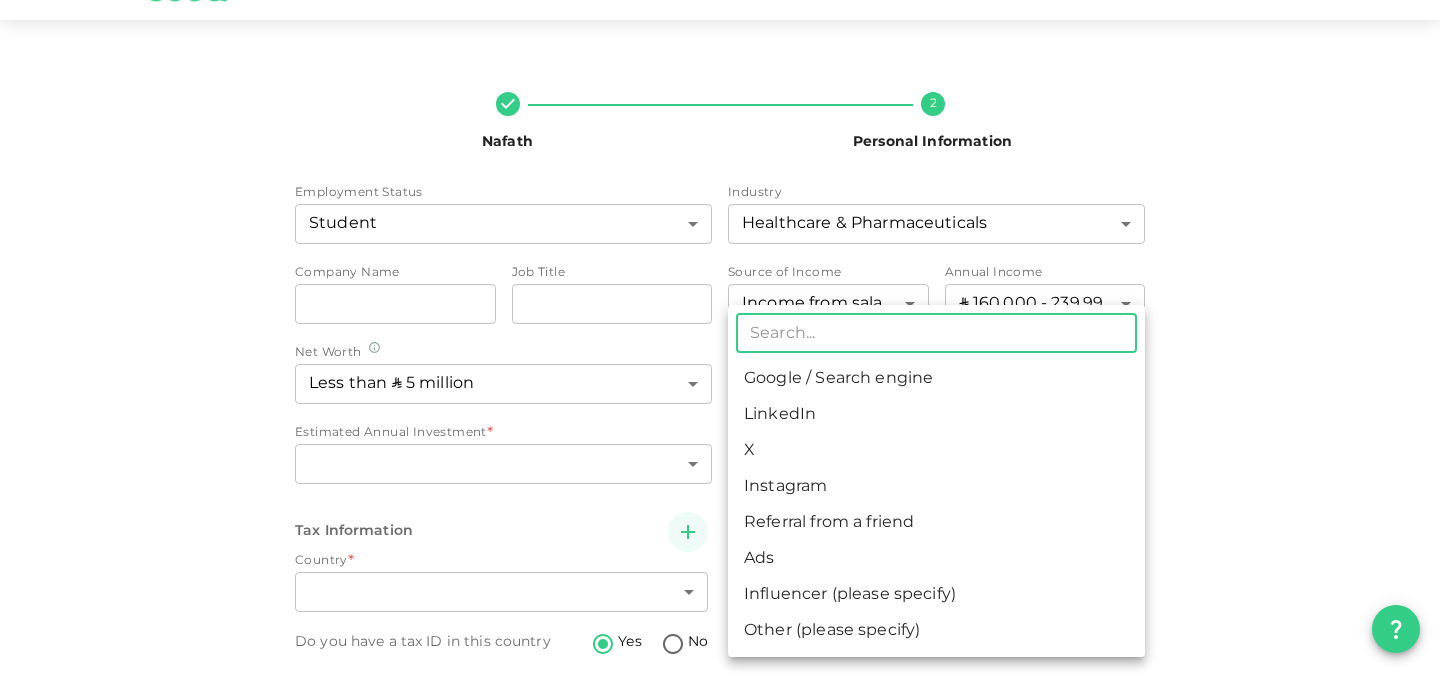 click on "Google / Search engine" at bounding box center (936, 379) 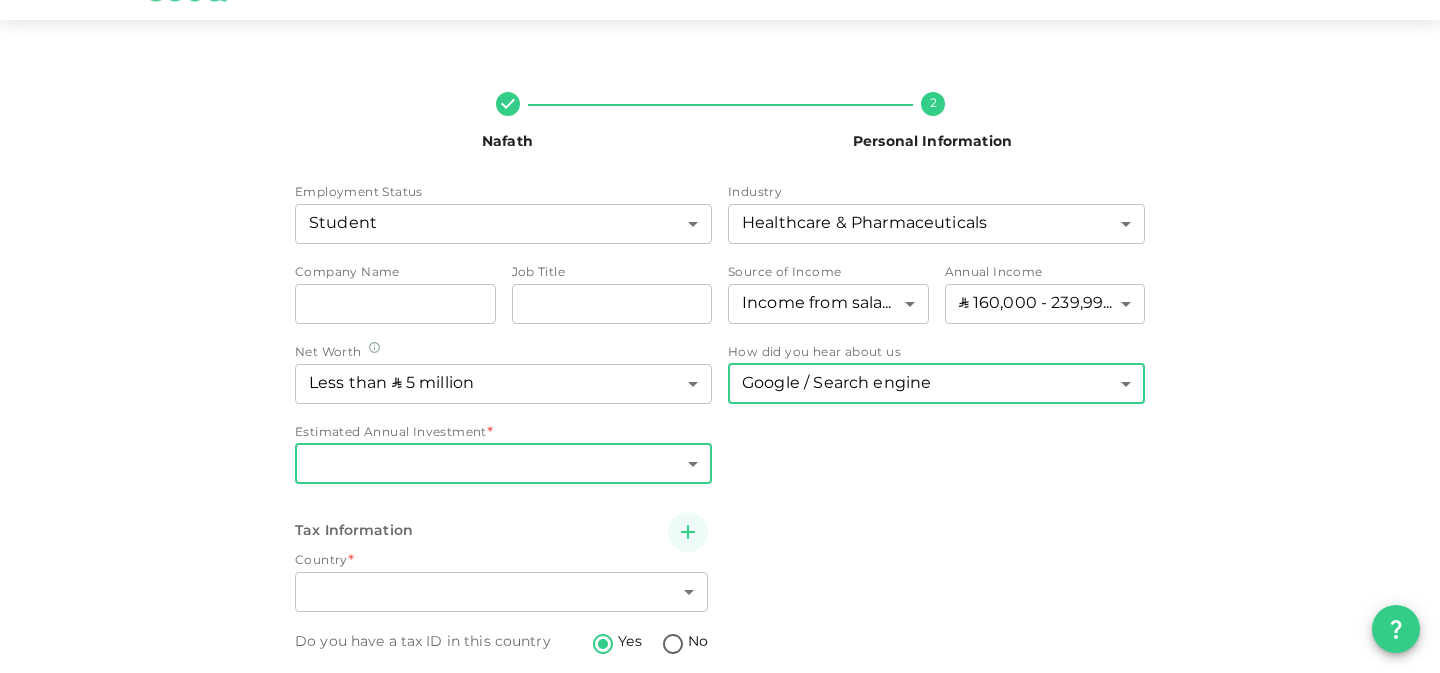 click on "KSA malakalqahtani1@gmail.com Nafath 2 Personal Information   Employment Status Student 15 ​   Industry Healthcare & Pharmaceuticals 6 ​   Company Name companyName companyName   Job Title jobTitle jobTitle   Source of Income Income from salary 1 ​   Annual Income ʢ 160,000 - 239,999 3 ​   Net Worth Less than ʢ 5 million 1 ​   Estimated Annual Investment * ​ ​   How did you hear about us Google / Search engine 1 ​   Tax Information   Country * ​ ​ Do you have a tax ID in this country Yes No   Tax ID * Tax ID Tax ID Back Next" at bounding box center [720, 336] 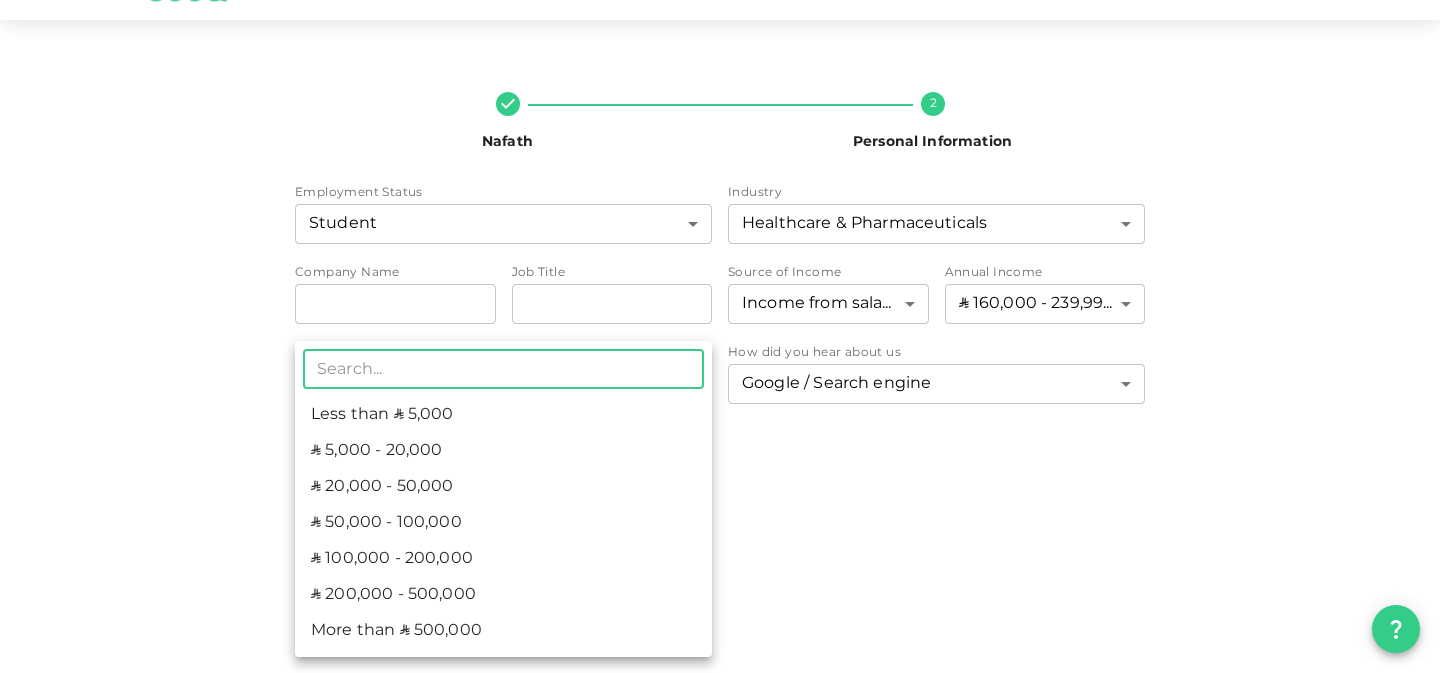click at bounding box center (720, 336) 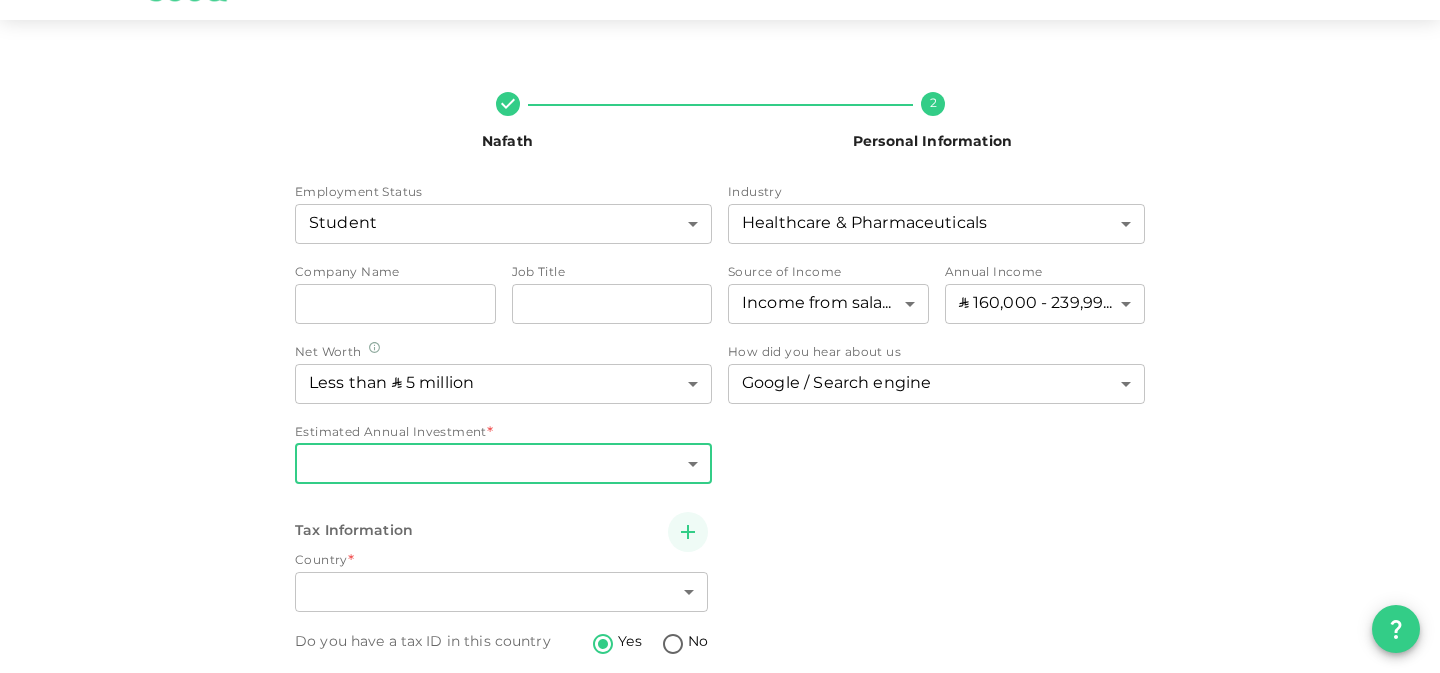 click on "Estimated Annual Investment" at bounding box center [391, 433] 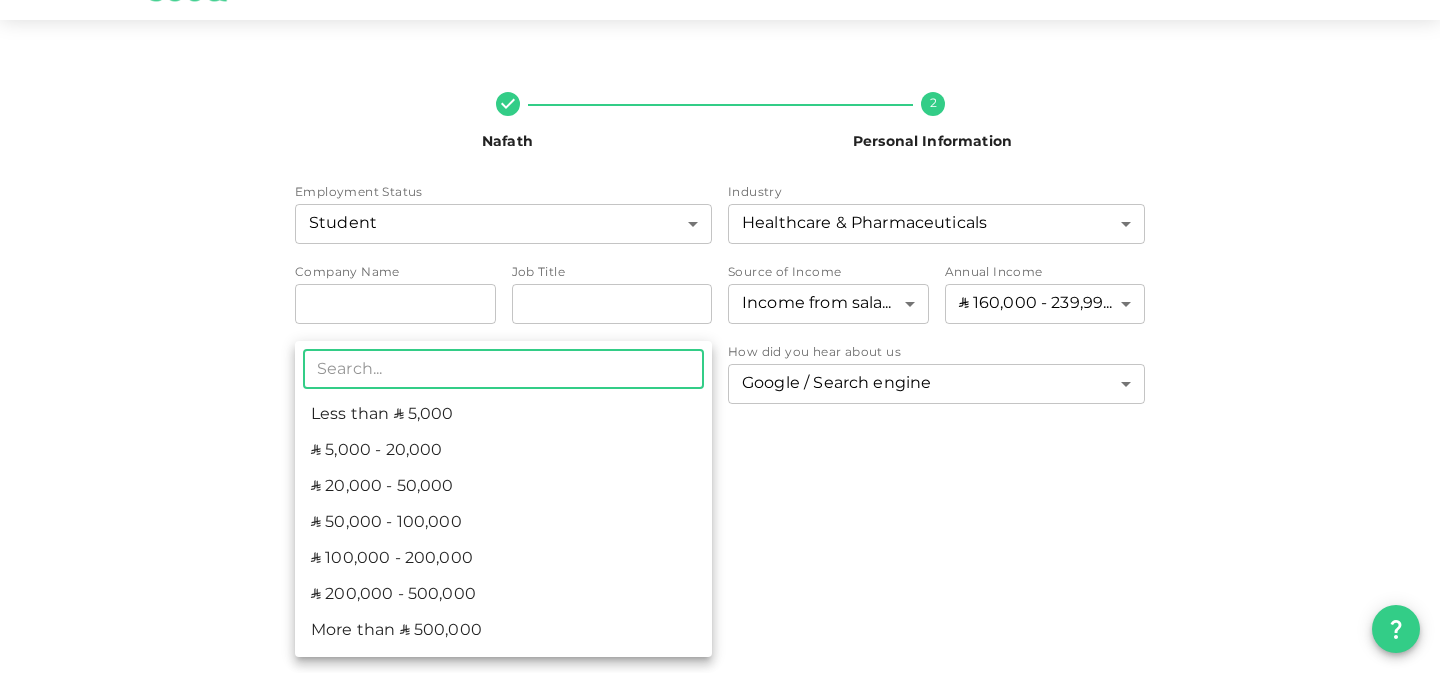 click on "ʢ 5,000 - 20,000" at bounding box center [503, 451] 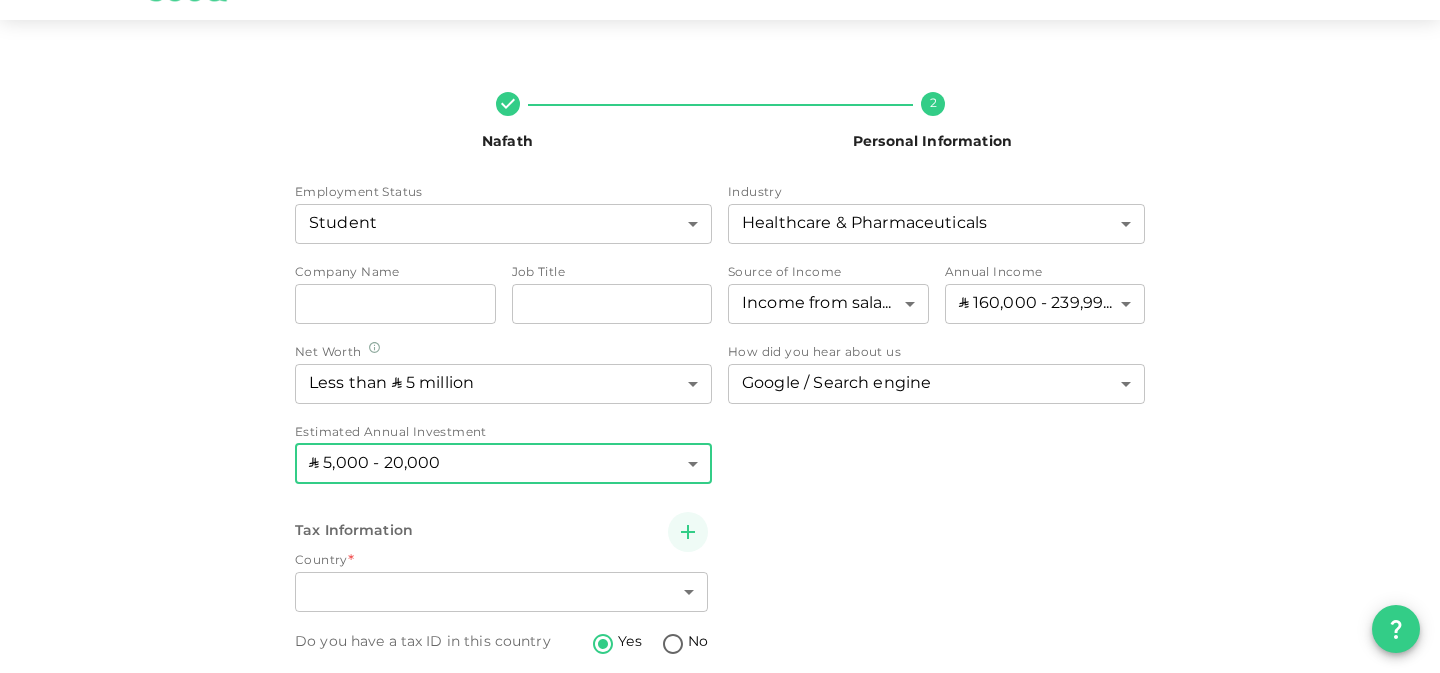 click on "Nafath 2 Personal Information   Employment Status Student 15 ​   Industry Healthcare & Pharmaceuticals 6 ​   Company Name companyName companyName   Job Title jobTitle jobTitle   Source of Income Income from salary 1 ​   Annual Income ʢ 160,000 - 239,999 3 ​   Net Worth Less than ʢ 5 million 1 ​   Estimated Annual Investment ʢ 5,000 - 20,000 2 ​   How did you hear about us Google / Search engine 1 ​   Tax Information   Country * ​ ​ Do you have a tax ID in this country Yes No   Tax ID * Tax ID Tax ID Back Next" at bounding box center (720, 433) 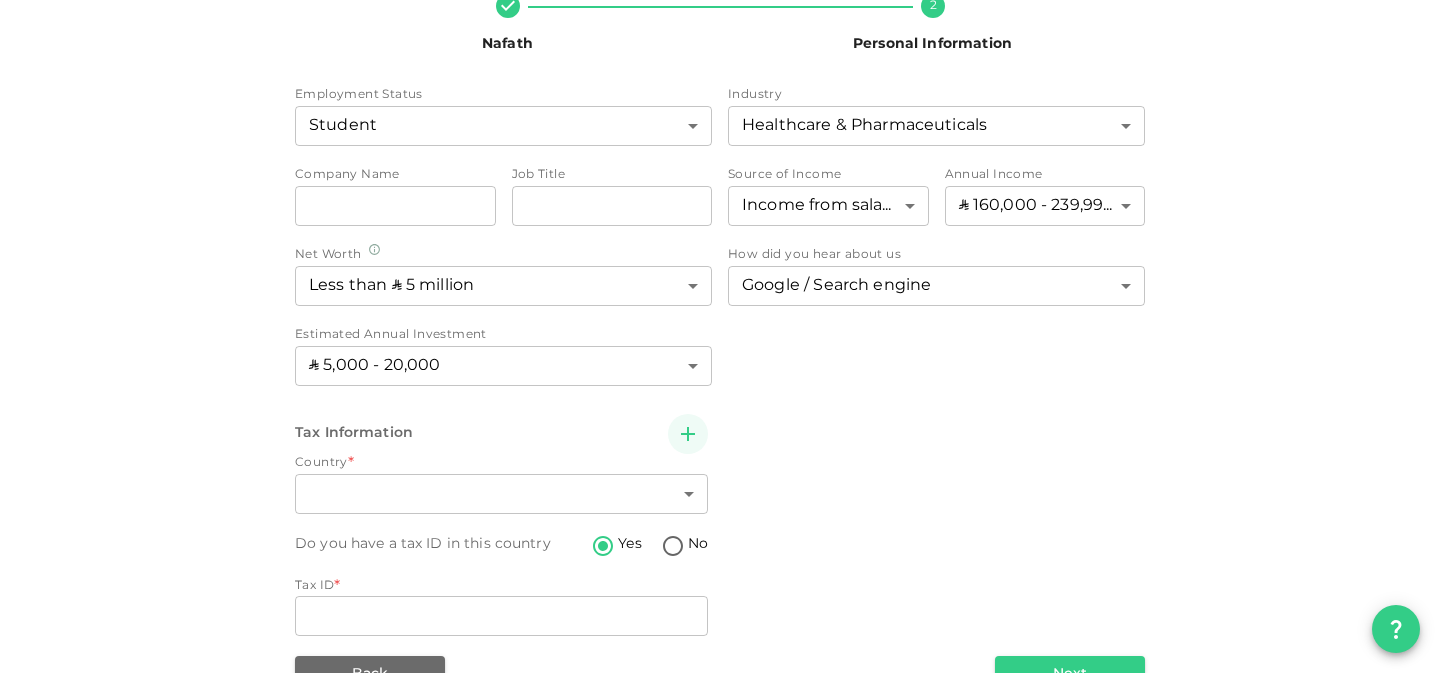 scroll, scrollTop: 209, scrollLeft: 0, axis: vertical 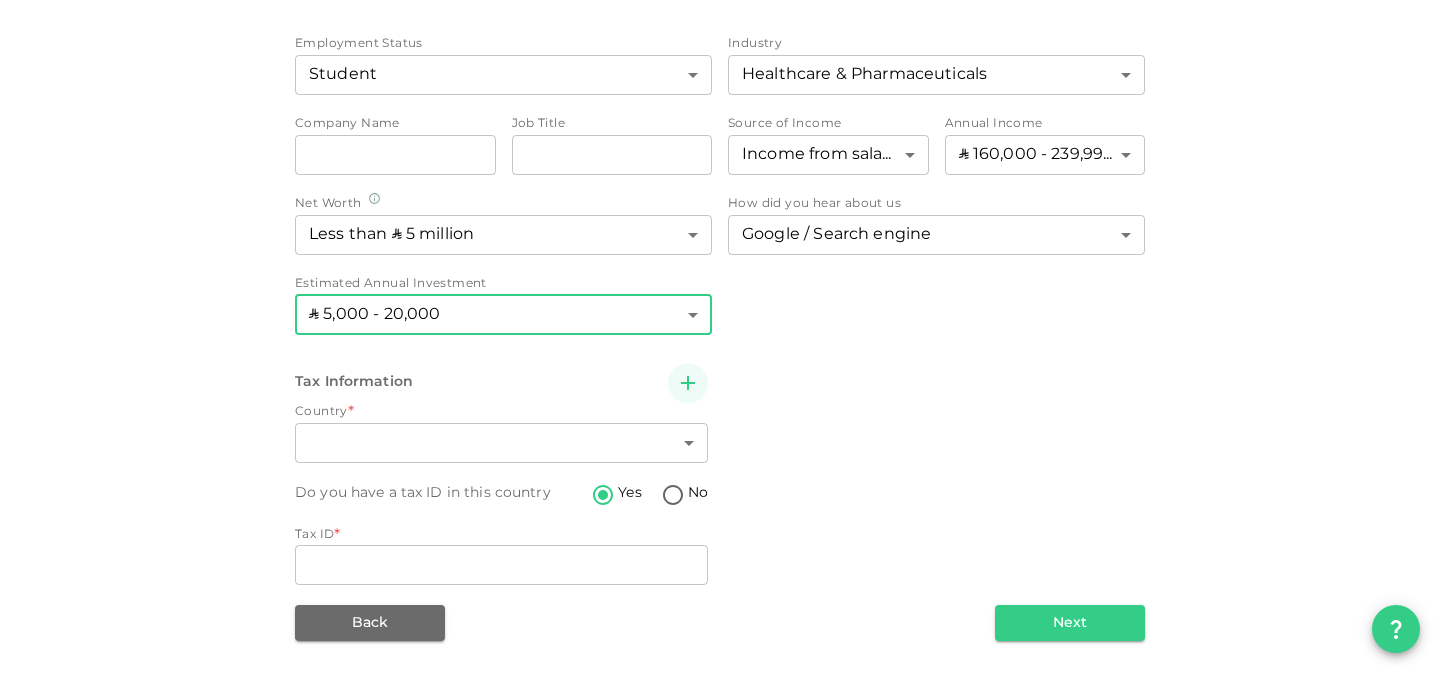 click on "KSA malakalqahtani1@gmail.com Nafath 2 Personal Information   Employment Status Student 15 ​   Industry Healthcare & Pharmaceuticals 6 ​   Company Name companyName companyName   Job Title jobTitle jobTitle   Source of Income Income from salary 1 ​   Annual Income ʢ 160,000 - 239,999 3 ​   Net Worth Less than ʢ 5 million 1 ​   Estimated Annual Investment ʢ 5,000 - 20,000 2 ​   How did you hear about us Google / Search engine 1 ​   Tax Information   Country * ​ ​ Do you have a tax ID in this country Yes No   Tax ID * Tax ID Tax ID Back Next" at bounding box center (720, 336) 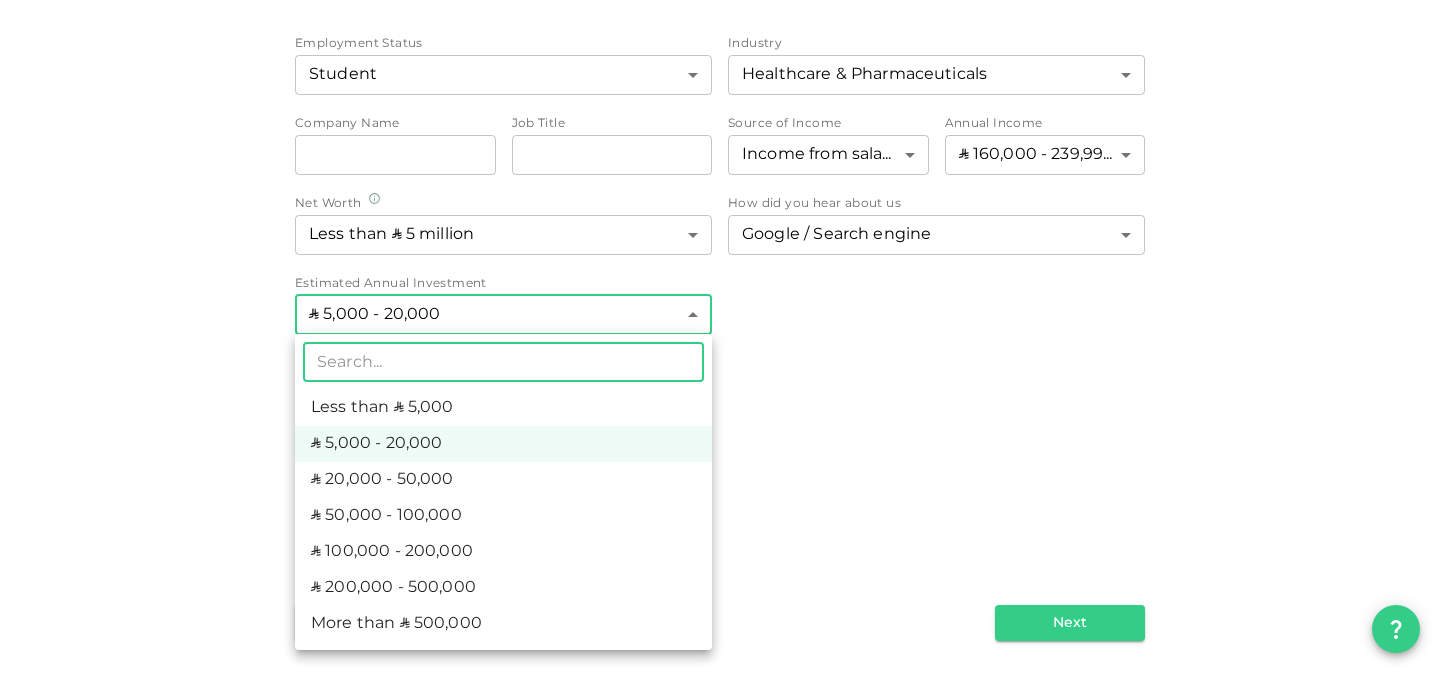 click at bounding box center (720, 336) 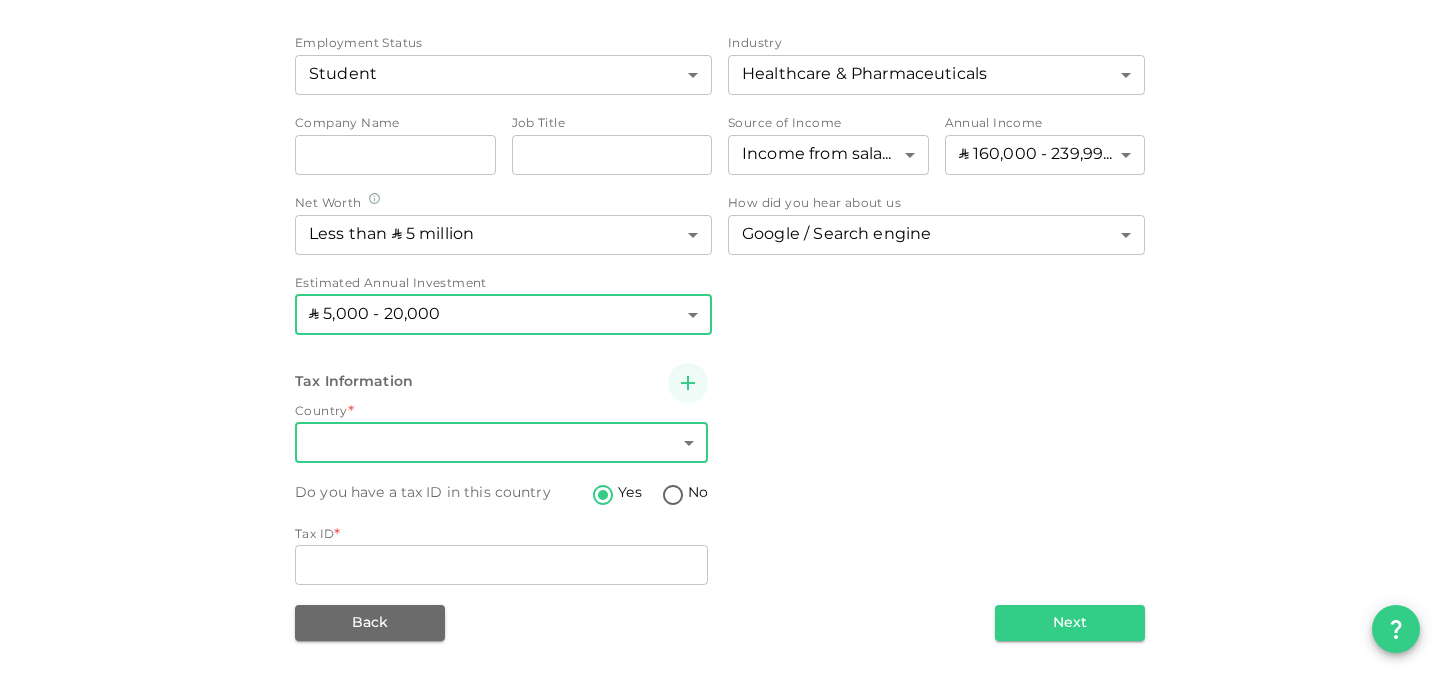 click on "KSA malakalqahtani1@gmail.com Nafath 2 Personal Information   Employment Status Student 15 ​   Industry Healthcare & Pharmaceuticals 6 ​   Company Name companyName companyName   Job Title jobTitle jobTitle   Source of Income Income from salary 1 ​   Annual Income ʢ 160,000 - 239,999 3 ​   Net Worth Less than ʢ 5 million 1 ​   Estimated Annual Investment ʢ 5,000 - 20,000 2 ​   How did you hear about us Google / Search engine 1 ​   Tax Information   Country * ​ ​ Do you have a tax ID in this country Yes No   Tax ID * Tax ID Tax ID Back Next" at bounding box center (720, 336) 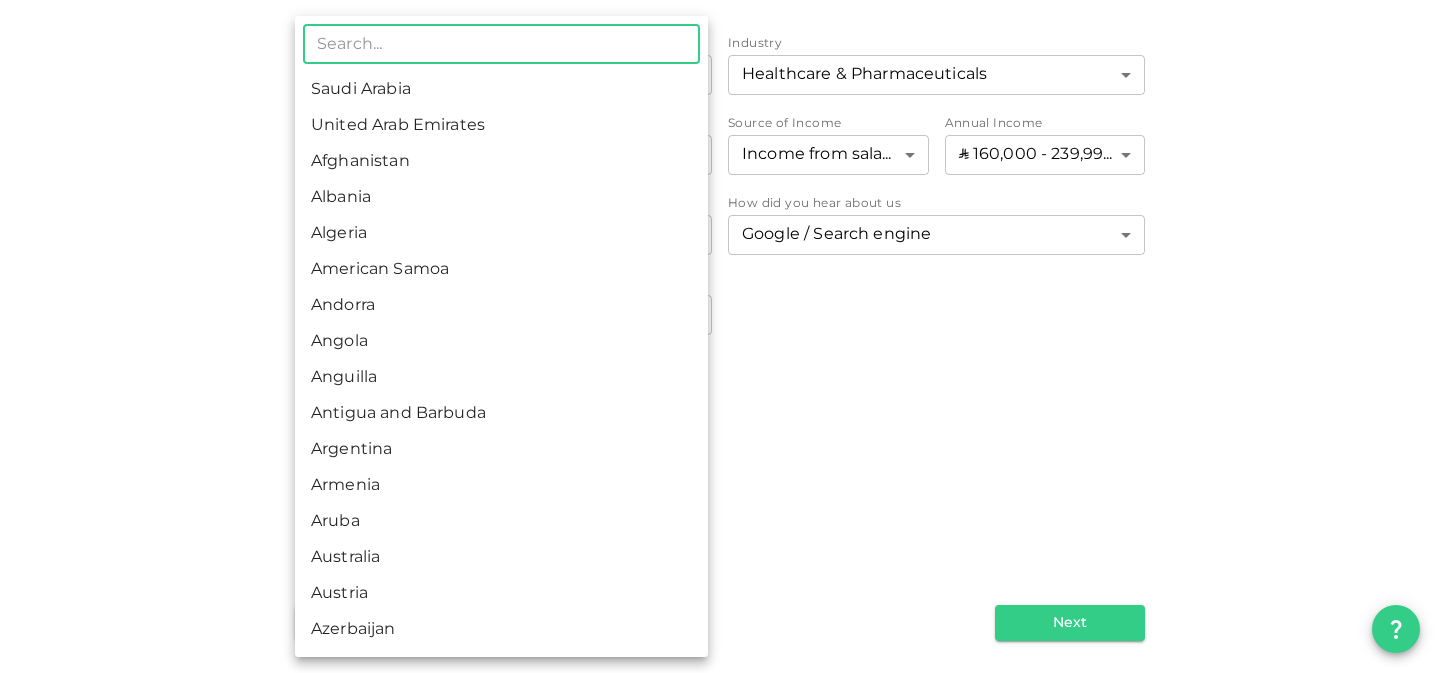 click on "Saudi Arabia" at bounding box center [501, 90] 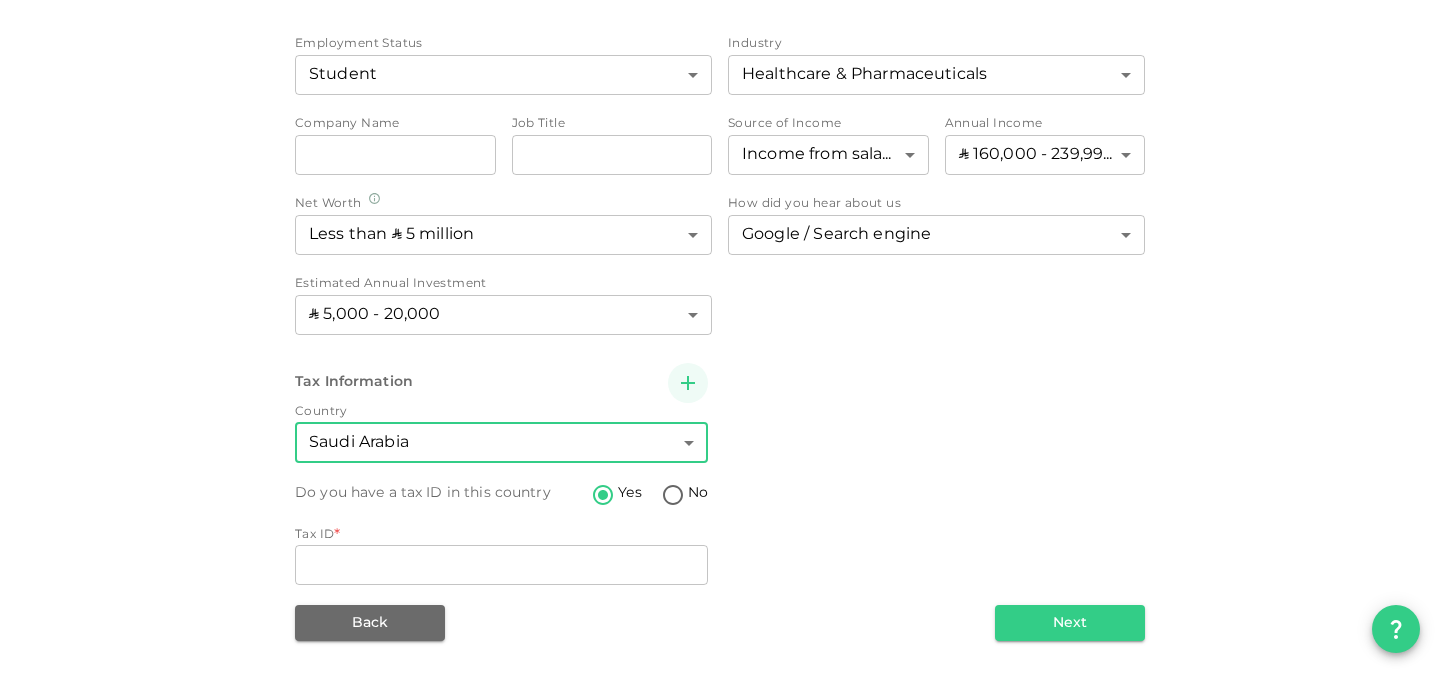 click on "No" at bounding box center [673, 496] 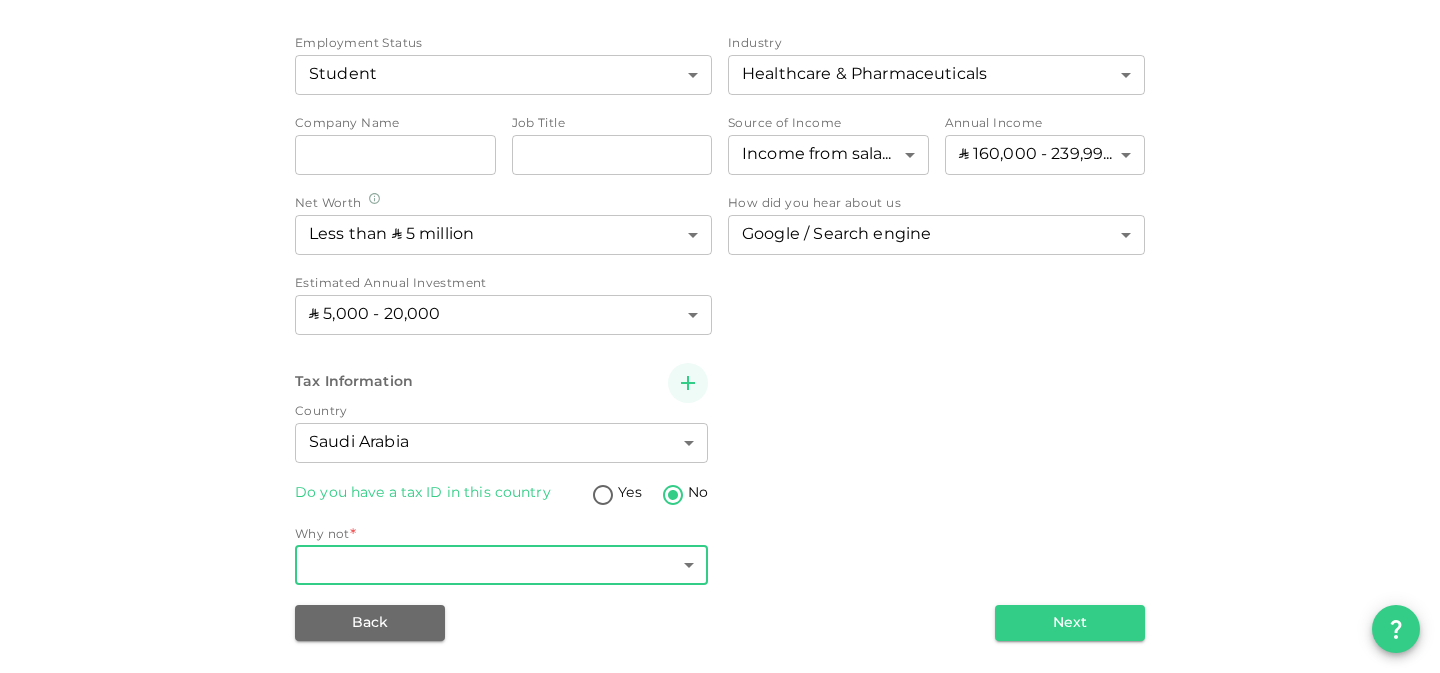 click on "KSA malakalqahtani1@gmail.com Nafath 2 Personal Information   Employment Status Student 15 ​   Industry Healthcare & Pharmaceuticals 6 ​   Company Name companyName companyName   Job Title jobTitle jobTitle   Source of Income Income from salary 1 ​   Annual Income ʢ 160,000 - 239,999 3 ​   Net Worth Less than ʢ 5 million 1 ​   Estimated Annual Investment ʢ 5,000 - 20,000 2 ​   How did you hear about us Google / Search engine 1 ​   Tax Information   Country Saudi Arabia 1 ​ Do you have a tax ID in this country Yes No   Why not * ​ ​ Back Next" at bounding box center (720, 336) 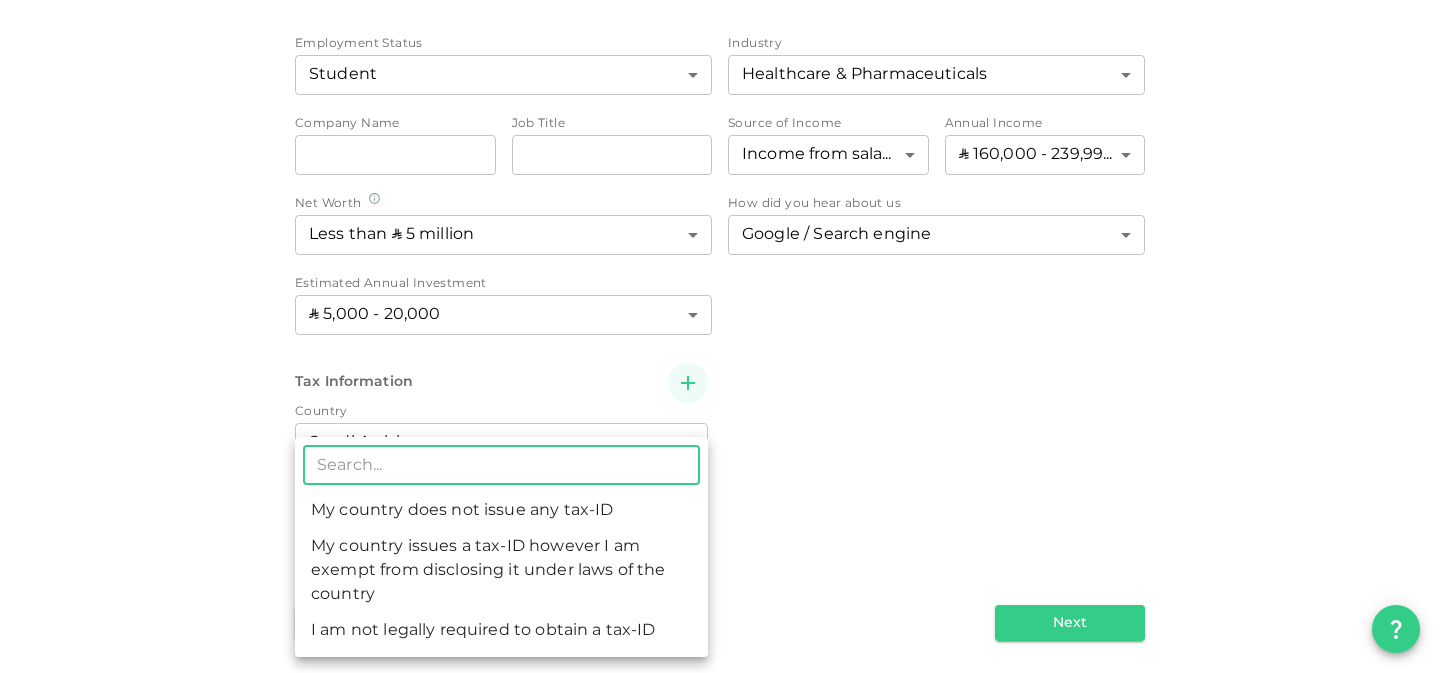 click at bounding box center (720, 336) 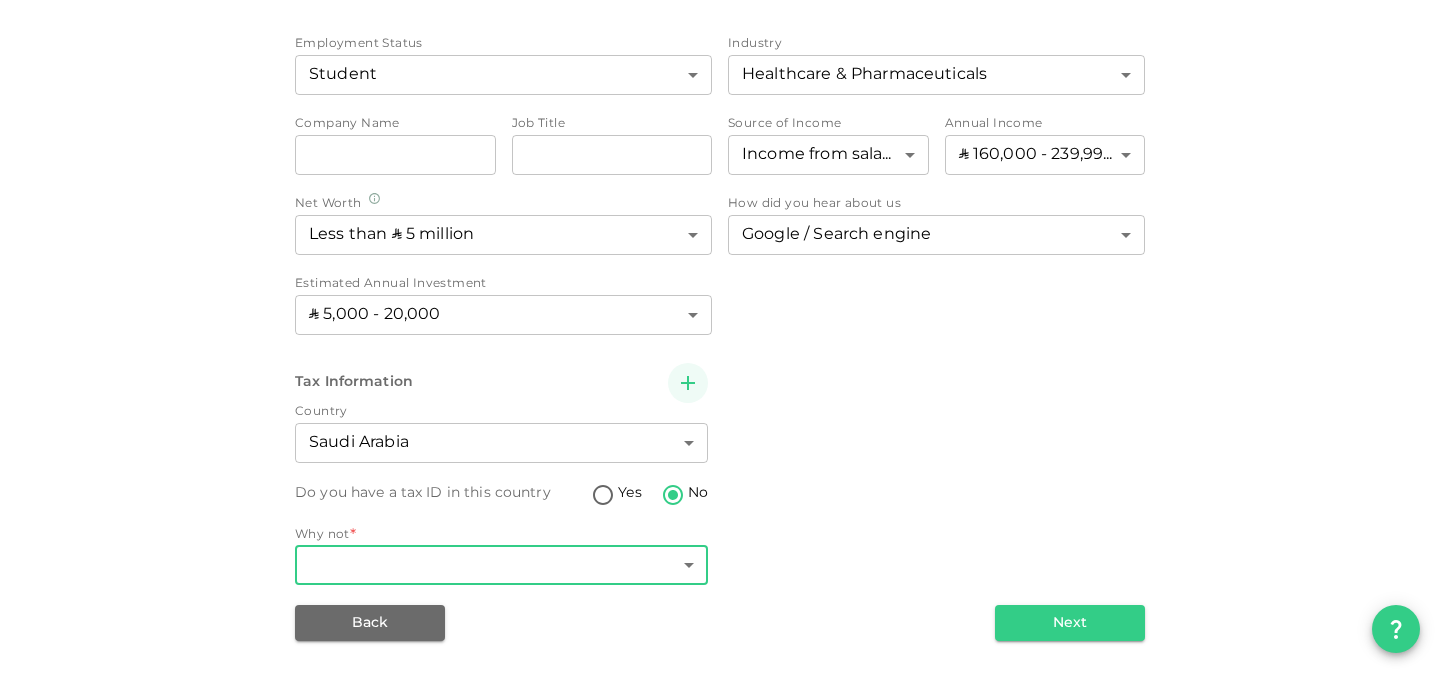 click on "Yes" at bounding box center (603, 496) 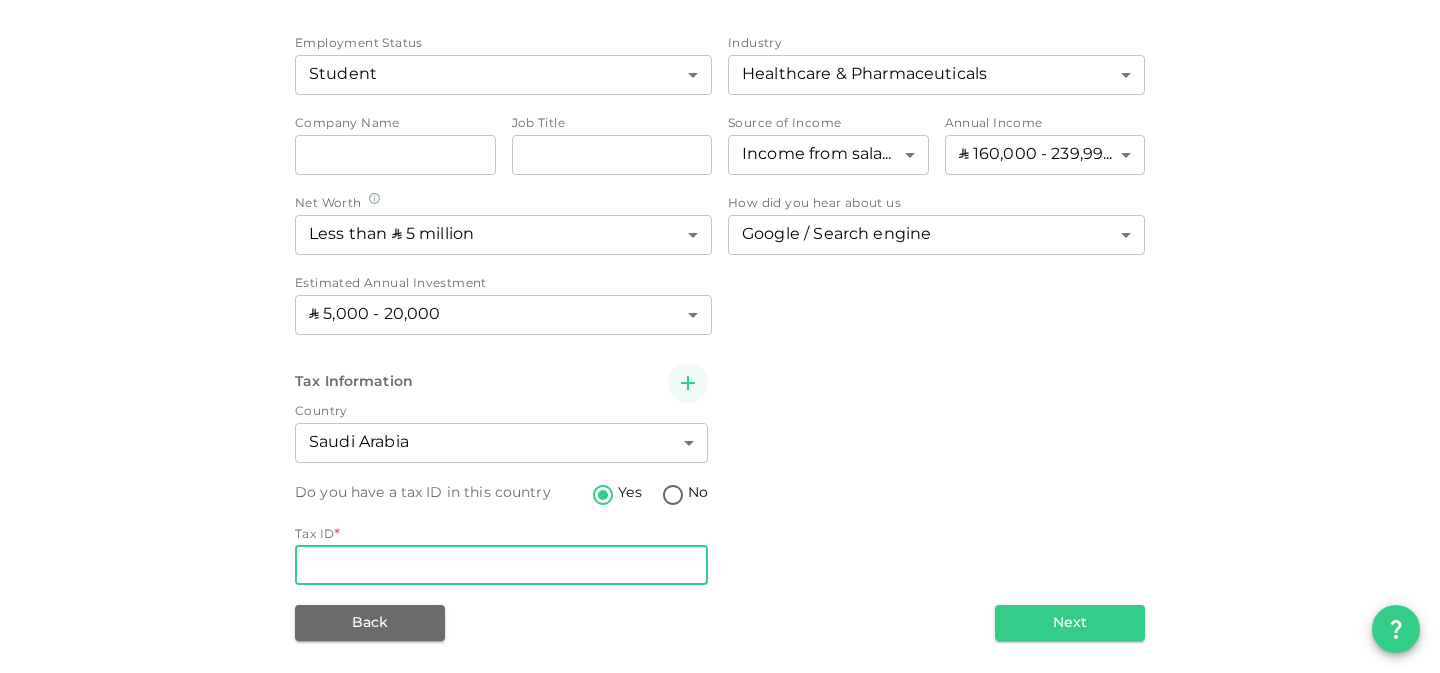 click on "Tax ID" at bounding box center (501, 565) 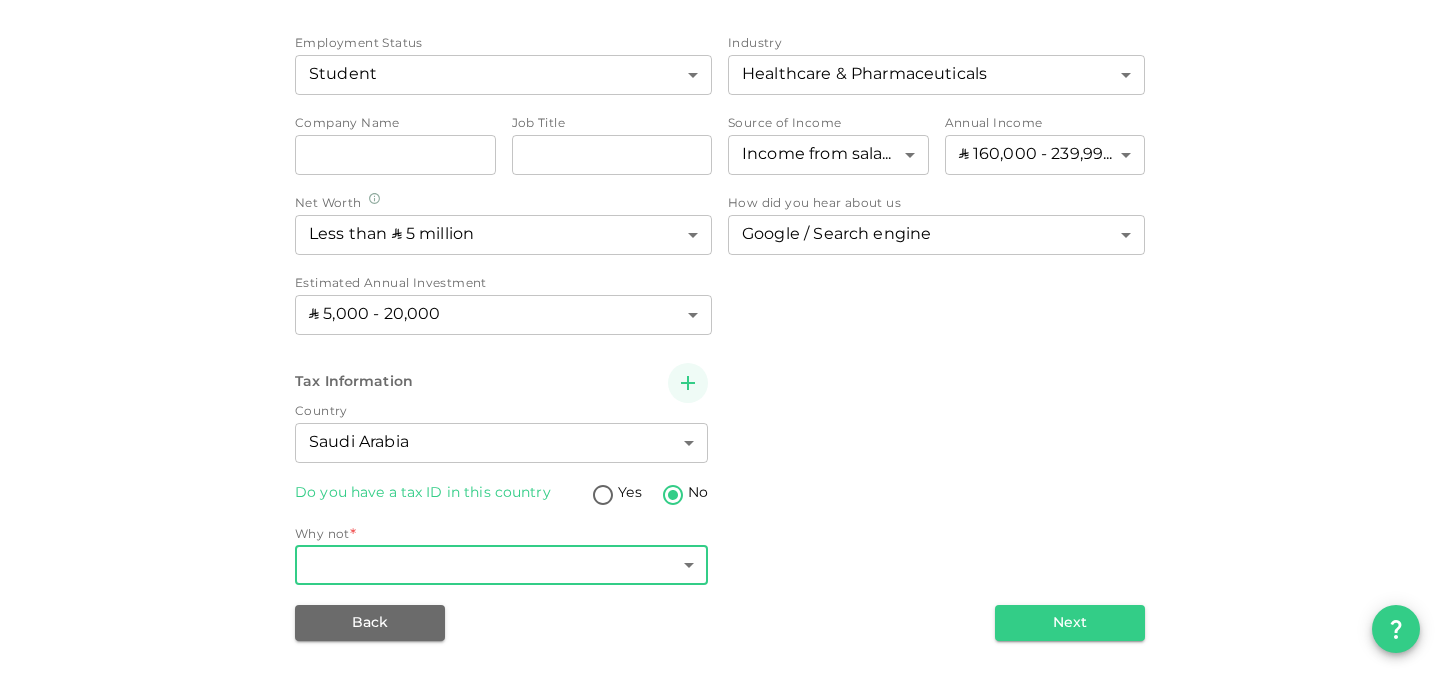 click on "KSA malakalqahtani1@gmail.com Nafath 2 Personal Information   Employment Status Student 15 ​   Industry Healthcare & Pharmaceuticals 6 ​   Company Name companyName companyName   Job Title jobTitle jobTitle   Source of Income Income from salary 1 ​   Annual Income ʢ 160,000 - 239,999 3 ​   Net Worth Less than ʢ 5 million 1 ​   Estimated Annual Investment ʢ 5,000 - 20,000 2 ​   How did you hear about us Google / Search engine 1 ​   Tax Information   Country Saudi Arabia 1 ​ Do you have a tax ID in this country Yes No   Why not * ​ ​ Back Next" at bounding box center (720, 336) 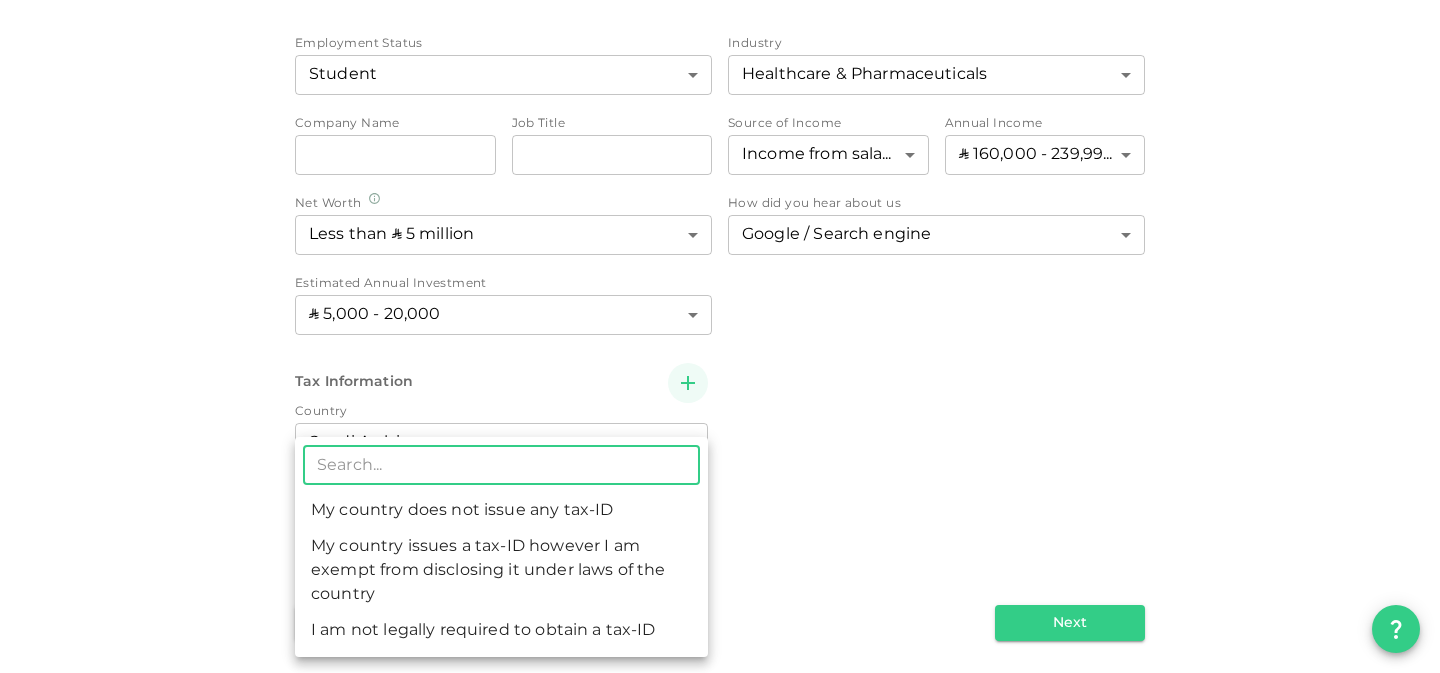 click at bounding box center [720, 336] 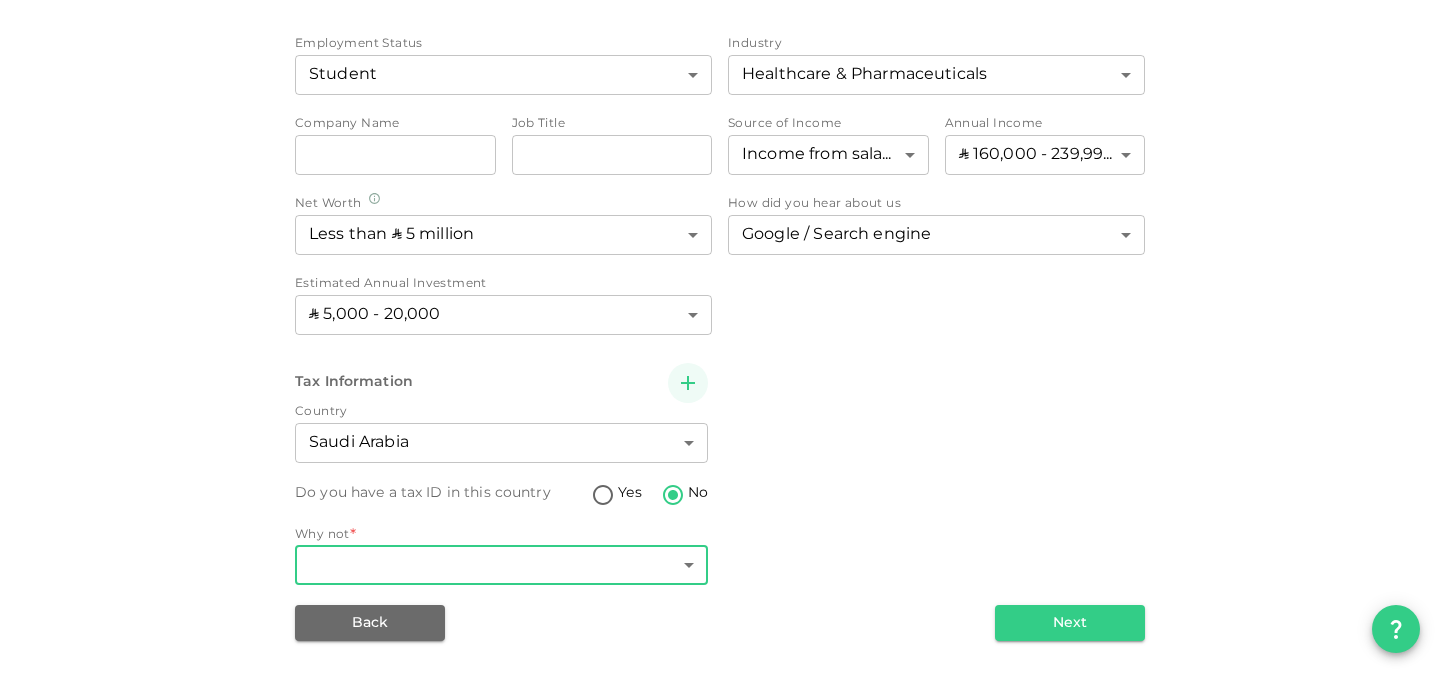 click on "Yes" at bounding box center [603, 496] 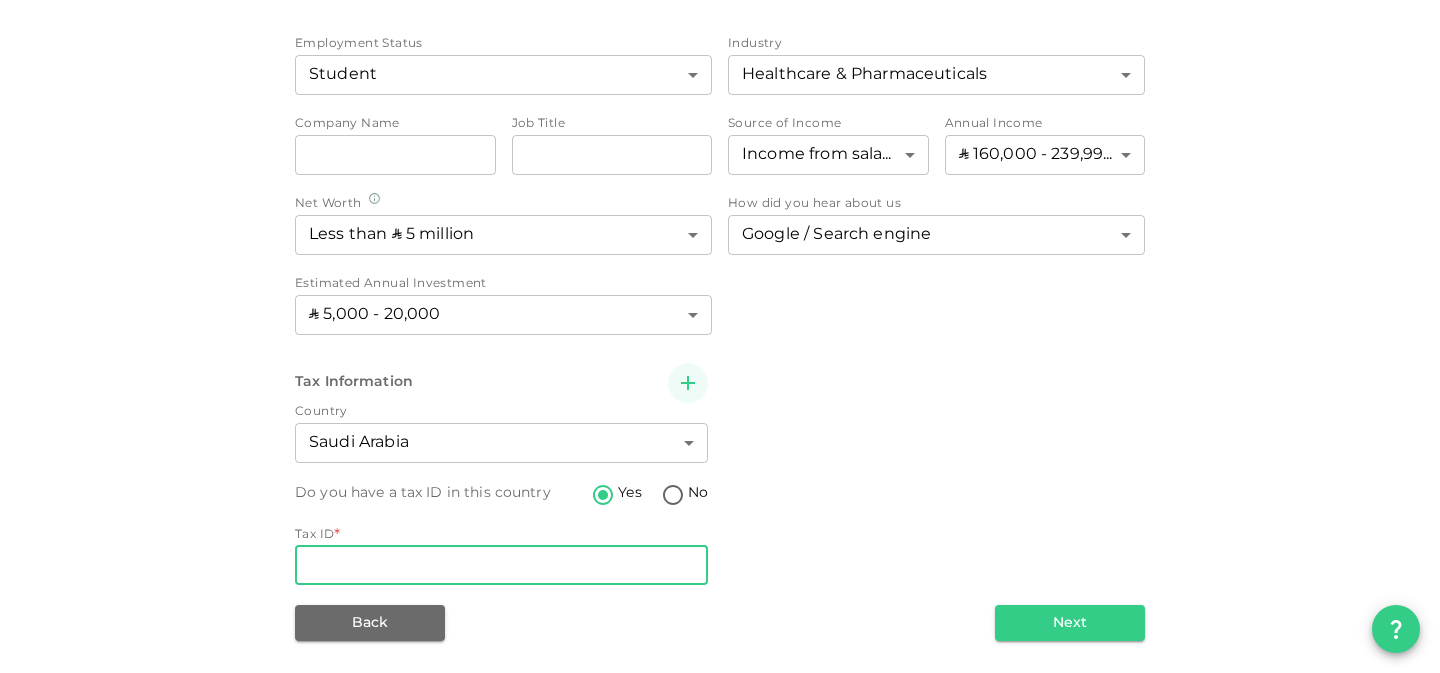 click on "Tax ID" at bounding box center [501, 565] 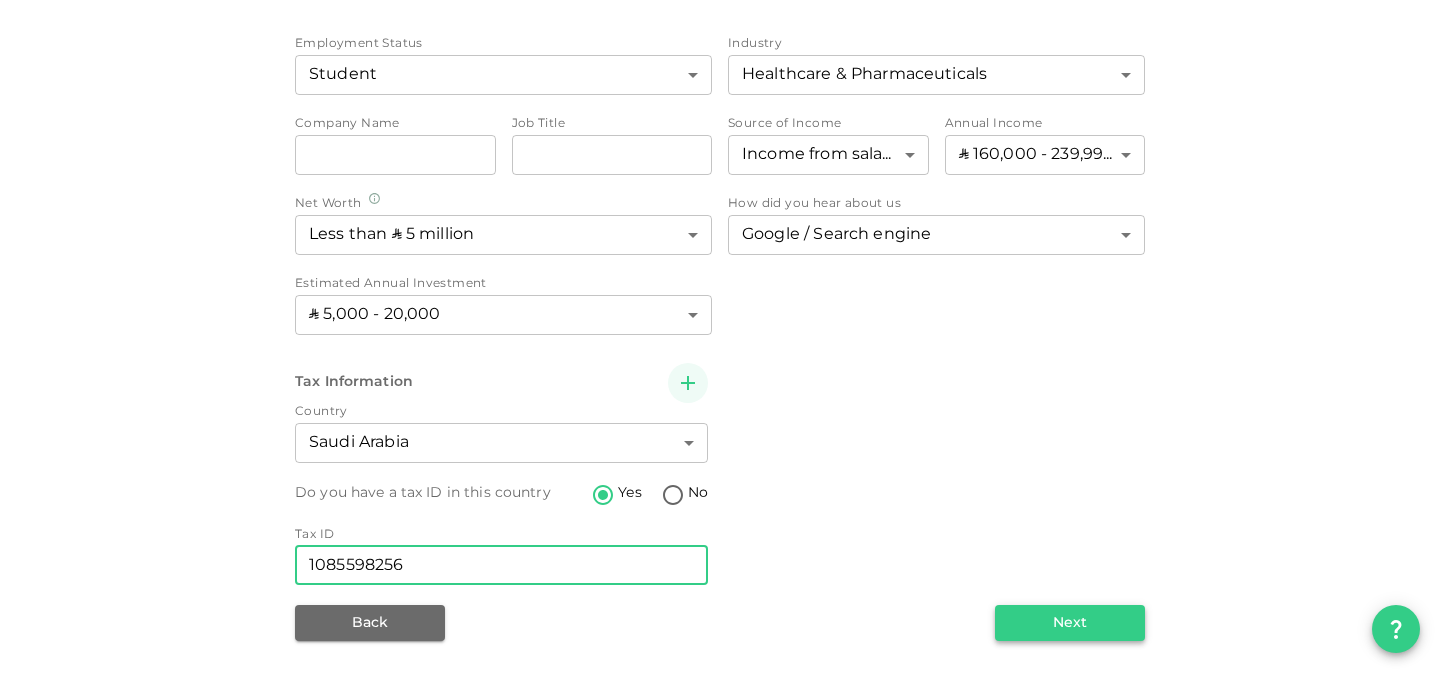 type on "1085598256" 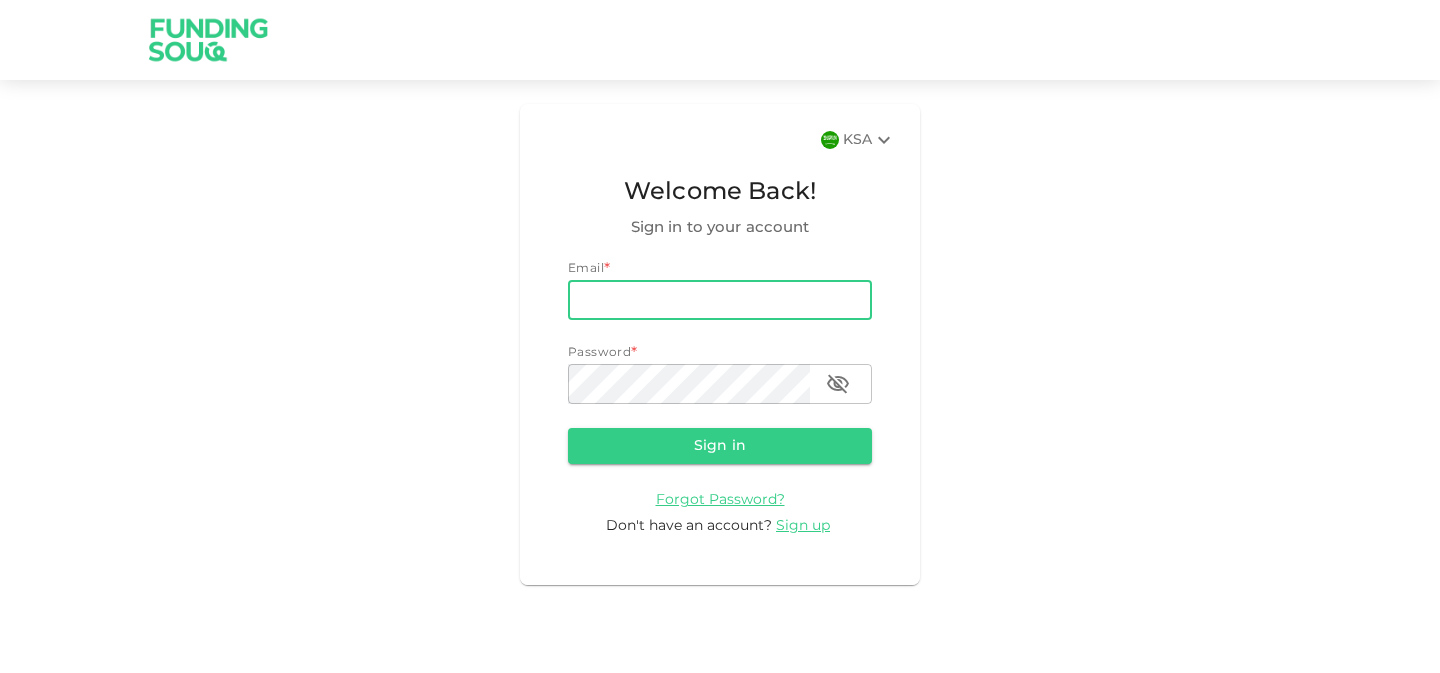 scroll, scrollTop: 0, scrollLeft: 0, axis: both 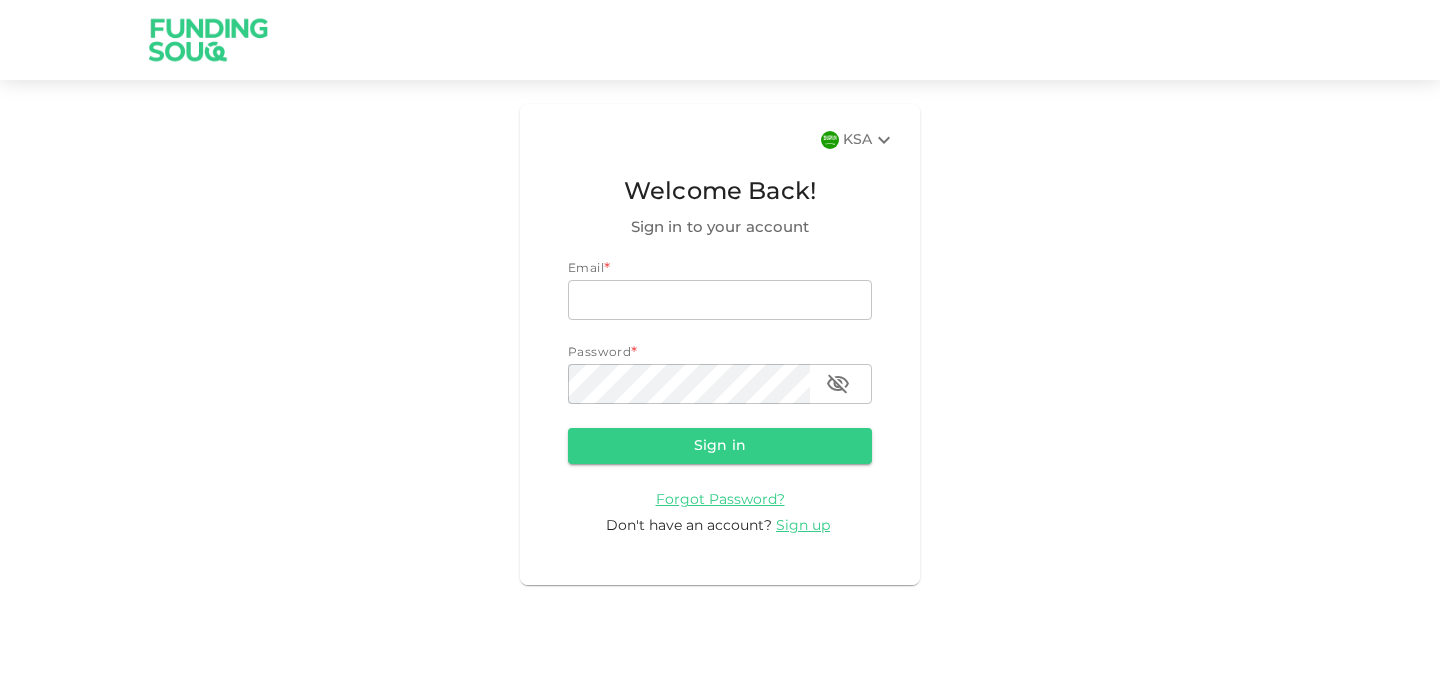 type on "[EMAIL]" 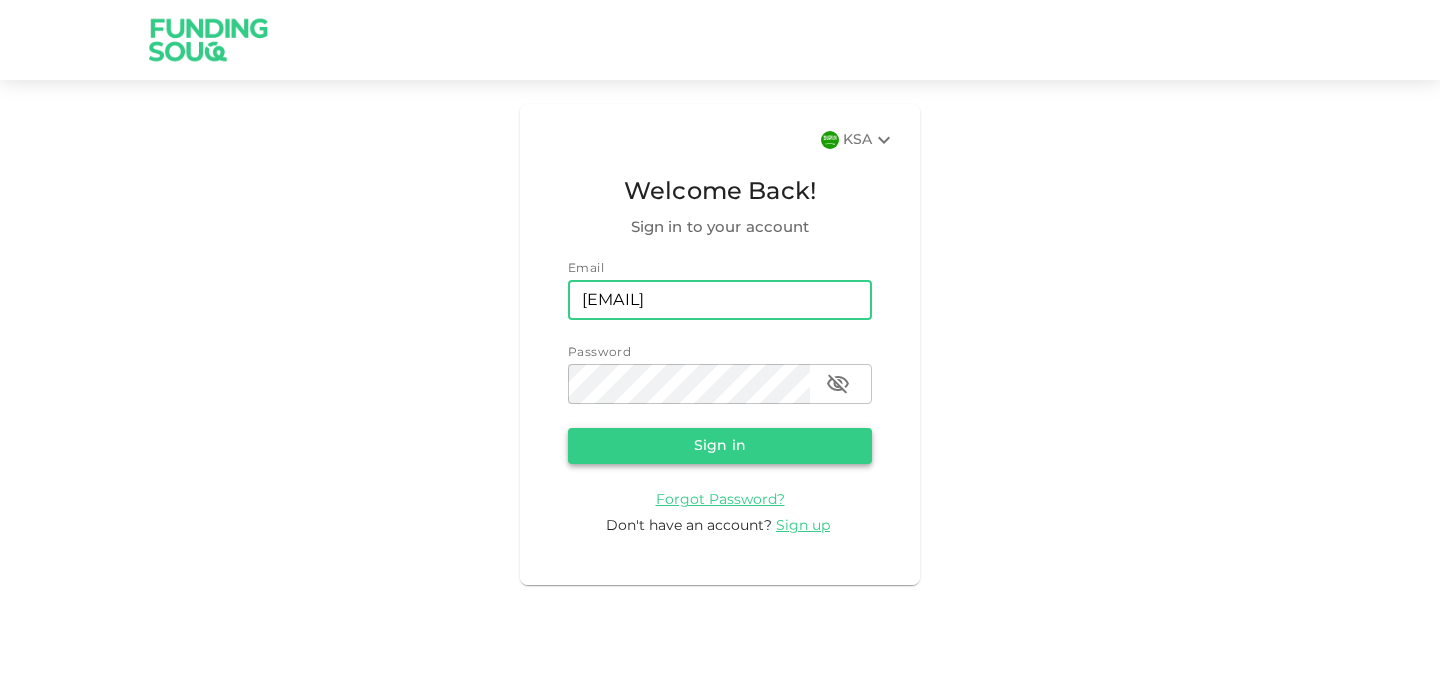 click on "Sign in" at bounding box center (720, 446) 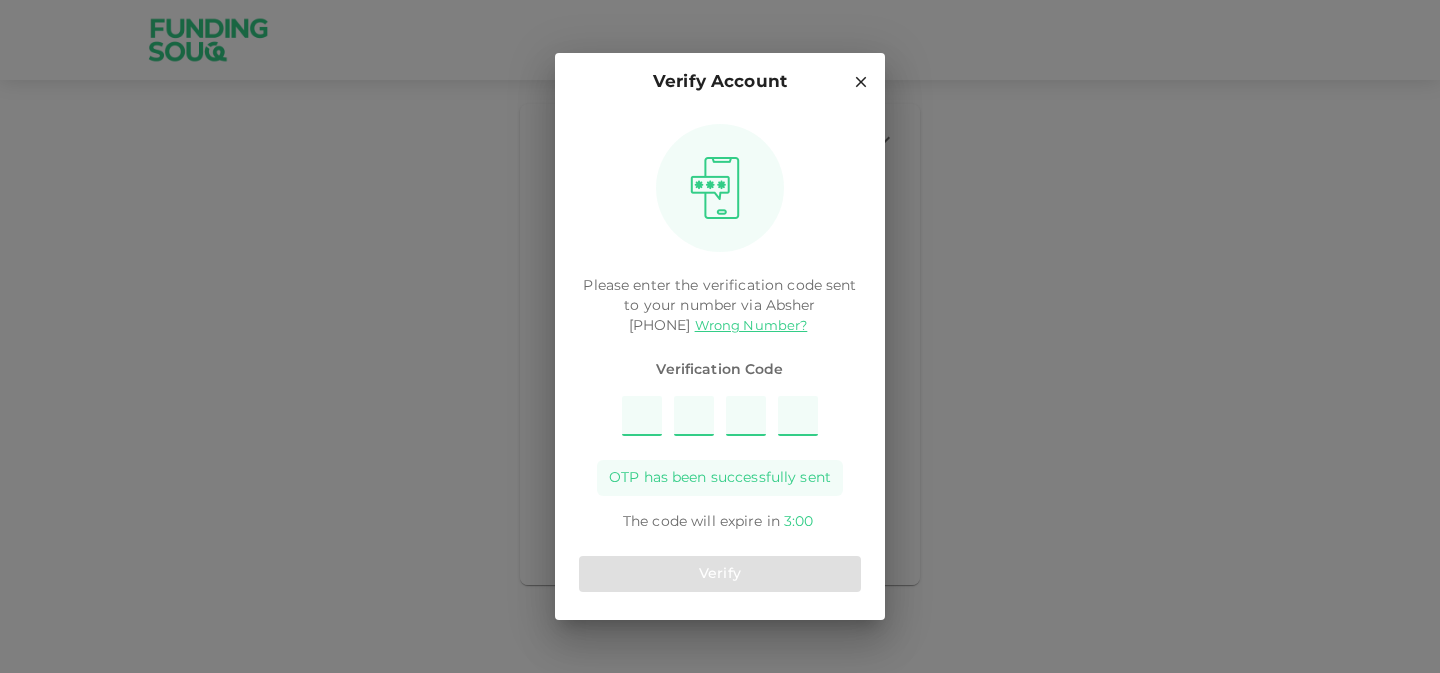 click at bounding box center [642, 416] 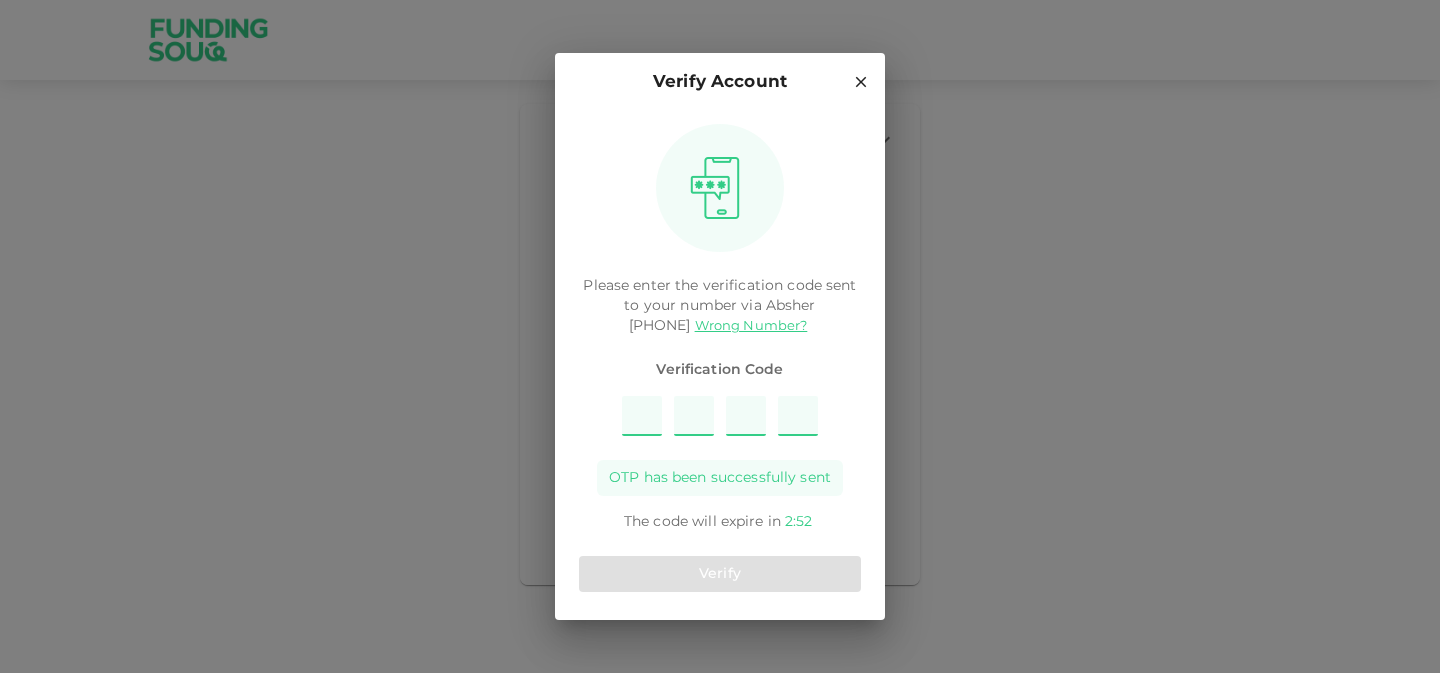 type on "9" 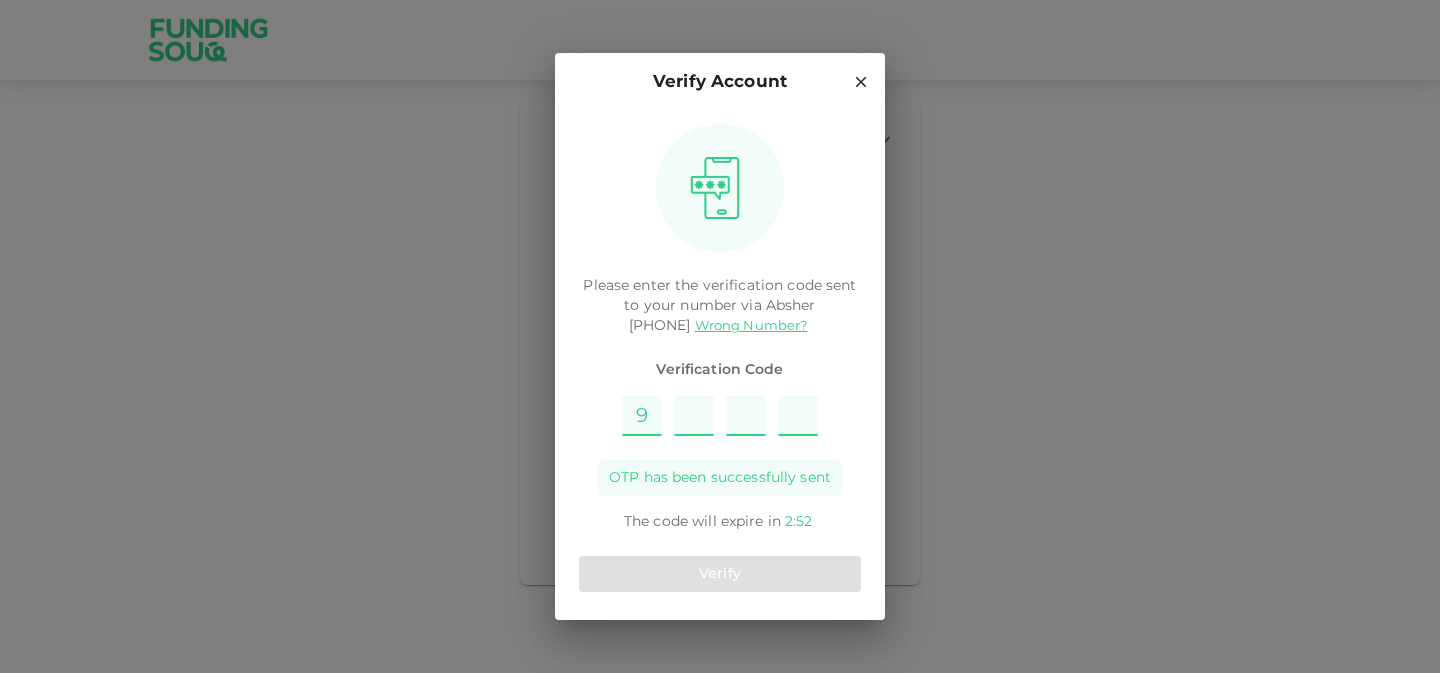 type on "6" 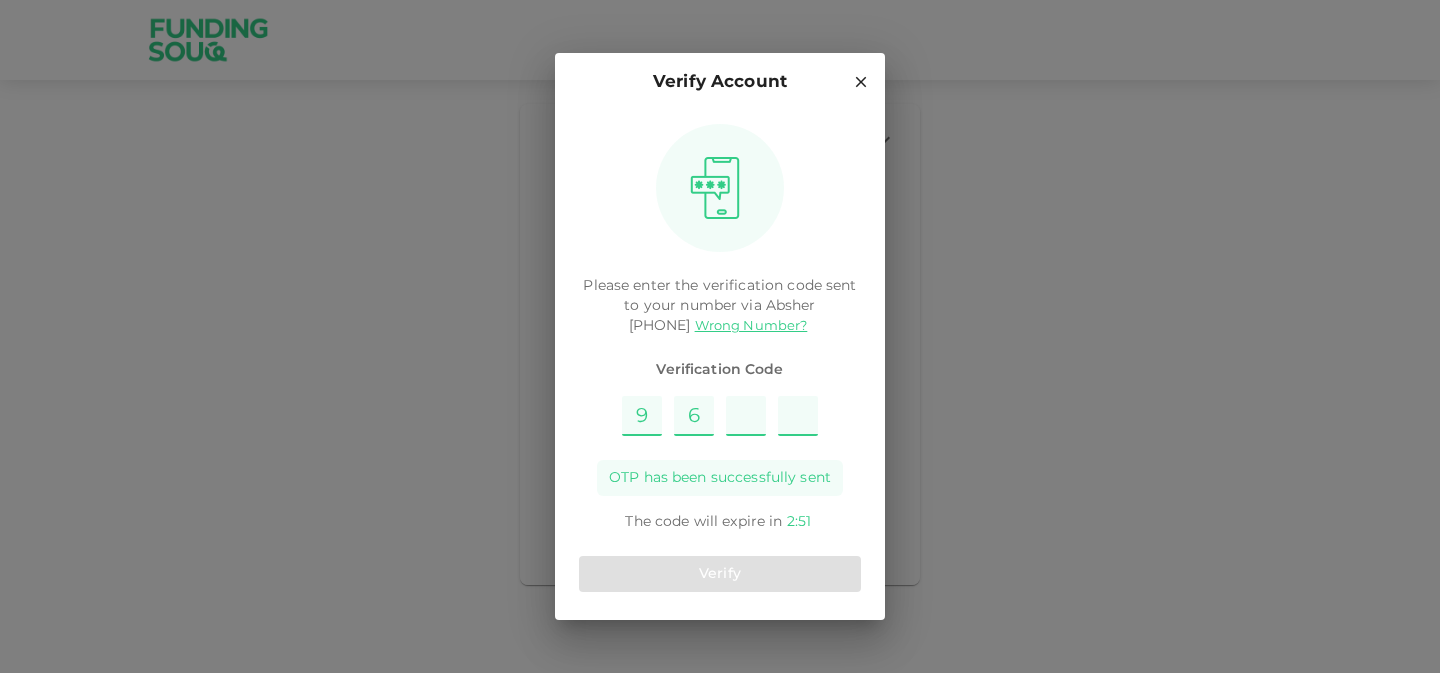 type on "1" 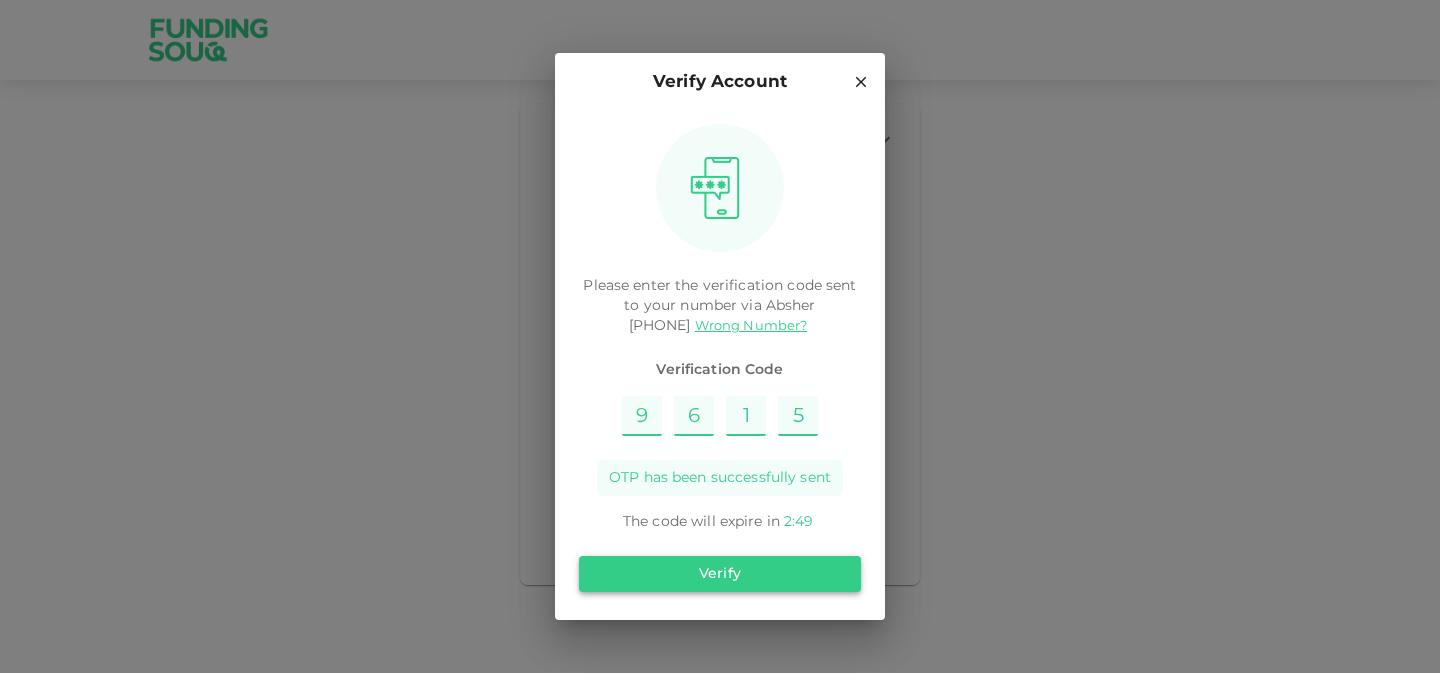 type on "5" 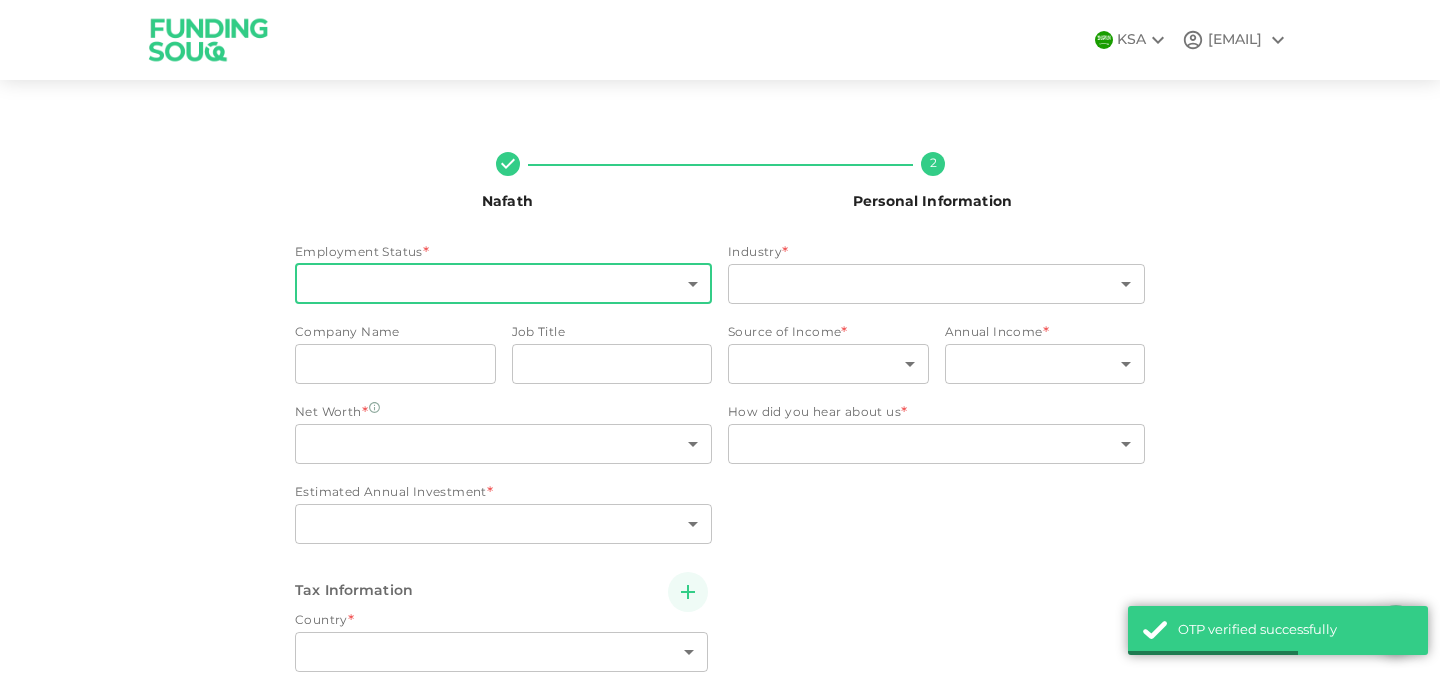click on "KSA [EMAIL] Nafath 2 Personal Information   Employment Status * ​ ​   Industry * ​ ​   Company Name companyName companyName   Job Title jobTitle jobTitle   Source of Income * ​ ​   Annual Income * ​ ​   Net Worth * ​ ​   Estimated Annual Investment * ​ ​   How did you hear about us * ​ ​   Tax Information   Country * ​ ​ Do you have a tax ID in this country Yes No   Tax ID * Tax ID Tax ID Back Next
OTP verified successfully" at bounding box center [720, 336] 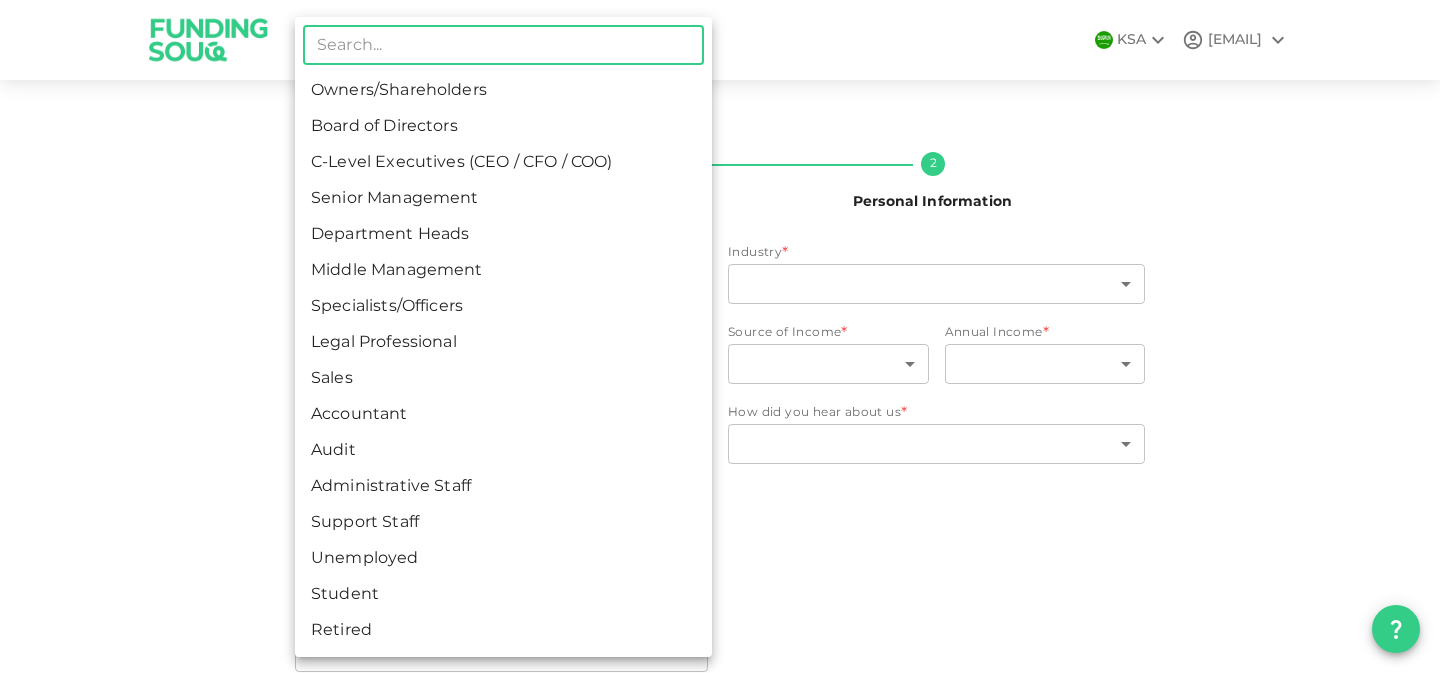 click on "Specialists/Officers" at bounding box center (503, 307) 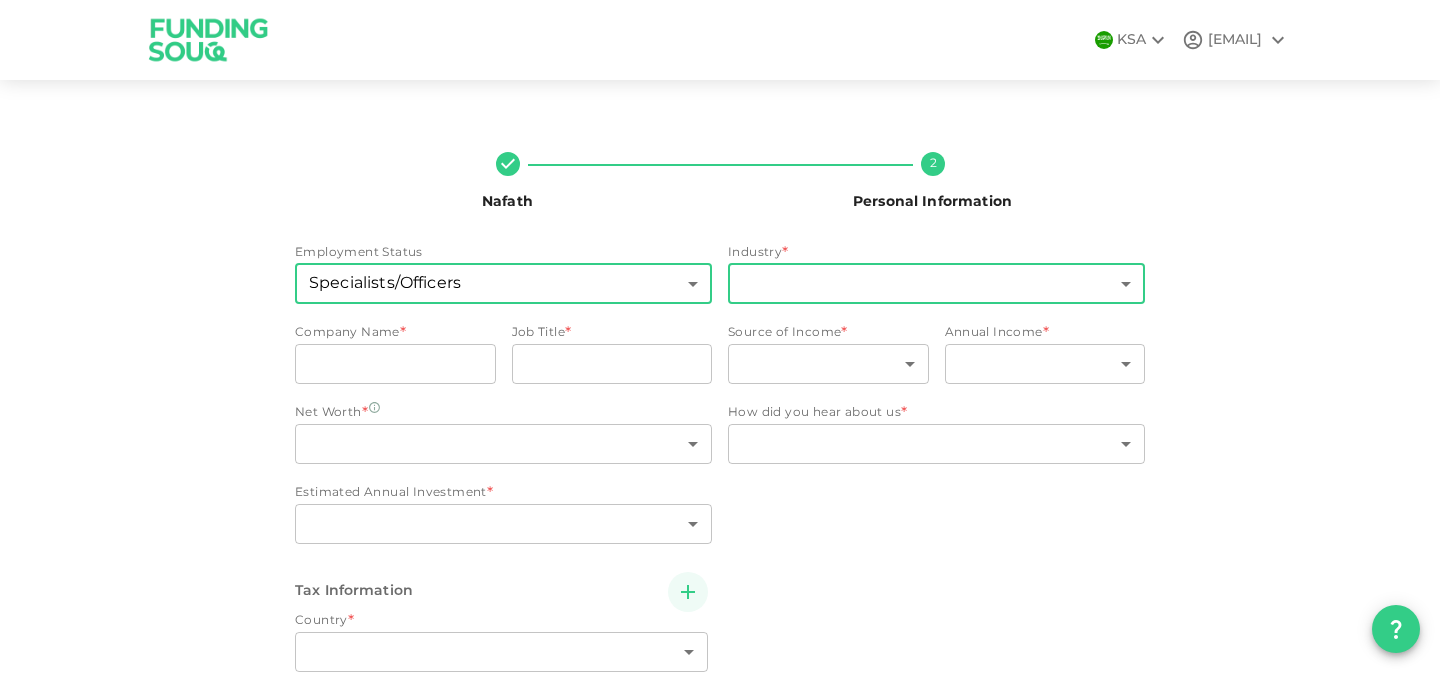 click on "KSA malakalqahtani1@gmail.com Nafath 2 Personal Information   Employment Status Specialists/Officers 7 ​   Industry * ​ ​   Company Name * companyName companyName   Job Title * jobTitle jobTitle   Source of Income * ​ ​   Annual Income * ​ ​   Net Worth * ​ ​   Estimated Annual Investment * ​ ​   How did you hear about us * ​ ​   Tax Information   Country * ​ ​ Do you have a tax ID in this country Yes No   Tax ID * Tax ID Tax ID Back Next" at bounding box center [720, 336] 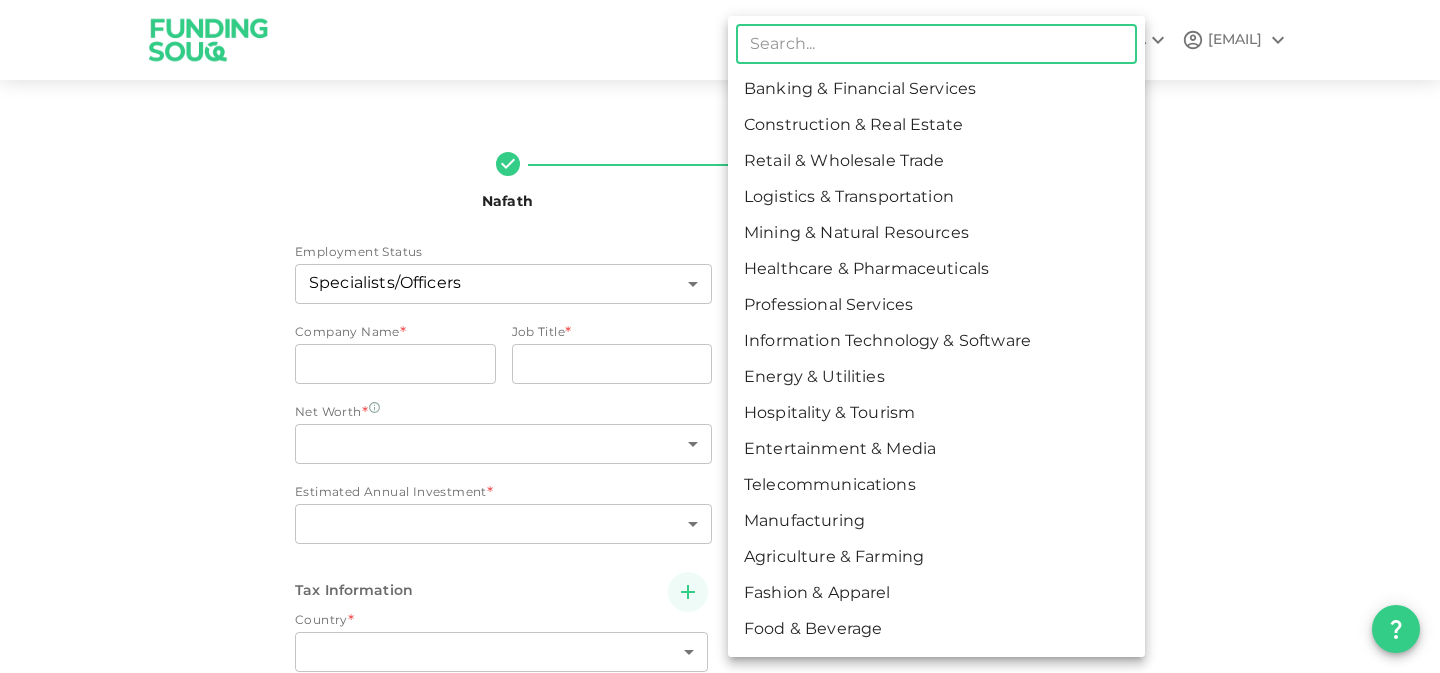 click on "Healthcare & Pharmaceuticals" at bounding box center (936, 270) 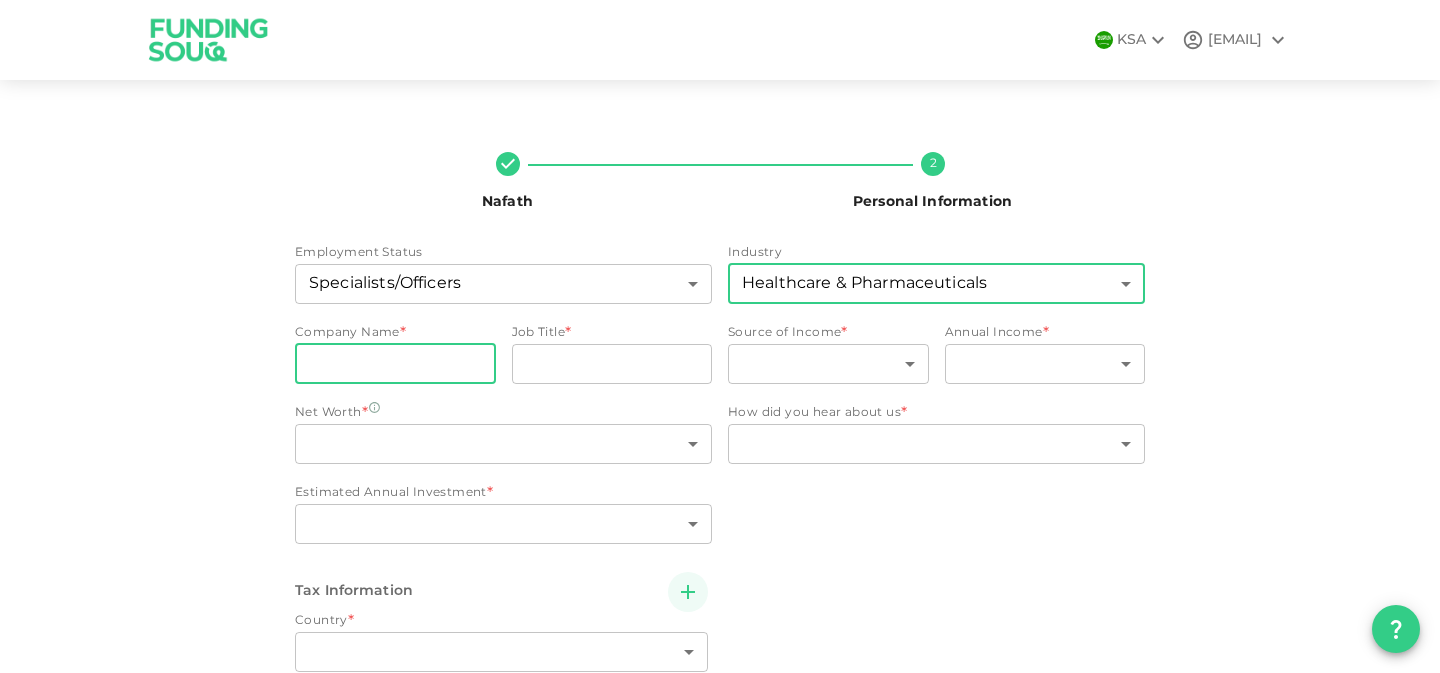 click on "companyName" at bounding box center [395, 364] 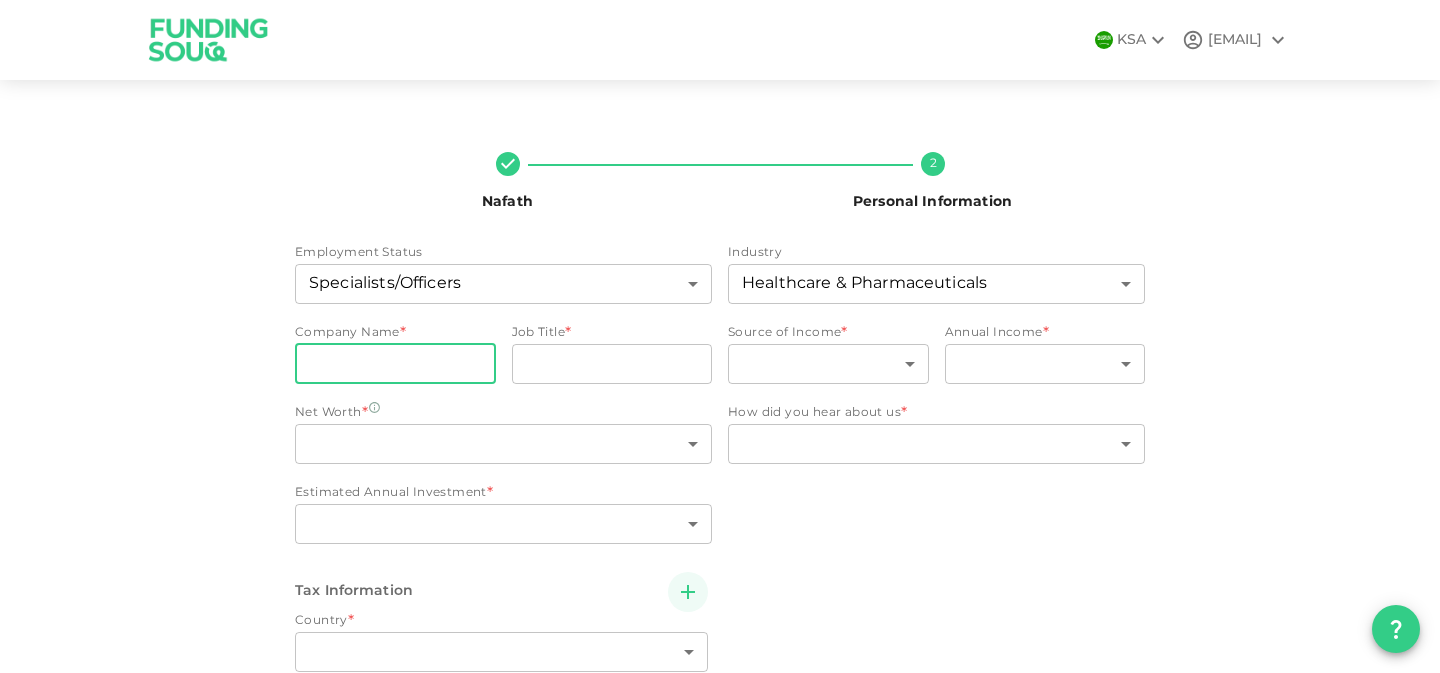 click on "companyName" at bounding box center (395, 364) 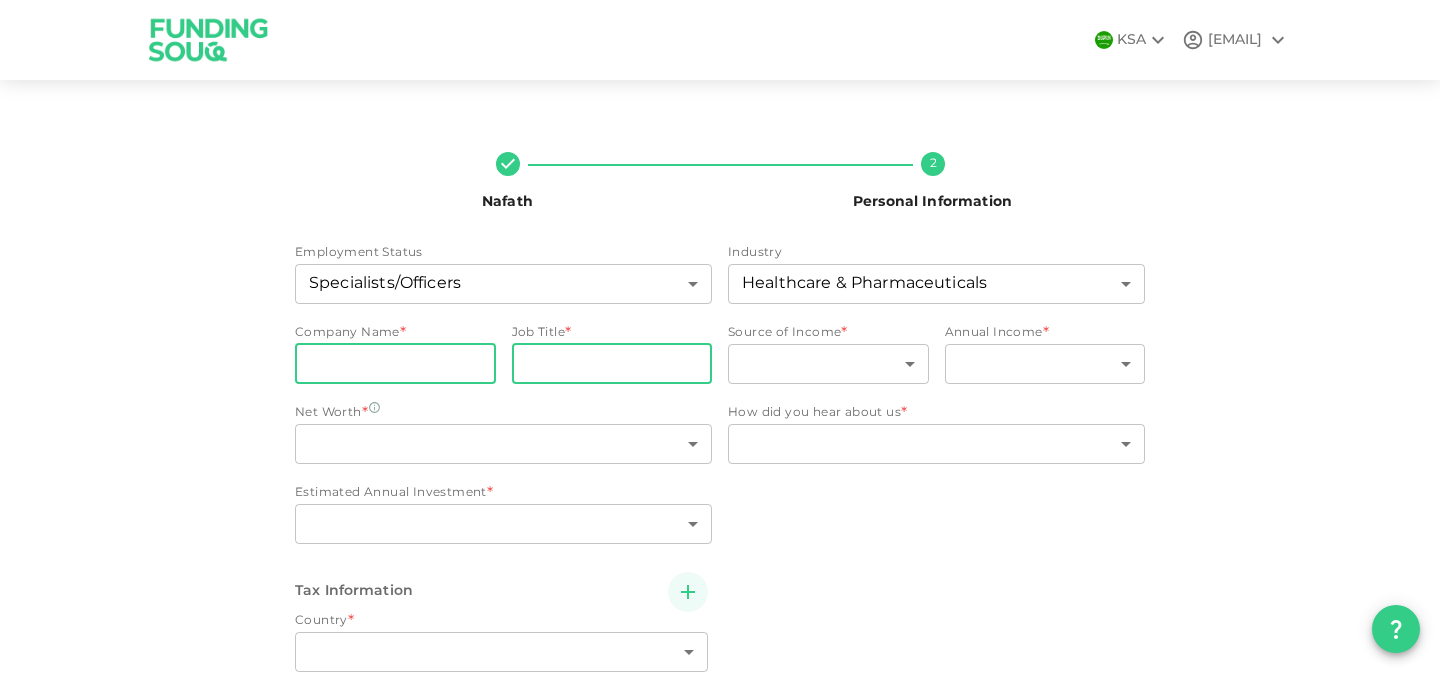 click on "jobTitle" at bounding box center [612, 364] 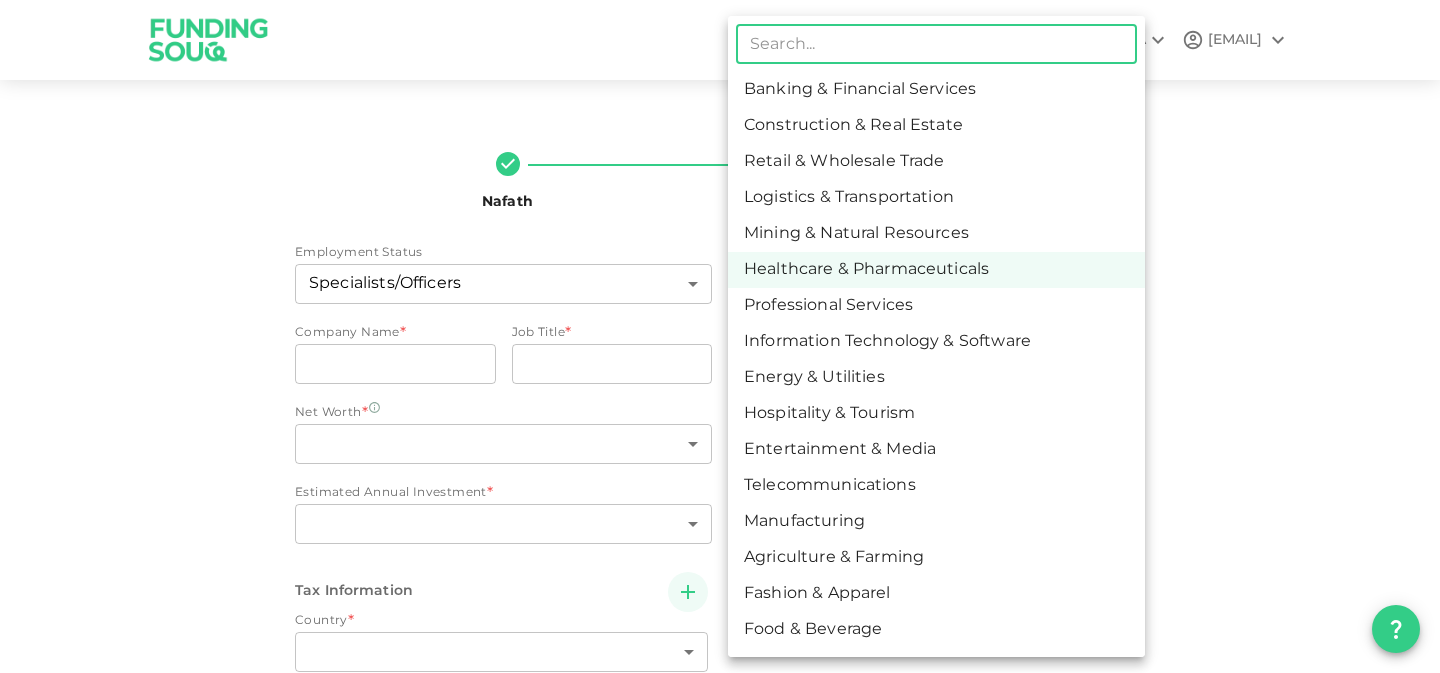 click on "KSA malakalqahtani1@gmail.com Nafath 2 Personal Information   Employment Status Specialists/Officers 7 ​   Industry Healthcare & Pharmaceuticals 6 ​   Company Name * companyName companyName   Job Title * jobTitle jobTitle   Source of Income * ​ ​   Annual Income * ​ ​   Net Worth * ​ ​   Estimated Annual Investment * ​ ​   How did you hear about us * ​ ​   Tax Information   Country * ​ ​ Do you have a tax ID in this country Yes No   Tax ID * Tax ID Tax ID Back Next
​ Banking & Financial Services Construction & Real Estate Retail & Wholesale Trade Logistics & Transportation Mining & Natural Resources Healthcare & Pharmaceuticals Professional Services Information Technology & Software Energy & Utilities Hospitality & Tourism Entertainment & Media Telecommunications Manufacturing Agriculture & Farming Fashion & Apparel Food & Beverage Education Public Sector & Government Waste Management & Recycling" at bounding box center [720, 336] 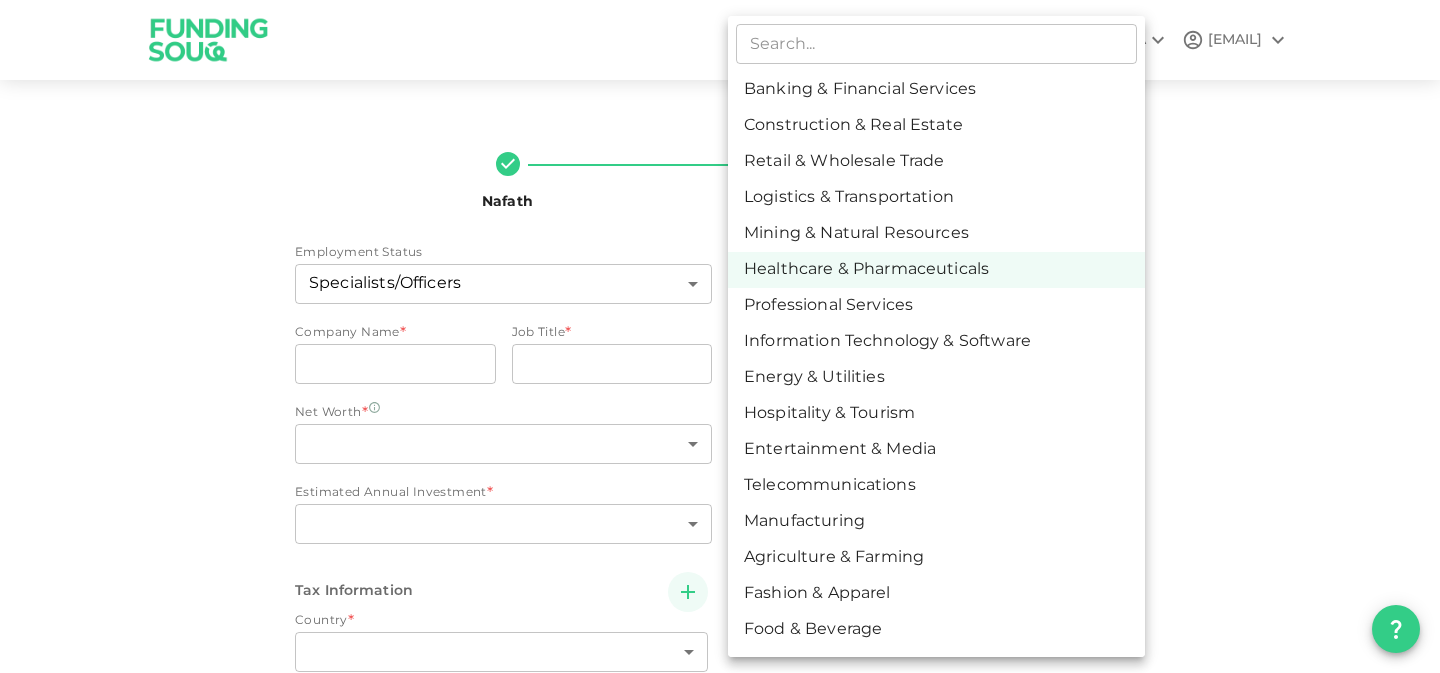 click at bounding box center [720, 336] 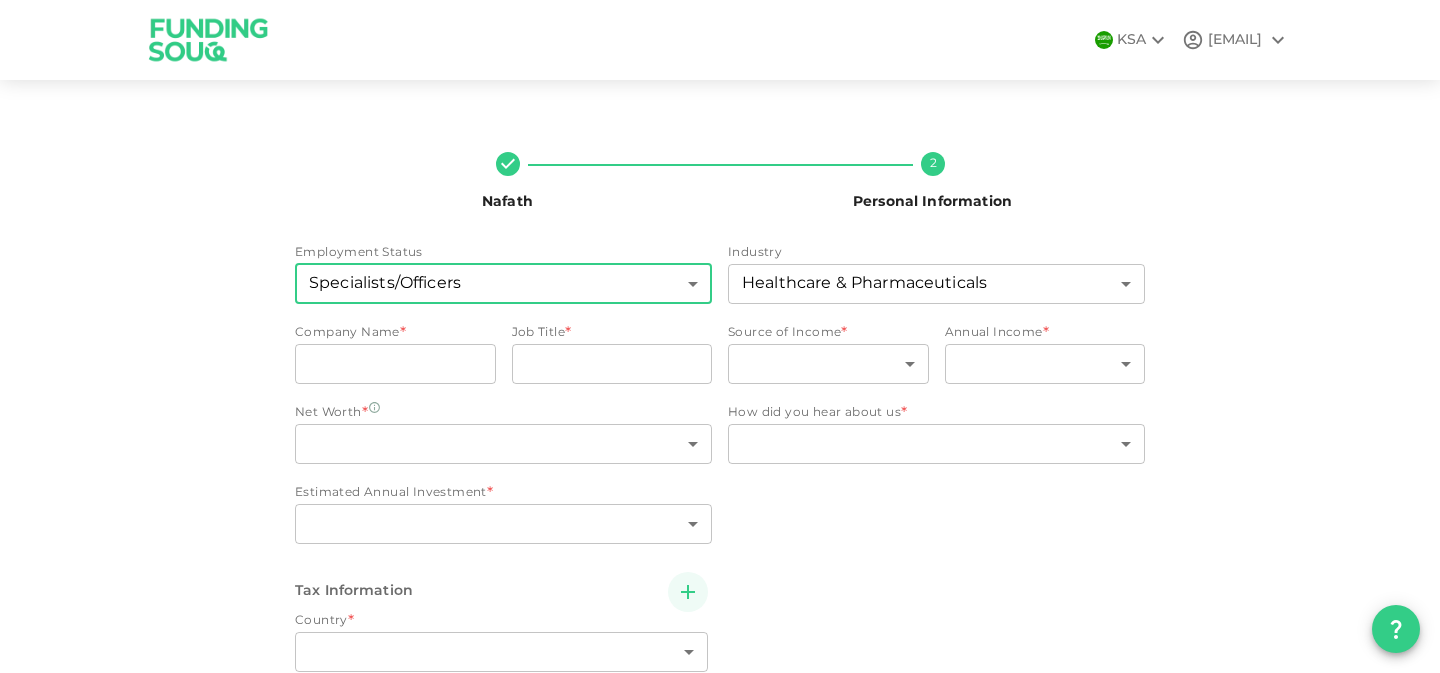 click on "KSA malakalqahtani1@gmail.com Nafath 2 Personal Information   Employment Status Specialists/Officers 7 ​   Industry Healthcare & Pharmaceuticals 6 ​   Company Name * companyName companyName   Job Title * jobTitle jobTitle   Source of Income * ​ ​   Annual Income * ​ ​   Net Worth * ​ ​   Estimated Annual Investment * ​ ​   How did you hear about us * ​ ​   Tax Information   Country * ​ ​ Do you have a tax ID in this country Yes No   Tax ID * Tax ID Tax ID Back Next" at bounding box center (720, 336) 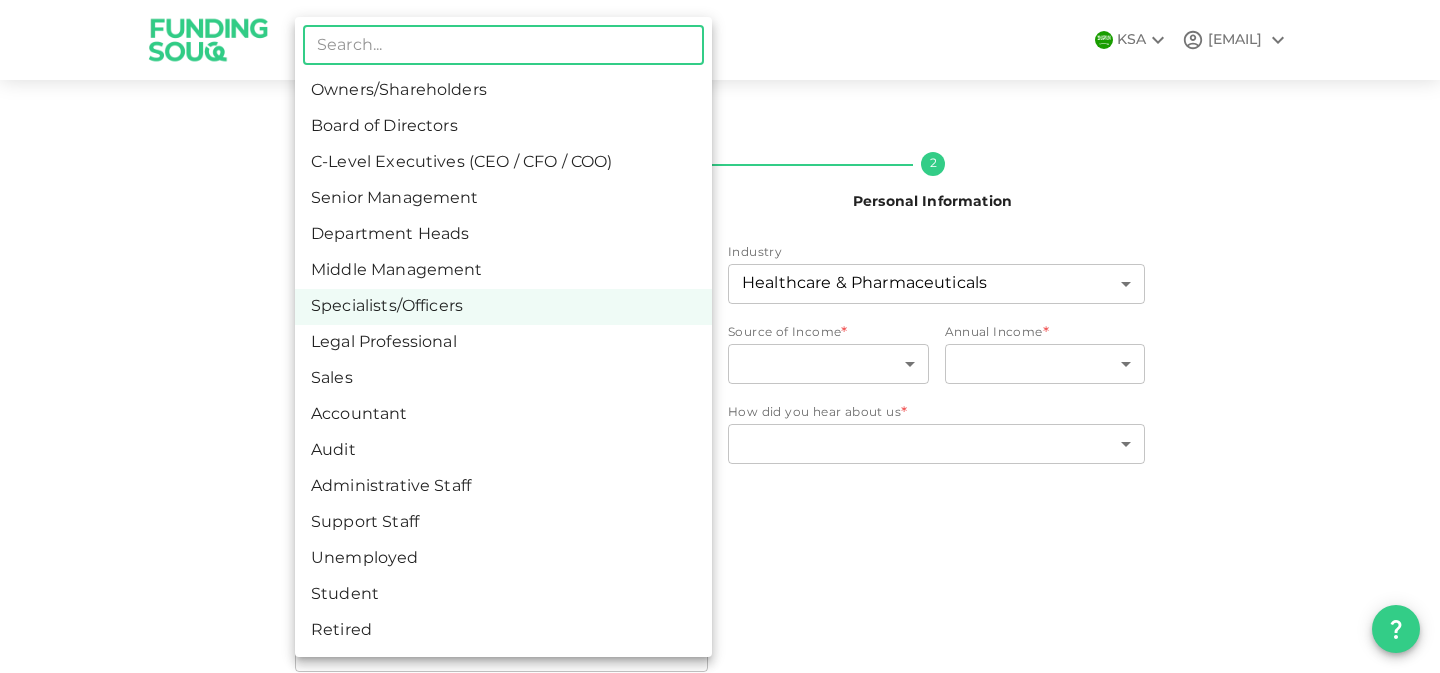 click on "Student" at bounding box center [503, 595] 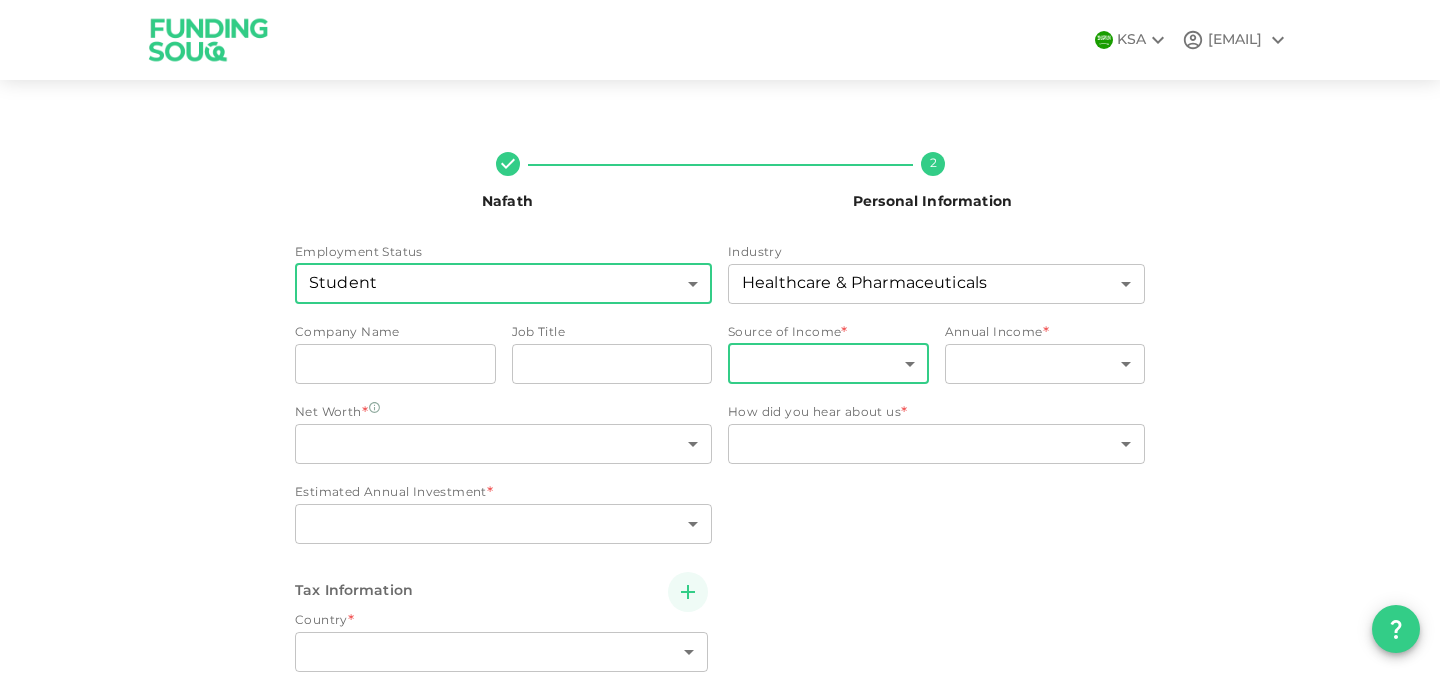 click on "KSA malakalqahtani1@gmail.com Nafath 2 Personal Information   Employment Status Student 15 ​   Industry Healthcare & Pharmaceuticals 6 ​   Company Name companyName companyName   Job Title jobTitle jobTitle   Source of Income * ​ ​   Annual Income * ​ ​   Net Worth * ​ ​   Estimated Annual Investment * ​ ​   How did you hear about us * ​ ​   Tax Information   Country * ​ ​ Do you have a tax ID in this country Yes No   Tax ID * Tax ID Tax ID Back Next" at bounding box center (720, 336) 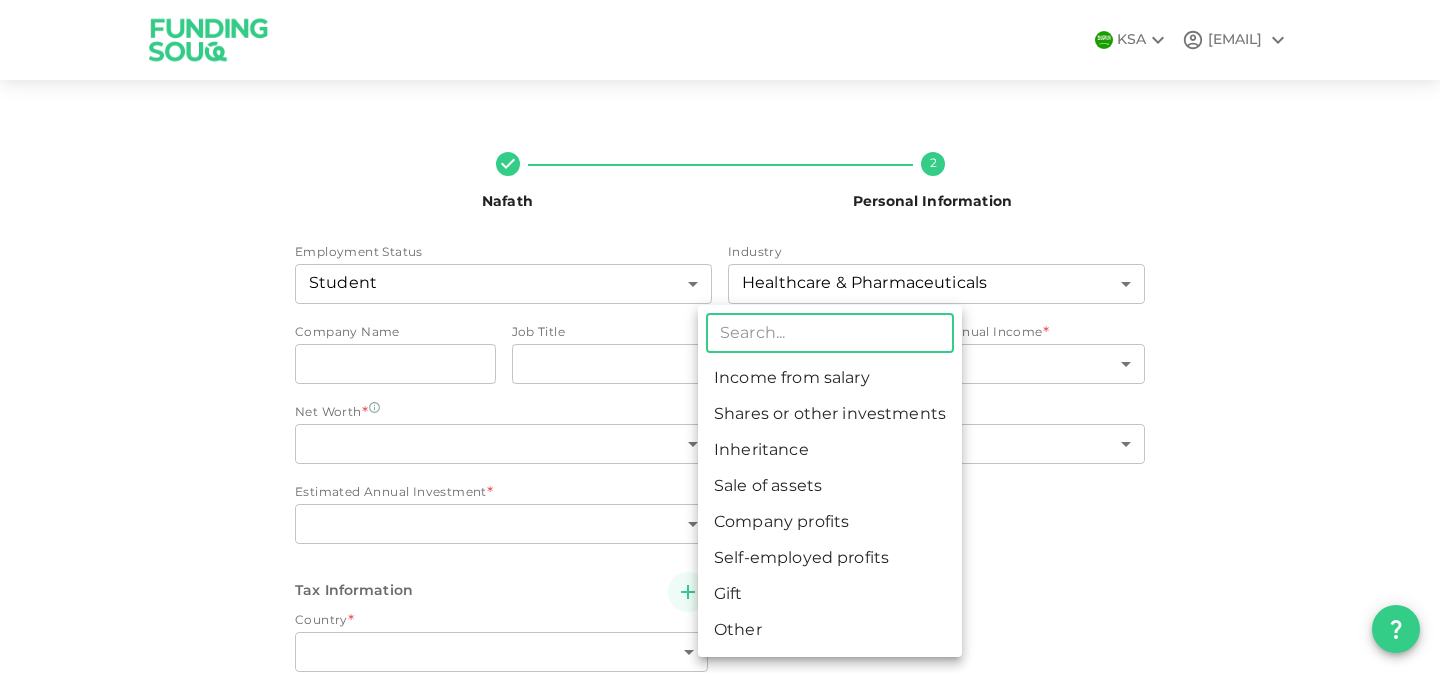 click on "Income from salary" at bounding box center (830, 379) 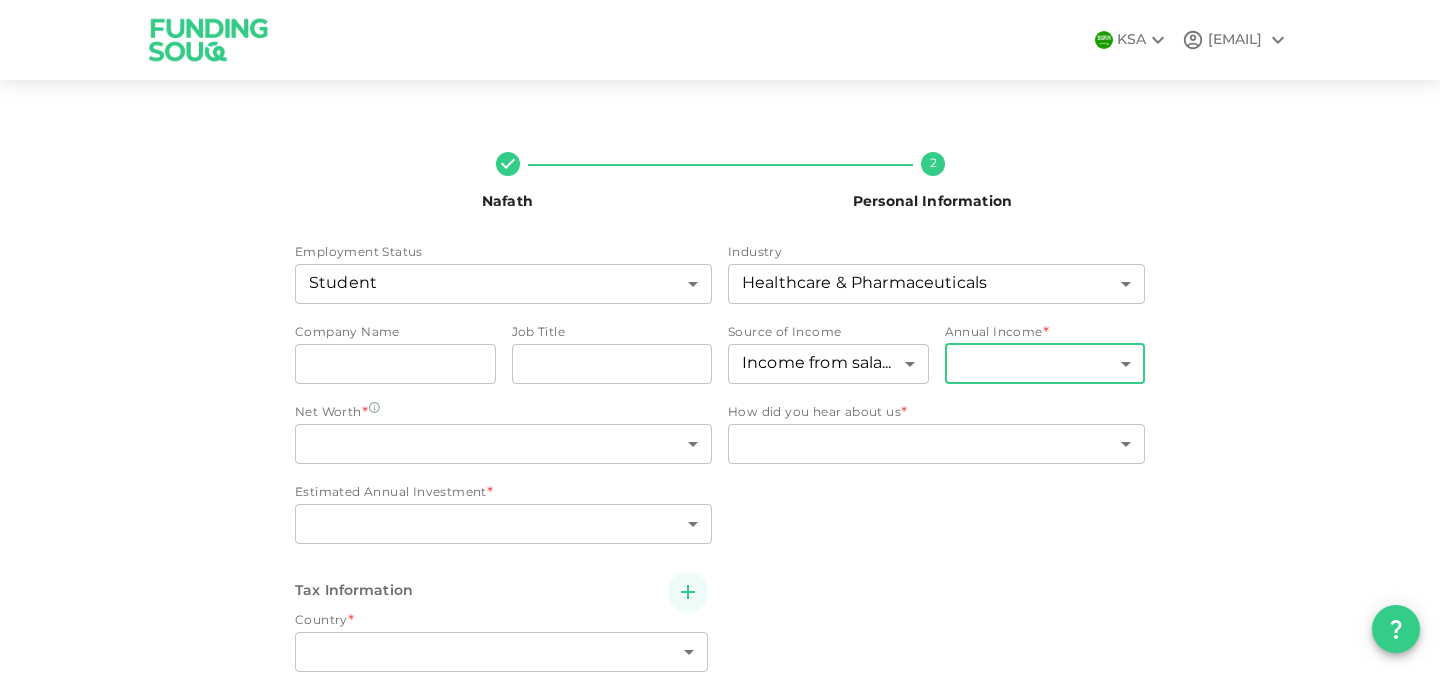 click on "KSA malakalqahtani1@gmail.com Nafath 2 Personal Information   Employment Status Student 15 ​   Industry Healthcare & Pharmaceuticals 6 ​   Company Name companyName companyName   Job Title jobTitle jobTitle   Source of Income Income from salary 1 ​   Annual Income * ​ ​   Net Worth * ​ ​   Estimated Annual Investment * ​ ​   How did you hear about us * ​ ​   Tax Information   Country * ​ ​ Do you have a tax ID in this country Yes No   Tax ID * Tax ID Tax ID Back Next" at bounding box center (720, 336) 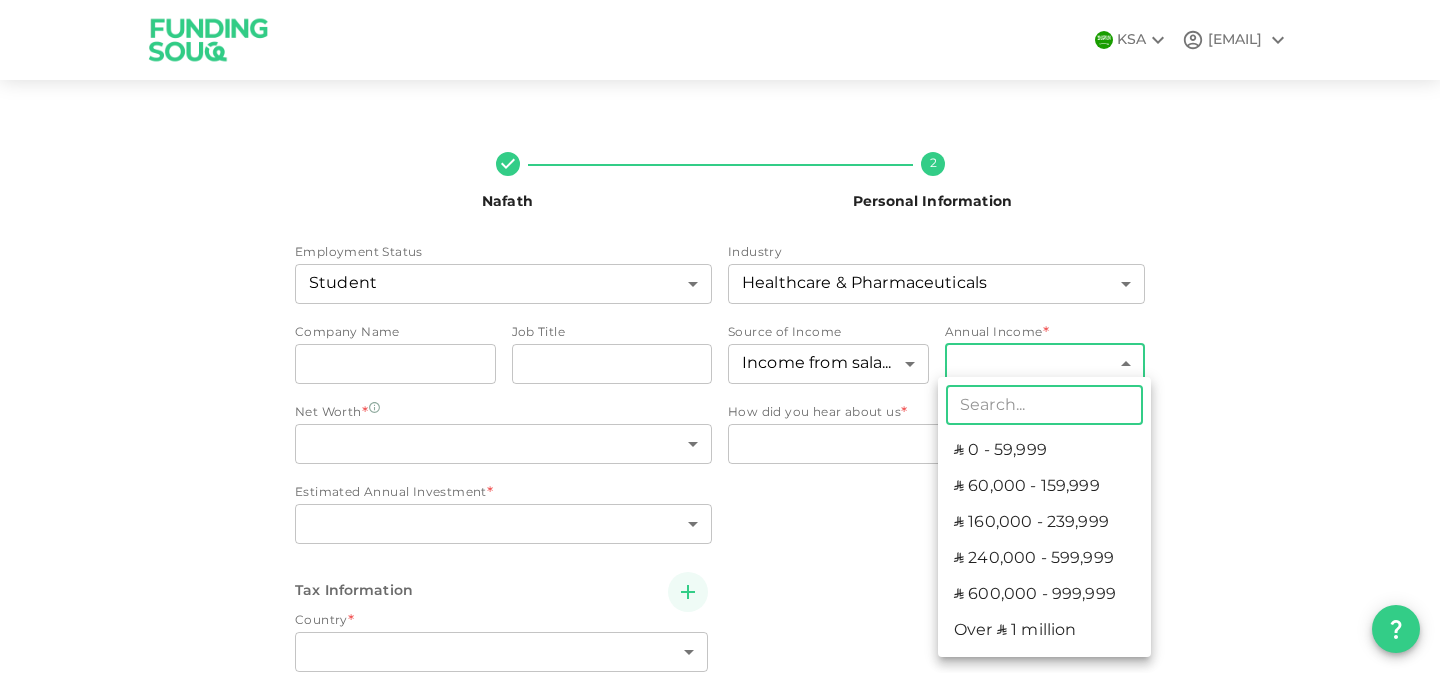 click on "ʢ 160,000 - 239,999" at bounding box center [1044, 523] 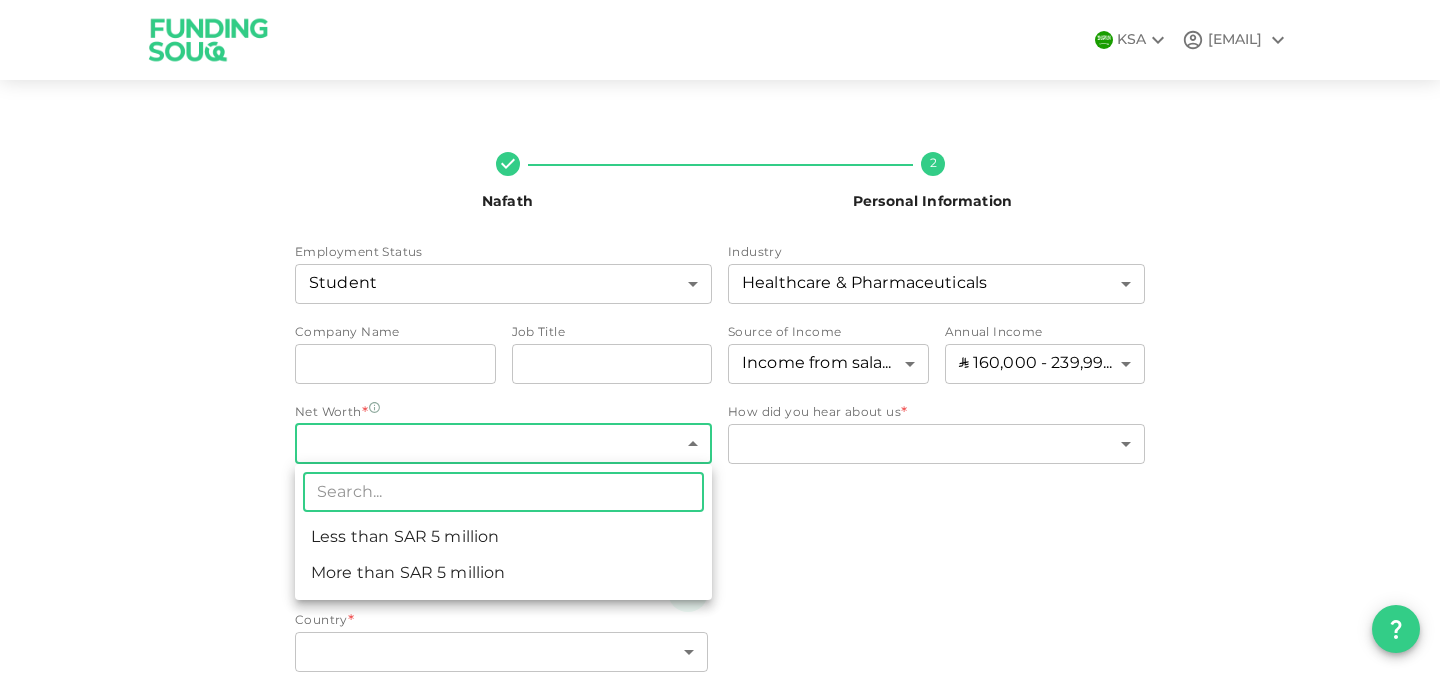 click on "KSA malakalqahtani1@gmail.com Nafath 2 Personal Information   Employment Status Student 15 ​   Industry Healthcare & Pharmaceuticals 6 ​   Company Name companyName companyName   Job Title jobTitle jobTitle   Source of Income Income from salary 1 ​   Annual Income ʢ 160,000 - 239,999 3 ​   Net Worth * ​ ​   Estimated Annual Investment * ​ ​   How did you hear about us * ​ ​   Tax Information   Country * ​ ​ Do you have a tax ID in this country Yes No   Tax ID * Tax ID Tax ID Back Next
​ Less than SAR 5 million More than SAR 5 million" at bounding box center (720, 336) 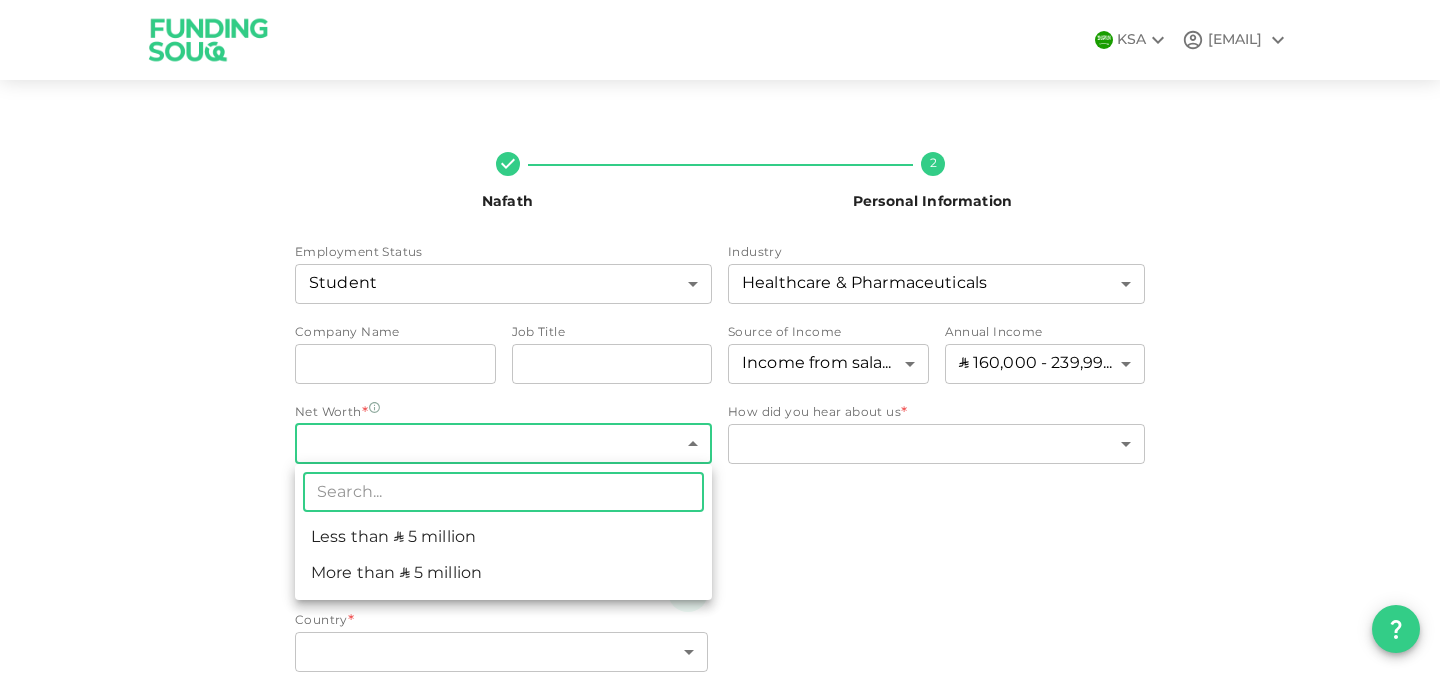 click on "Less than ʢ 5 million" at bounding box center [503, 538] 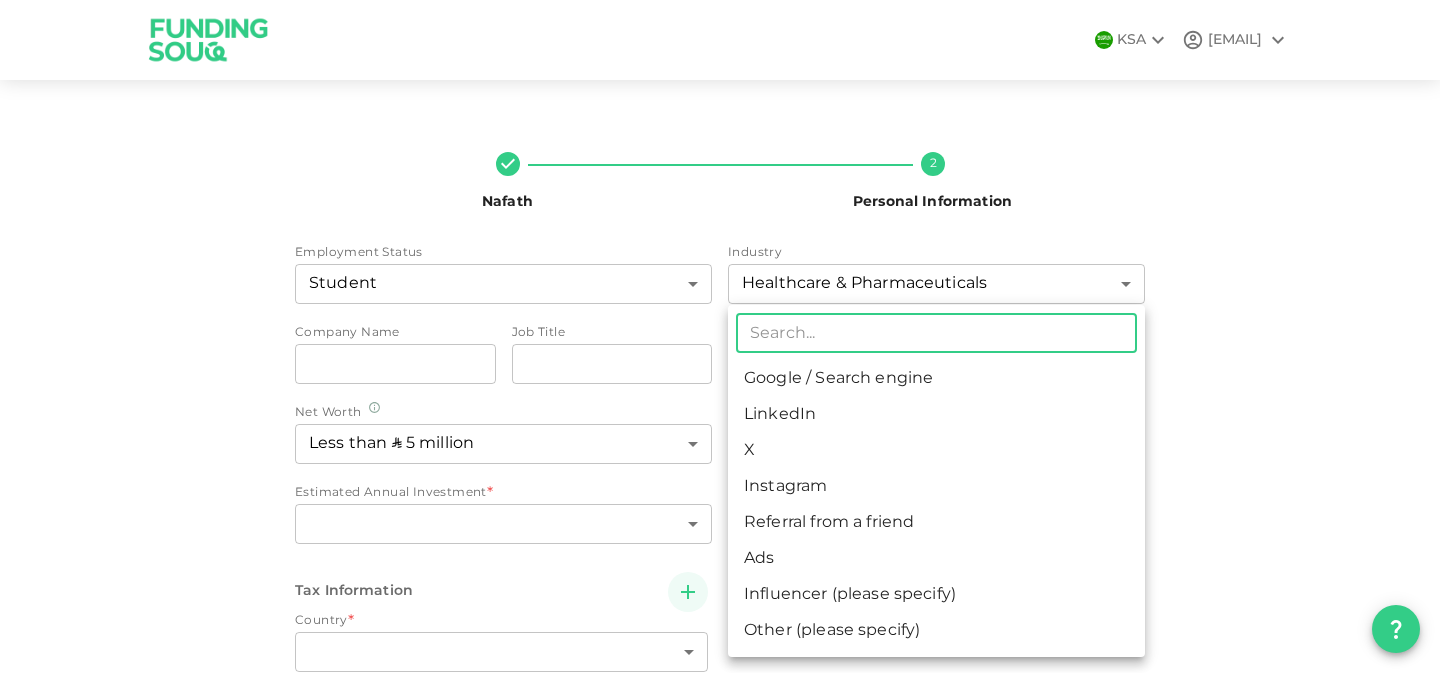 click on "KSA malakalqahtani1@gmail.com Nafath 2 Personal Information   Employment Status Student 15 ​   Industry Healthcare & Pharmaceuticals 6 ​   Company Name companyName companyName   Job Title jobTitle jobTitle   Source of Income Income from salary 1 ​   Annual Income ʢ 160,000 - 239,999 3 ​   Net Worth Less than ʢ 5 million 1 ​   Estimated Annual Investment * ​ ​   How did you hear about us * ​ ​   Tax Information   Country * ​ ​ Do you have a tax ID in this country Yes No   Tax ID * Tax ID Tax ID Back Next
​ Google / Search engine LinkedIn X Instagram Referral from a friend Ads Influencer (please specify) Other (please specify)" at bounding box center [720, 336] 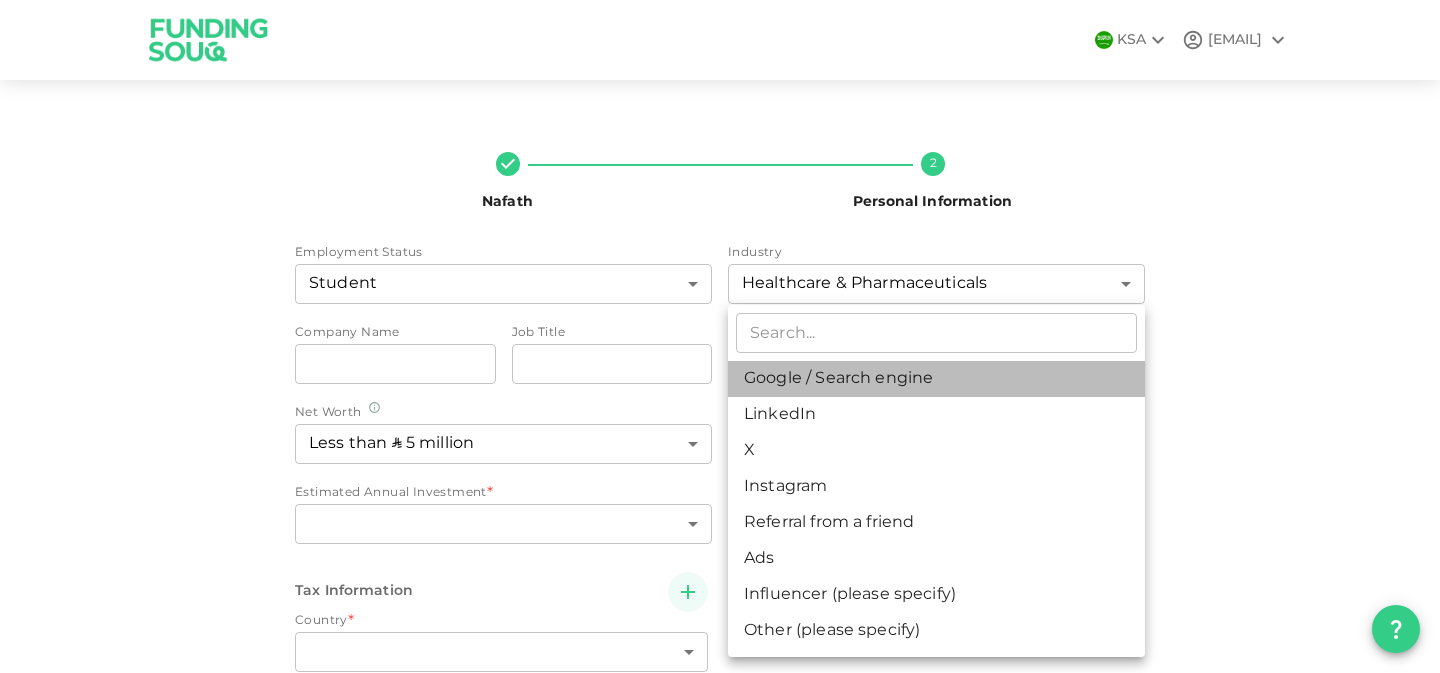 click on "Google / Search engine" at bounding box center (936, 379) 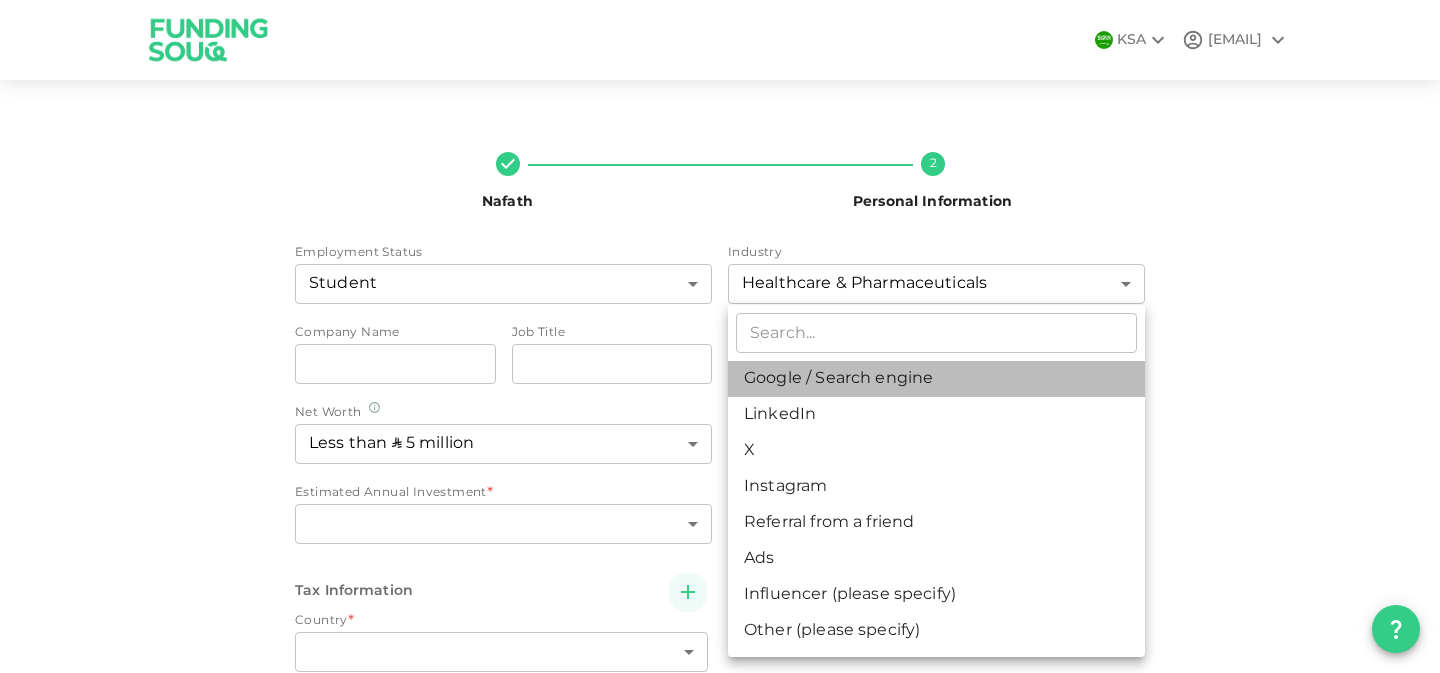 type on "1" 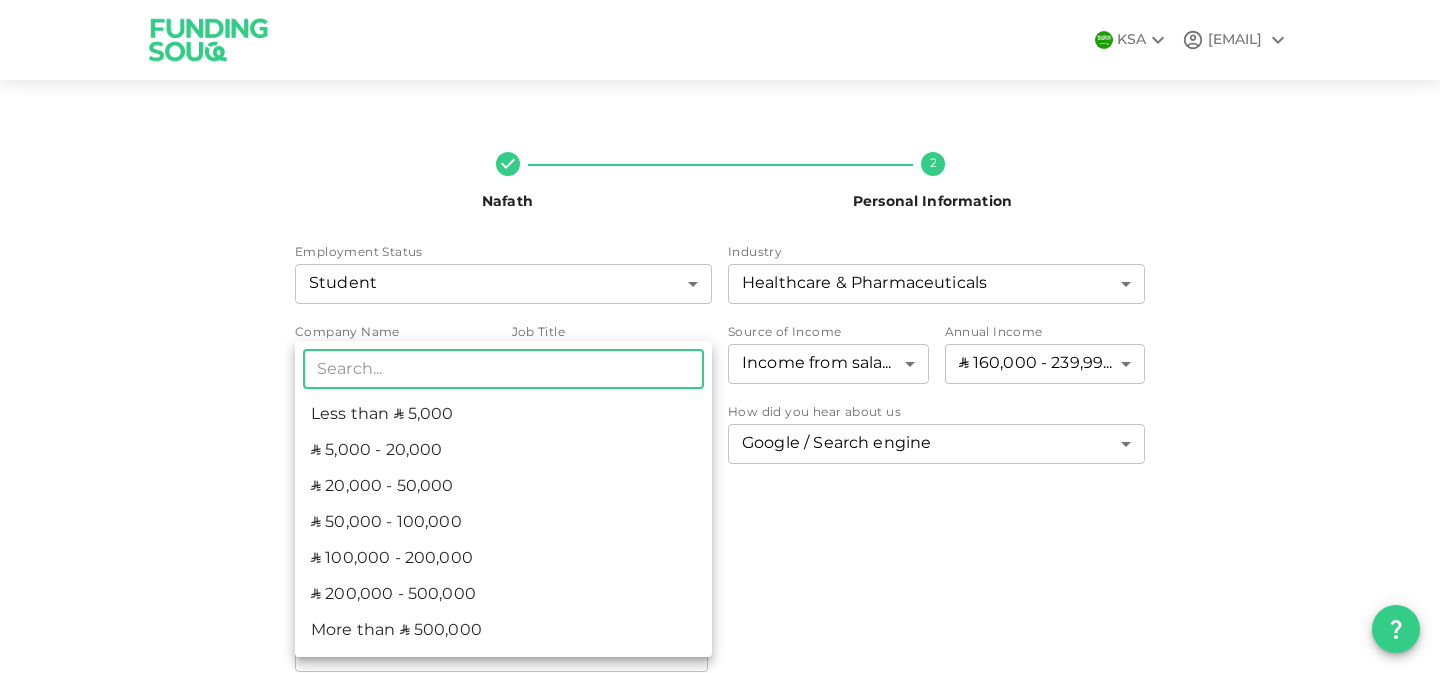 click on "KSA malakalqahtani1@gmail.com Nafath 2 Personal Information   Employment Status Student 15 ​   Industry Healthcare & Pharmaceuticals 6 ​   Company Name companyName companyName   Job Title jobTitle jobTitle   Source of Income Income from salary 1 ​   Annual Income ʢ 160,000 - 239,999 3 ​   Net Worth Less than ʢ 5 million 1 ​   Estimated Annual Investment * ​ ​   How did you hear about us Google / Search engine 1 ​   Tax Information   Country * ​ ​ Do you have a tax ID in this country Yes No   Tax ID * Tax ID Tax ID Back Next
​ Less than ʢ 5,000 ʢ 5,000 - 20,000 ʢ 20,000 - 50,000 ʢ 50,000 - 100,000 ʢ 100,000 - 200,000 ʢ 200,000 - 500,000 More than ʢ 500,000" at bounding box center [720, 336] 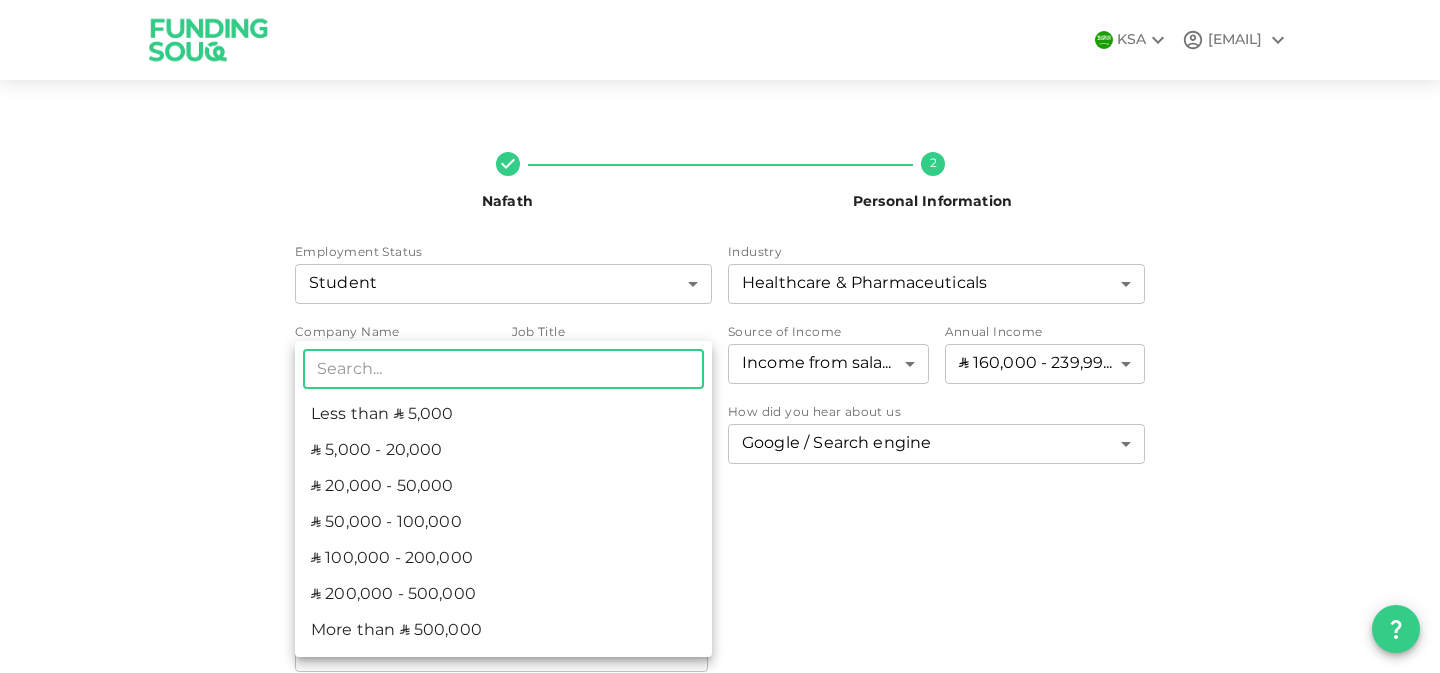 type on "2" 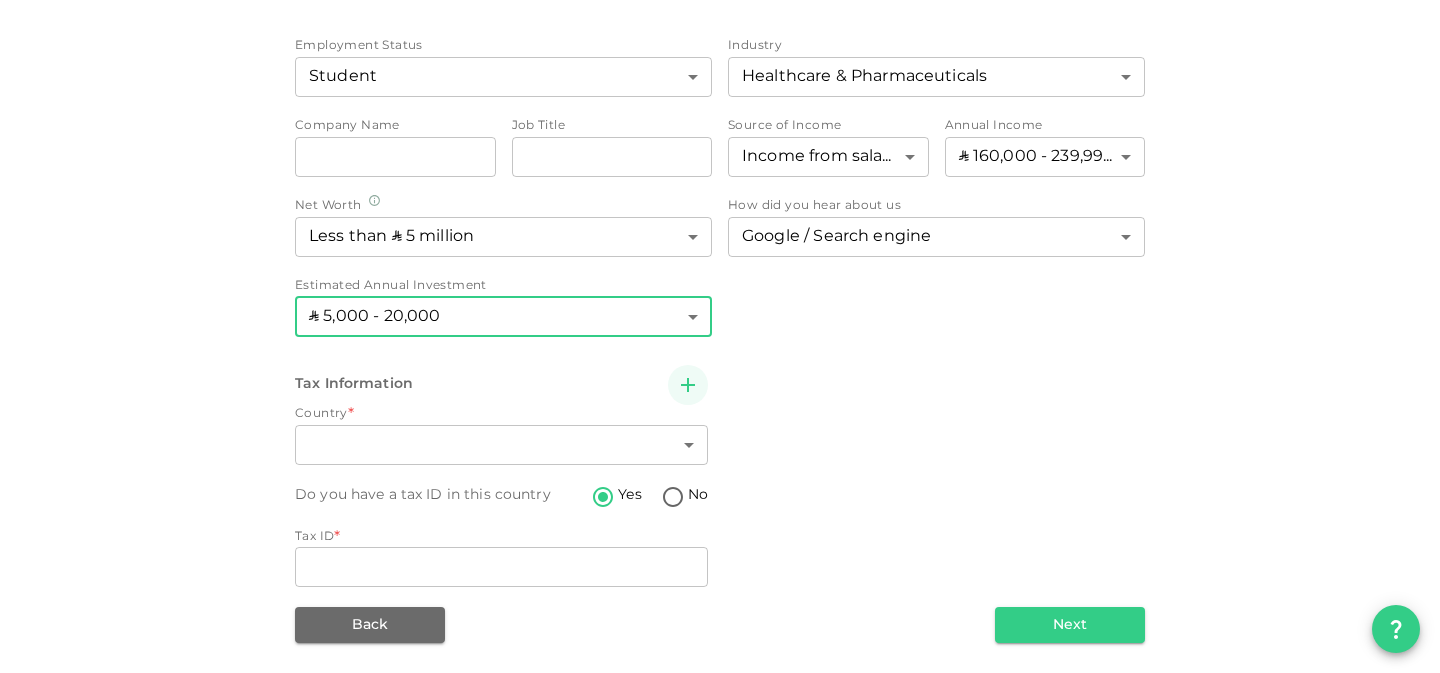 scroll, scrollTop: 209, scrollLeft: 0, axis: vertical 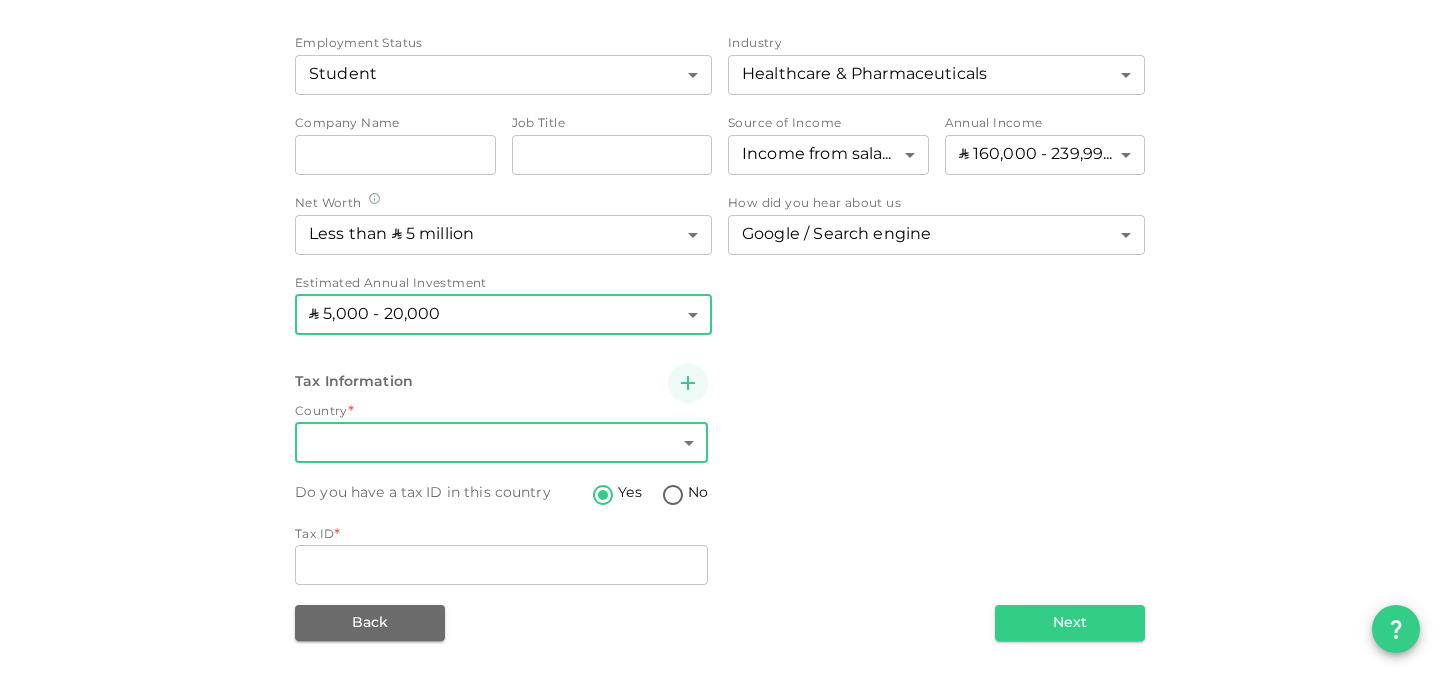 click on "KSA malakalqahtani1@gmail.com Nafath 2 Personal Information   Employment Status Student 15 ​   Industry Healthcare & Pharmaceuticals 6 ​   Company Name companyName companyName   Job Title jobTitle jobTitle   Source of Income Income from salary 1 ​   Annual Income ʢ 160,000 - 239,999 3 ​   Net Worth Less than ʢ 5 million 1 ​   Estimated Annual Investment ʢ 5,000 - 20,000 2 ​   How did you hear about us Google / Search engine 1 ​   Tax Information   Country * ​ ​ Do you have a tax ID in this country Yes No   Tax ID * Tax ID Tax ID Back Next" at bounding box center [720, 336] 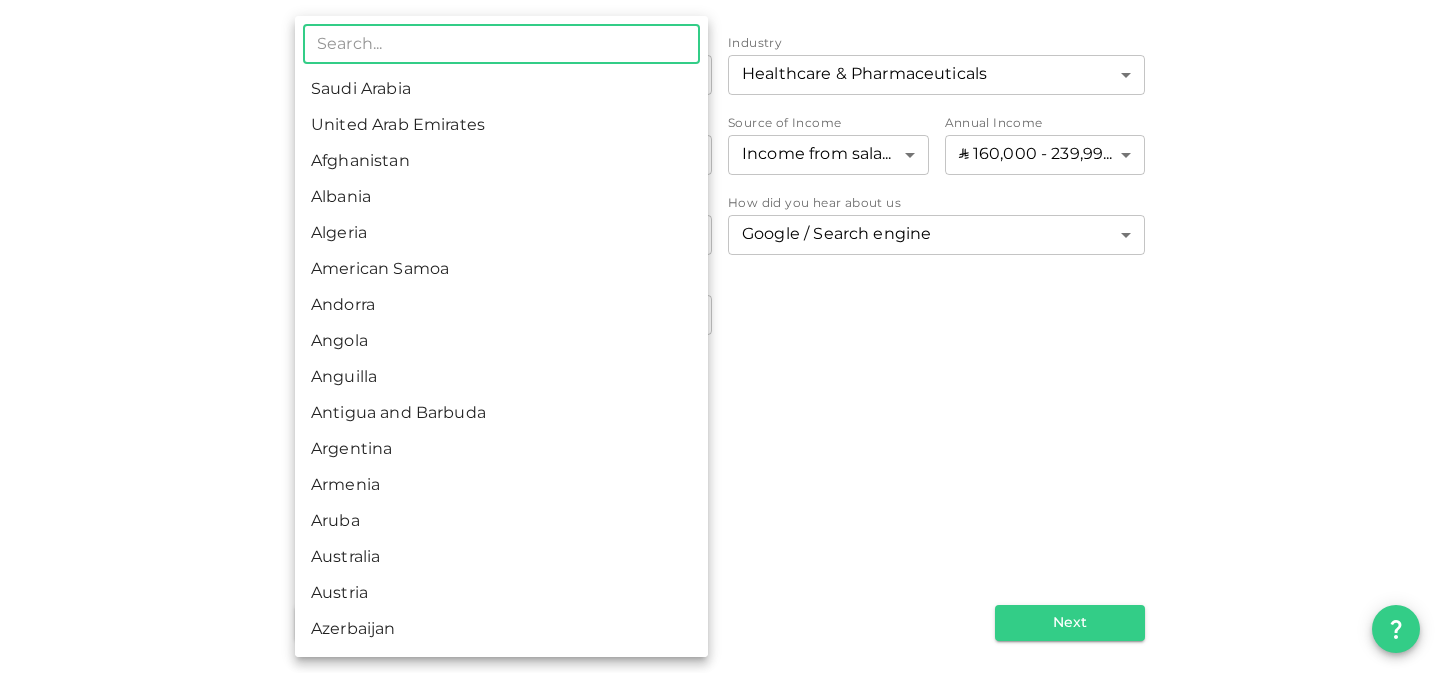 click on "Saudi Arabia" at bounding box center [501, 90] 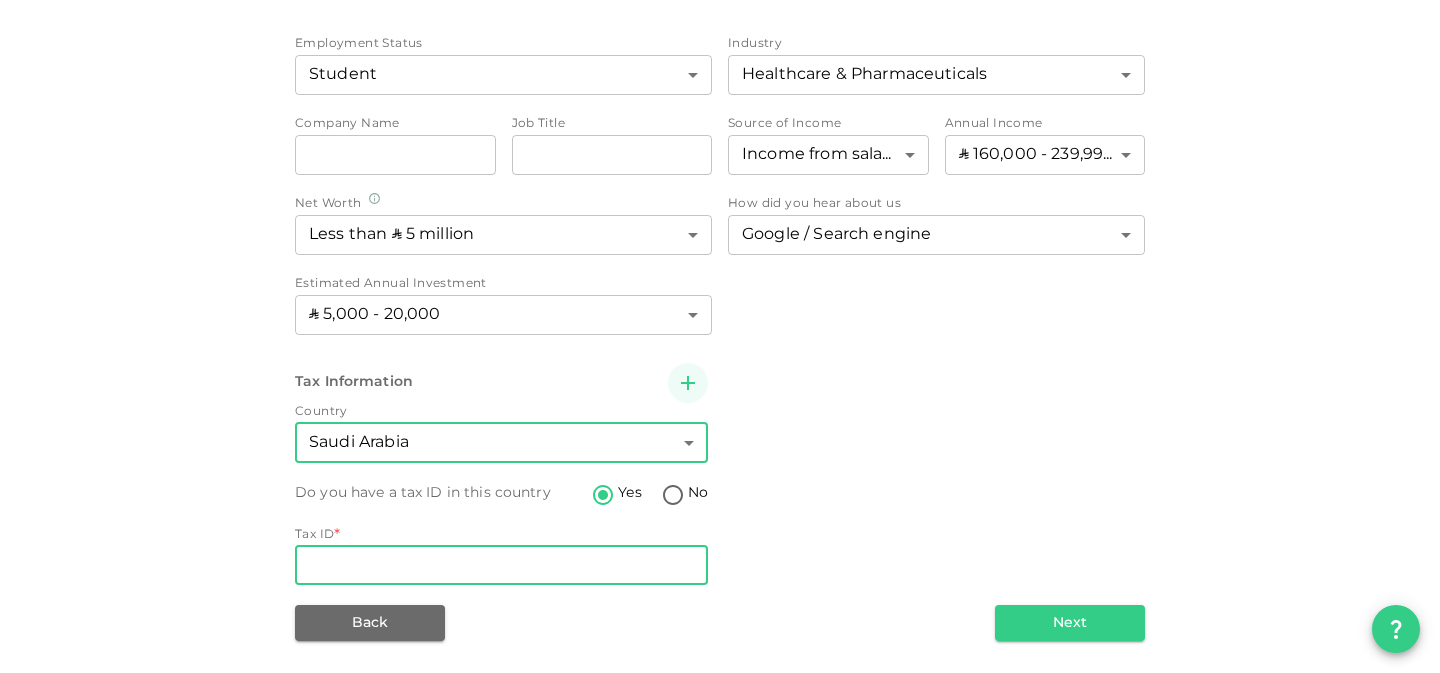 click on "Tax ID" at bounding box center [501, 565] 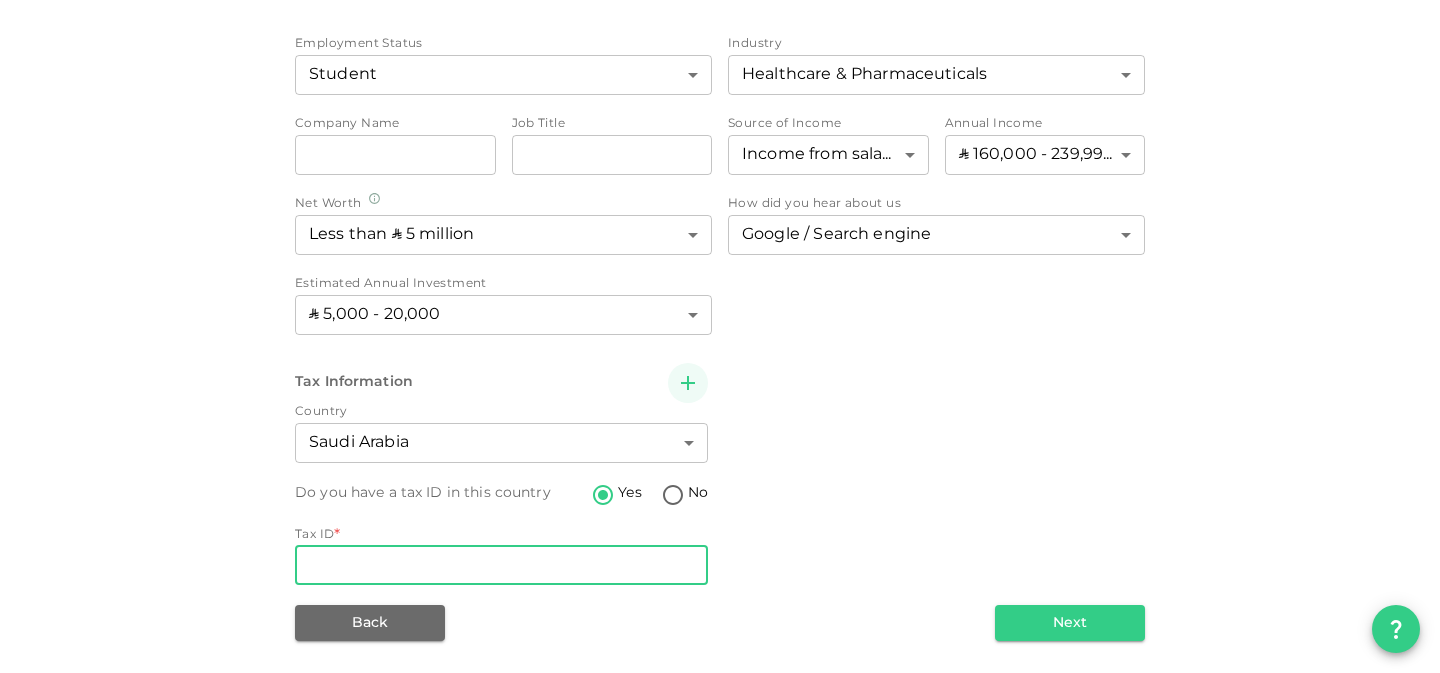 type on "1085598256" 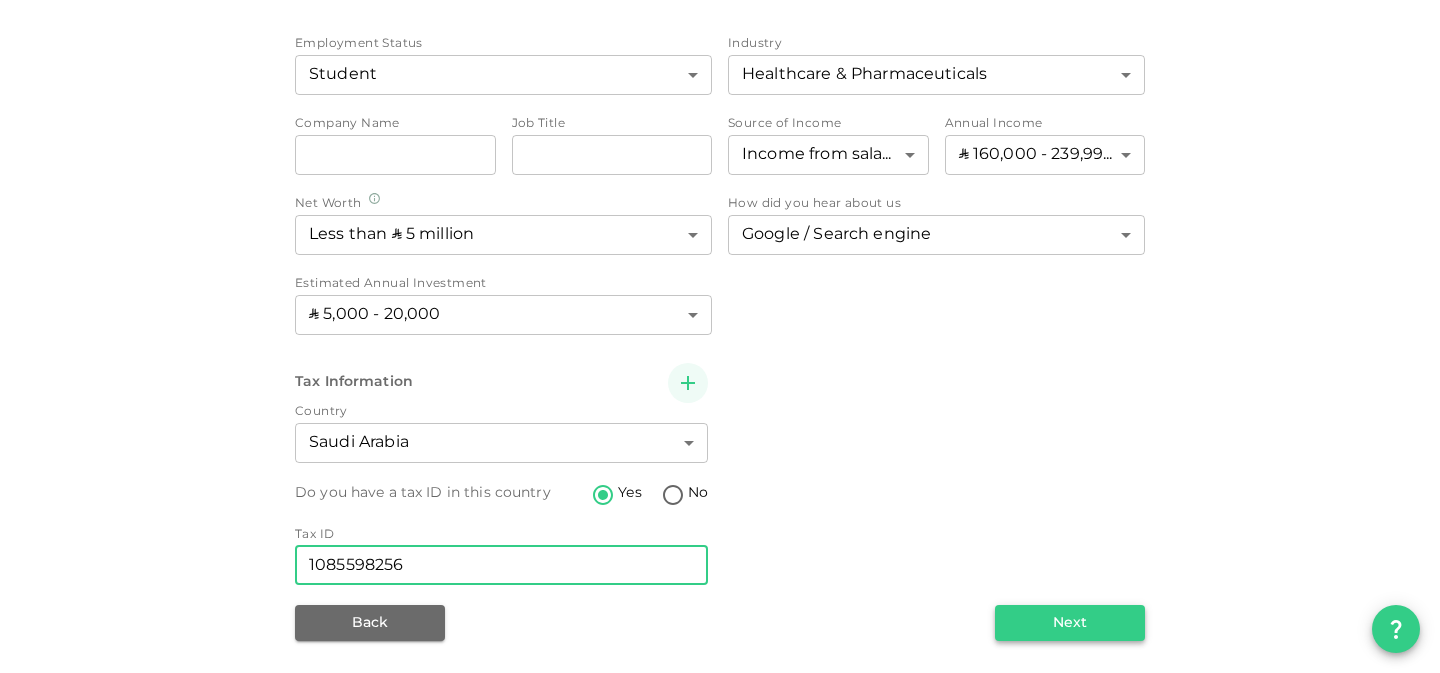click on "Next" at bounding box center (1070, 623) 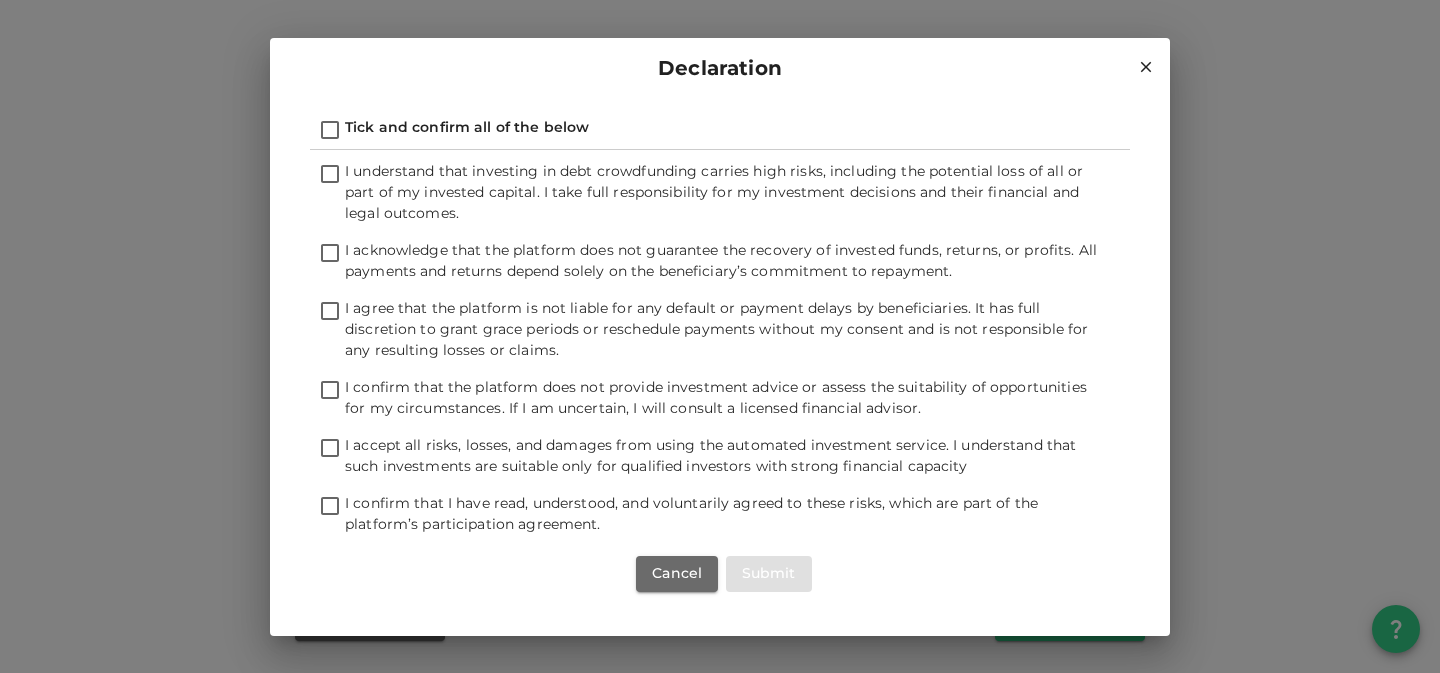 click on "Tick and confirm all of the below" at bounding box center (330, 131) 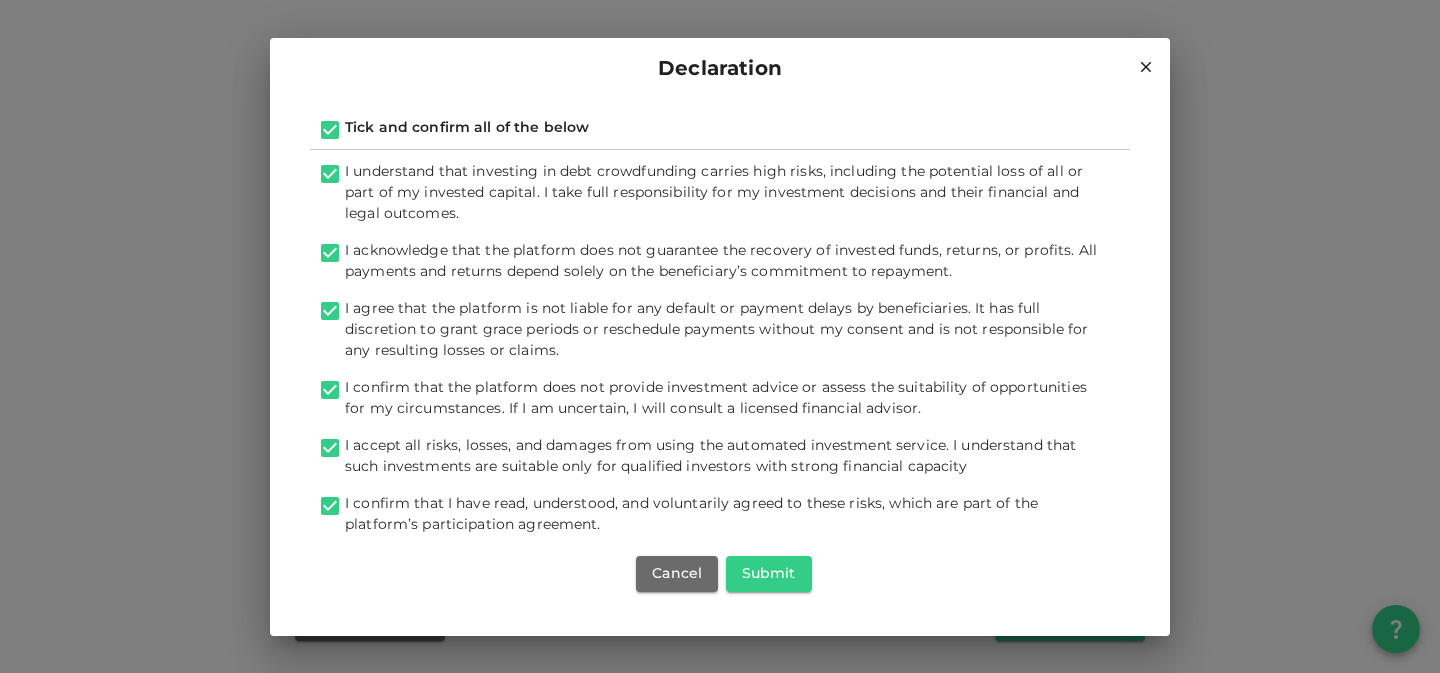 click on "I agree that the platform is not liable for any default or payment delays by beneficiaries. It has full discretion to grant grace periods or reschedule payments without my consent and is not responsible for any resulting losses or claims." at bounding box center (330, 312) 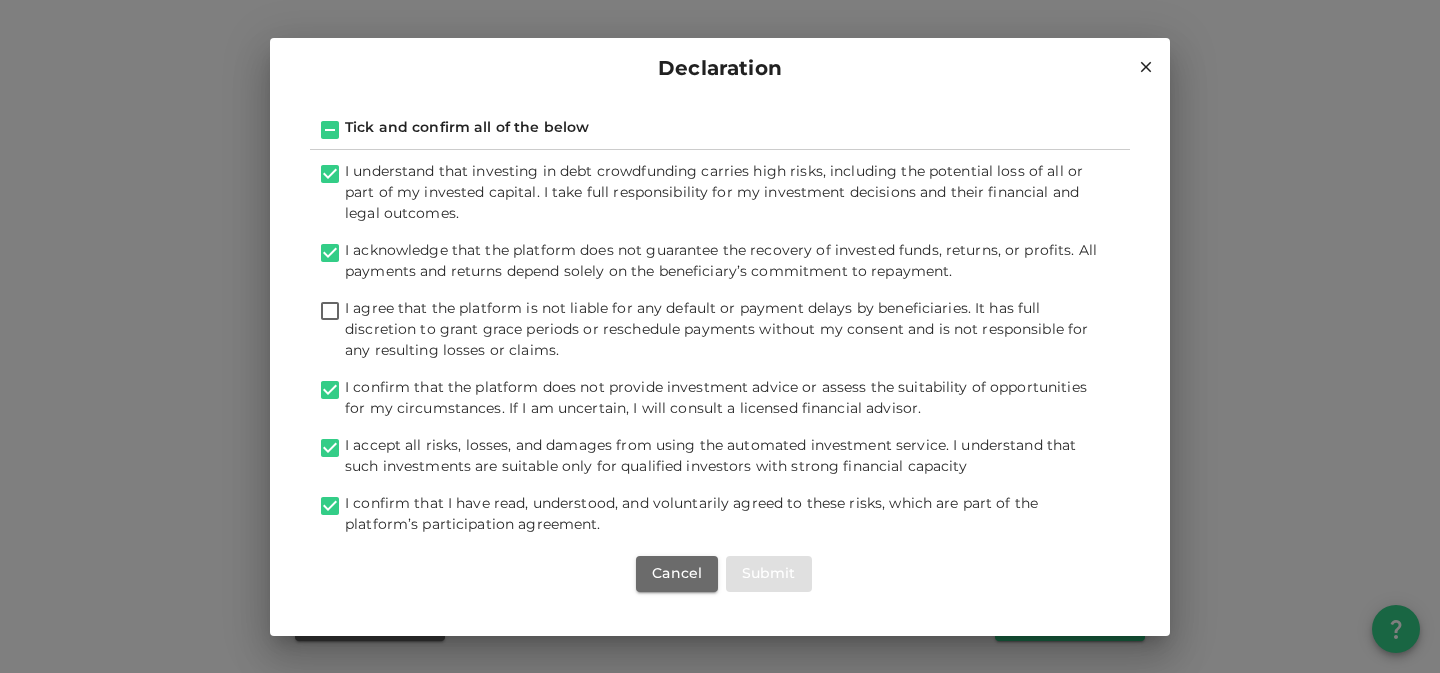 click on "I agree that the platform is not liable for any default or payment delays by beneficiaries. It has full discretion to grant grace periods or reschedule payments without my consent and is not responsible for any resulting losses or claims." at bounding box center (330, 312) 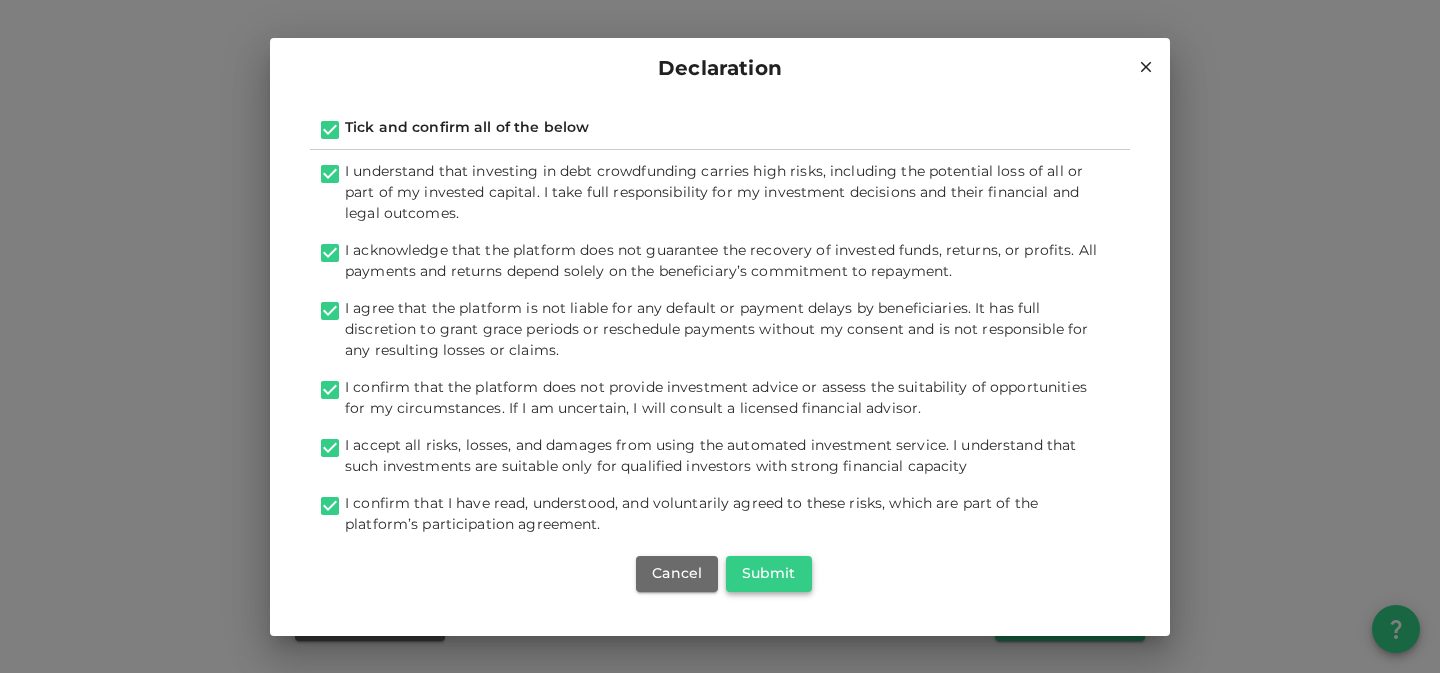 click on "Submit" at bounding box center [769, 574] 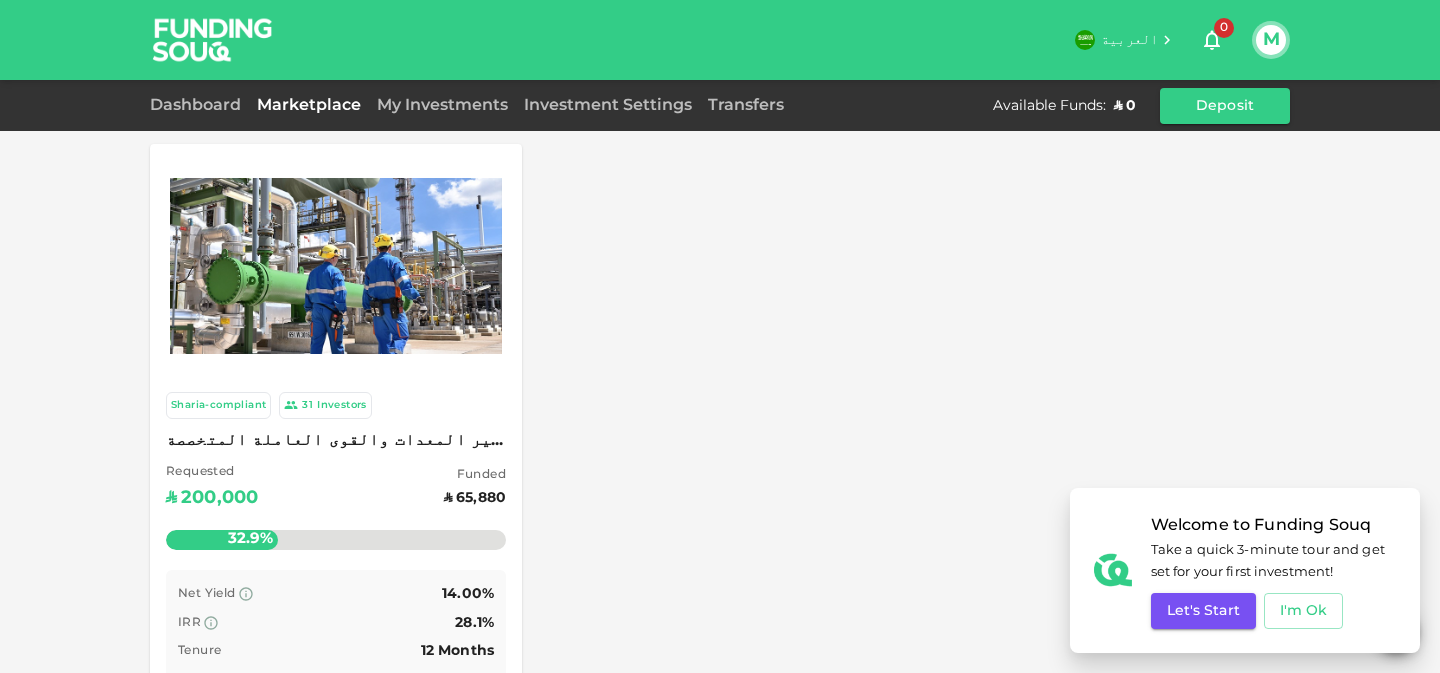 scroll, scrollTop: 656, scrollLeft: 0, axis: vertical 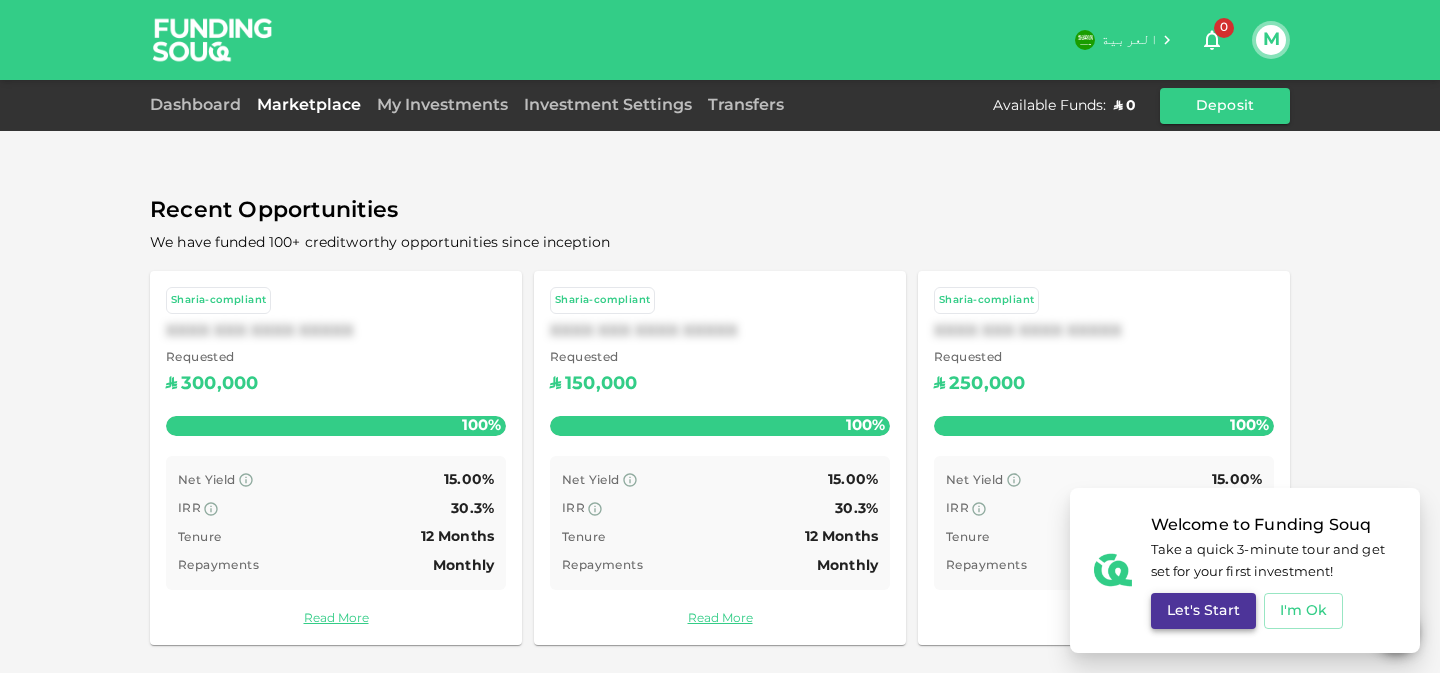 click on "Let's Start" at bounding box center [1203, 611] 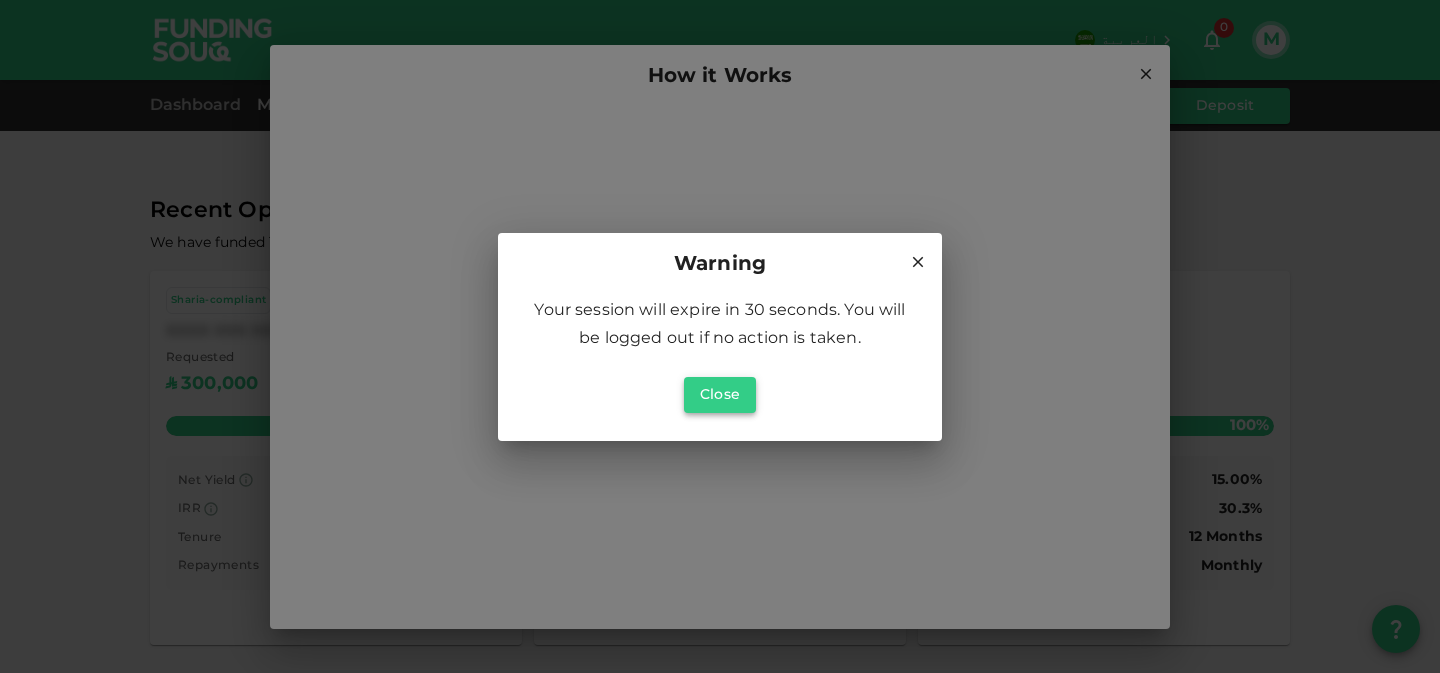 click on "Close" at bounding box center (720, 395) 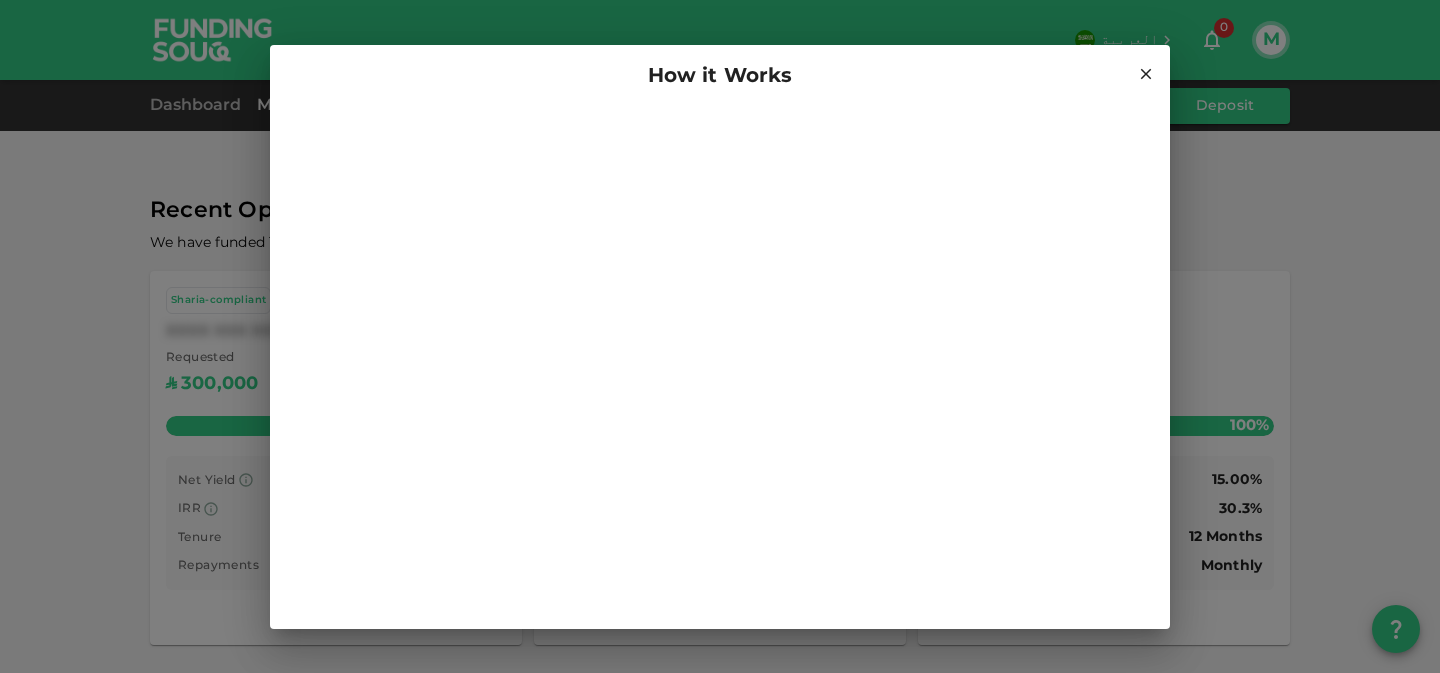 click 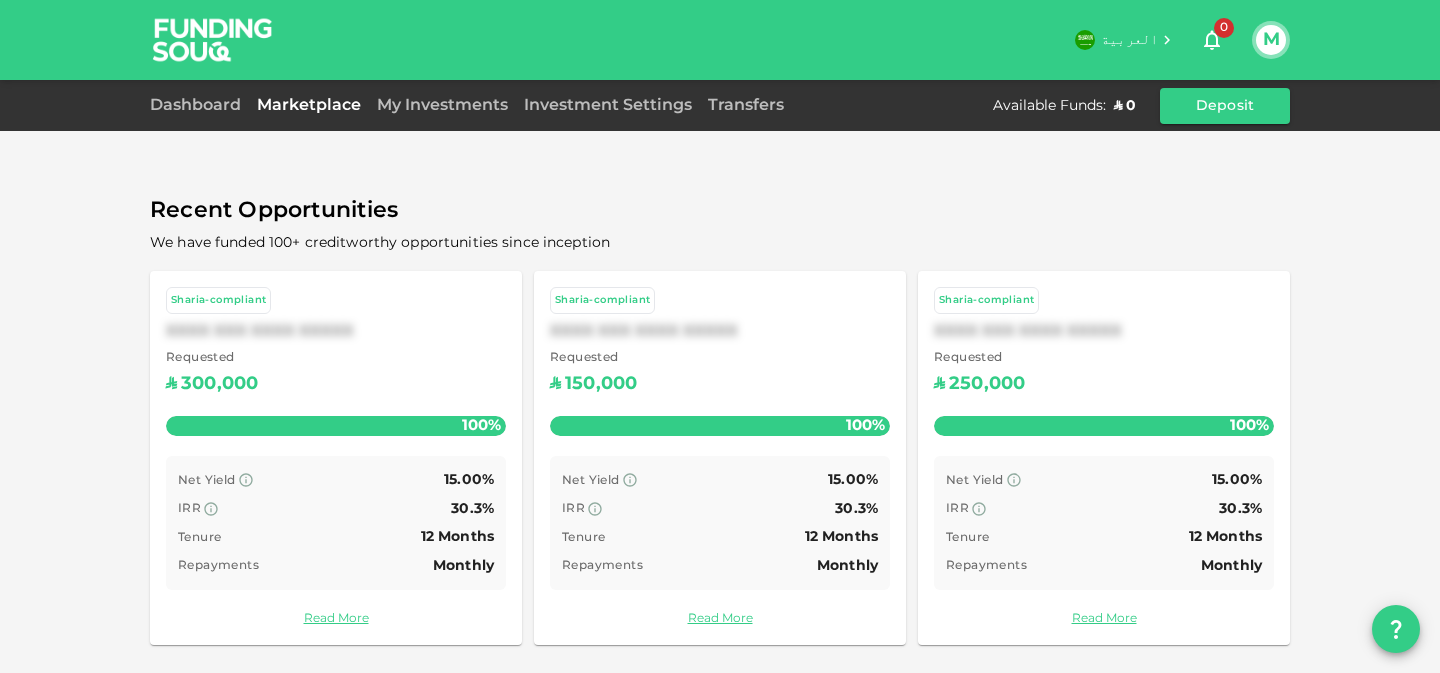 scroll, scrollTop: 0, scrollLeft: 0, axis: both 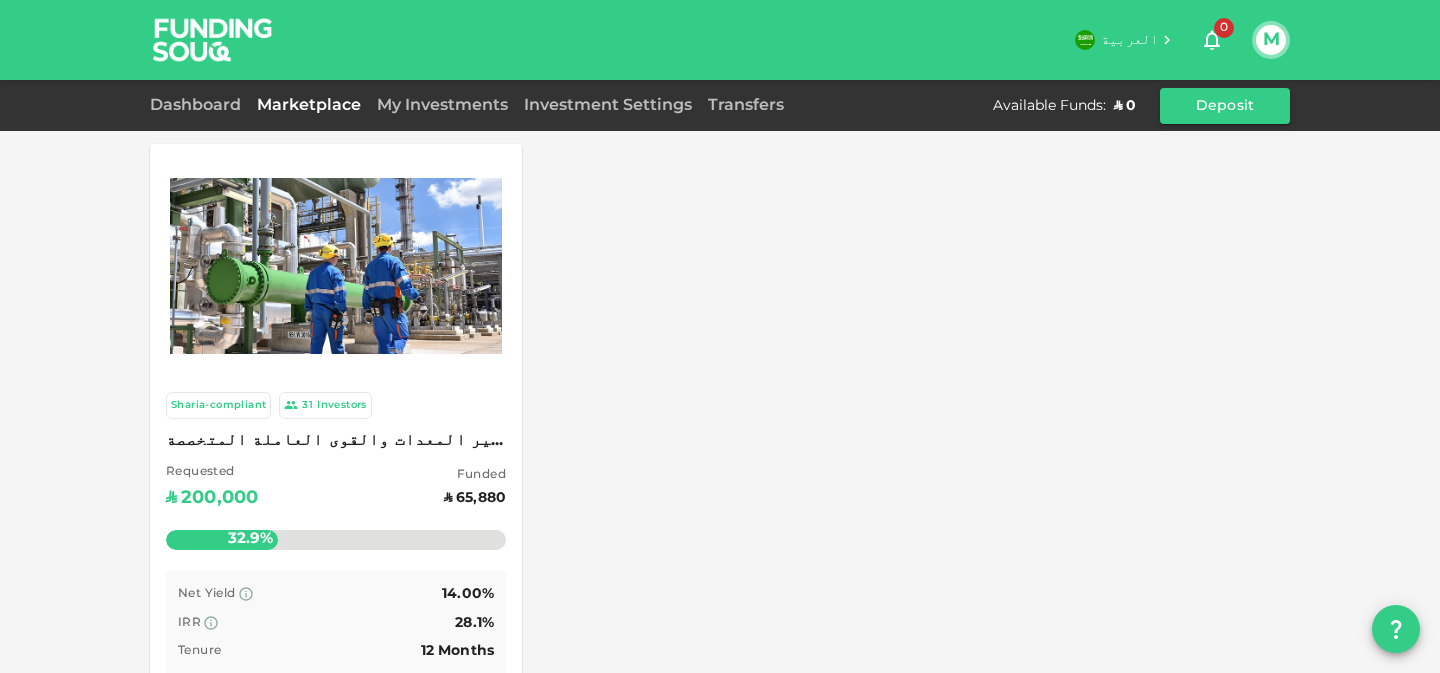click on "Marketplace" at bounding box center [309, 106] 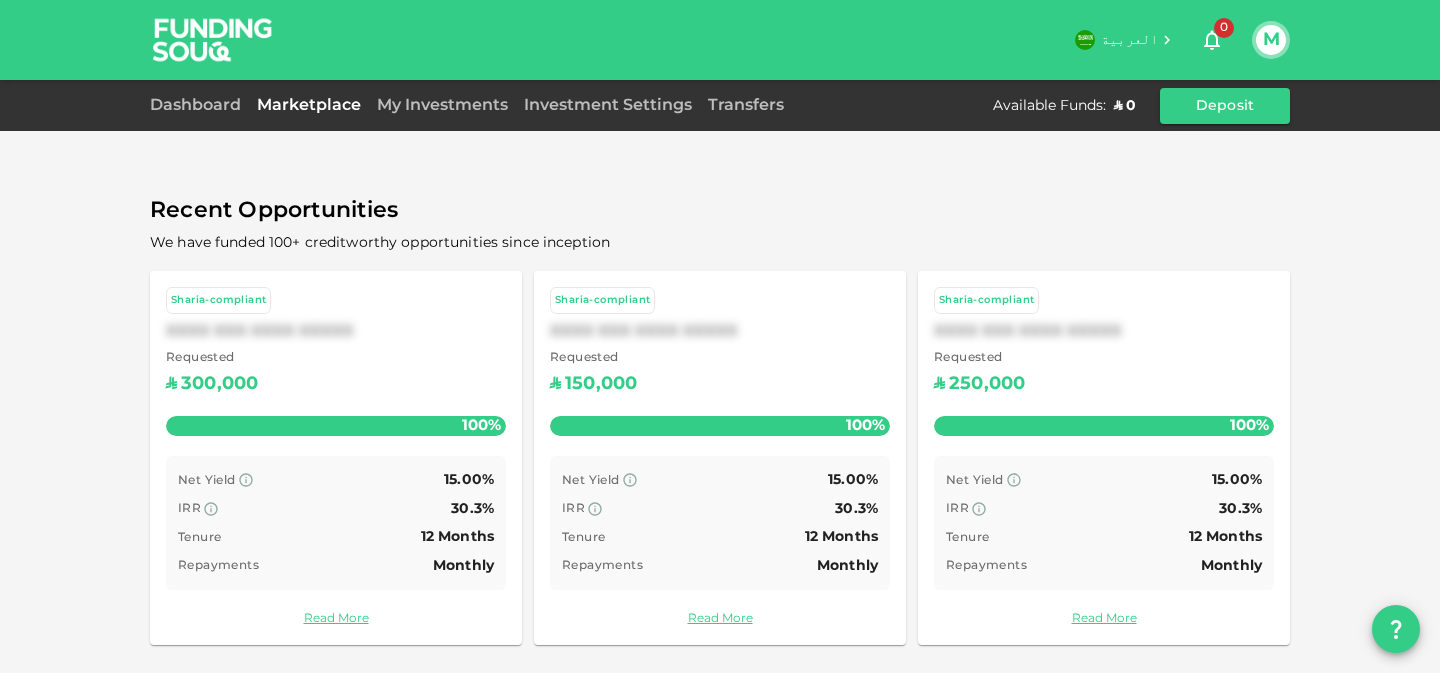 scroll, scrollTop: 567, scrollLeft: 0, axis: vertical 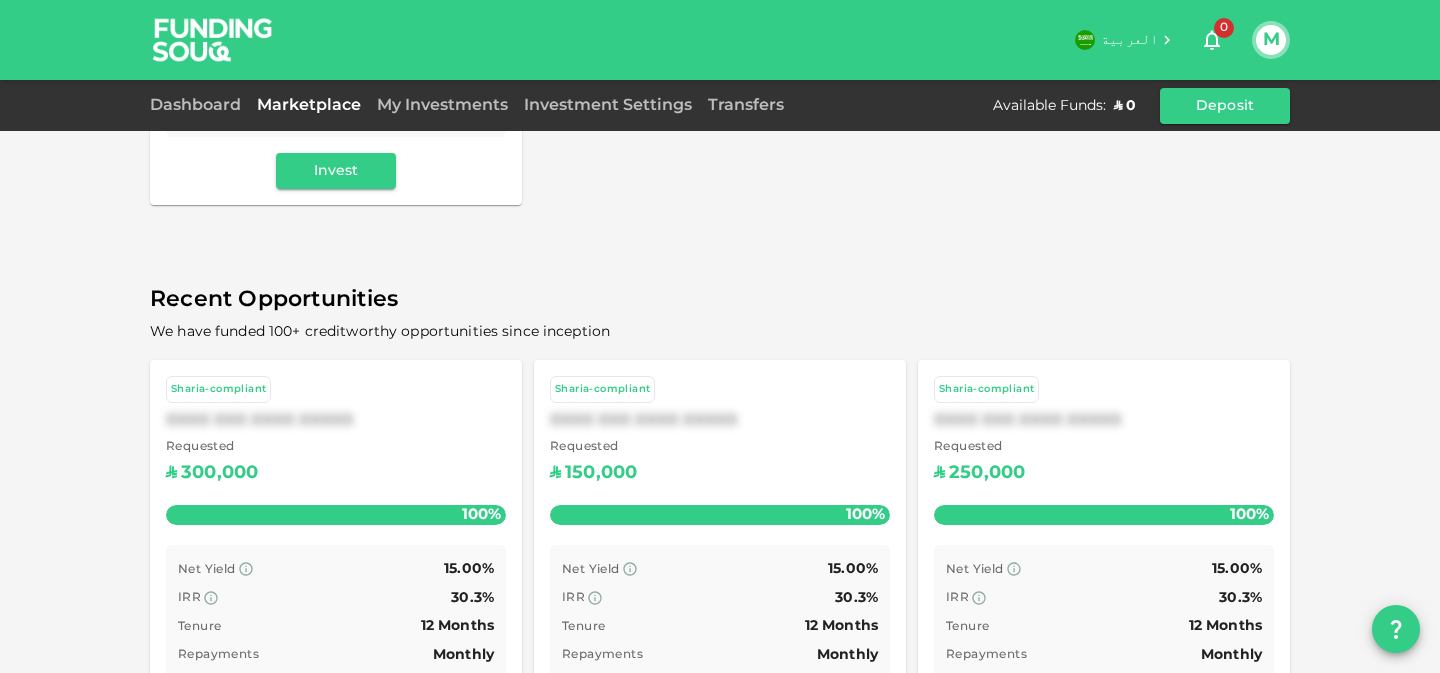 click on "We have funded 100+ creditworthy opportunities since inception" at bounding box center [380, 332] 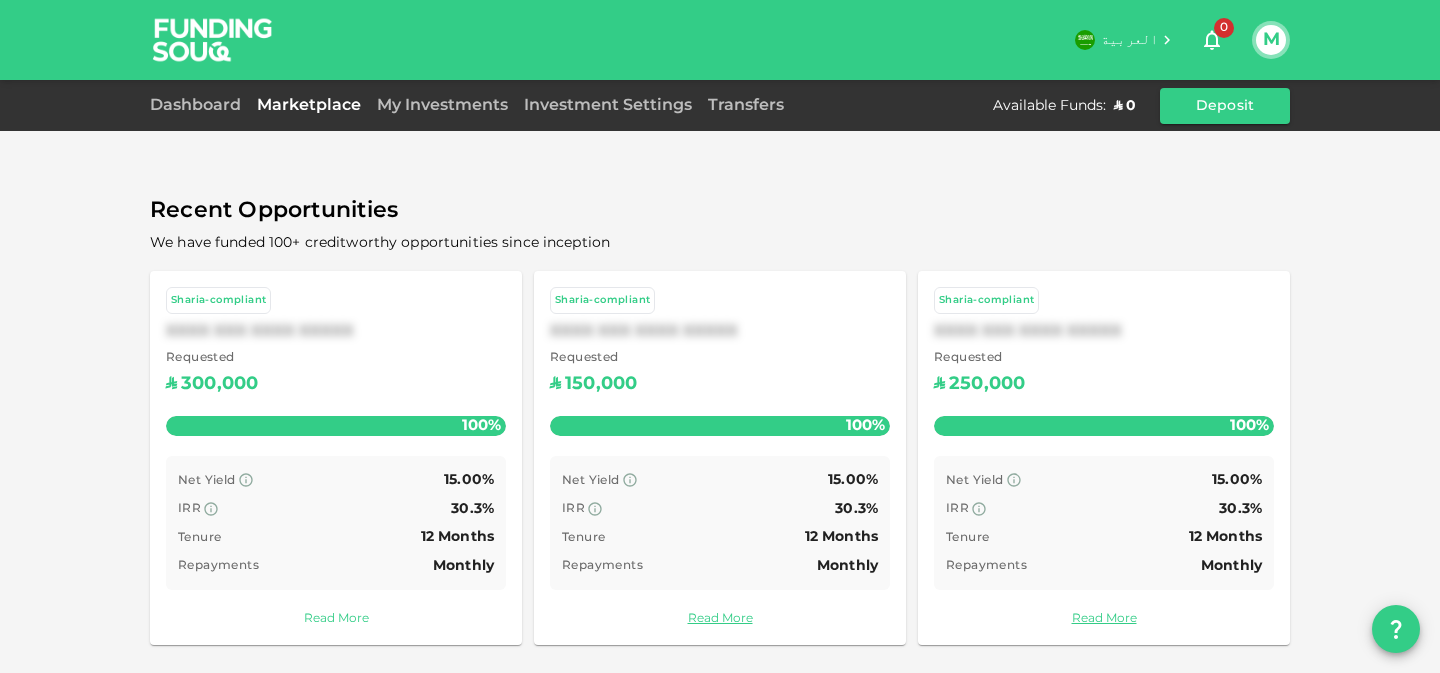 click on "Read More" at bounding box center [336, 619] 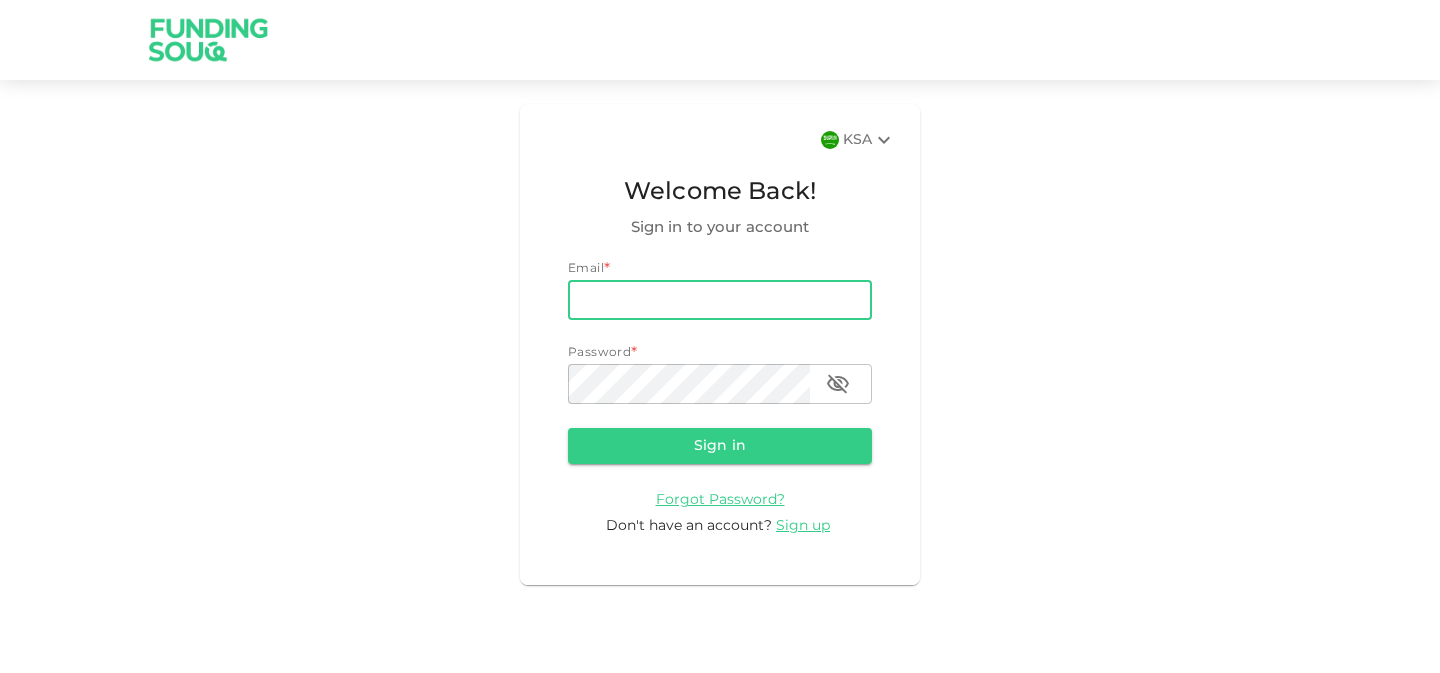 scroll, scrollTop: 0, scrollLeft: 0, axis: both 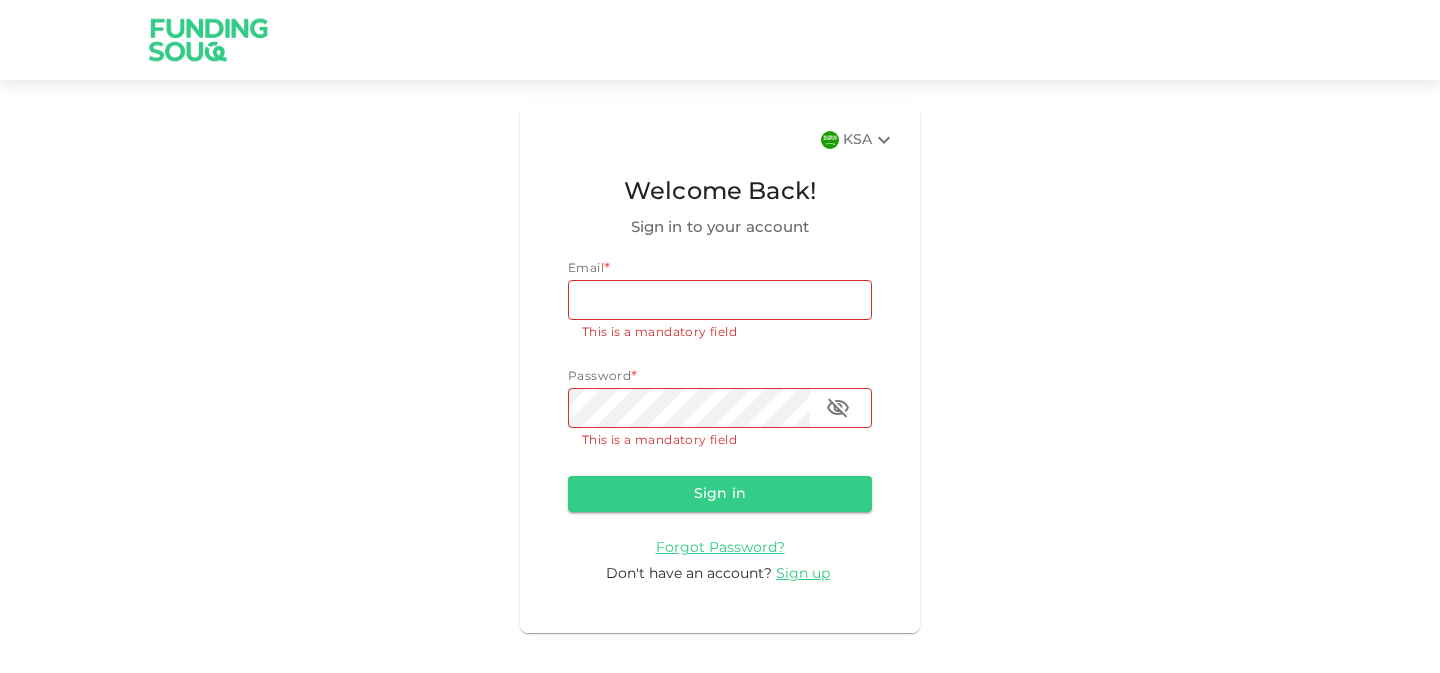 type on "[EMAIL]" 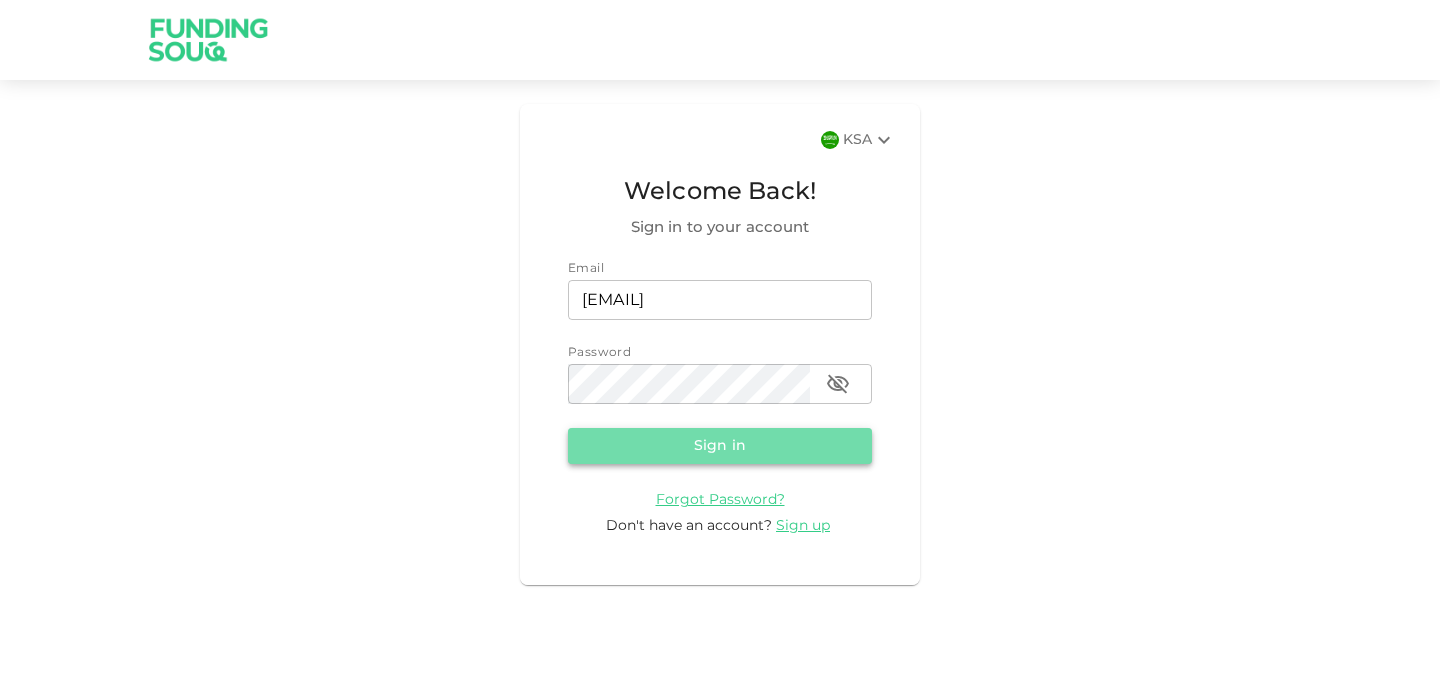 click on "Sign in" at bounding box center [720, 446] 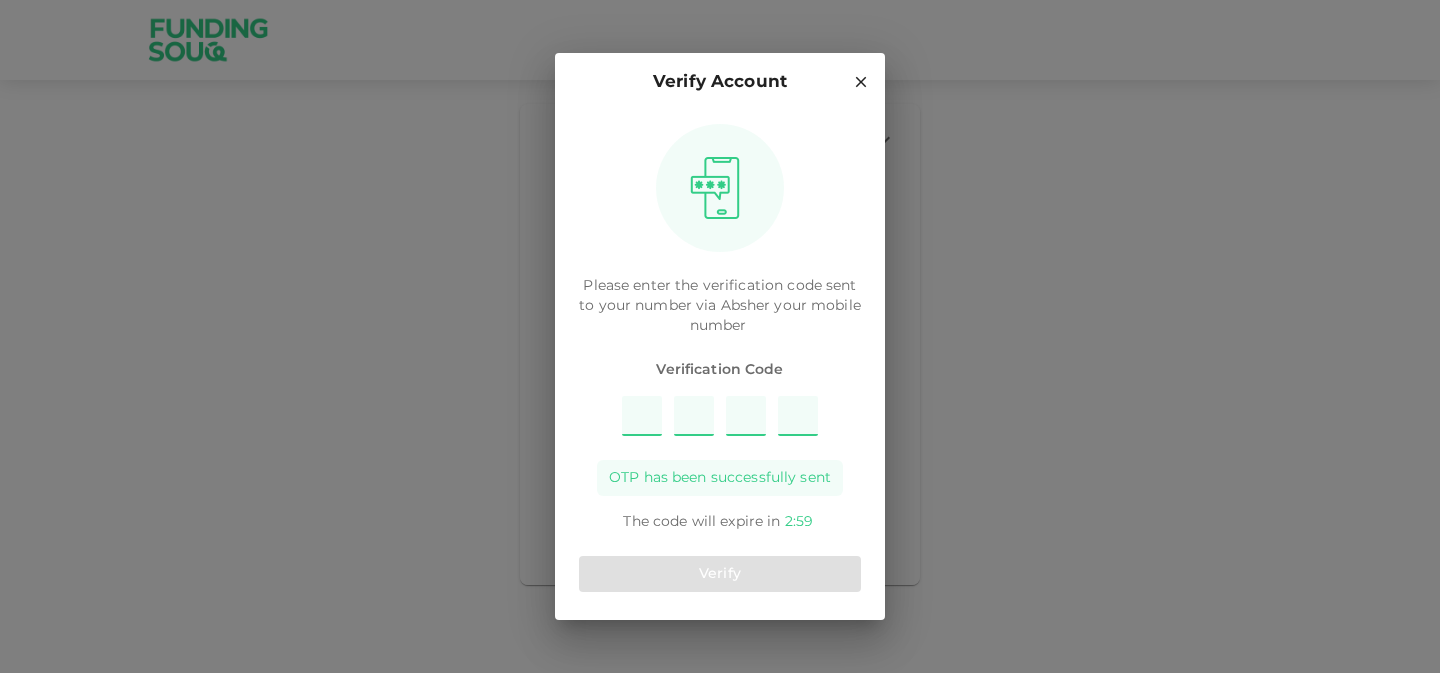 click at bounding box center (642, 416) 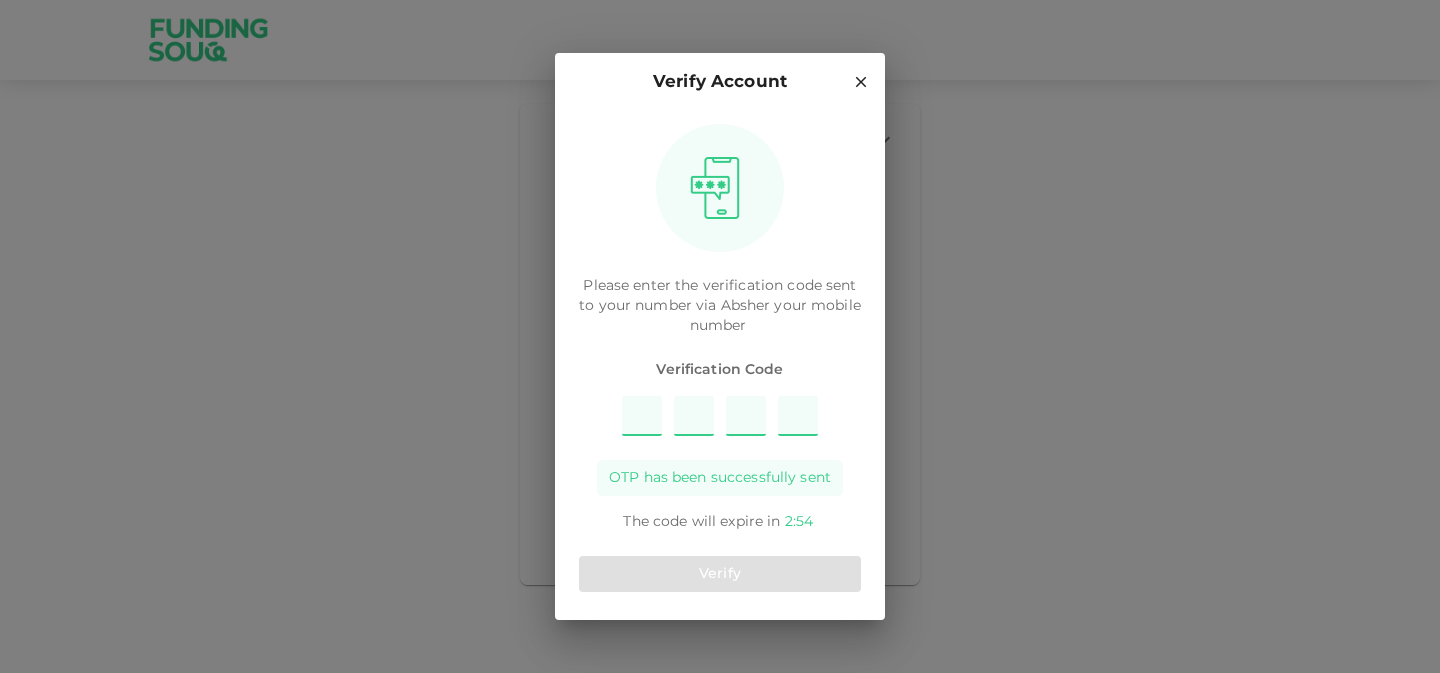 type on "4" 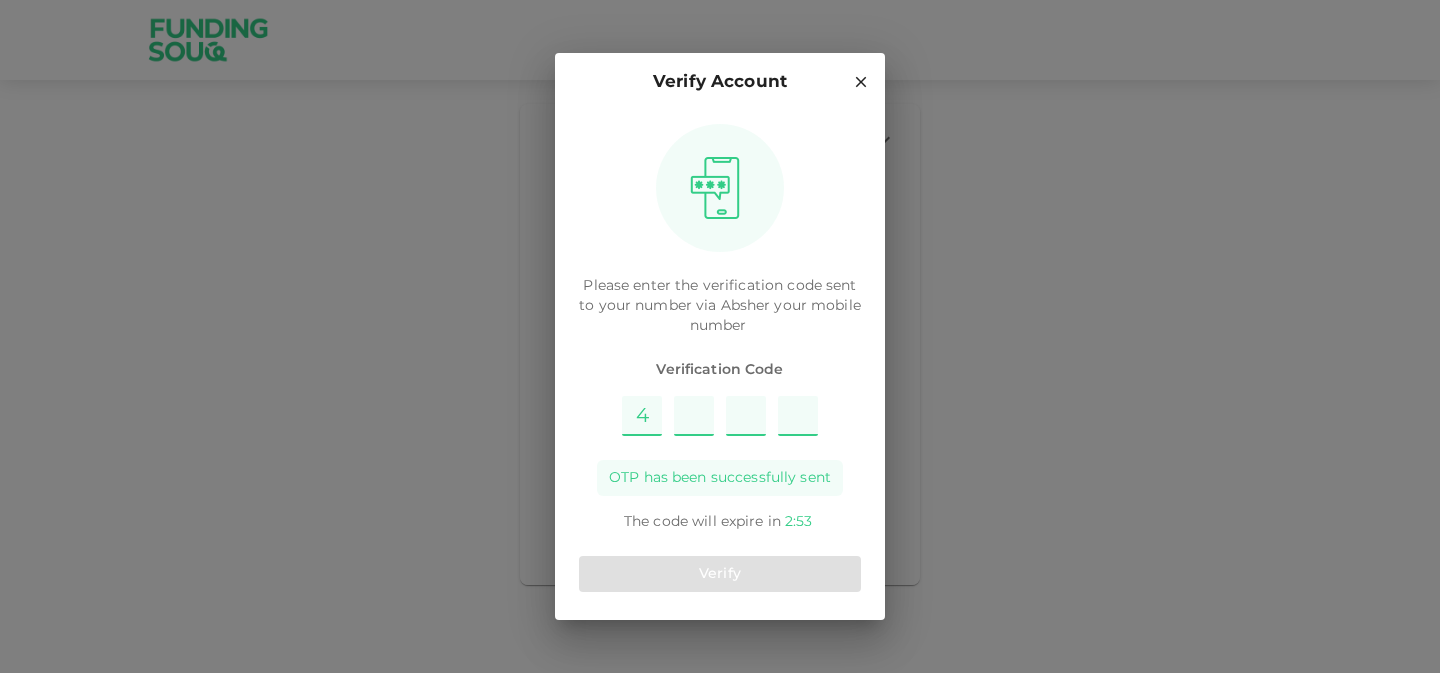 type on "6" 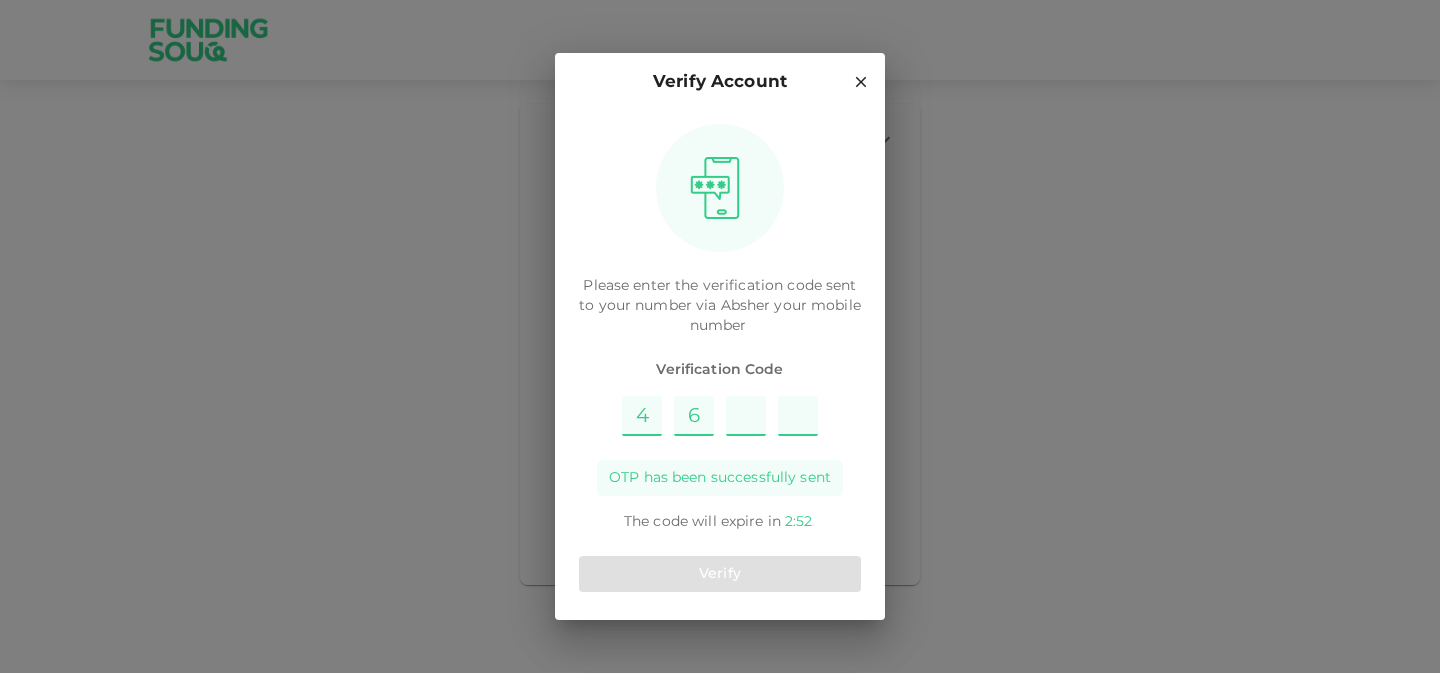 type on "2" 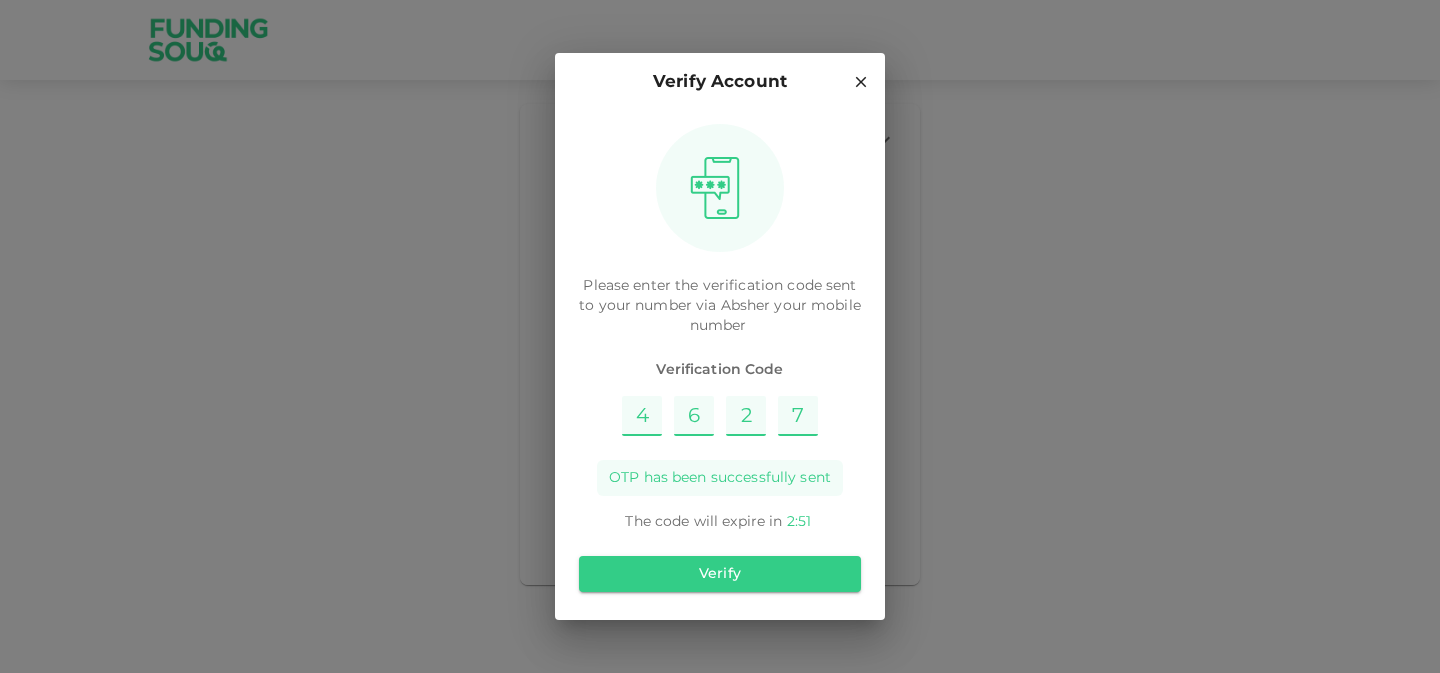 type on "7" 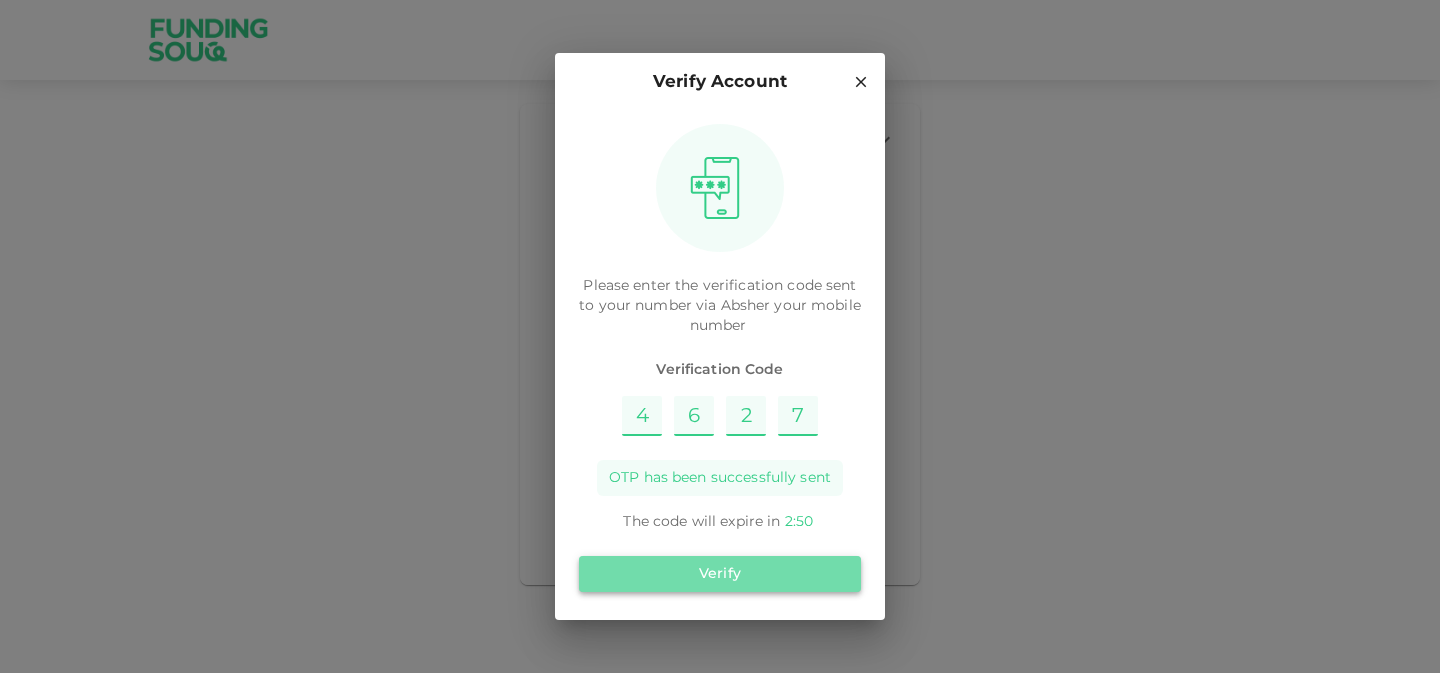 click on "Verify" at bounding box center (720, 574) 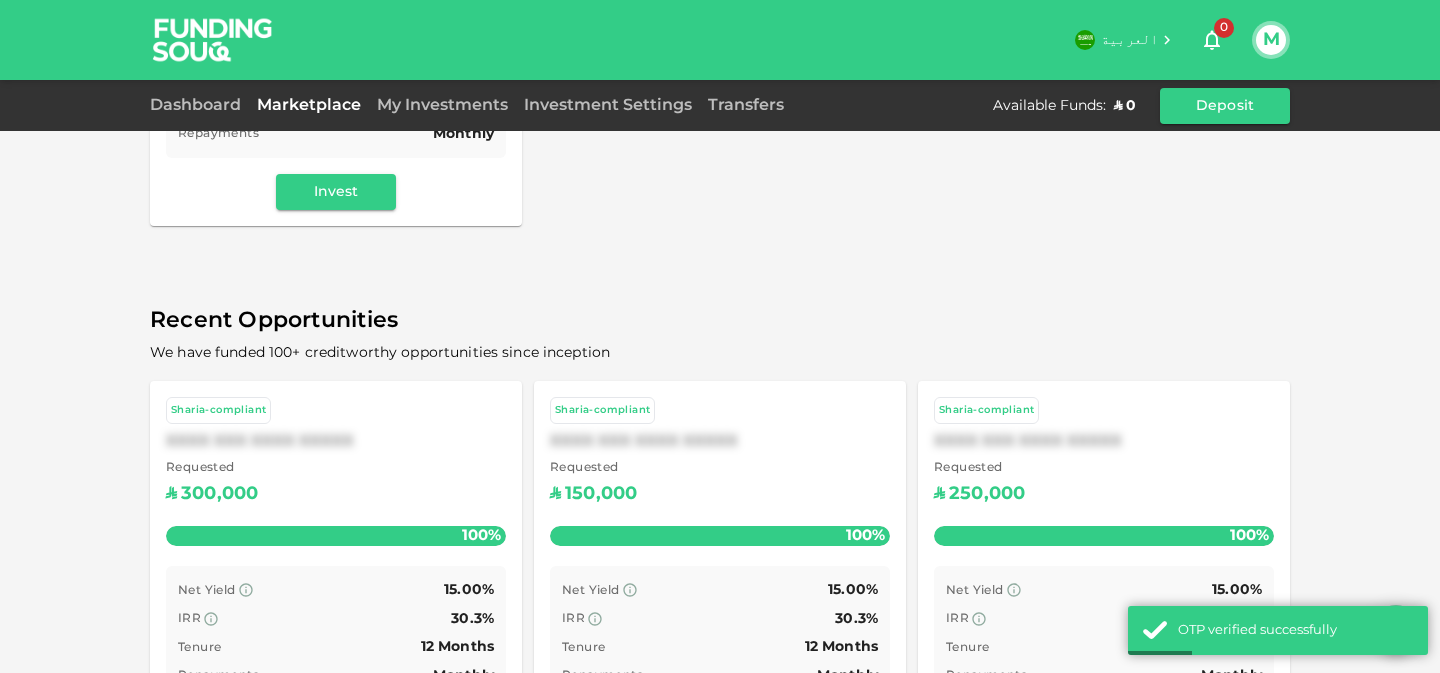 scroll, scrollTop: 656, scrollLeft: 0, axis: vertical 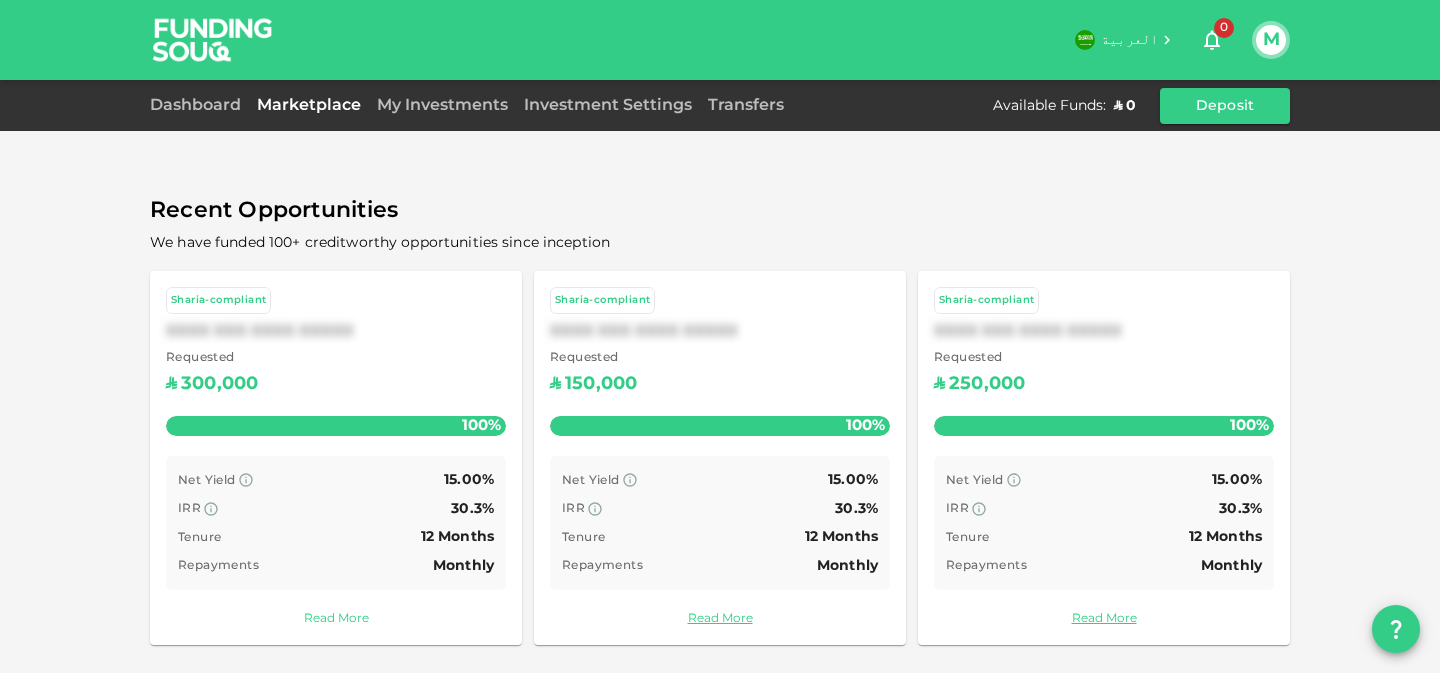 click on "Read More" at bounding box center [336, 619] 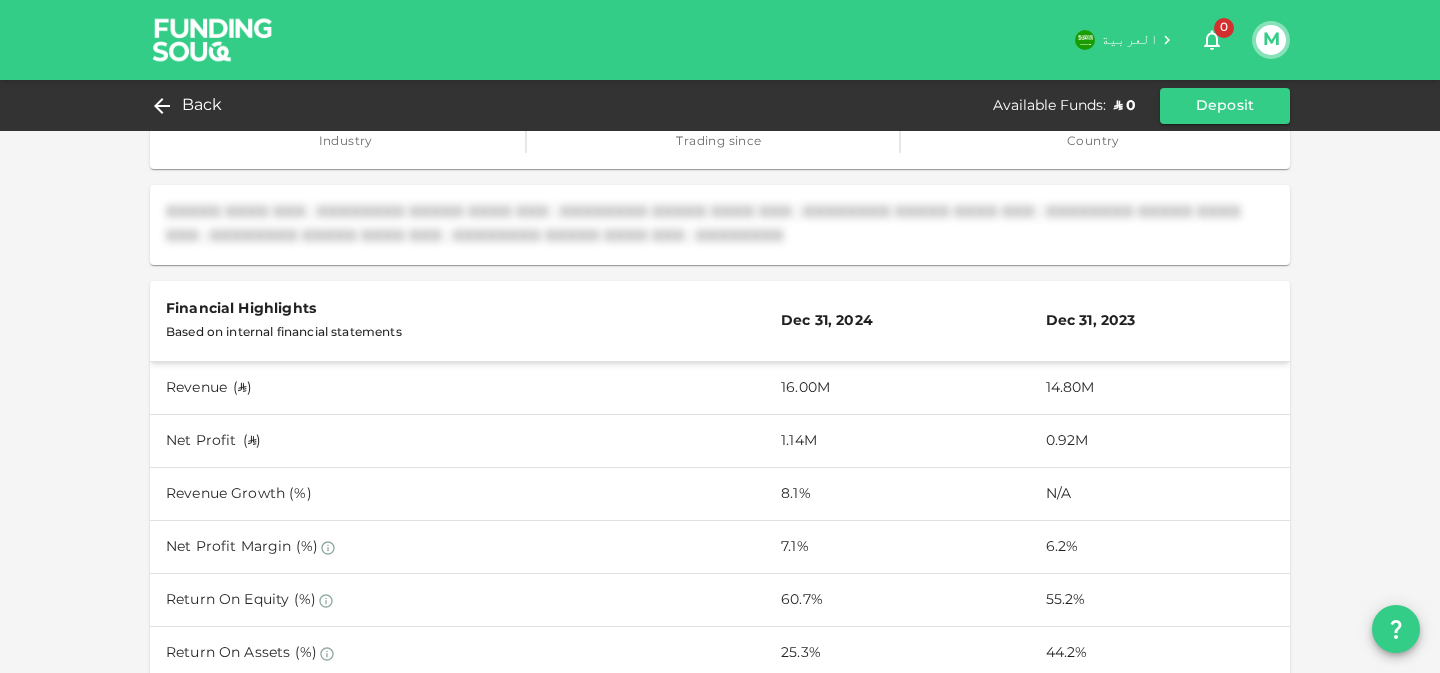 scroll, scrollTop: 474, scrollLeft: 0, axis: vertical 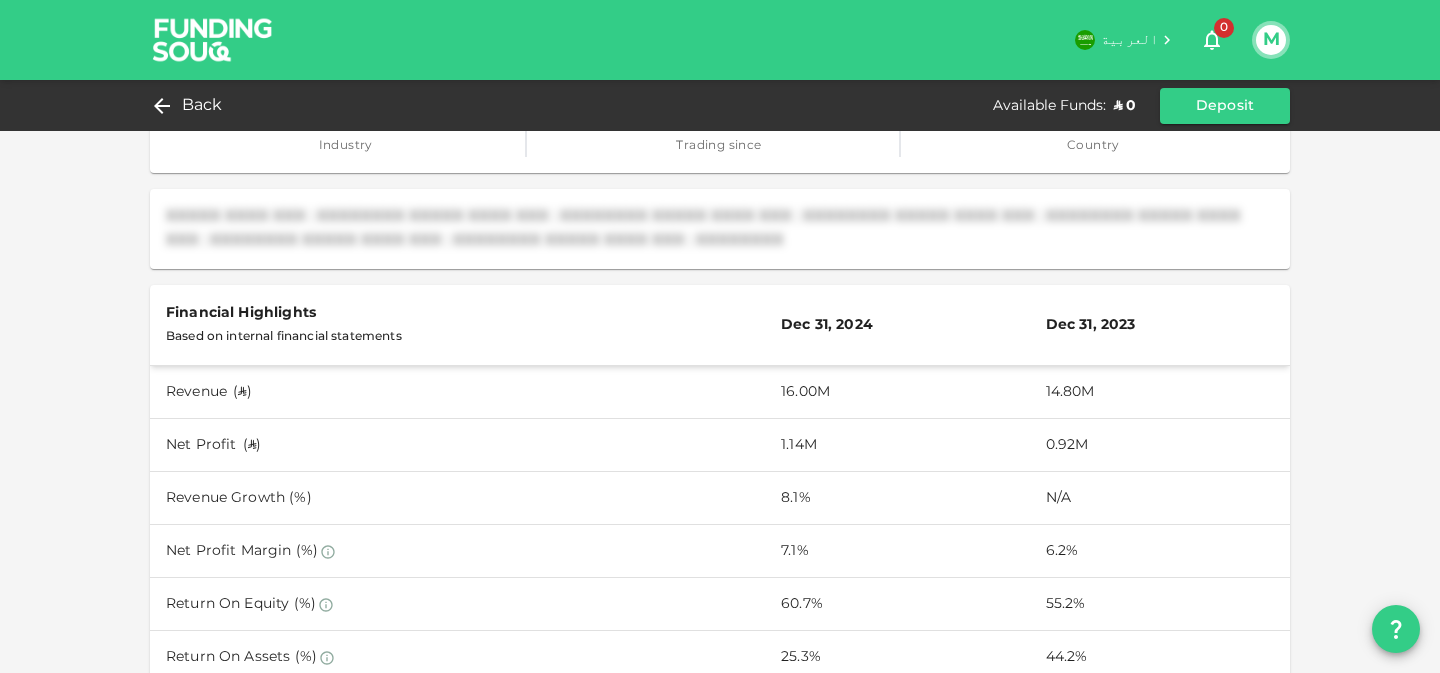 click on "XXXXX XXXX XXX : XXXXXXXX XXXXX XXXX XXX : XXXXXXXX XXXXX XXXX XXX : XXXXXXXX XXXXX XXXX XXX : XXXXXXXX XXXXX XXXX XXX : XXXXXXXX XXXXX XXXX XXX : XXXXXXXX XXXXX XXXX XXX : XXXXXXXX" at bounding box center (720, 229) 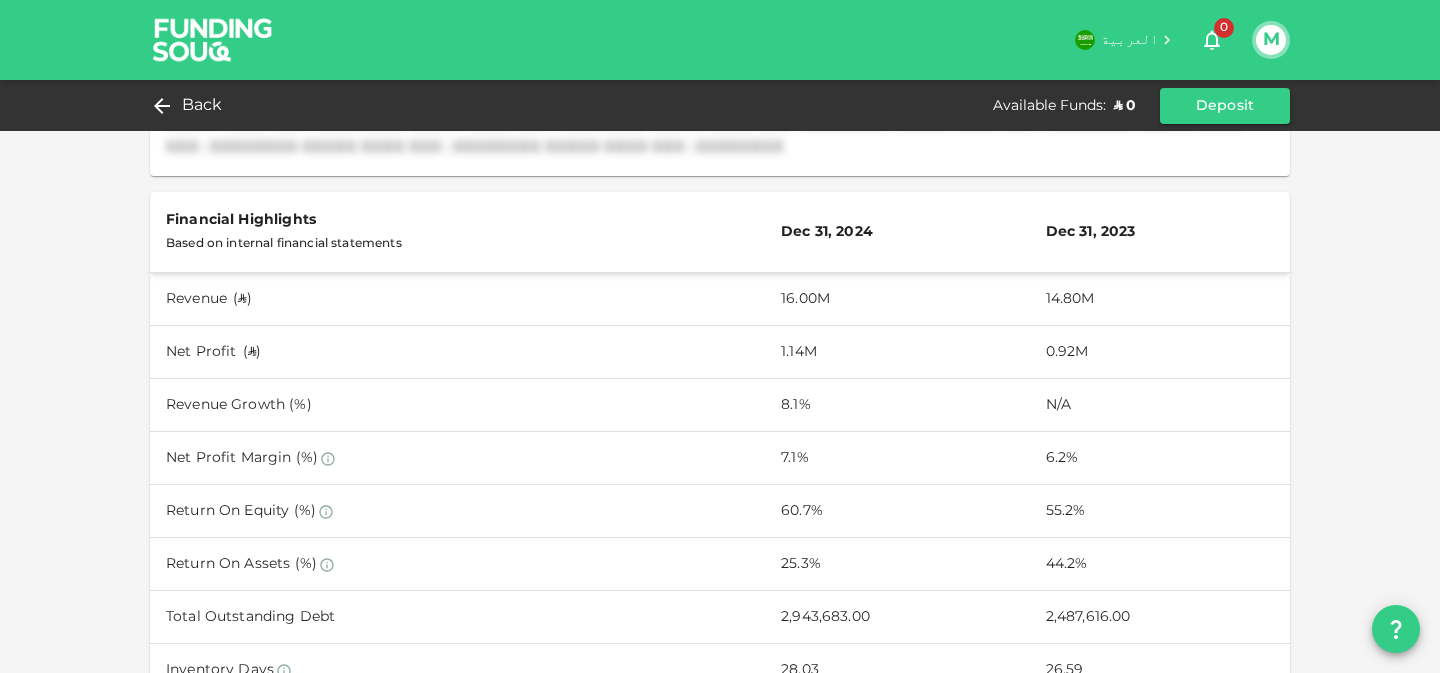 scroll, scrollTop: 0, scrollLeft: 0, axis: both 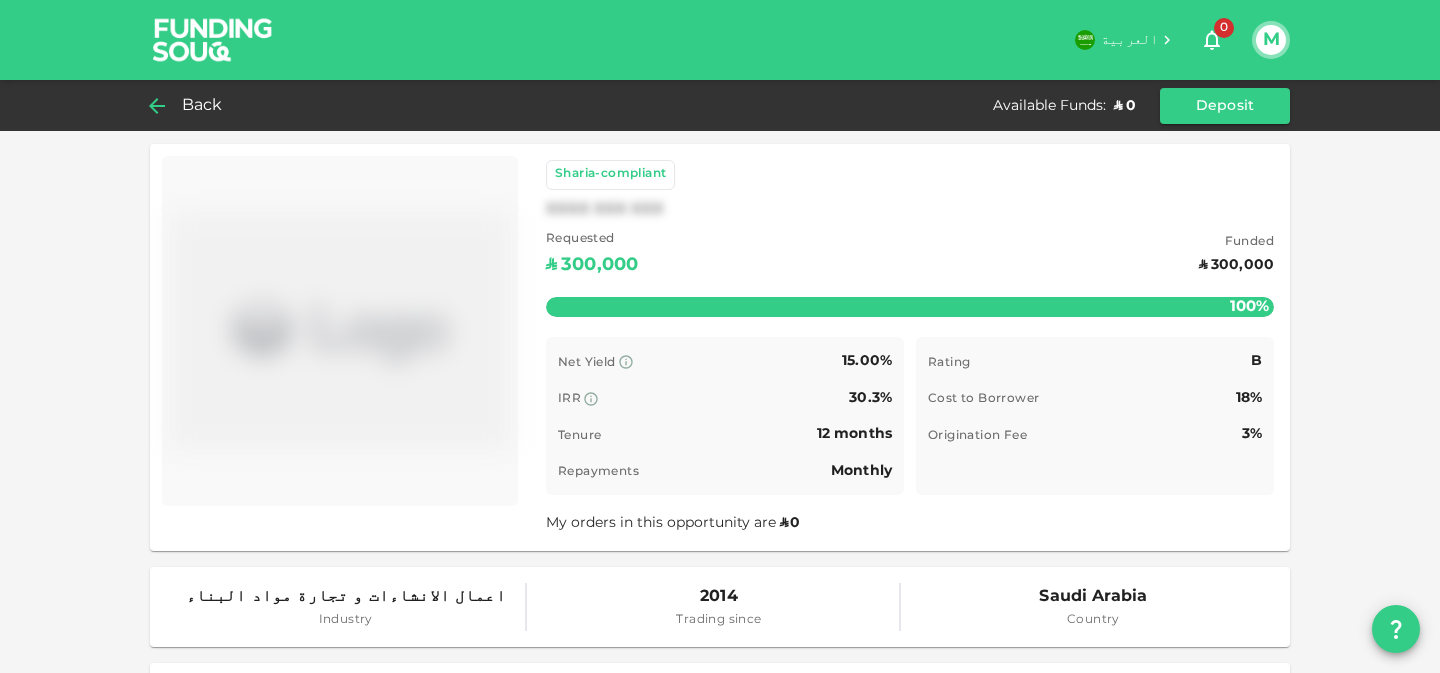 click on "Back" at bounding box center [202, 106] 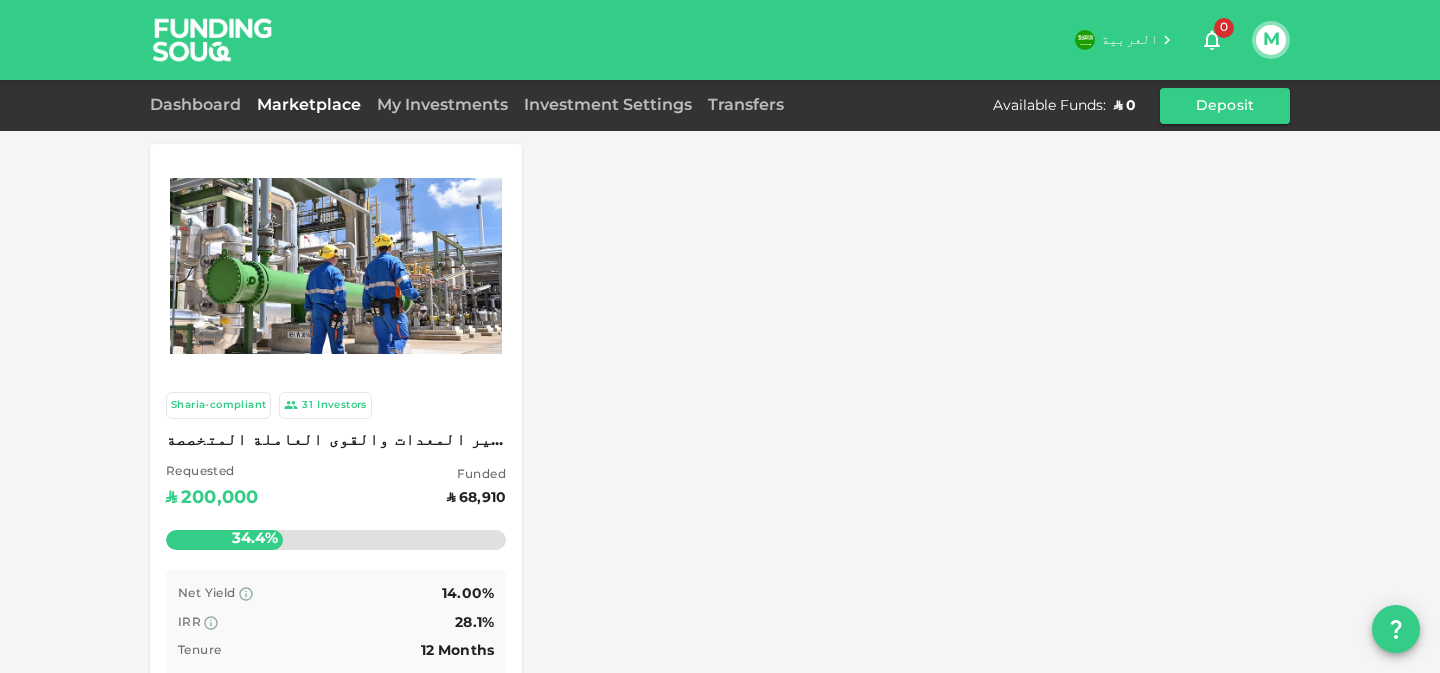 click on "Marketplace" at bounding box center (309, 105) 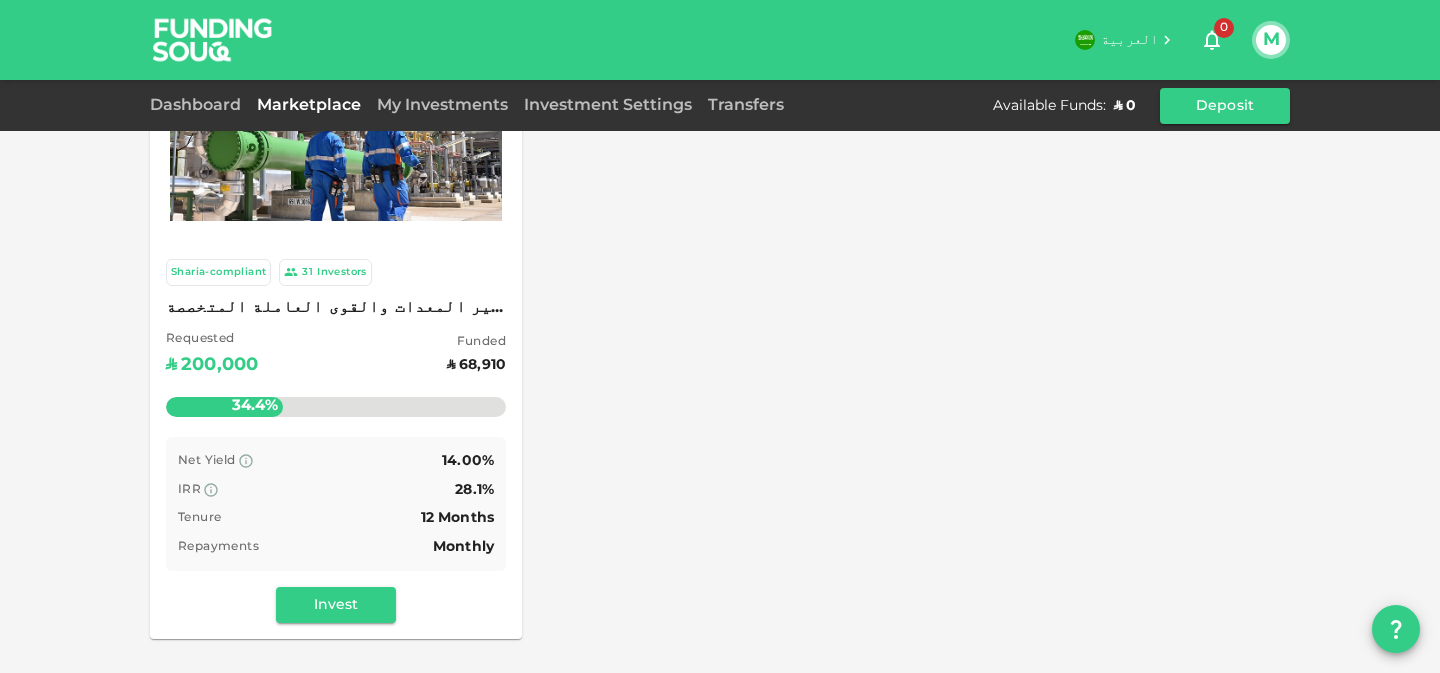 scroll, scrollTop: 136, scrollLeft: 0, axis: vertical 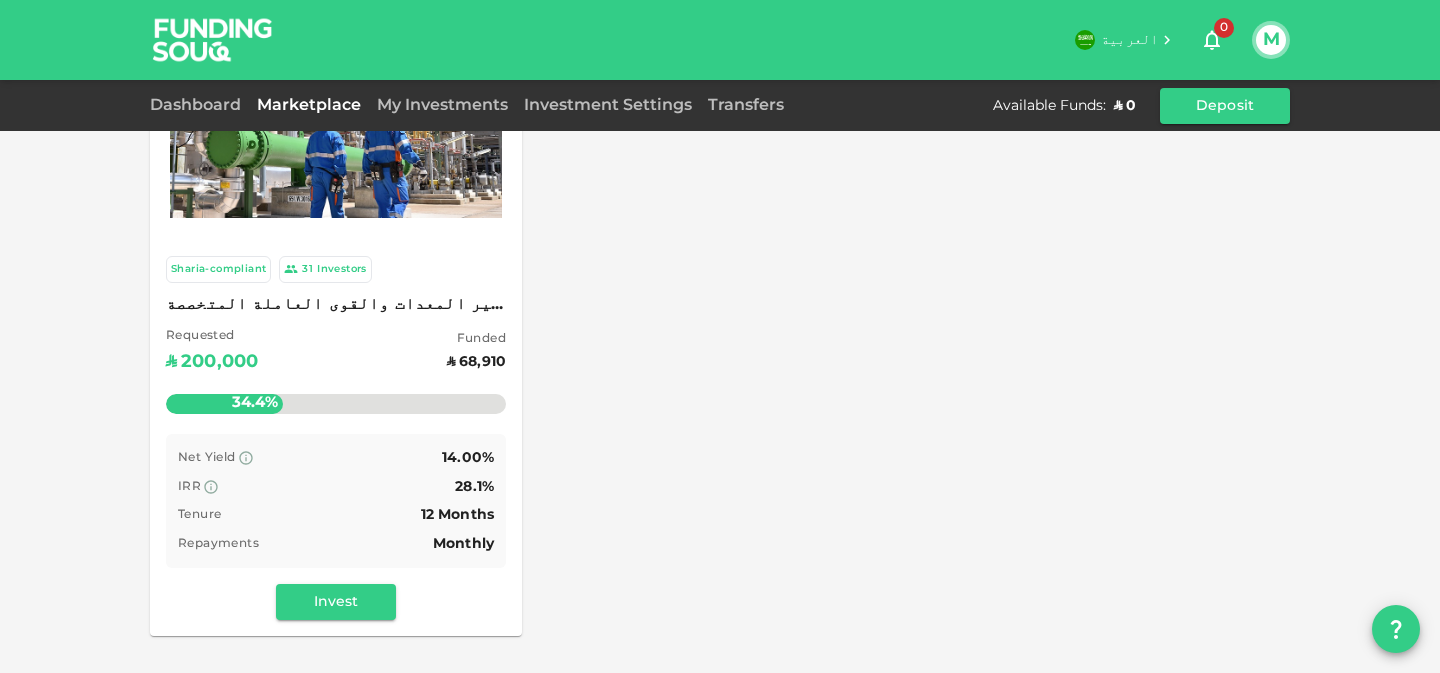 click on "Investors" at bounding box center [342, 269] 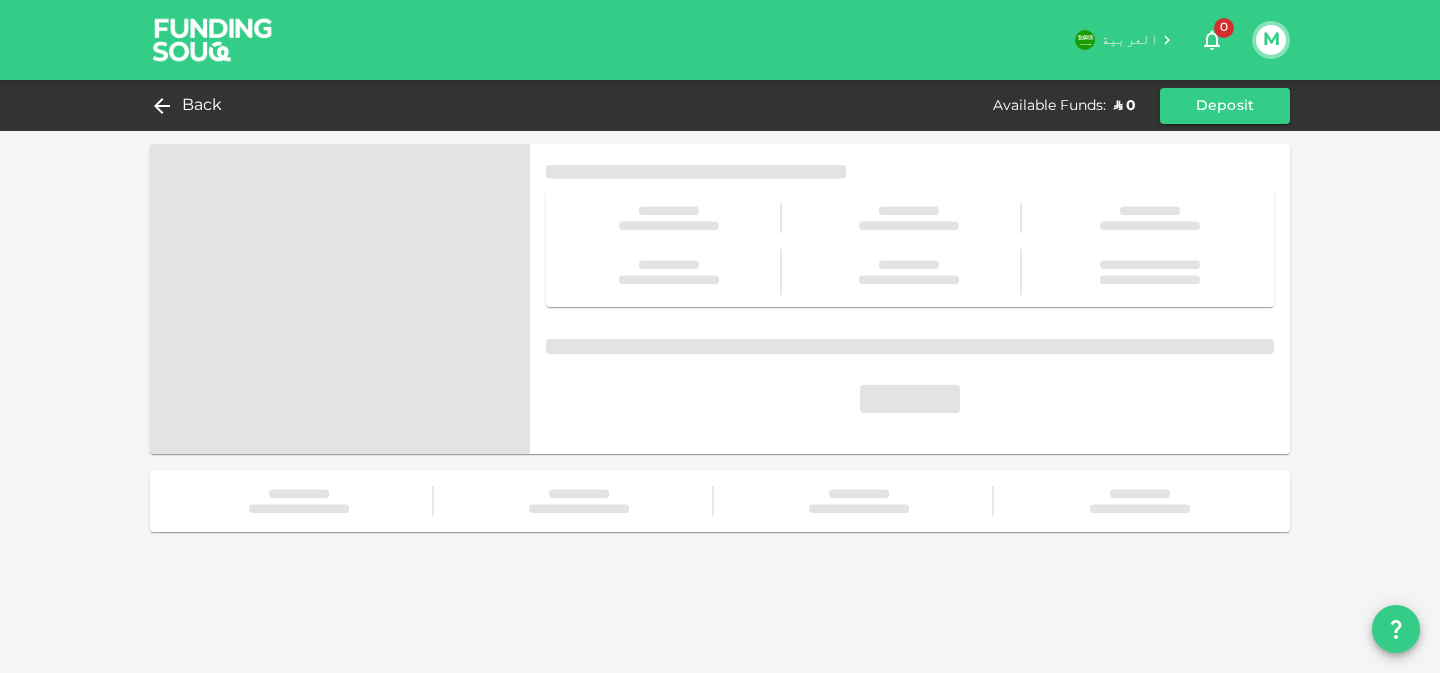 scroll, scrollTop: 0, scrollLeft: 0, axis: both 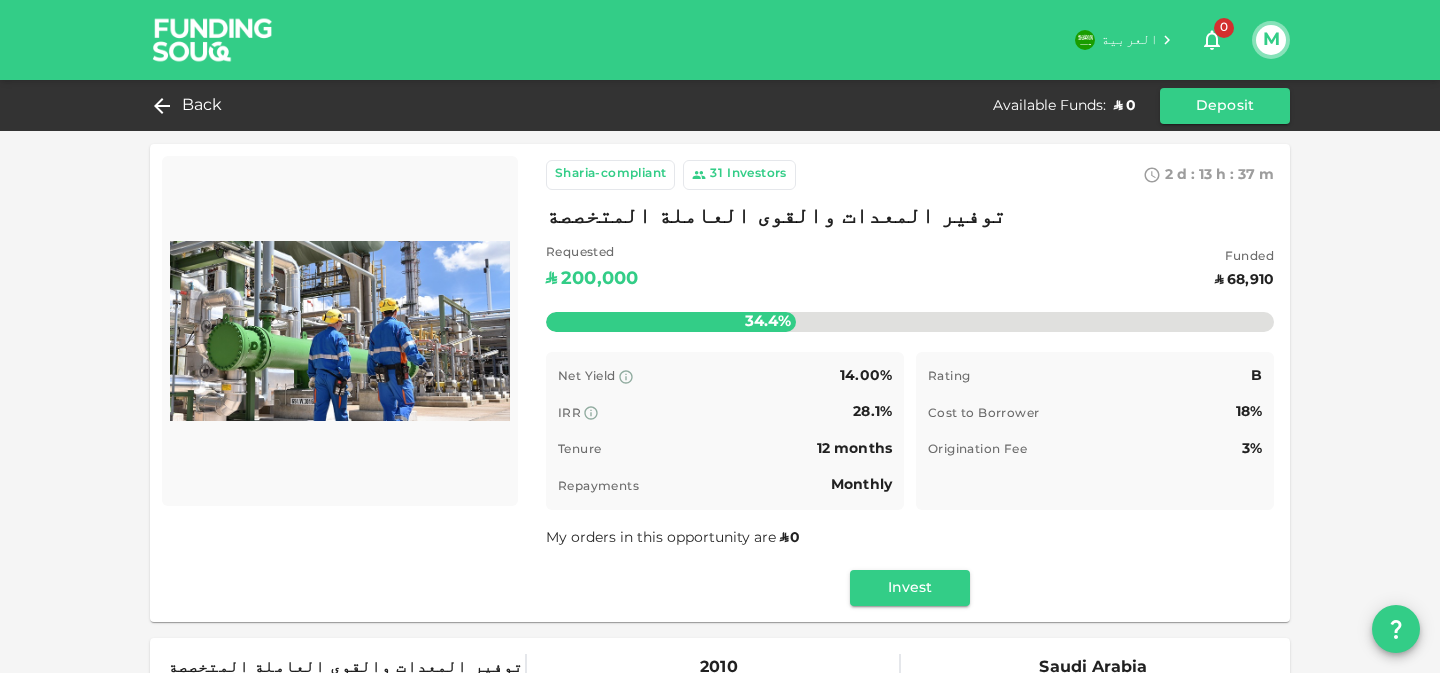 click on "Investors" at bounding box center (757, 175) 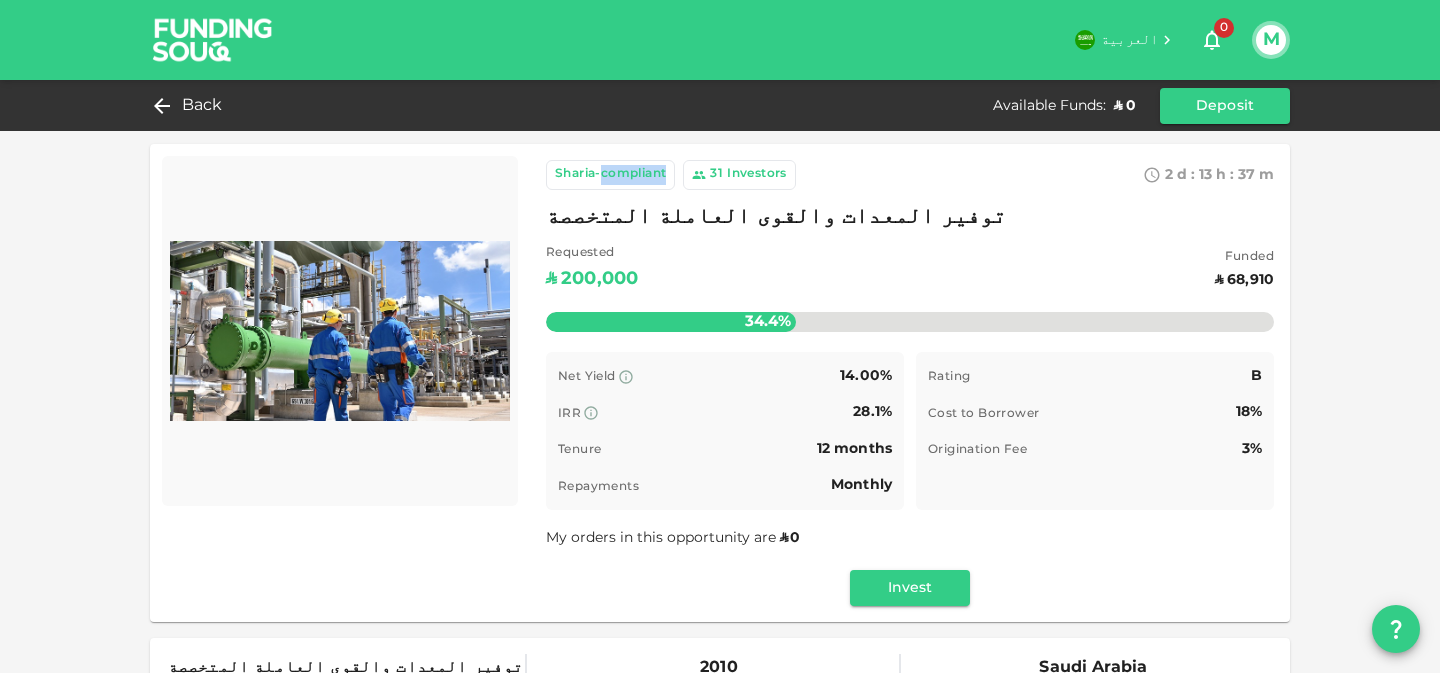 click on "Sharia-compliant" at bounding box center [610, 175] 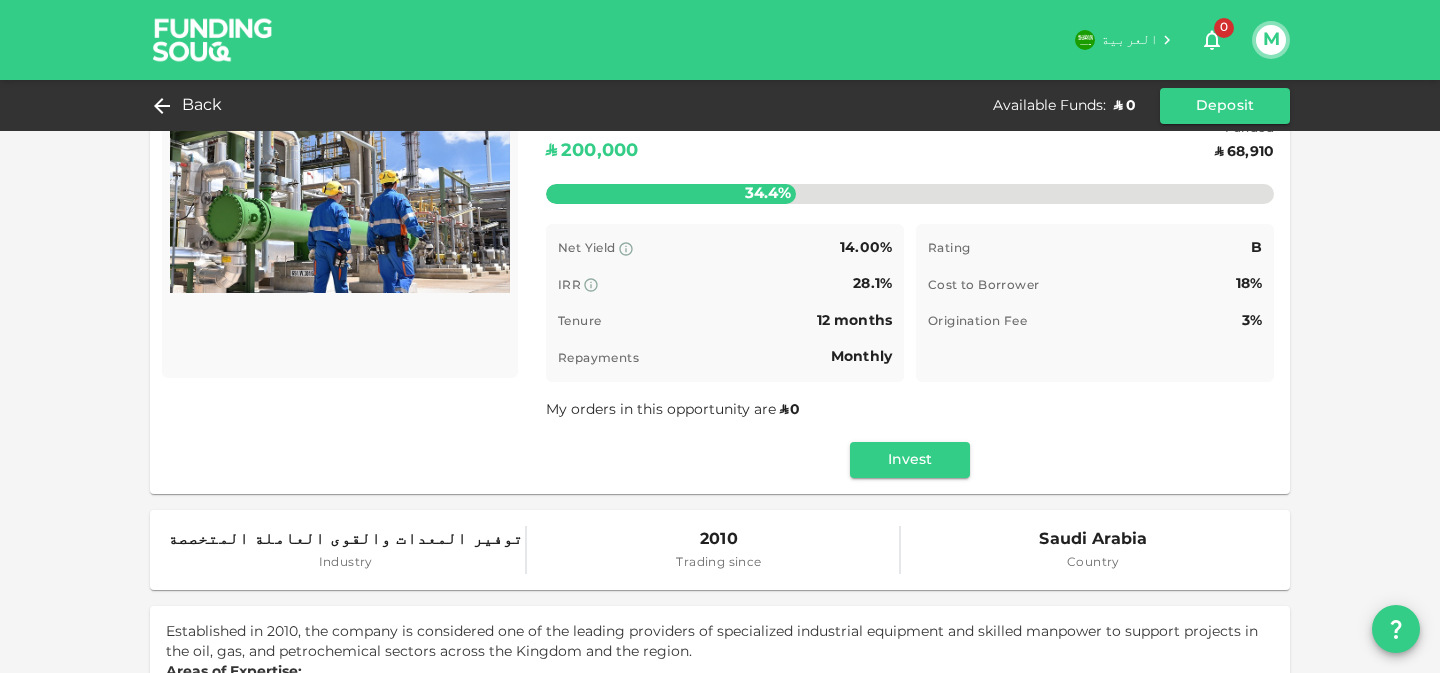 scroll, scrollTop: 327, scrollLeft: 0, axis: vertical 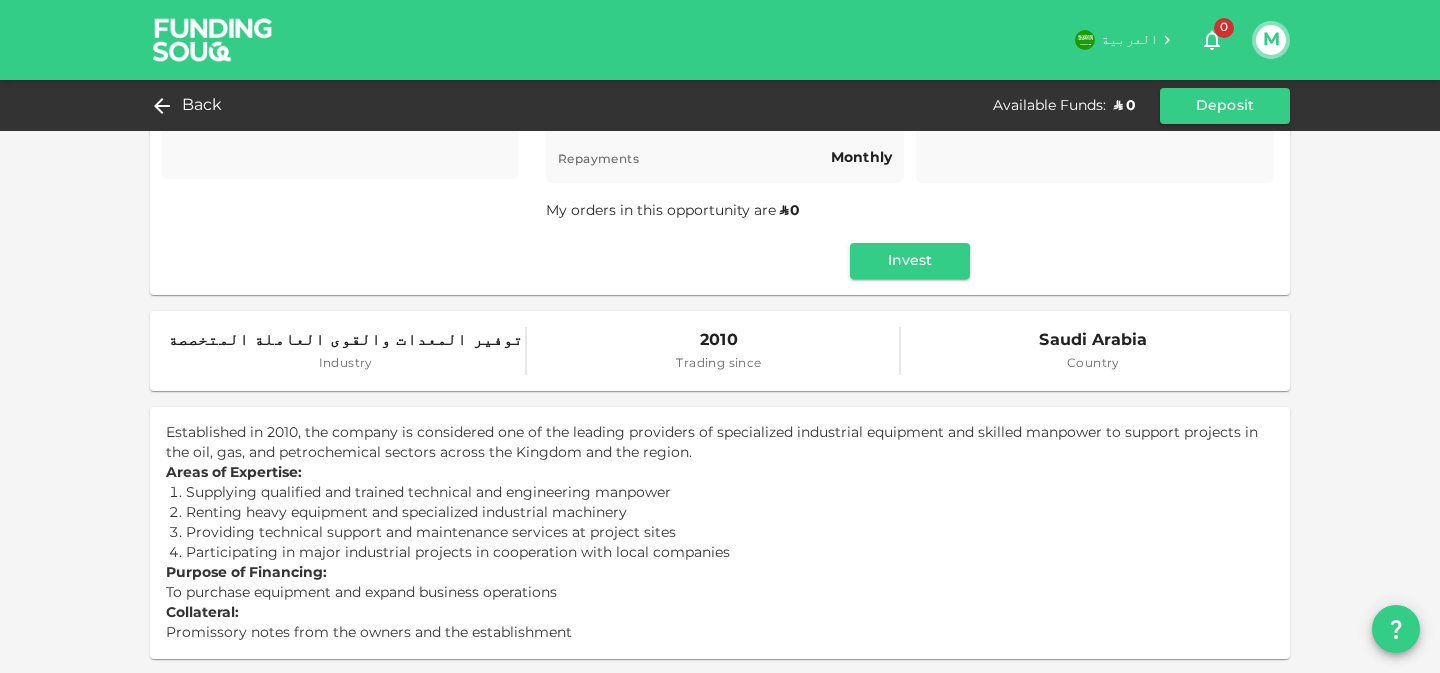 click on "My orders in this opportunity   are   ʢ 0" at bounding box center [674, 211] 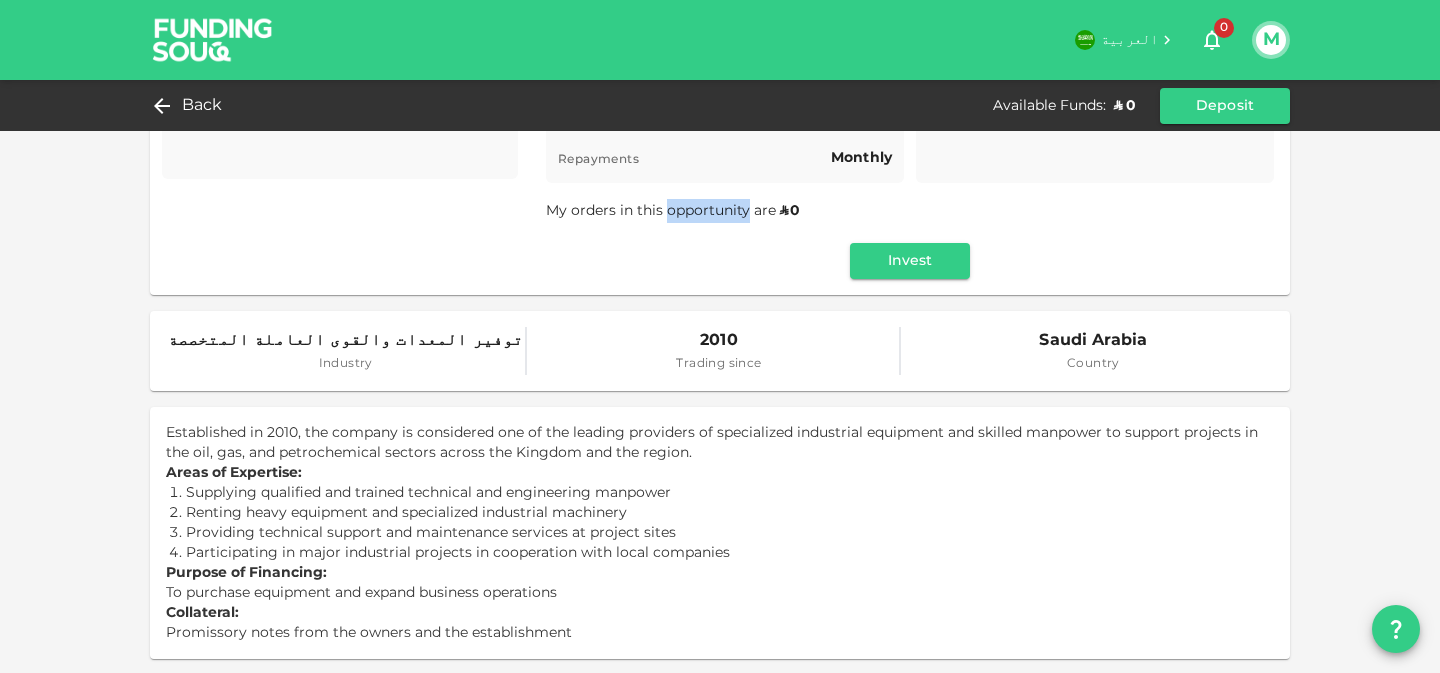 click on "My orders in this opportunity   are   ʢ 0" at bounding box center (674, 211) 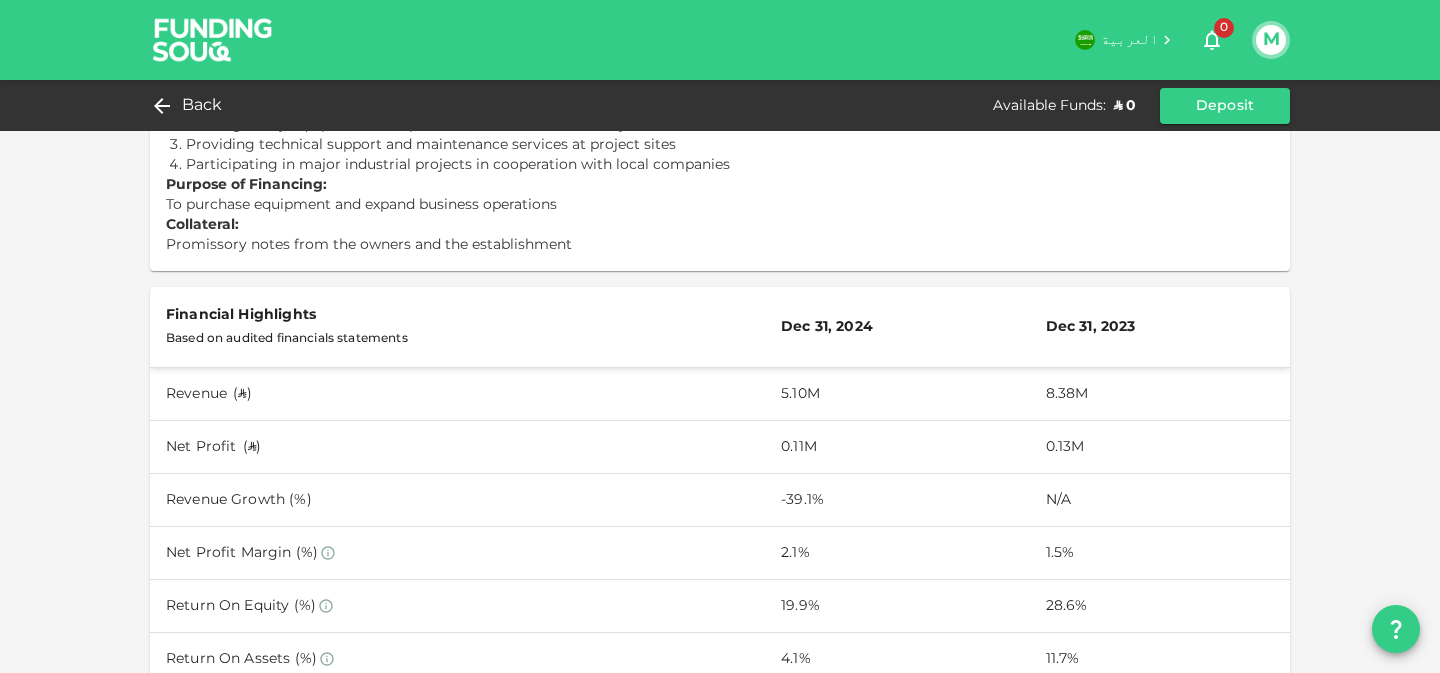 scroll, scrollTop: 751, scrollLeft: 0, axis: vertical 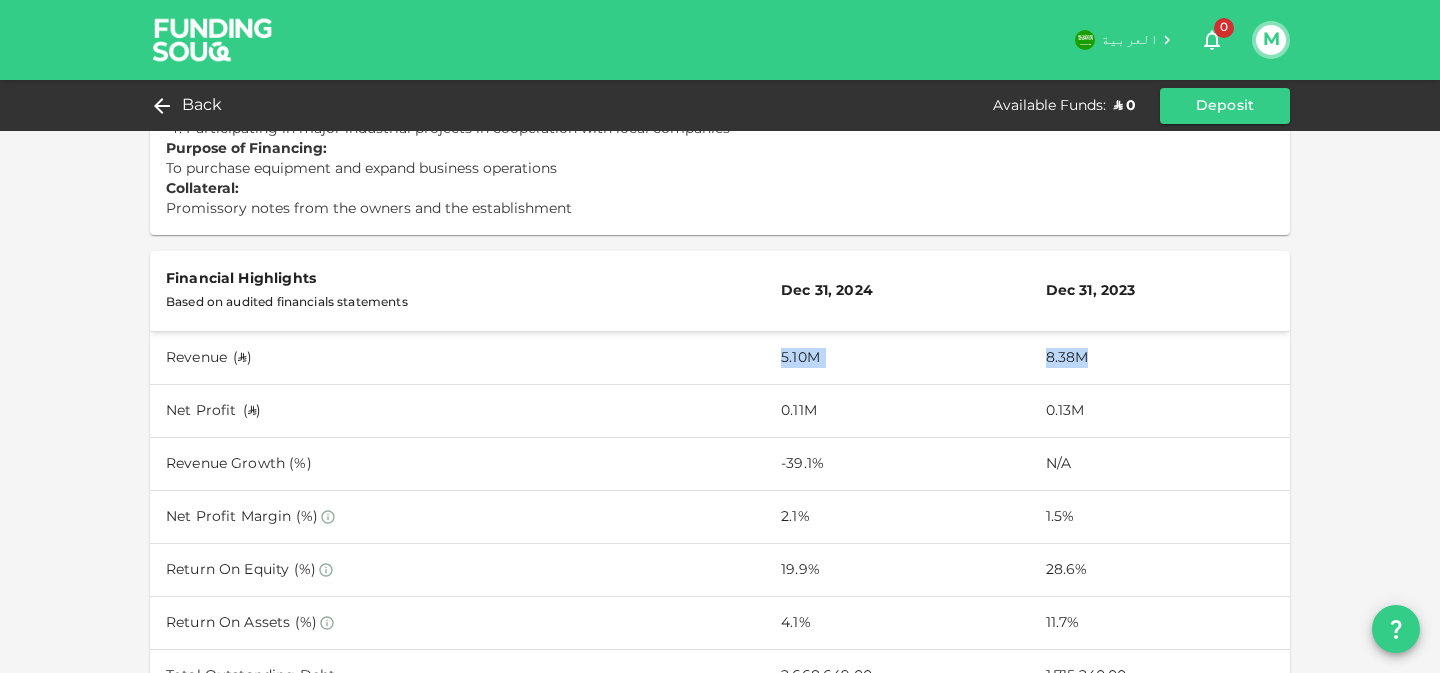 drag, startPoint x: 1108, startPoint y: 356, endPoint x: 695, endPoint y: 356, distance: 413 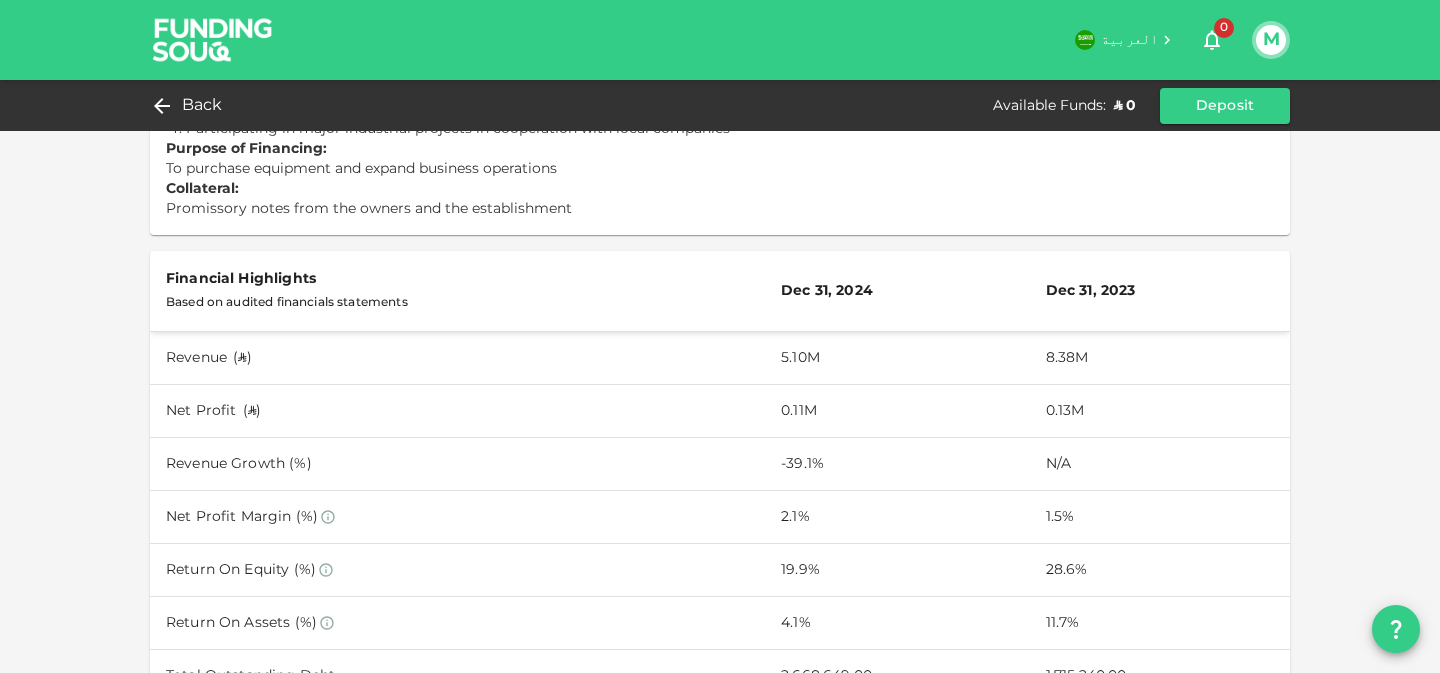 click on "Net Profit    ( ʢ )" at bounding box center (457, 410) 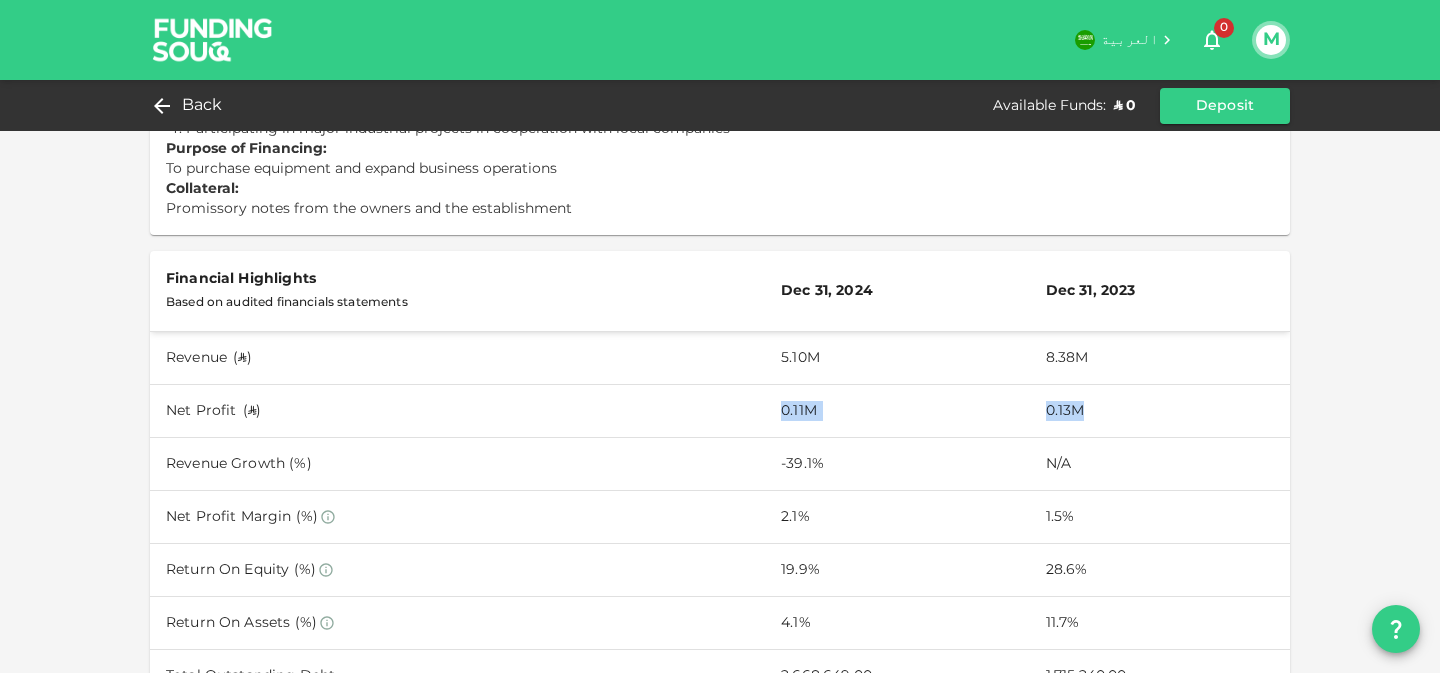 drag, startPoint x: 1093, startPoint y: 413, endPoint x: 721, endPoint y: 406, distance: 372.06586 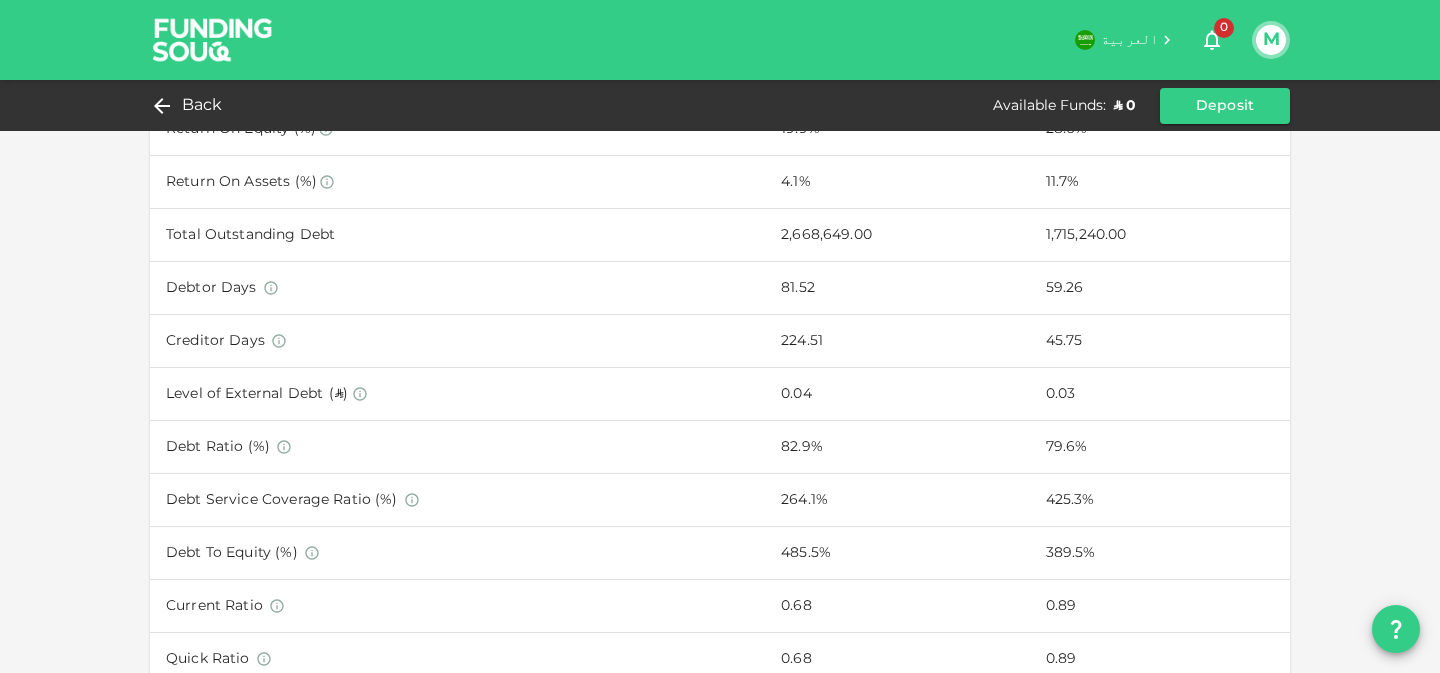 scroll, scrollTop: 1188, scrollLeft: 0, axis: vertical 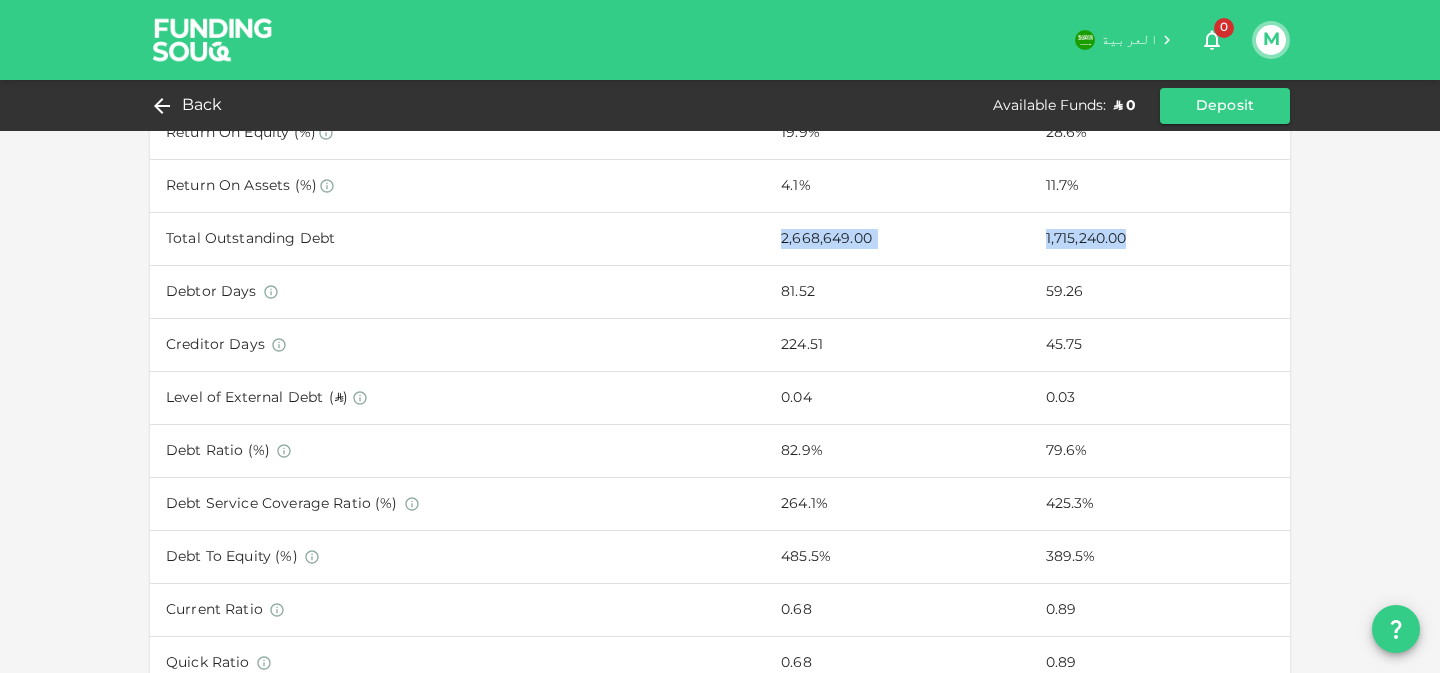 drag, startPoint x: 1161, startPoint y: 232, endPoint x: 455, endPoint y: 241, distance: 706.0574 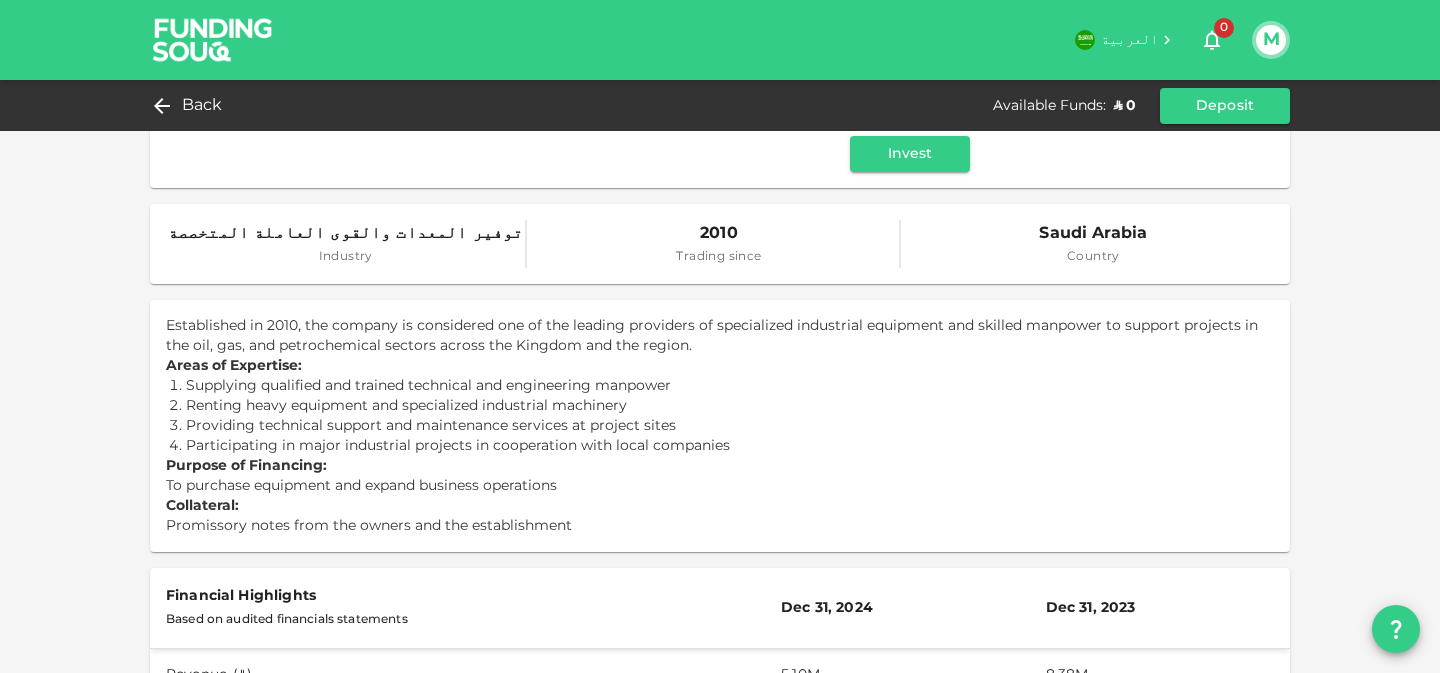 scroll, scrollTop: 436, scrollLeft: 0, axis: vertical 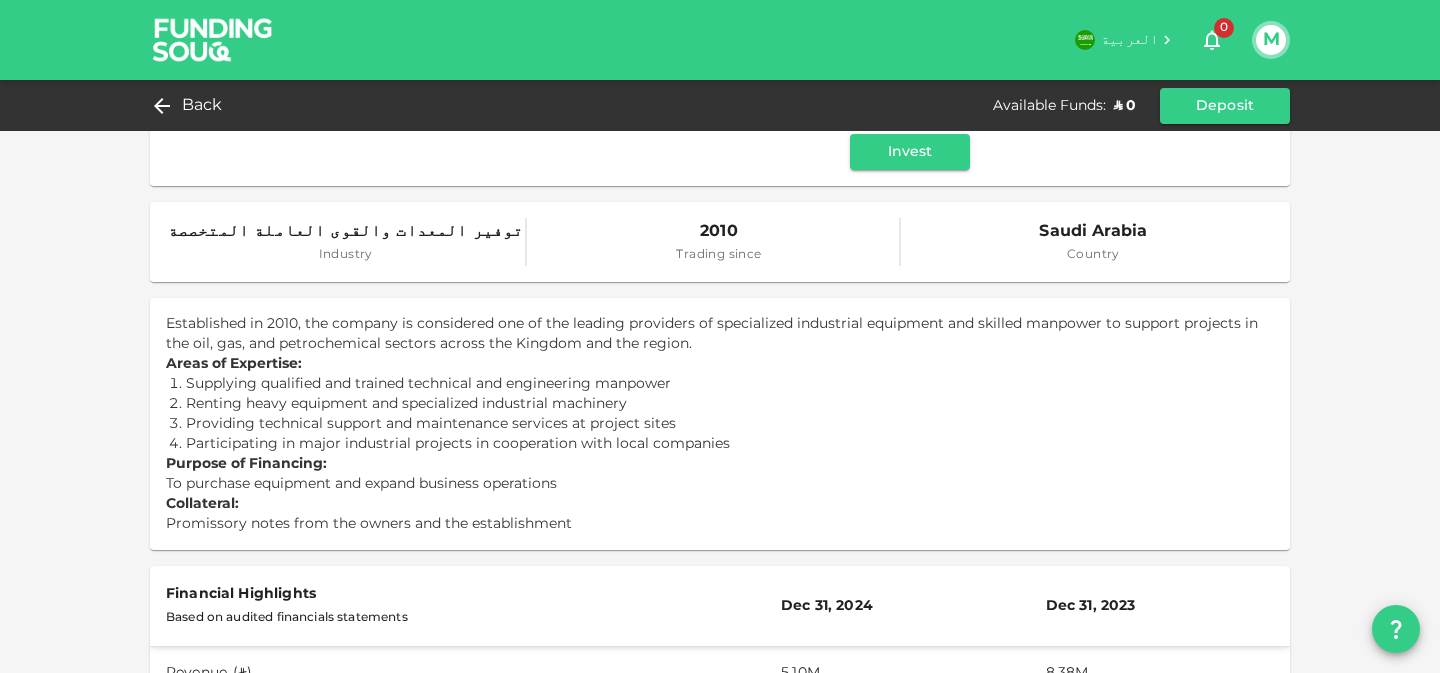 click on "Established in 2010, the company is considered one of the leading providers of specialized industrial equipment and skilled manpower to support projects in the oil, gas, and petrochemical sectors across the Kingdom and the region." at bounding box center (720, 334) 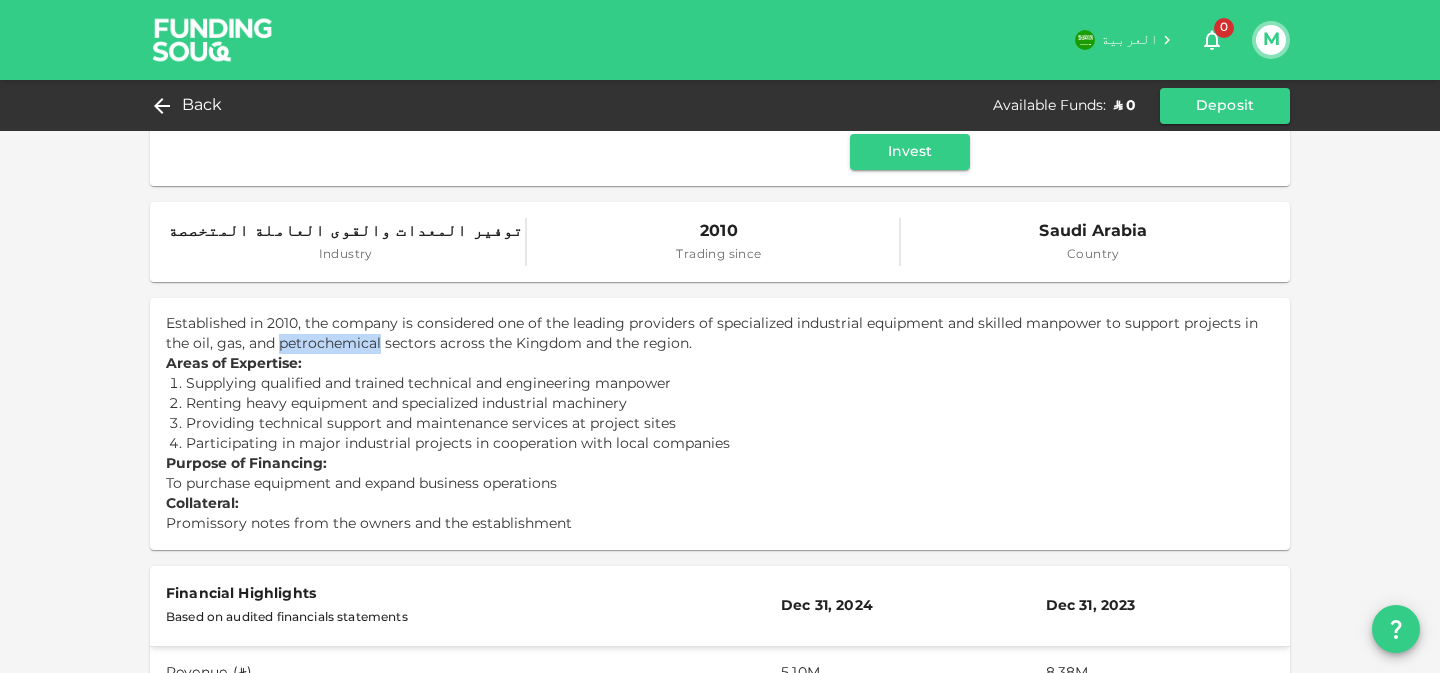 click on "Established in 2010, the company is considered one of the leading providers of specialized industrial equipment and skilled manpower to support projects in the oil, gas, and petrochemical sectors across the Kingdom and the region." at bounding box center (720, 334) 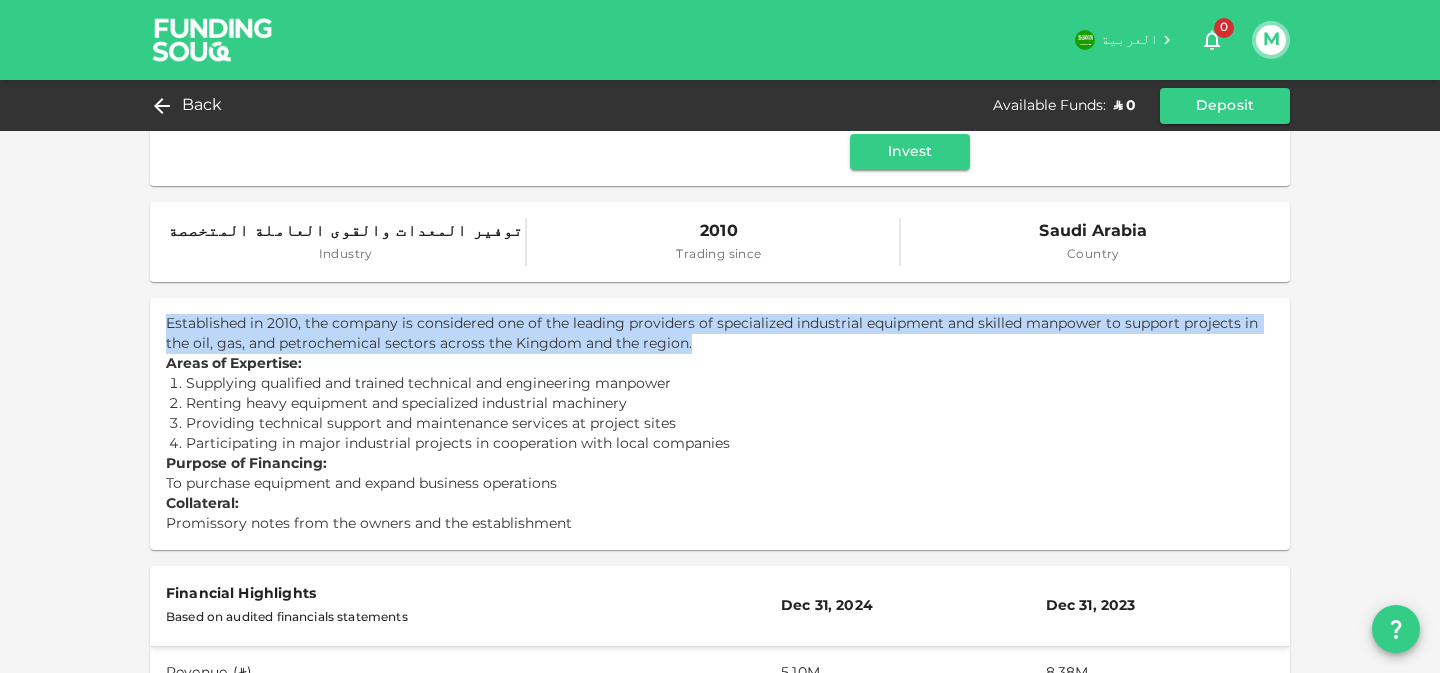 click on "Supplying qualified and trained technical and engineering manpower" at bounding box center [720, 384] 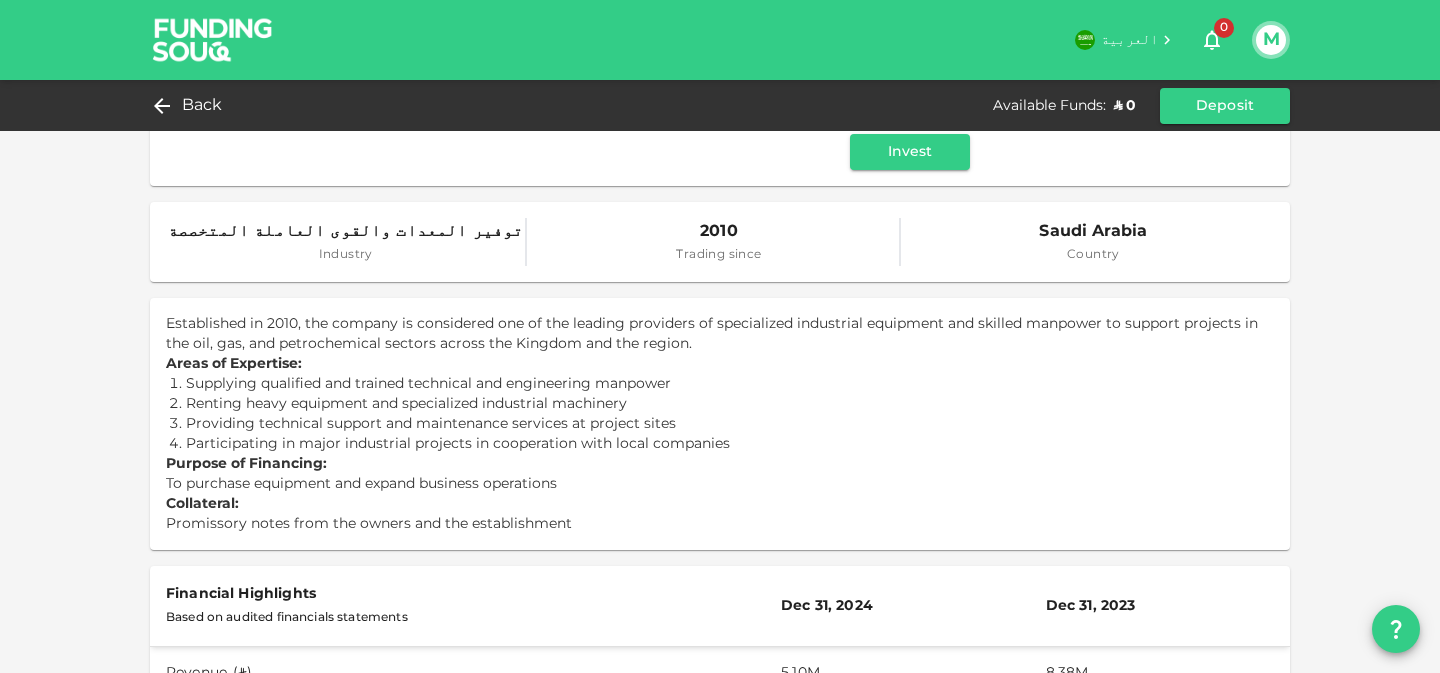 click on "Supplying qualified and trained technical and engineering manpower" at bounding box center (720, 384) 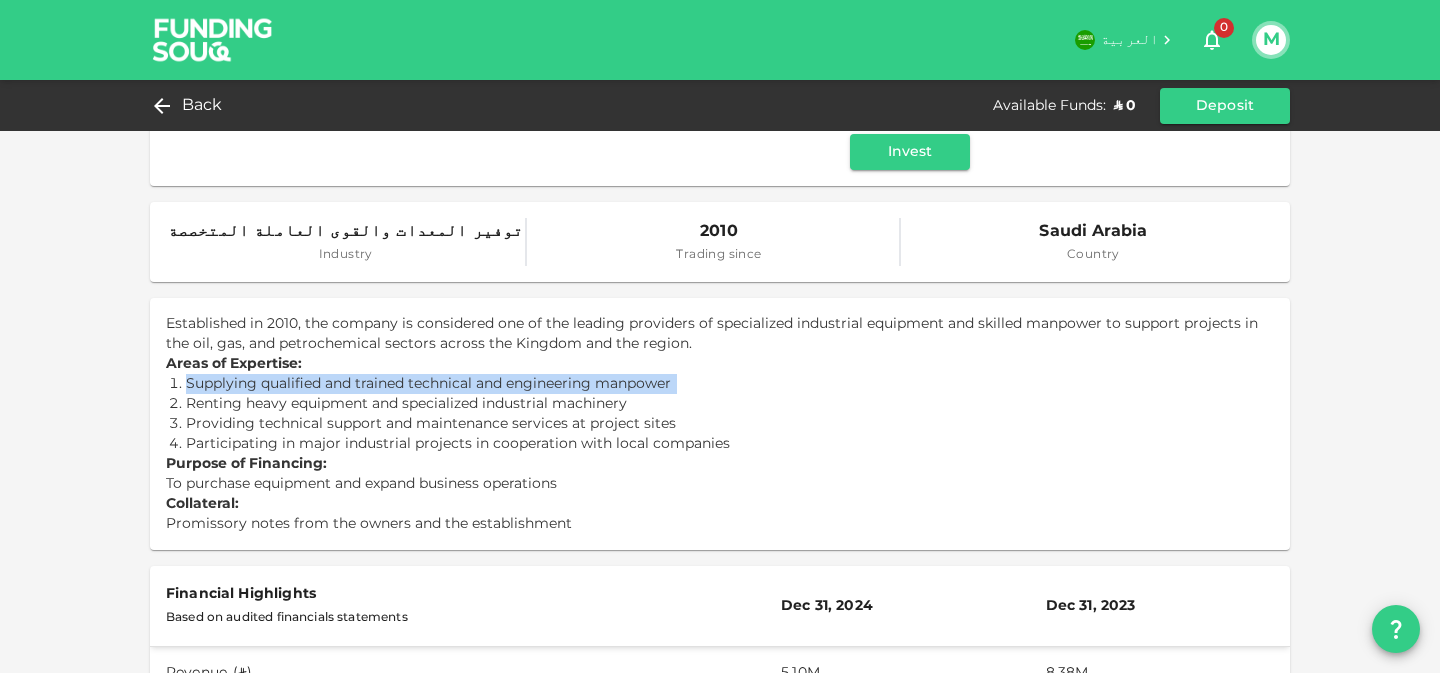 click on "Supplying qualified and trained technical and engineering manpower" at bounding box center [720, 384] 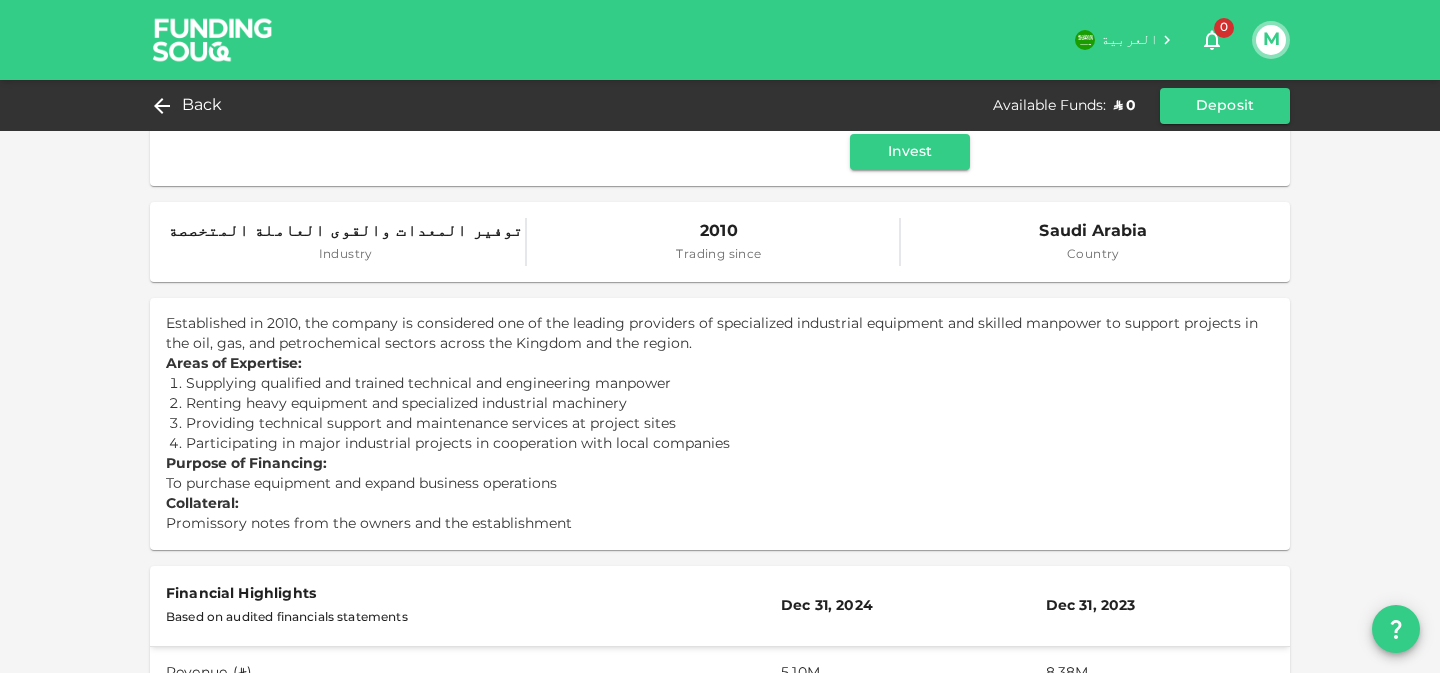 click on "Collateral: Promissory notes from the owners and the establishment" at bounding box center [720, 514] 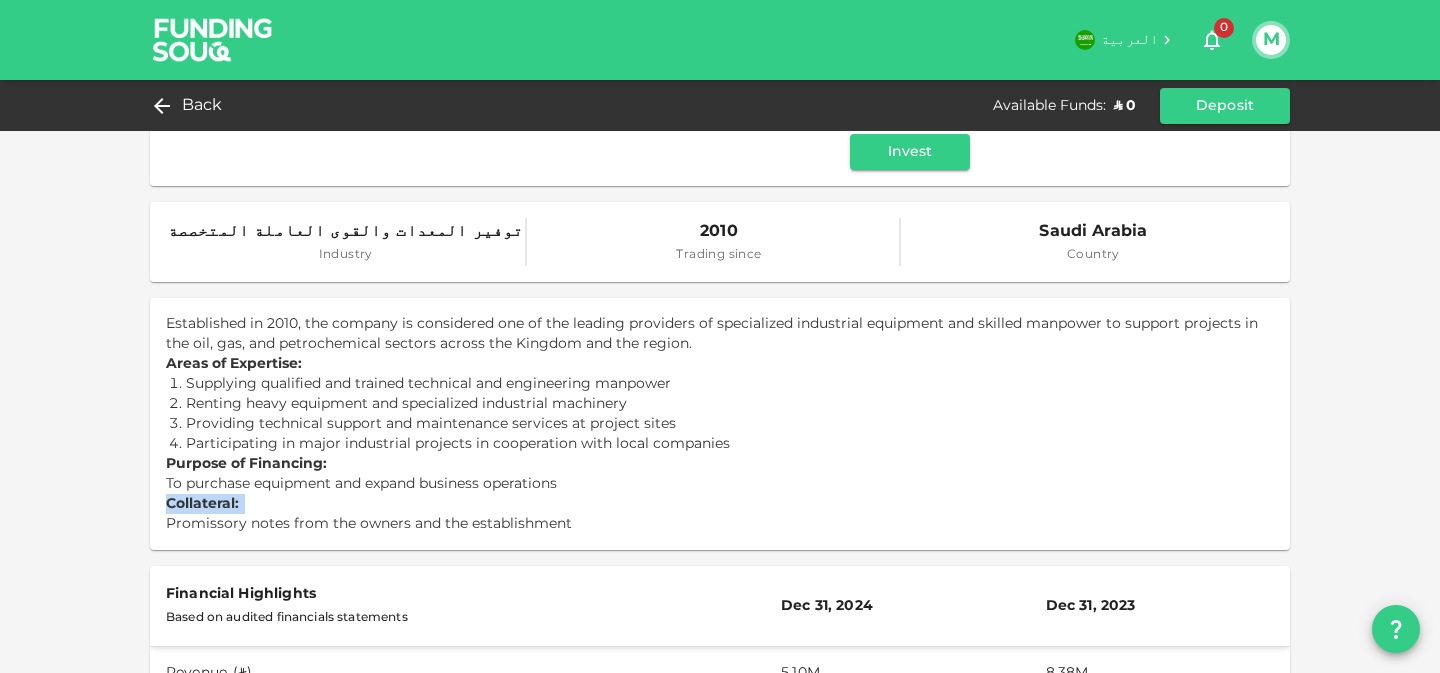 click on "Collateral: Promissory notes from the owners and the establishment" at bounding box center (720, 514) 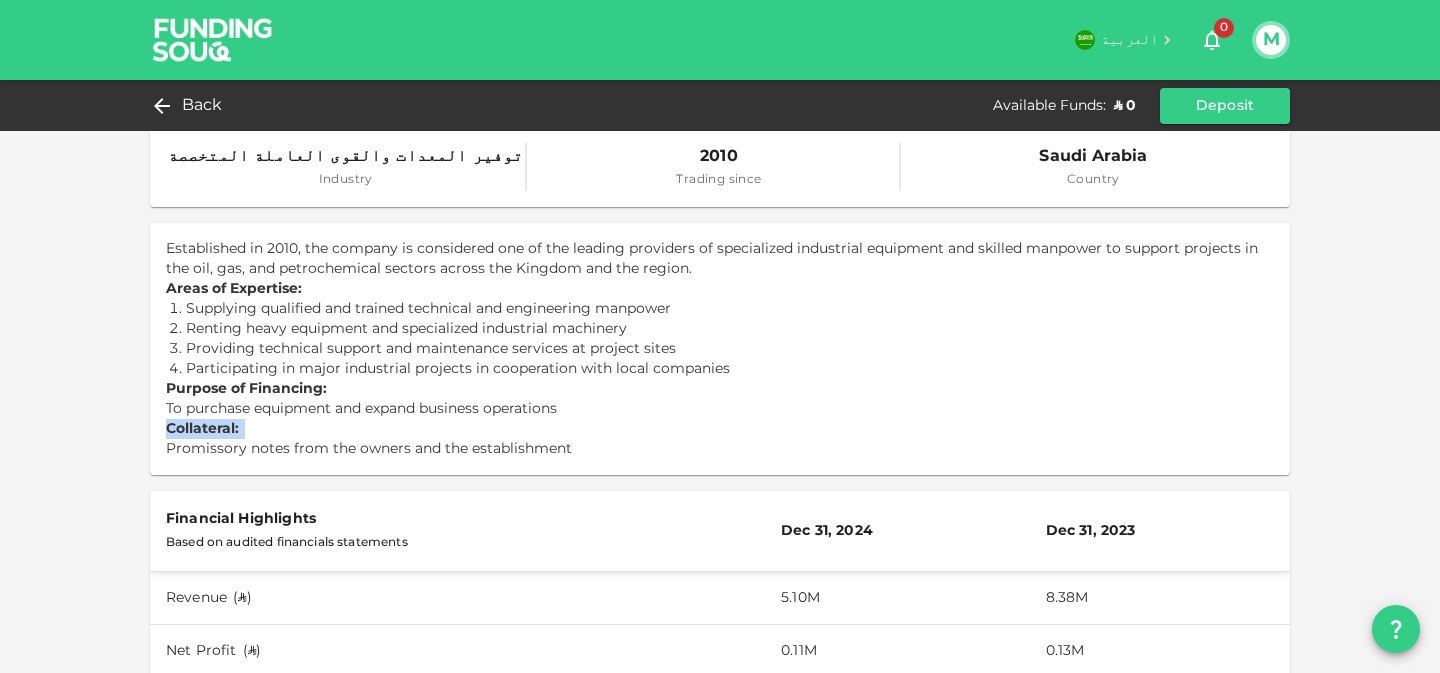 scroll, scrollTop: 519, scrollLeft: 0, axis: vertical 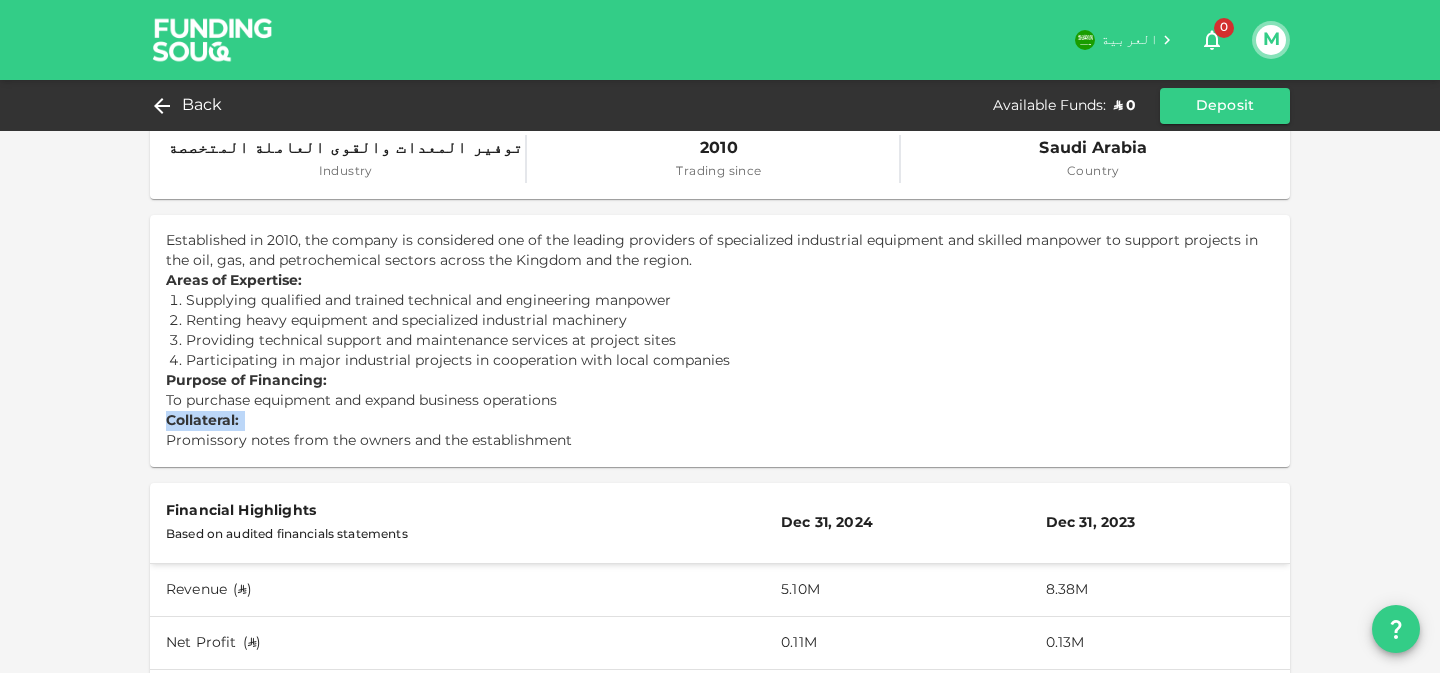 click on "Based on audited financials statements" at bounding box center [457, 535] 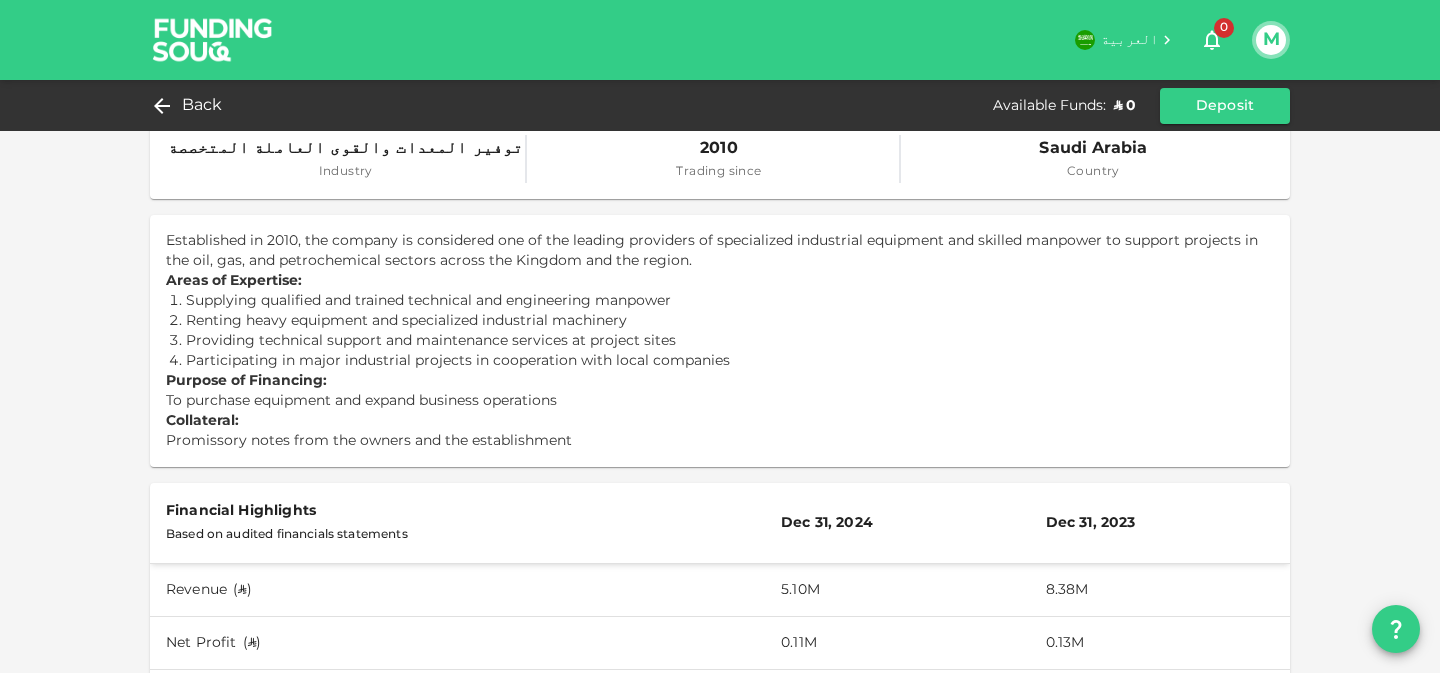 click on "Based on audited financials statements" at bounding box center (457, 535) 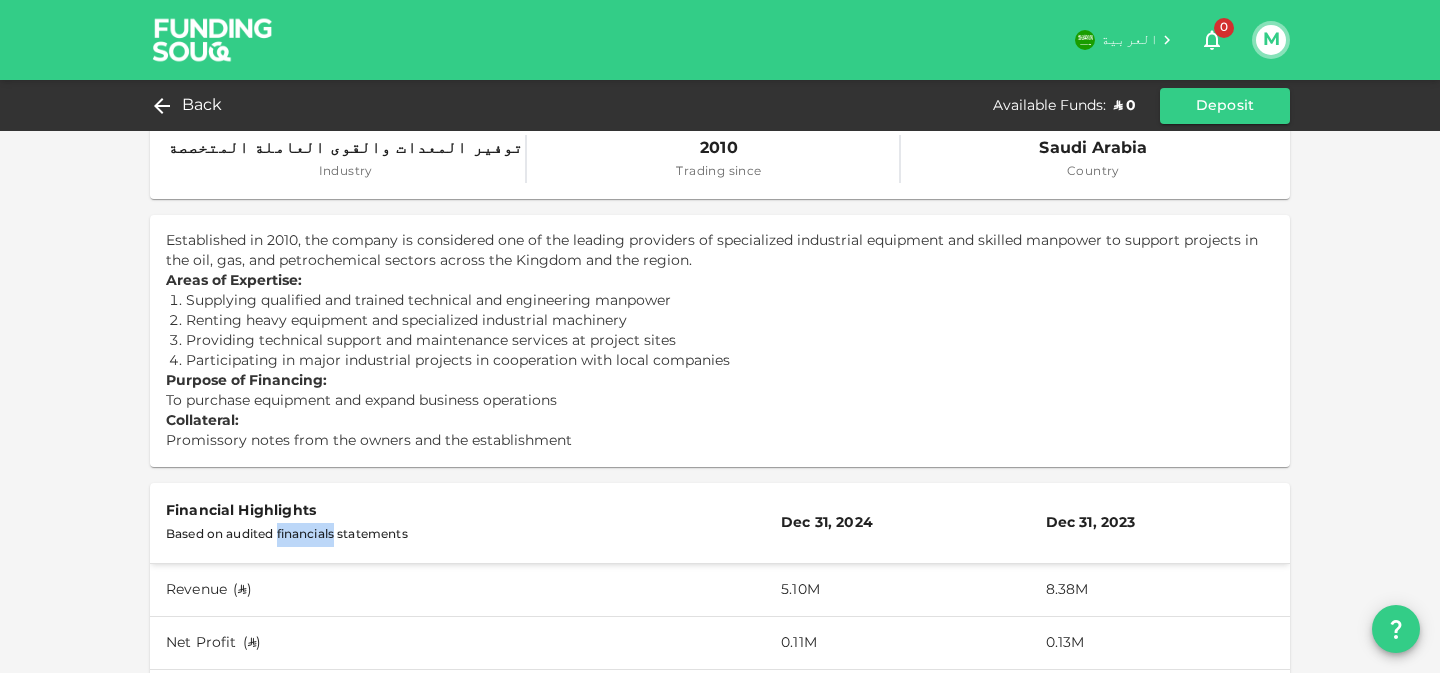 click on "Based on audited financials statements" at bounding box center (457, 535) 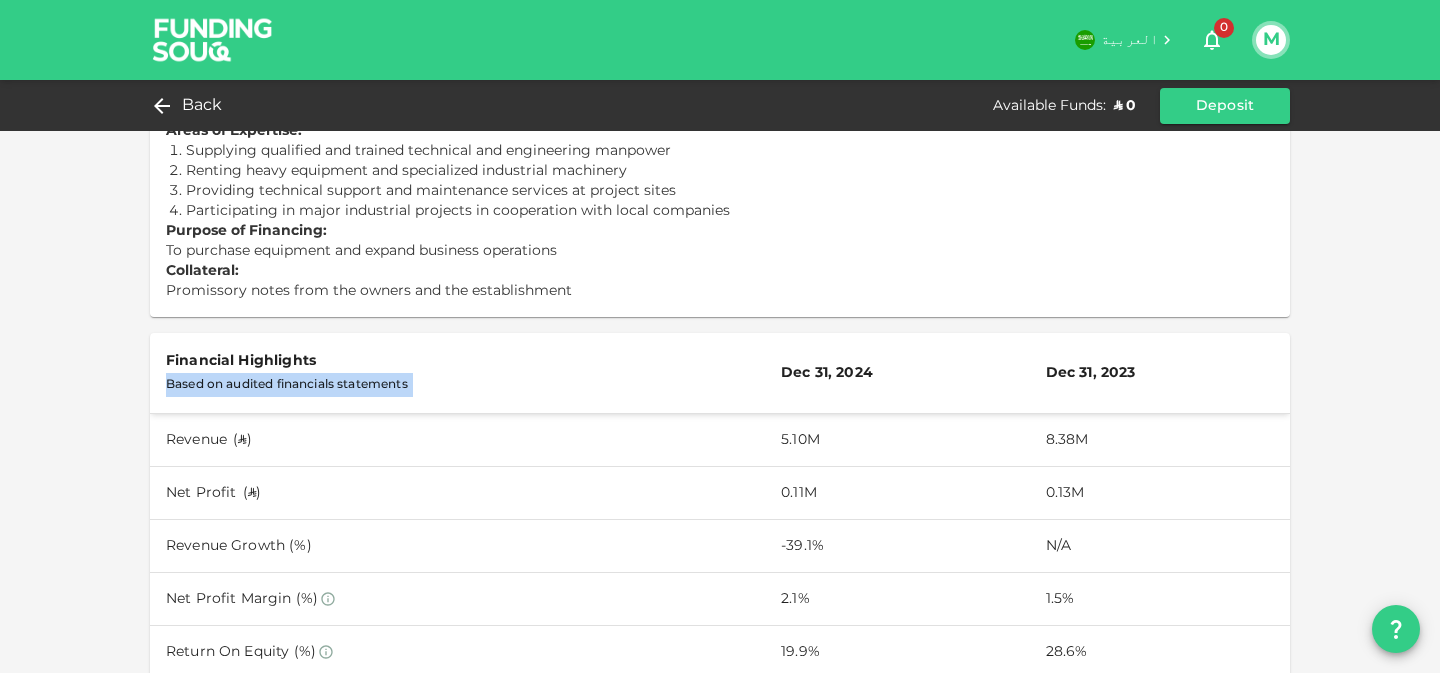 scroll, scrollTop: 672, scrollLeft: 0, axis: vertical 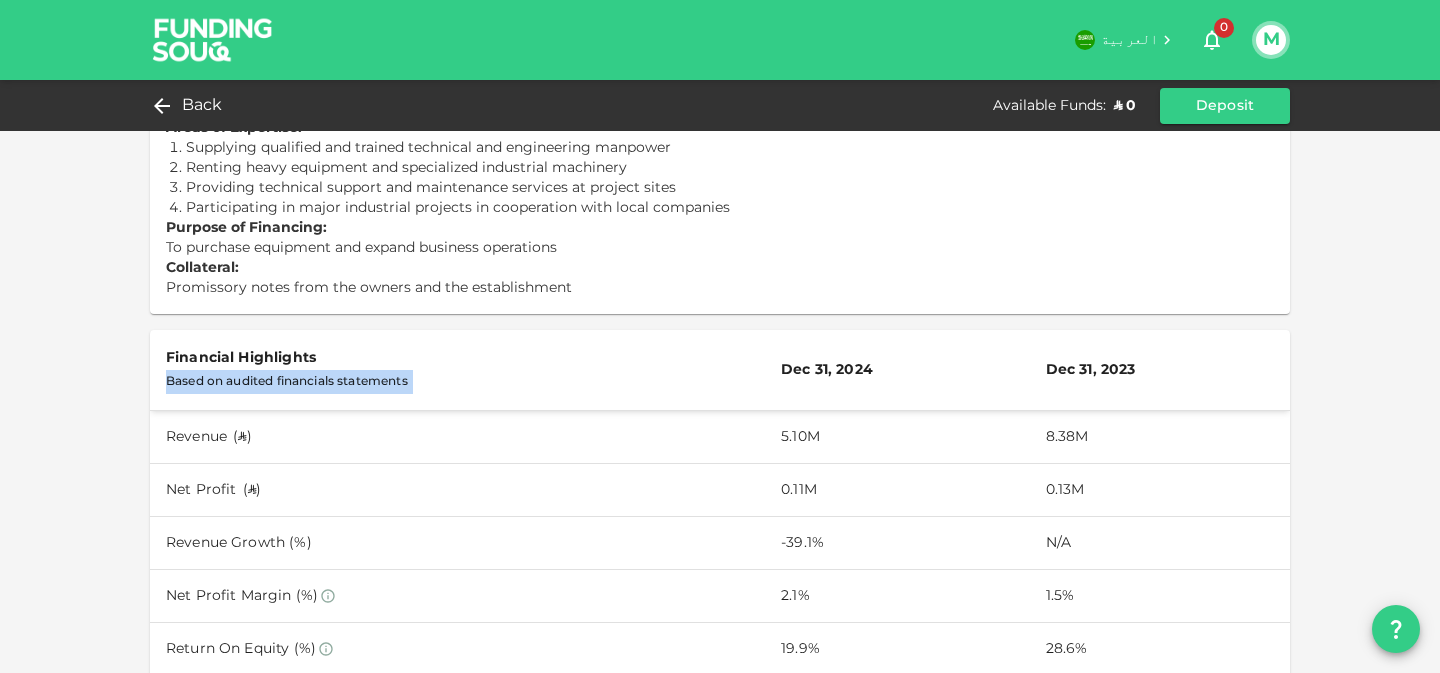 click on "Revenue Growth (%)" at bounding box center (457, 542) 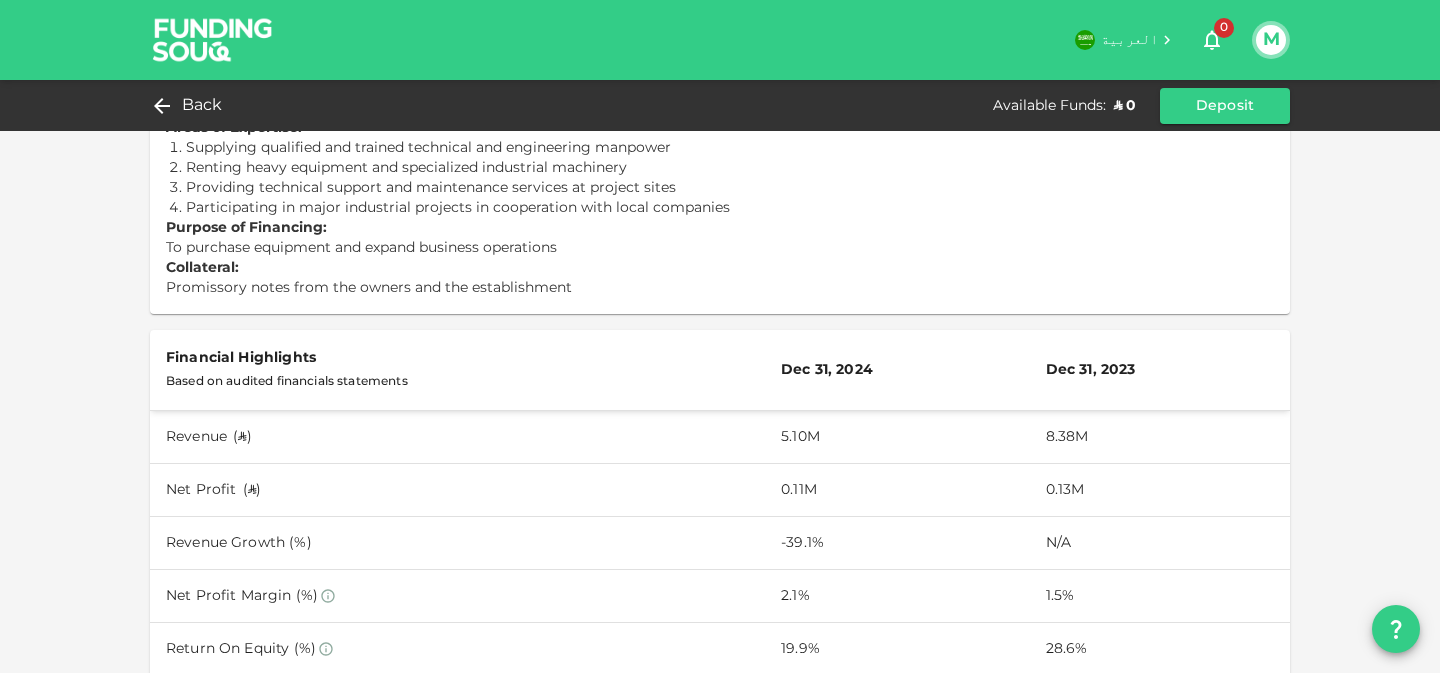 click on "Revenue Growth (%)" at bounding box center (457, 542) 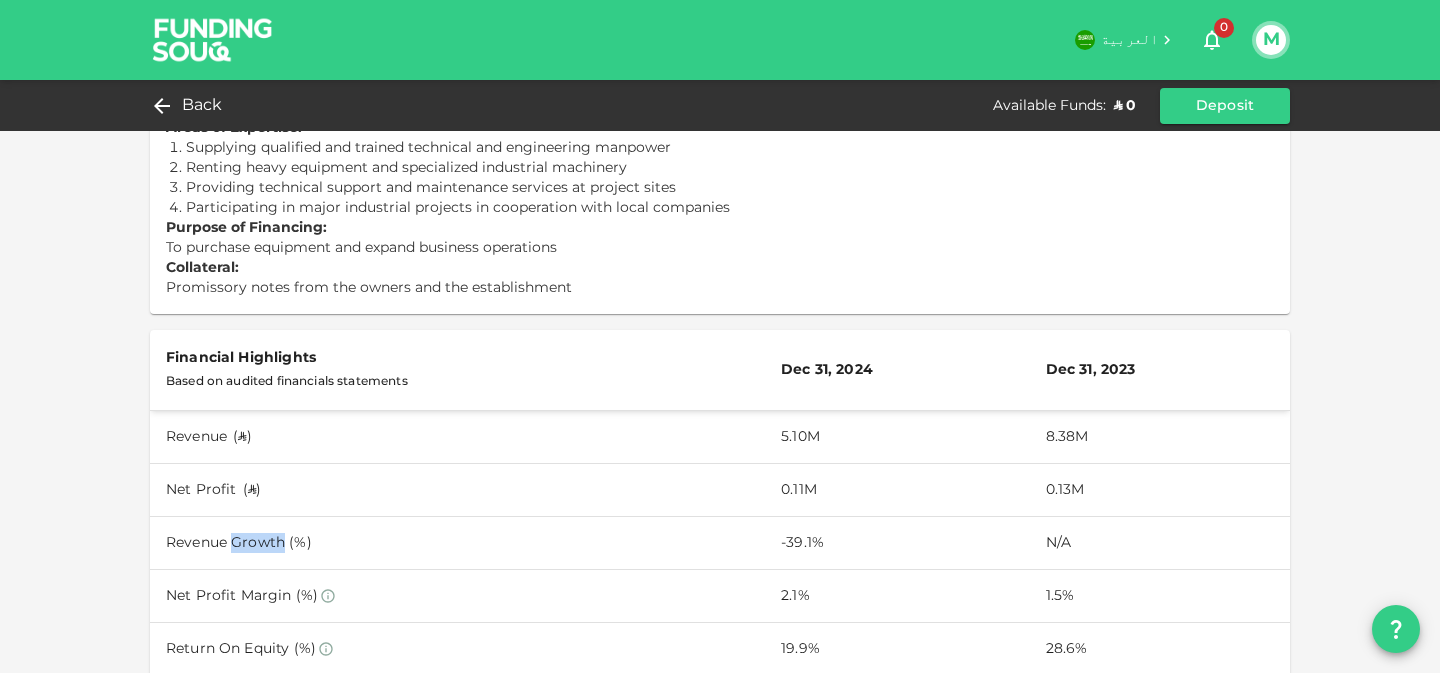 click on "Revenue Growth (%)" at bounding box center [457, 542] 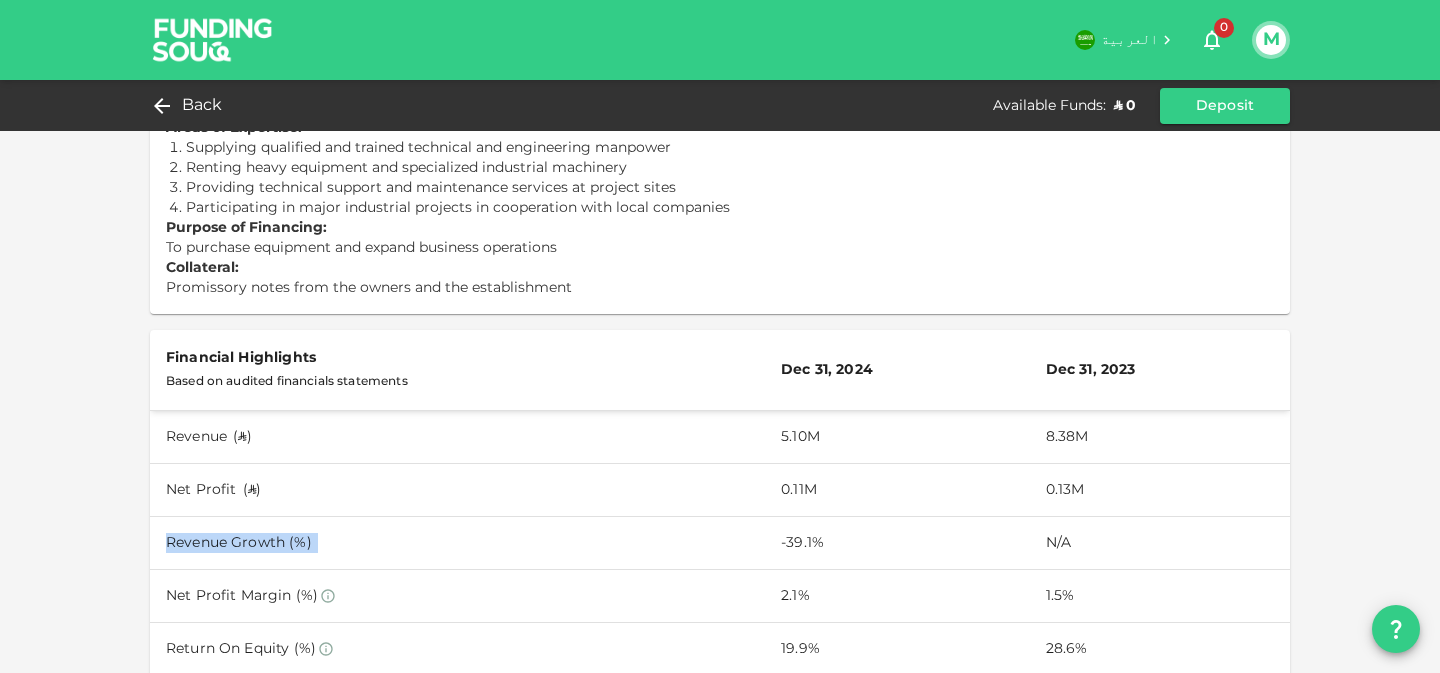click on "Sharia-compliant   31 Investors 2   d :   13   h :    36   m    26     توفير المعدات والقوى العاملة المتخصصة   Requested   ʢ 200,000   Funded   ʢ 68,910 34.4% Remaining : ʢ 131,090.00   Net Yield   14.00%   IRR   28.1%   Tenure   12 months   Repayments   Monthly   Rating   B   Cost to Borrower   18%   Origination Fee   3%   Time remaining   B My orders in this opportunity   are   ʢ 0 Invest   توفير المعدات والقوى العاملة المتخصصة   Industry   2010   Trading since   Saudi Arabia   Country Established in 2010, the company is considered one of the leading providers of specialized industrial equipment and skilled manpower to support projects in the oil, gas, and petrochemical sectors across the Kingdom and the region.
Areas of Expertise:
Supplying qualified and trained technical and engineering manpower
Renting heavy equipment and specialized industrial machinery
Purpose of Financing:
Collateral: Revenue" at bounding box center (720, 340) 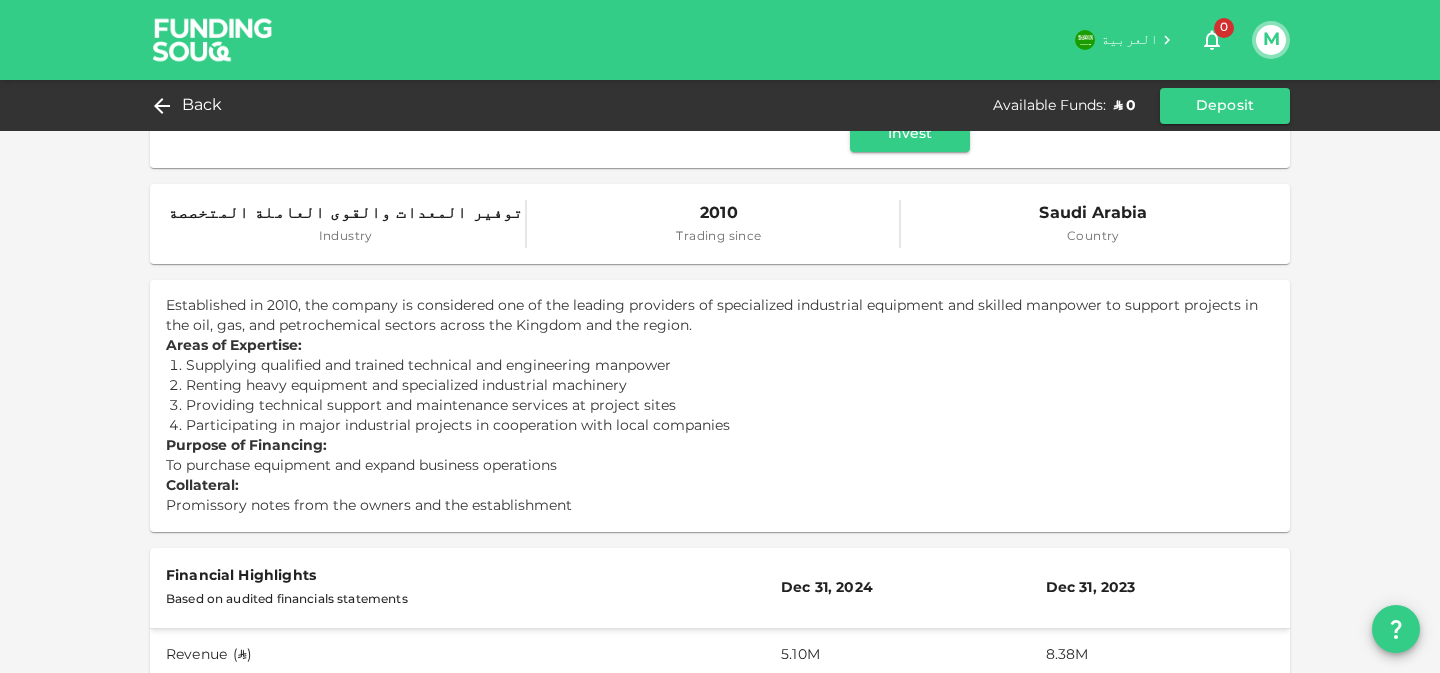 scroll, scrollTop: 0, scrollLeft: 0, axis: both 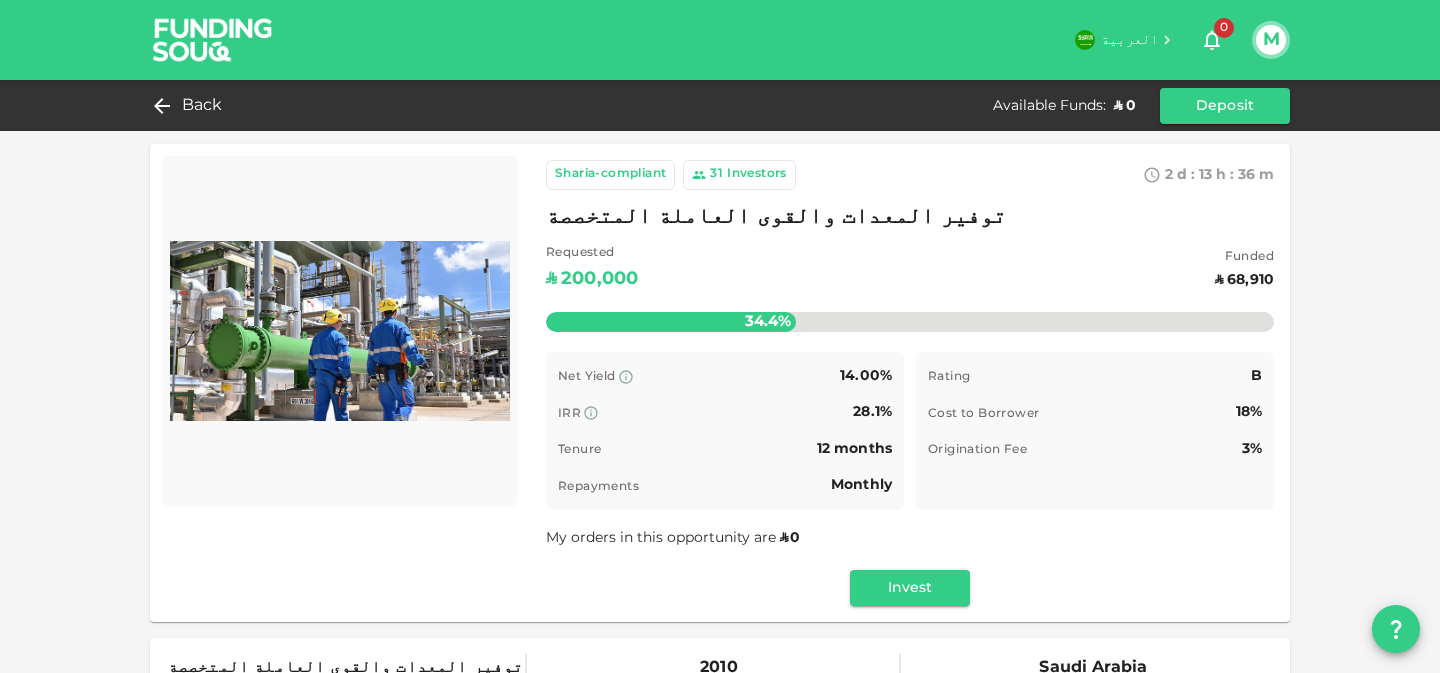 click on "Rating" at bounding box center (949, 377) 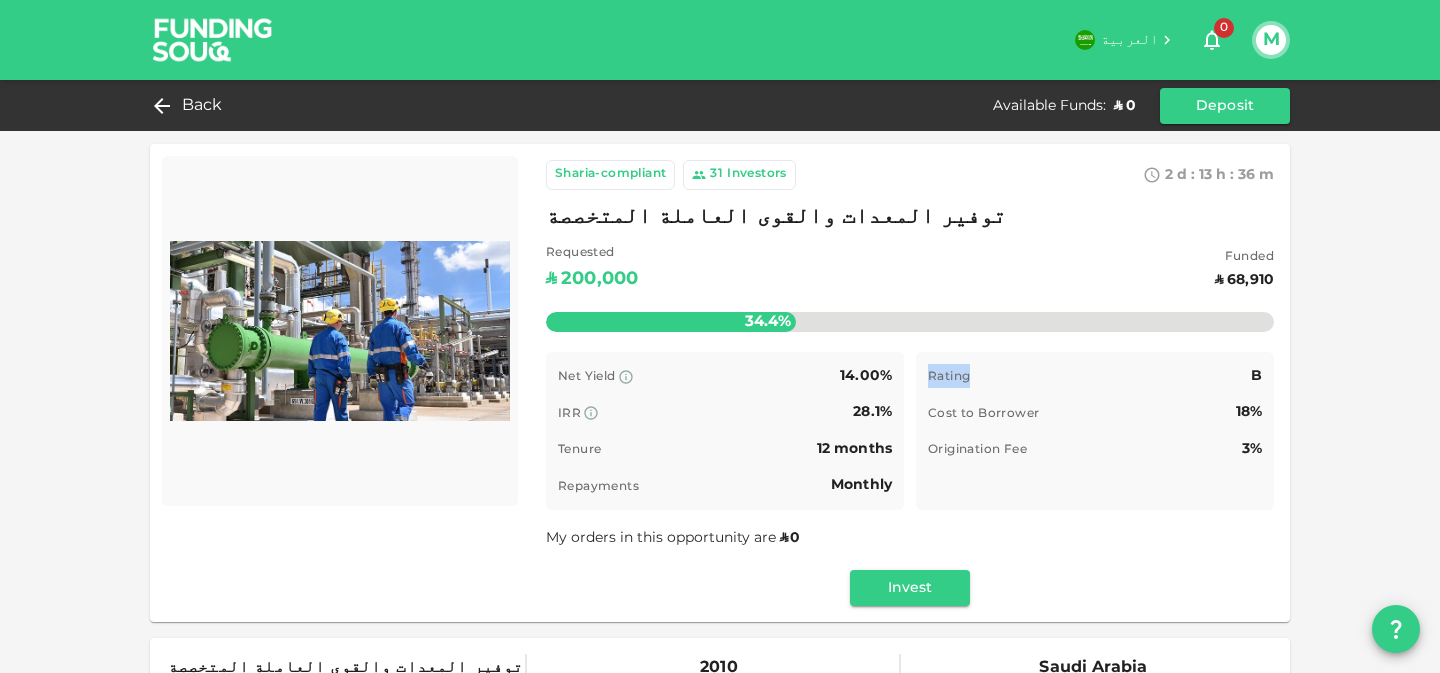 click on "Rating" at bounding box center [949, 377] 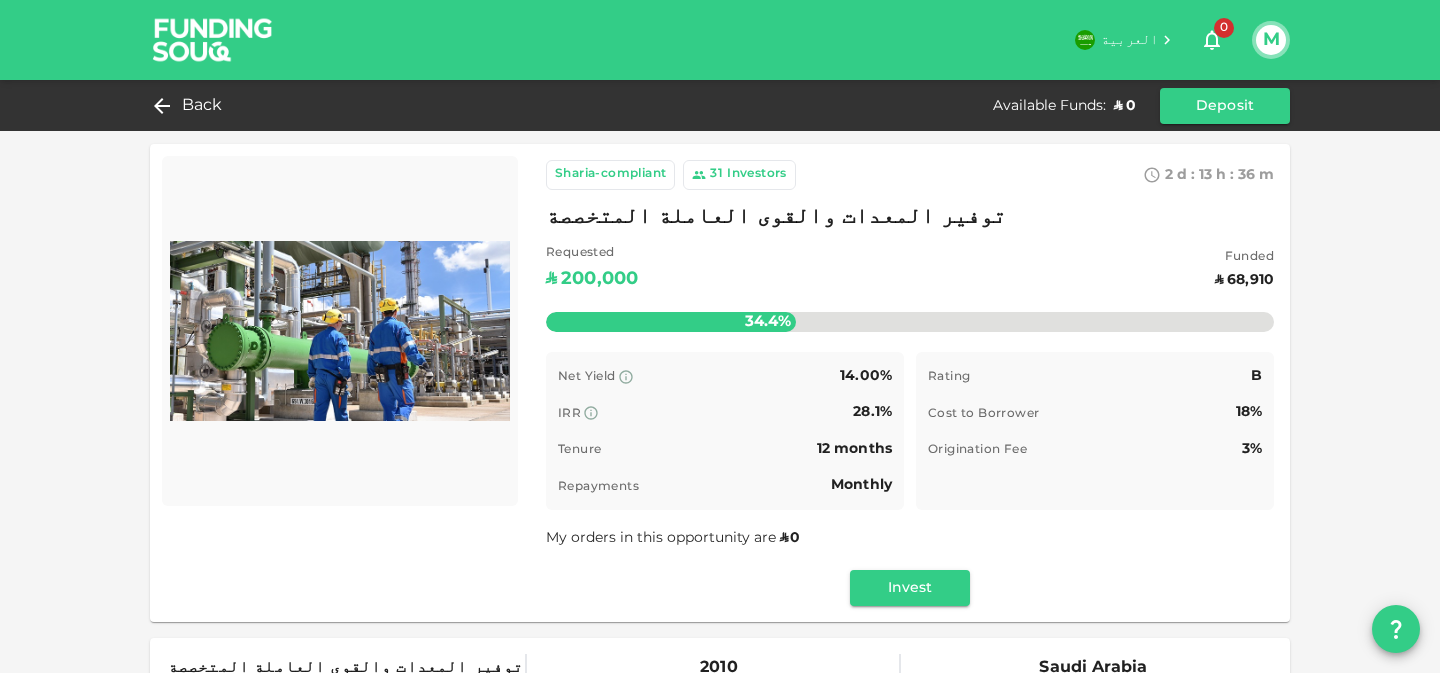 click on "Cost to Borrower" at bounding box center (983, 413) 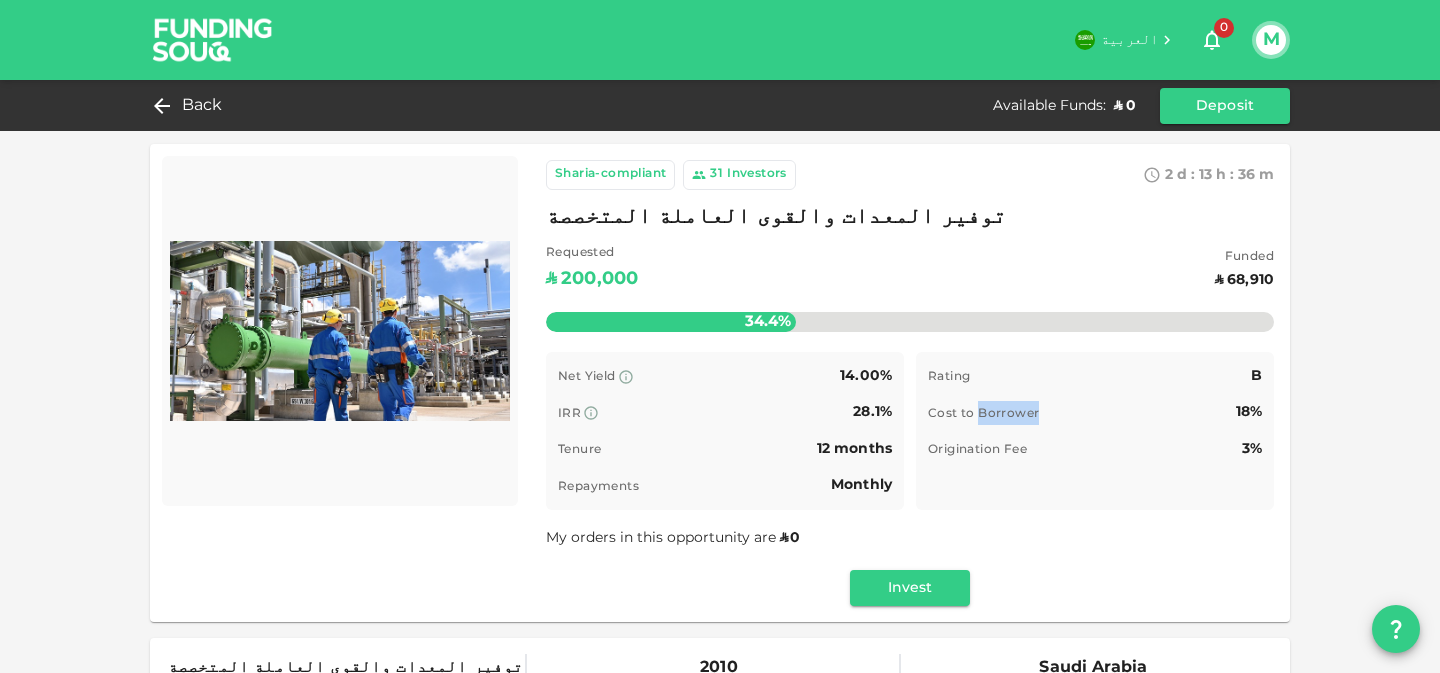 click on "Cost to Borrower" at bounding box center (983, 413) 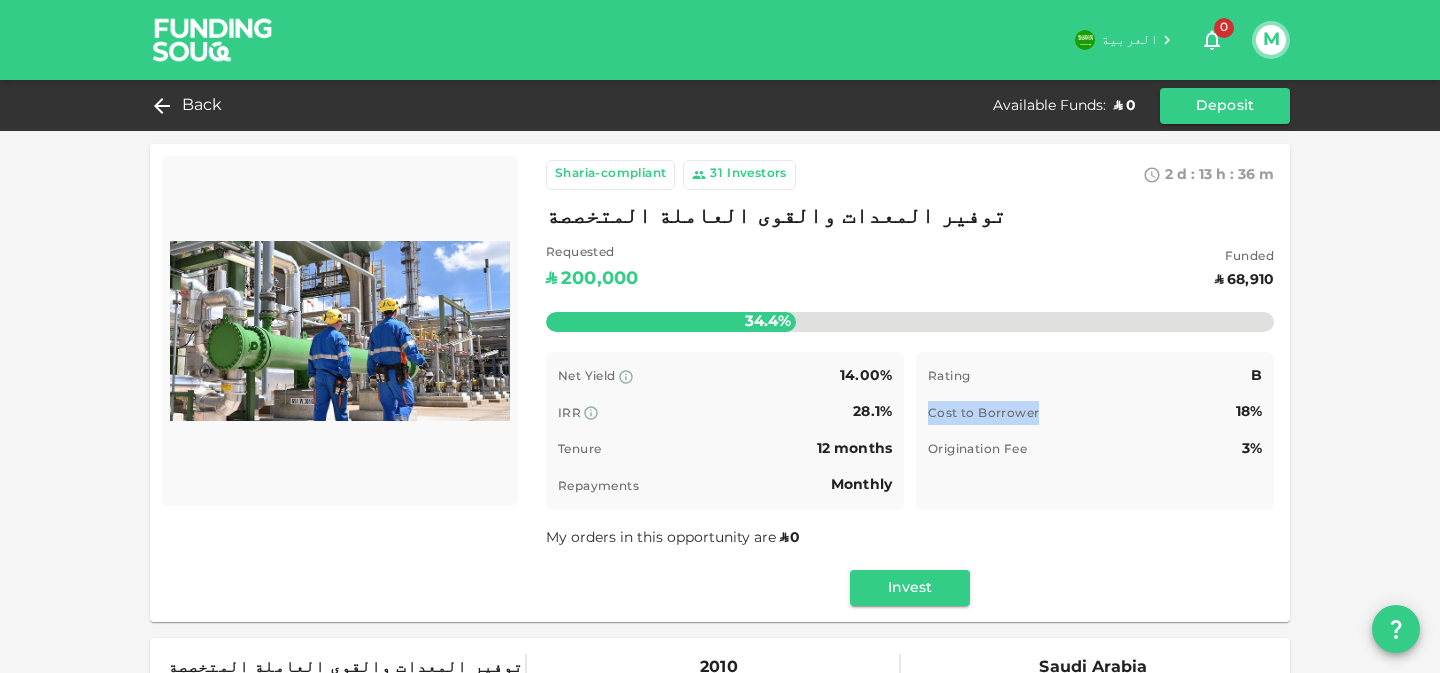click on "Cost to Borrower" at bounding box center [983, 413] 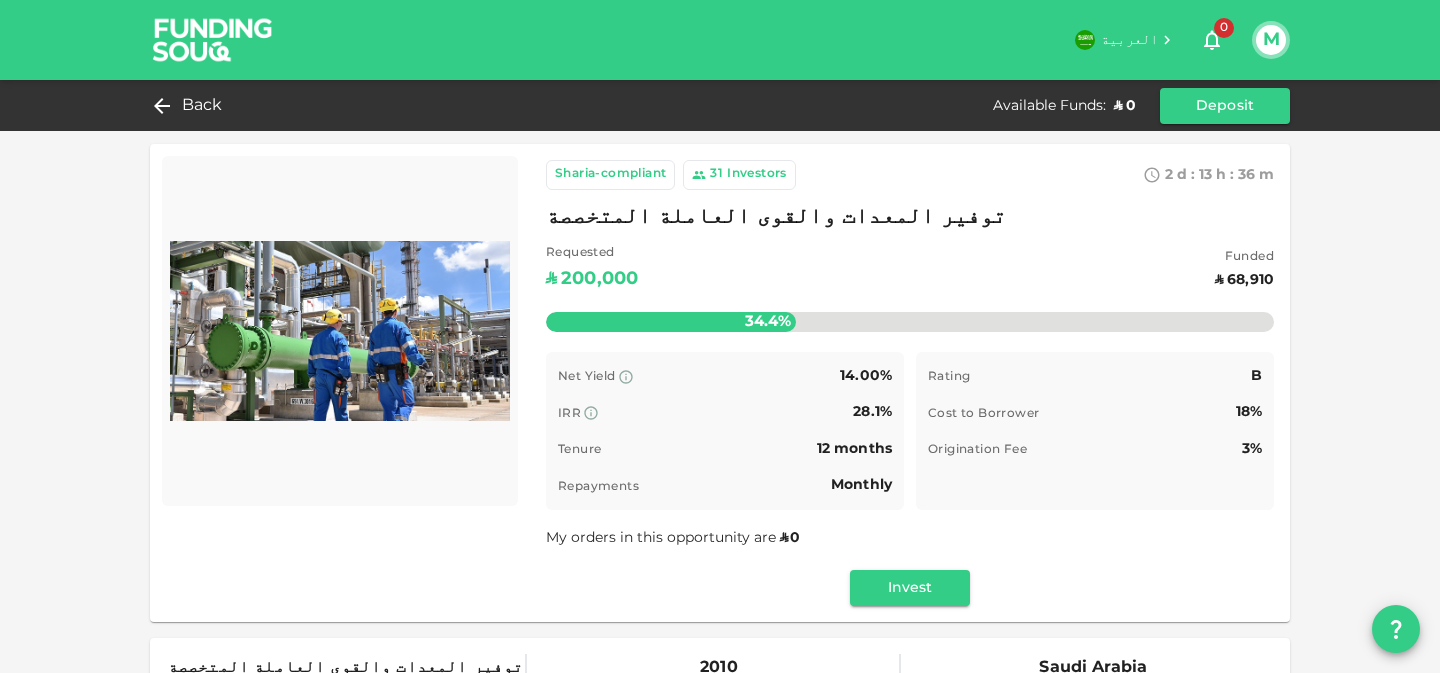 click on "Origination Fee" at bounding box center (977, 449) 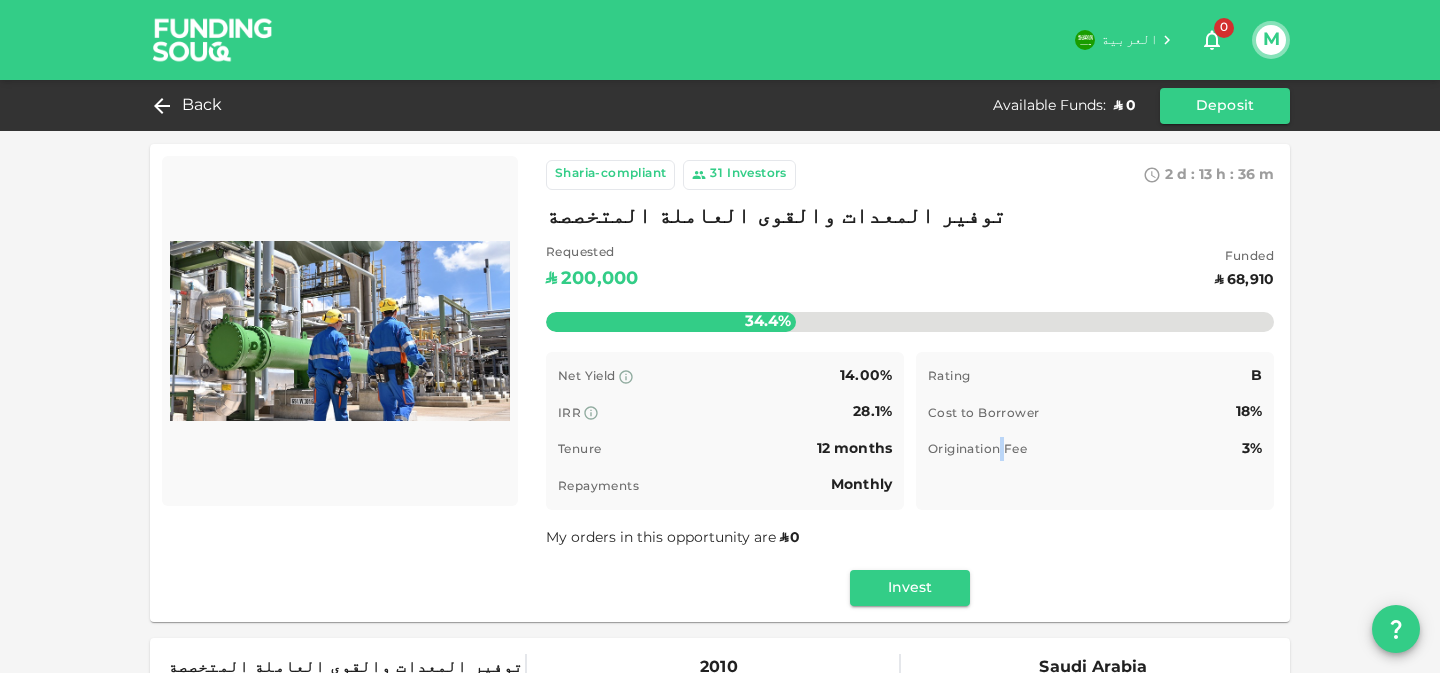 click on "Origination Fee" at bounding box center [977, 449] 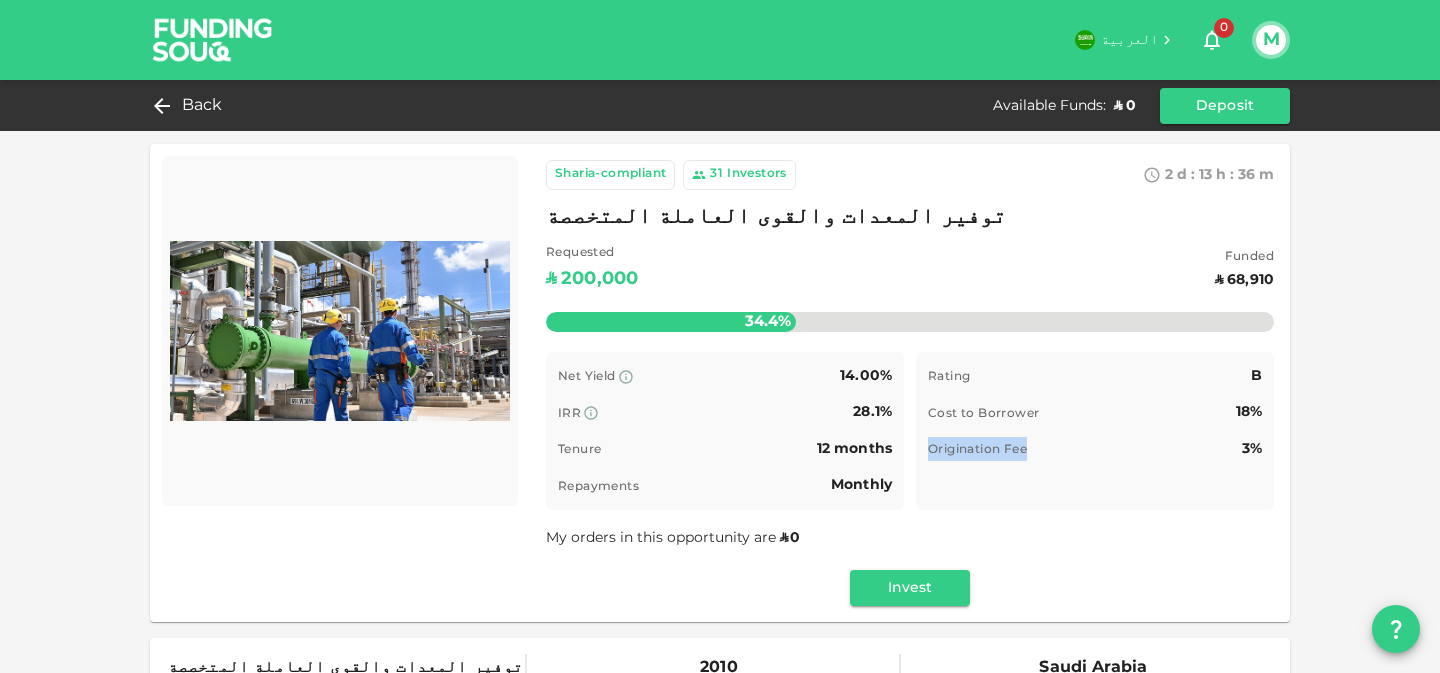 click on "Origination Fee" at bounding box center (977, 449) 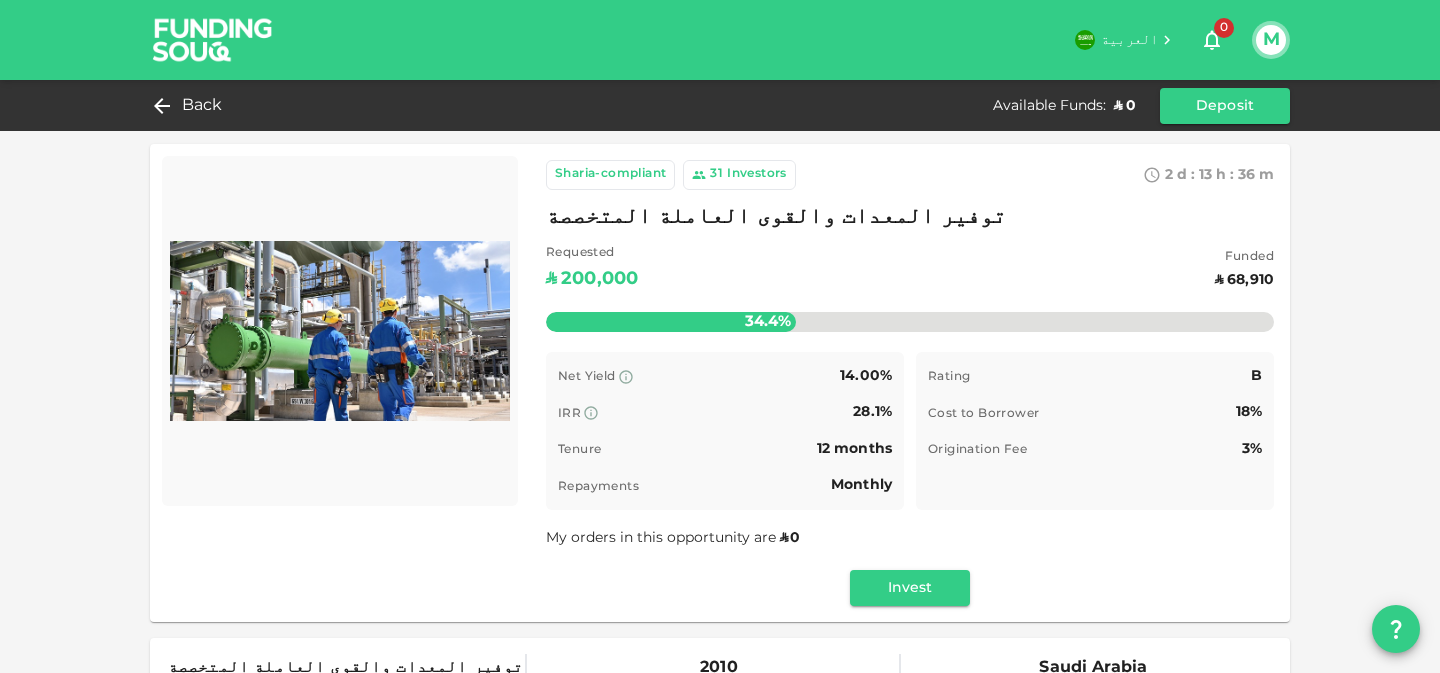 click on "Repayments" at bounding box center (598, 486) 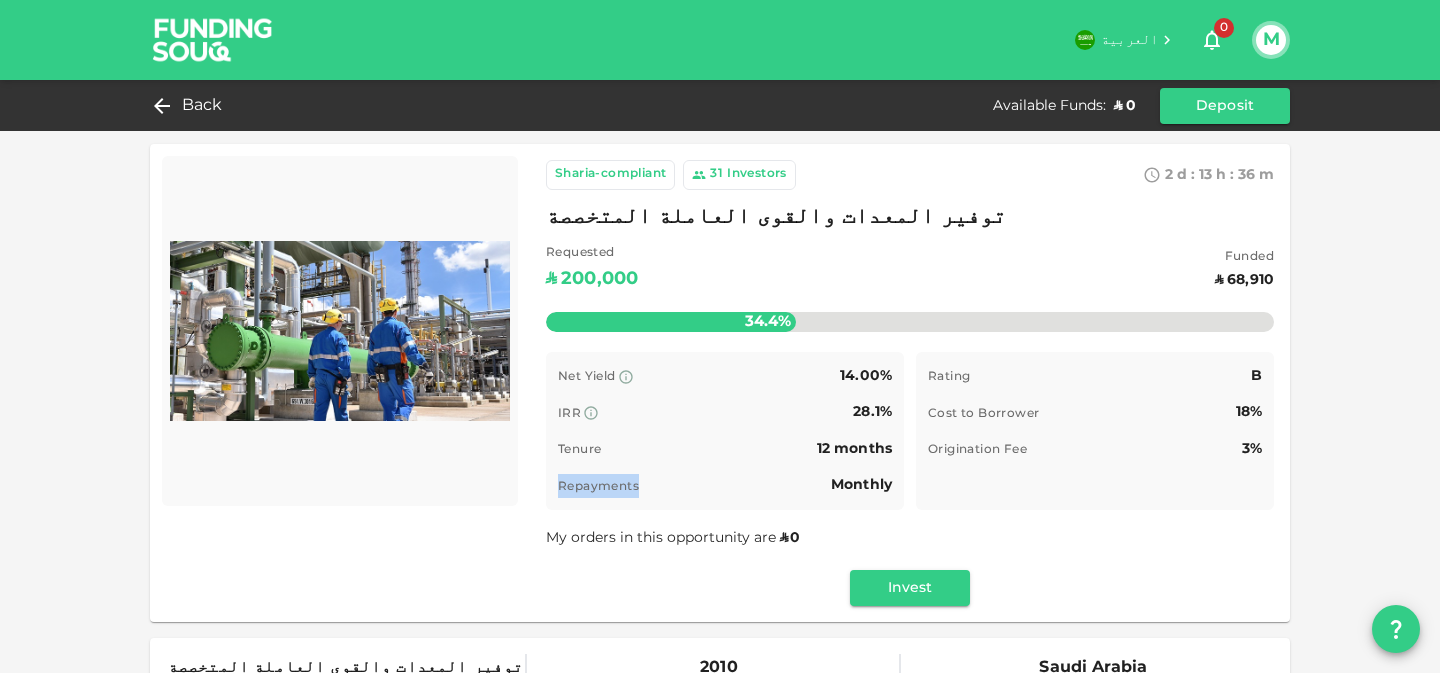 click on "Repayments" at bounding box center [598, 486] 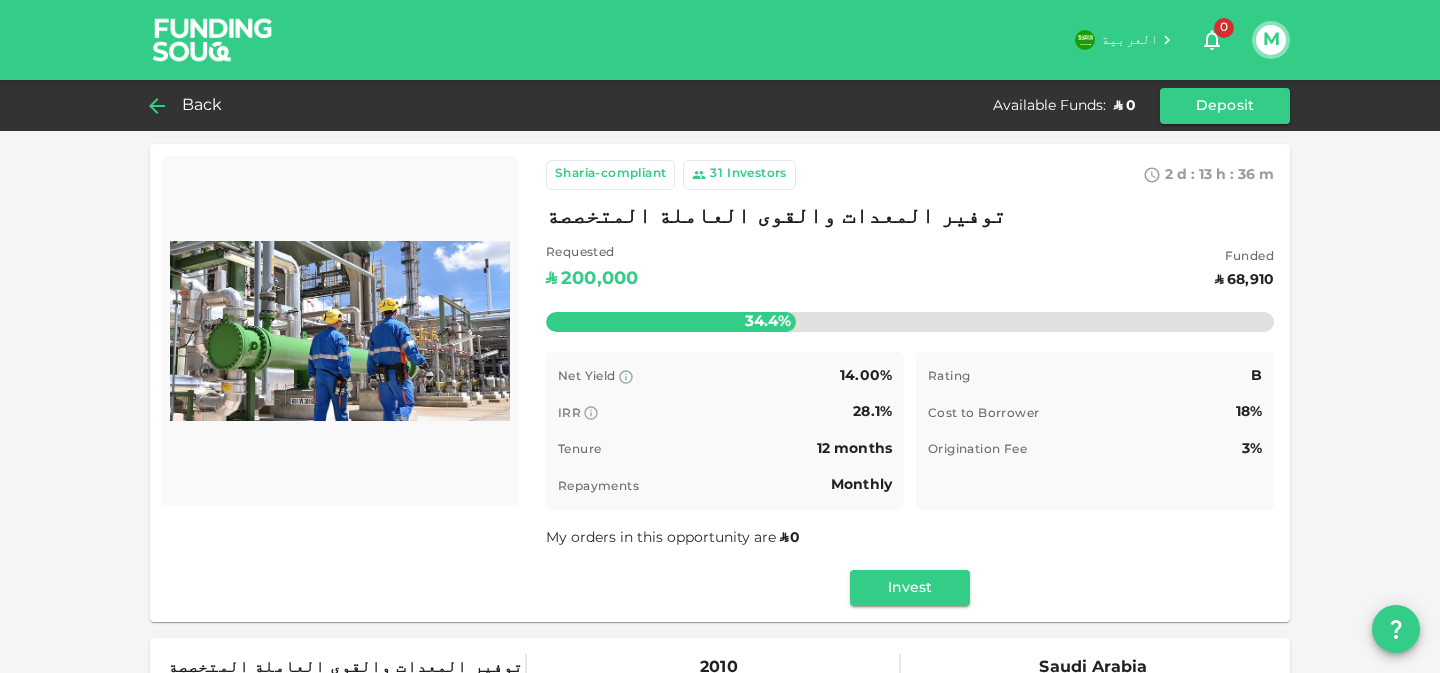 click on "Back" at bounding box center (202, 106) 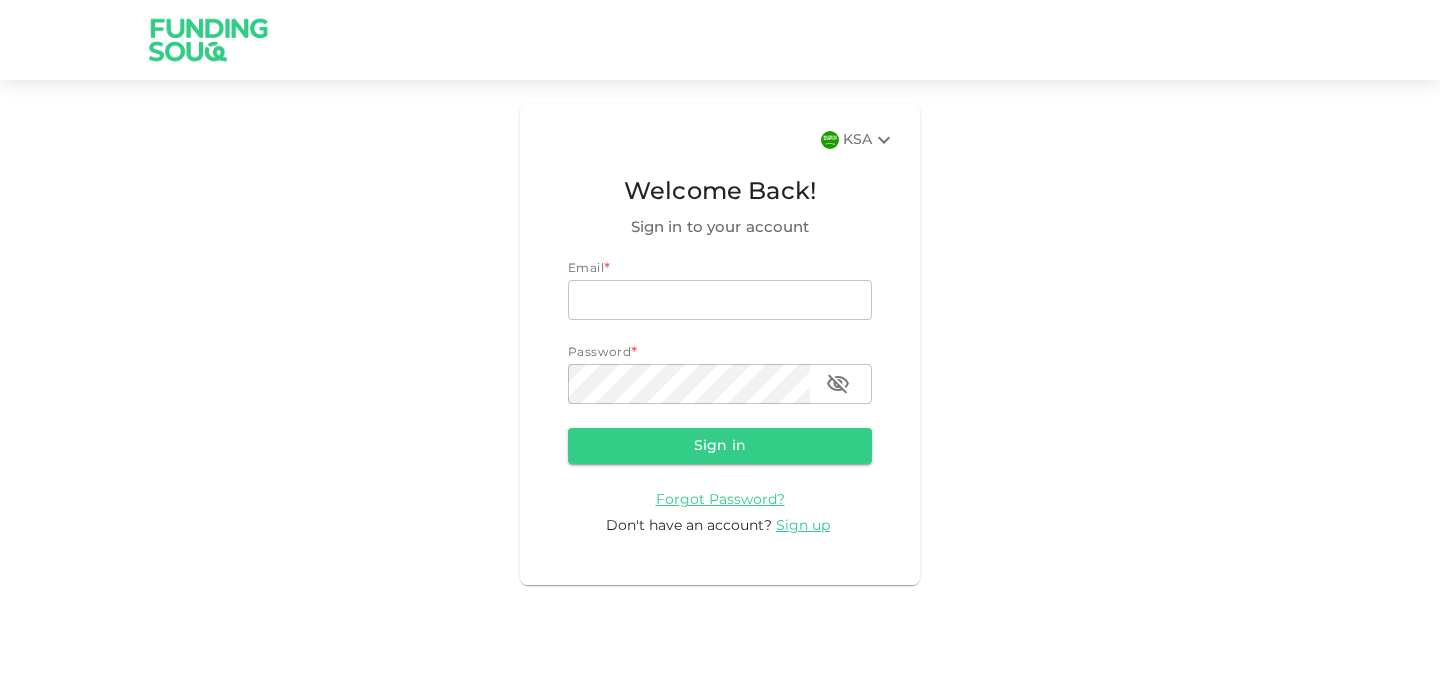 scroll, scrollTop: 0, scrollLeft: 0, axis: both 